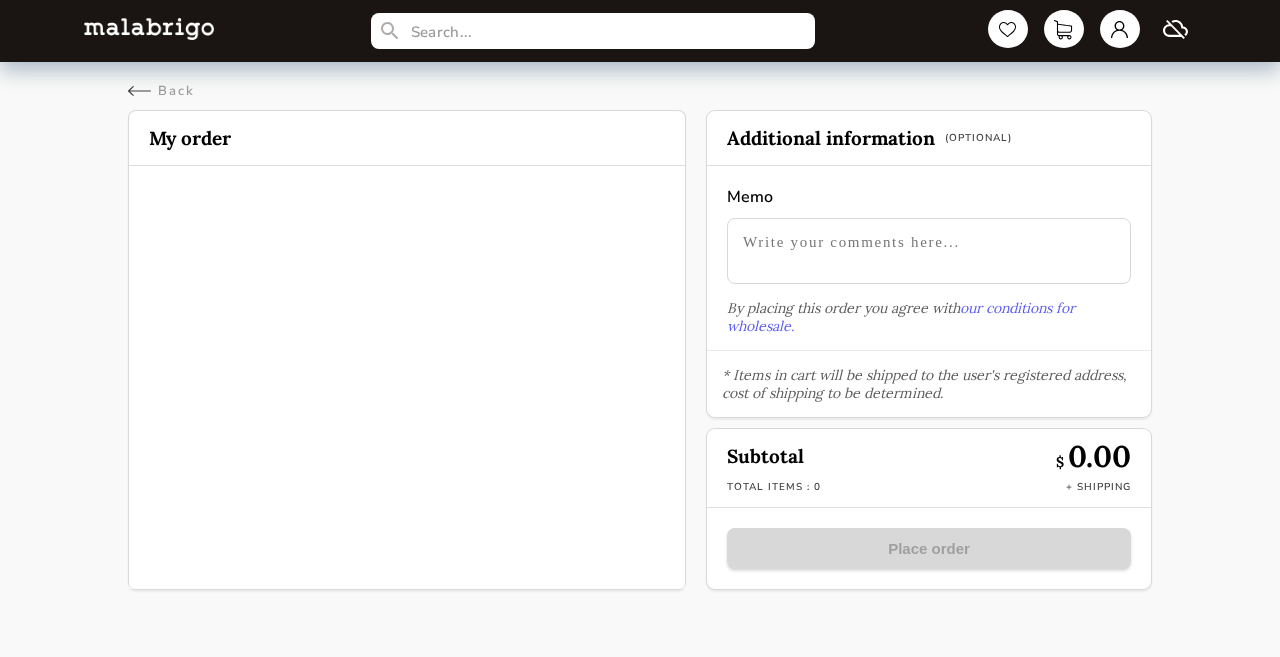 scroll, scrollTop: 0, scrollLeft: 0, axis: both 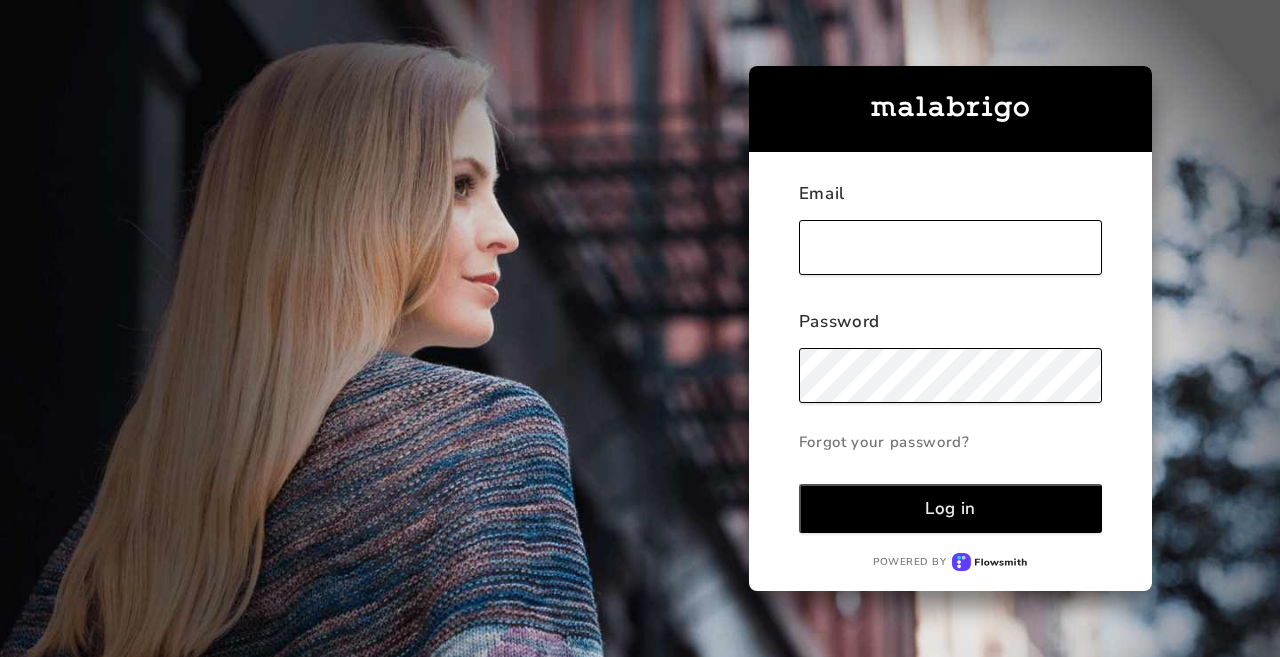 type on "[EMAIL]" 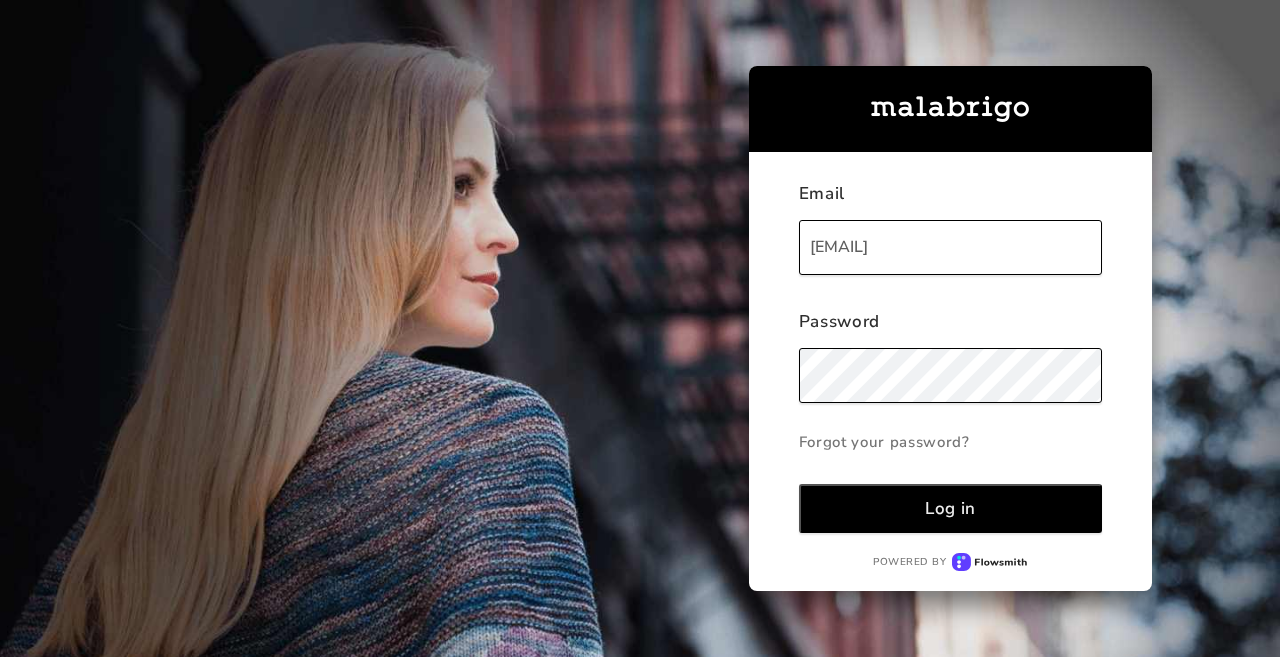 click on "Log in" at bounding box center (950, 508) 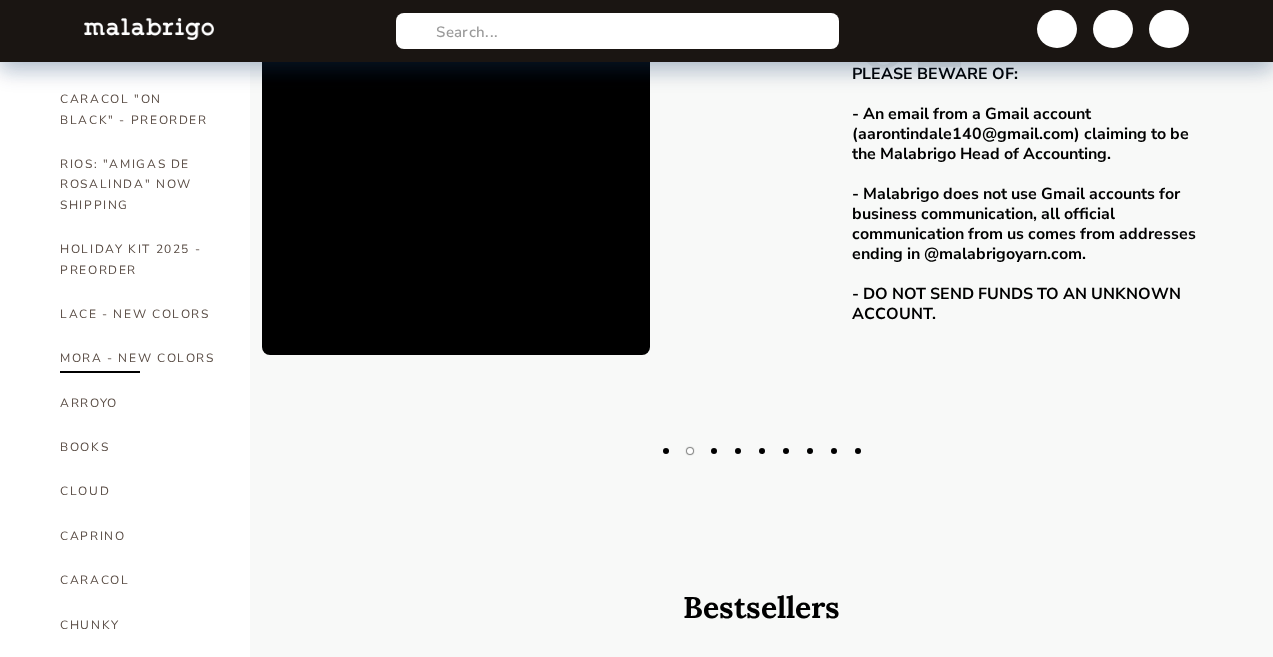 scroll, scrollTop: 230, scrollLeft: 0, axis: vertical 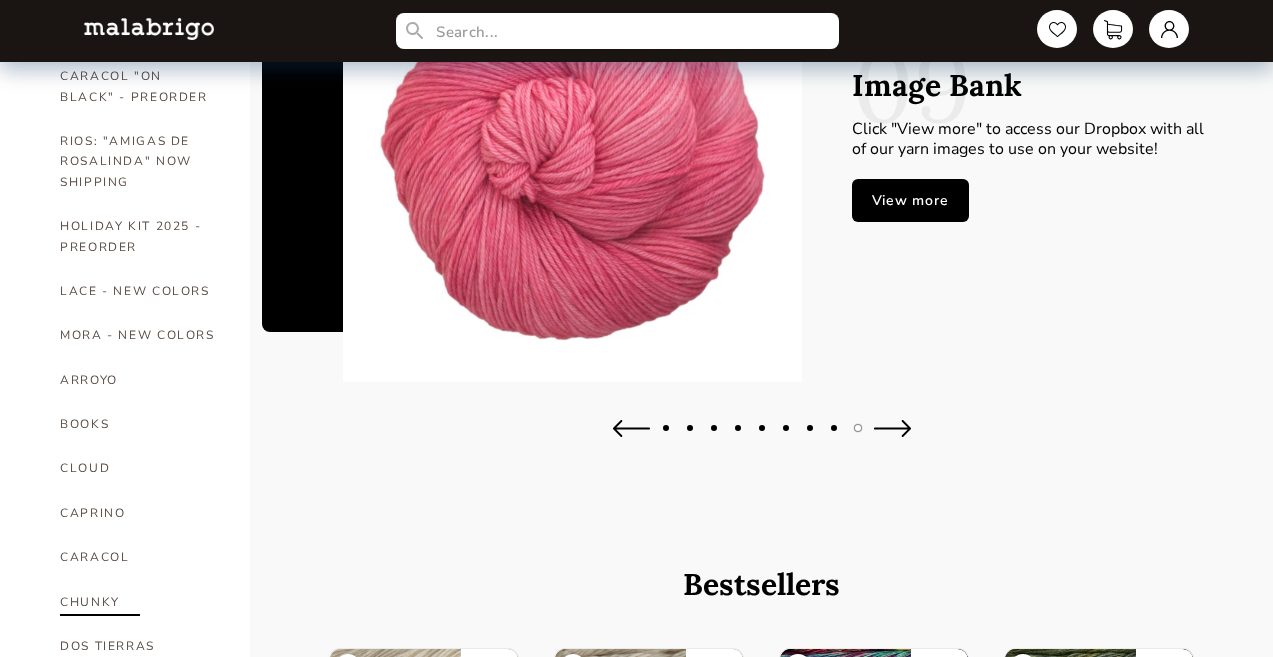click on "CHUNKY" at bounding box center [140, 602] 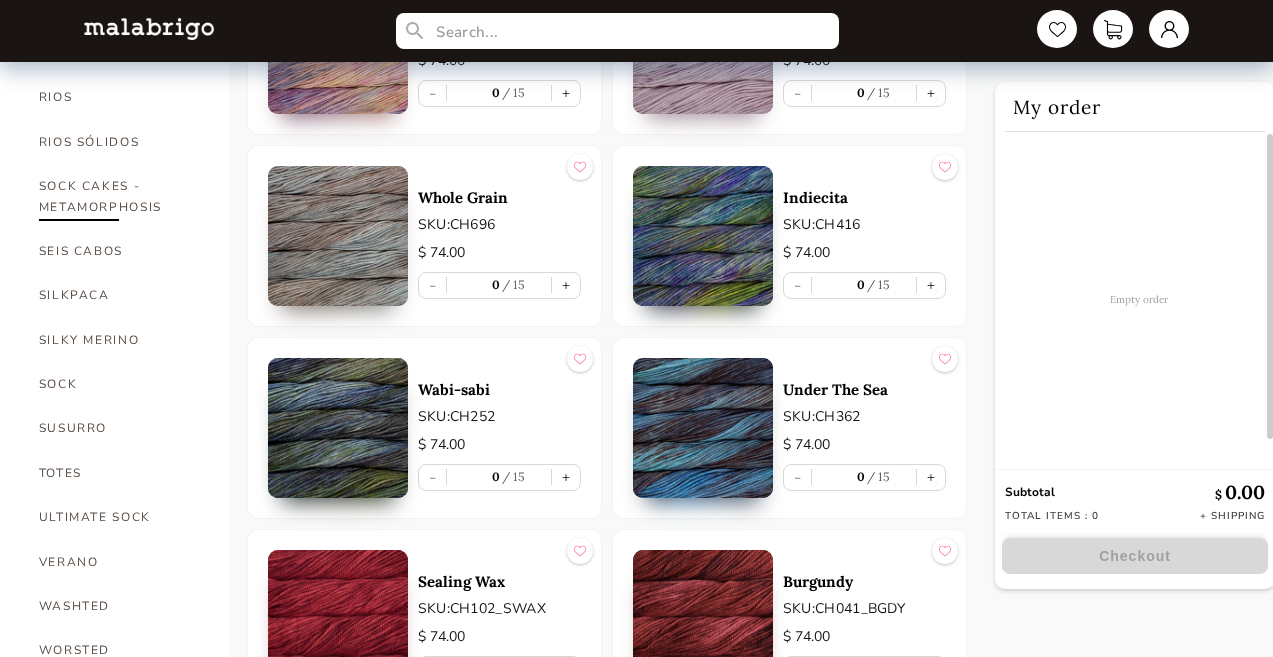 scroll, scrollTop: 975, scrollLeft: 0, axis: vertical 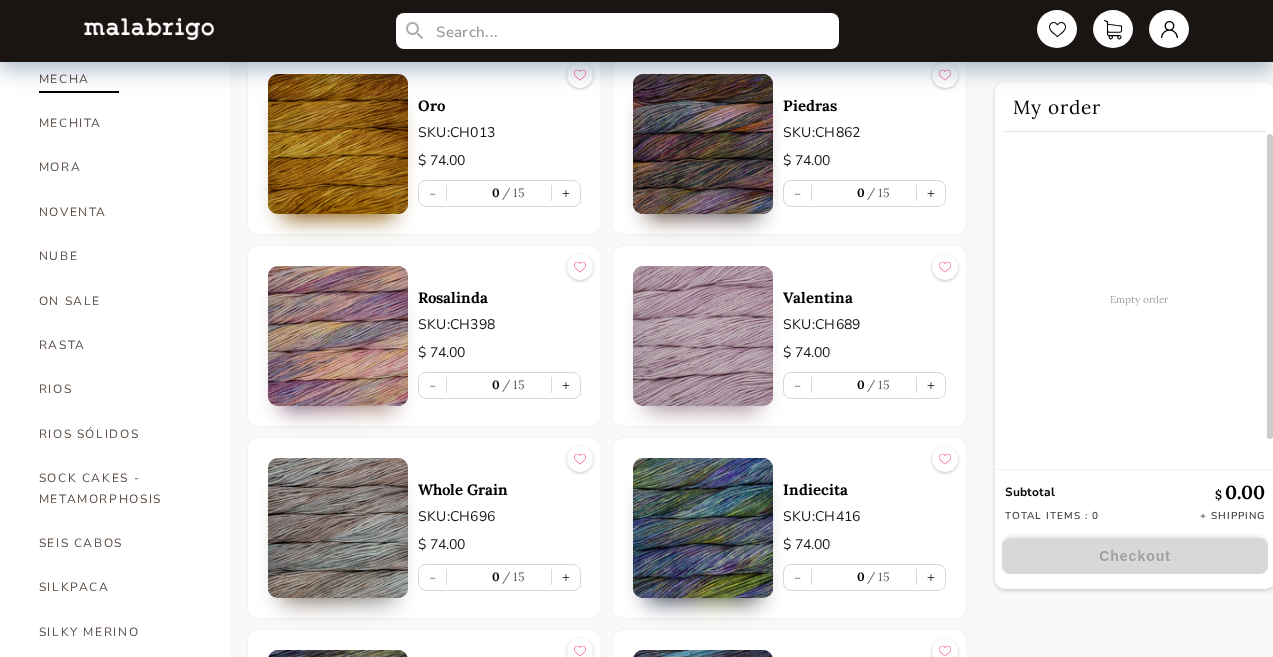 click on "MECHA" at bounding box center [119, 79] 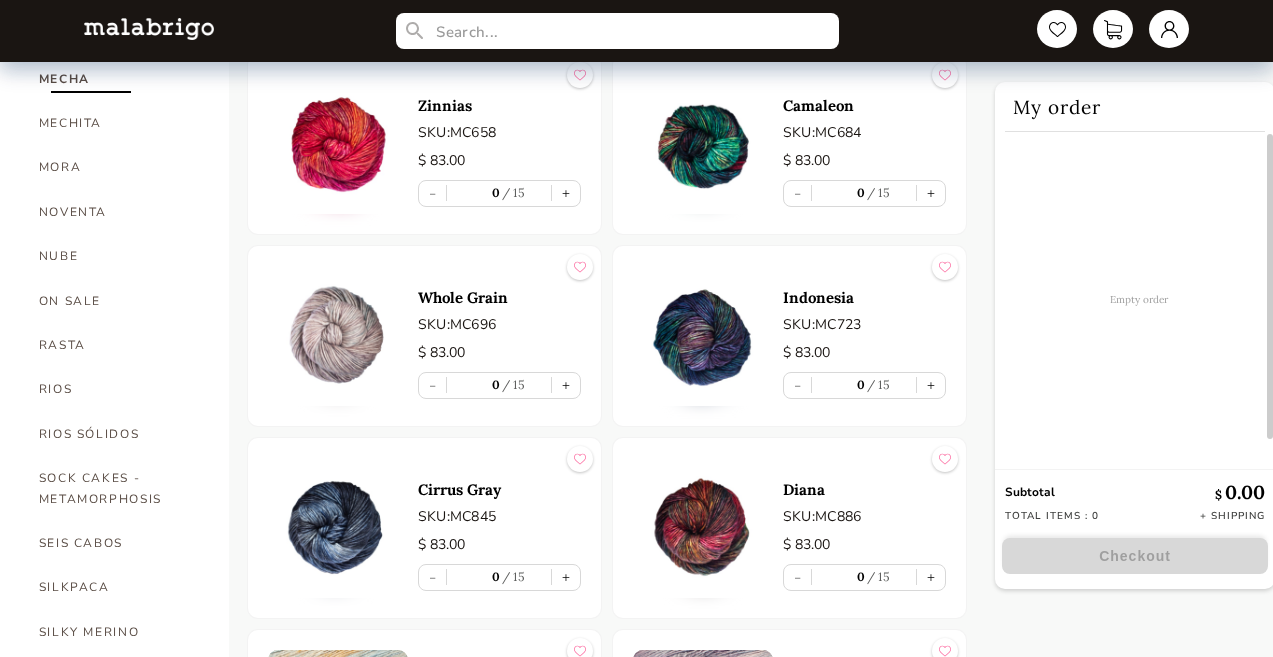 scroll, scrollTop: 5359, scrollLeft: 0, axis: vertical 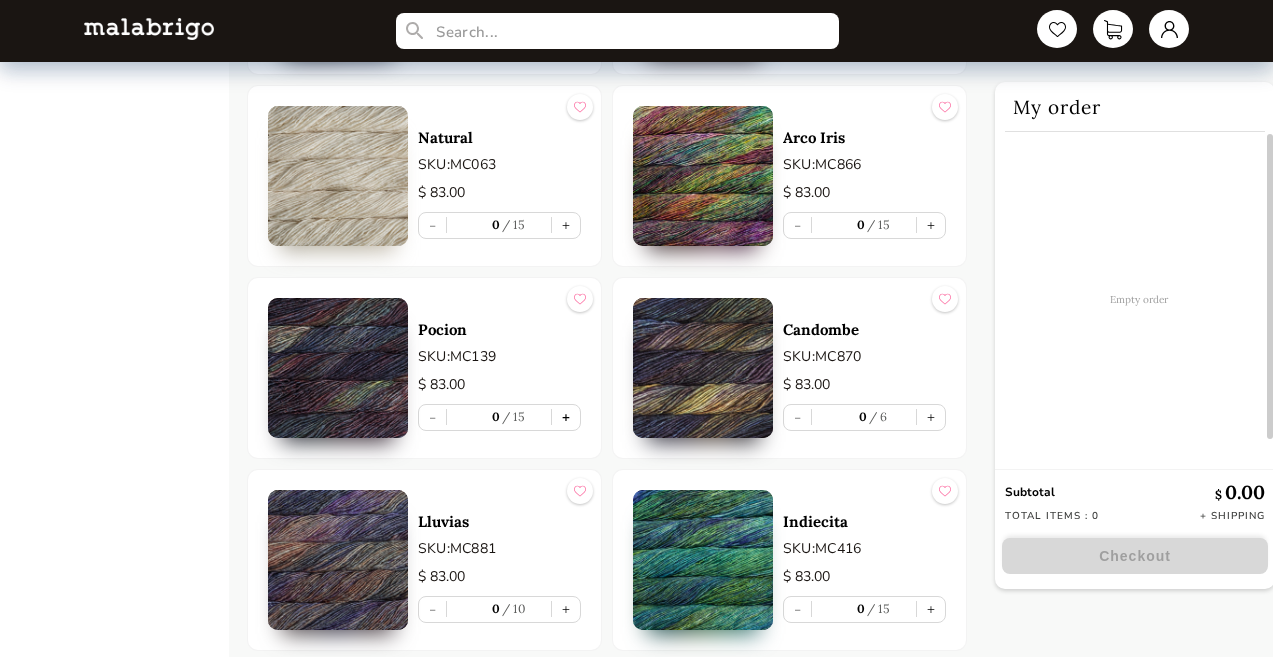 click on "+" at bounding box center (566, 417) 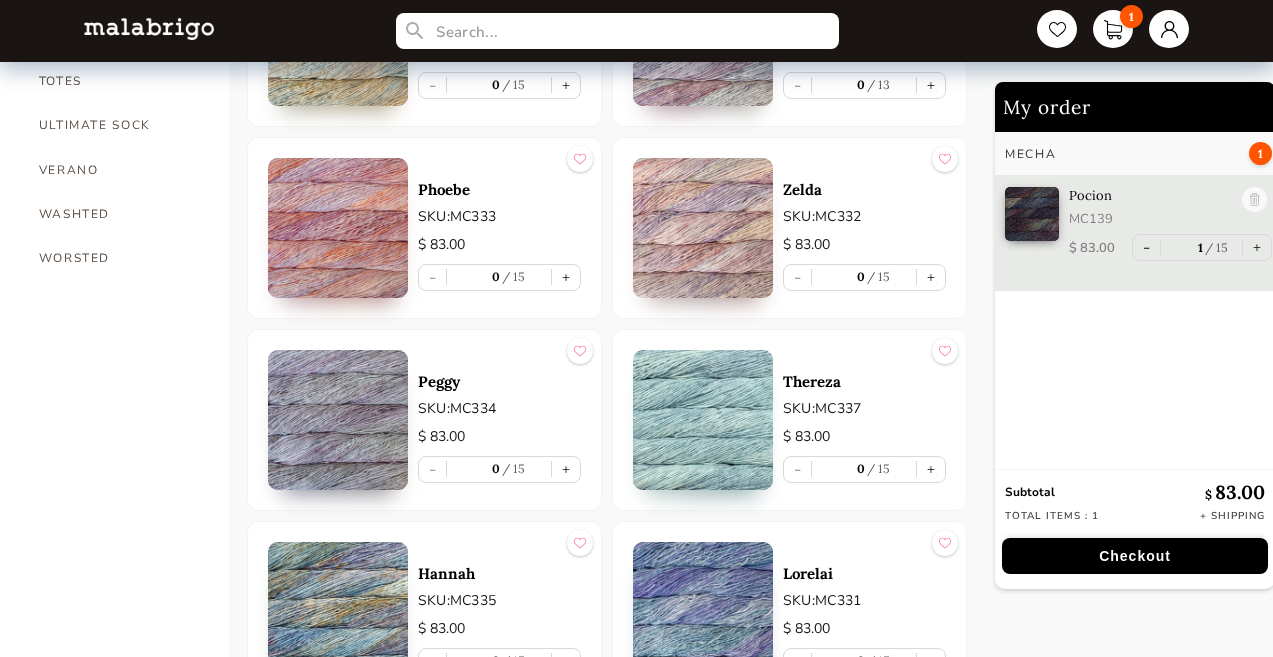 scroll, scrollTop: 1634, scrollLeft: 0, axis: vertical 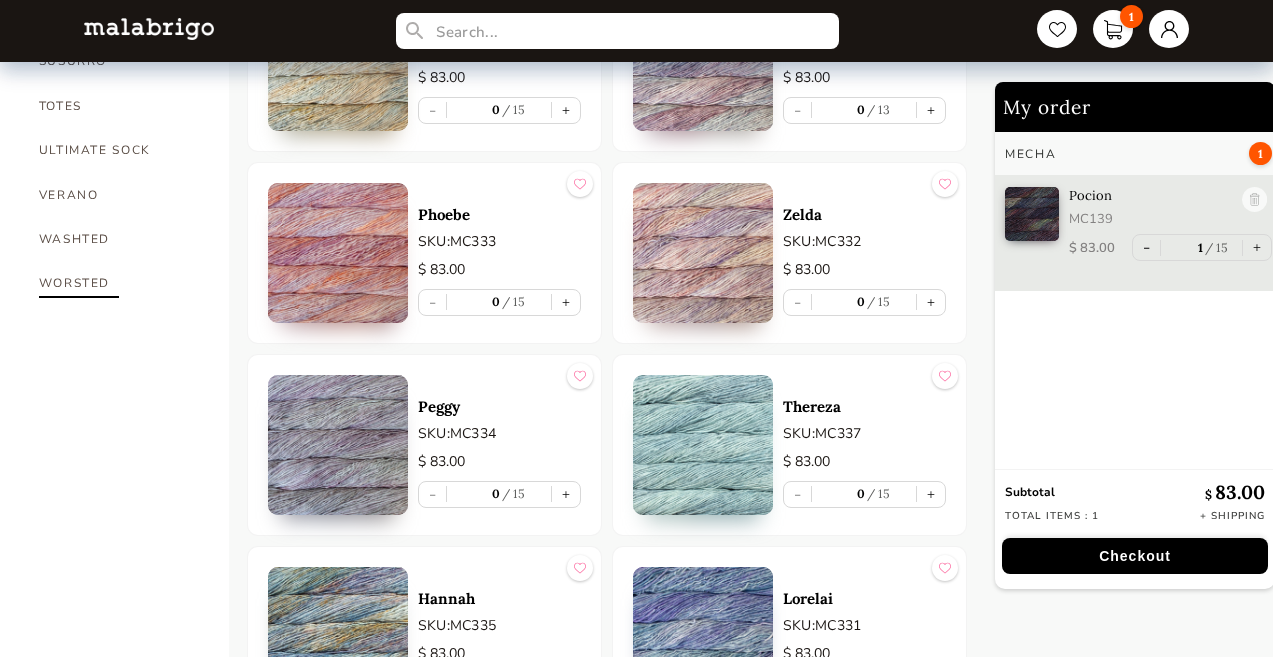 click on "WORSTED" at bounding box center (119, 283) 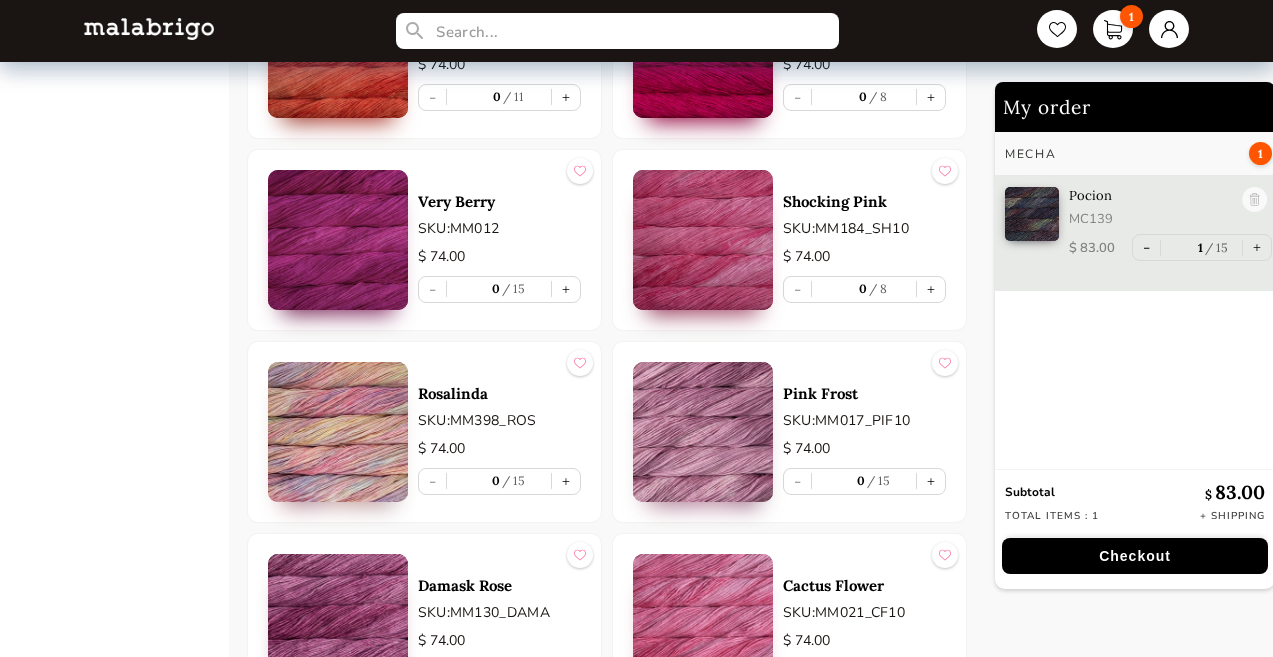 scroll, scrollTop: 2428, scrollLeft: 0, axis: vertical 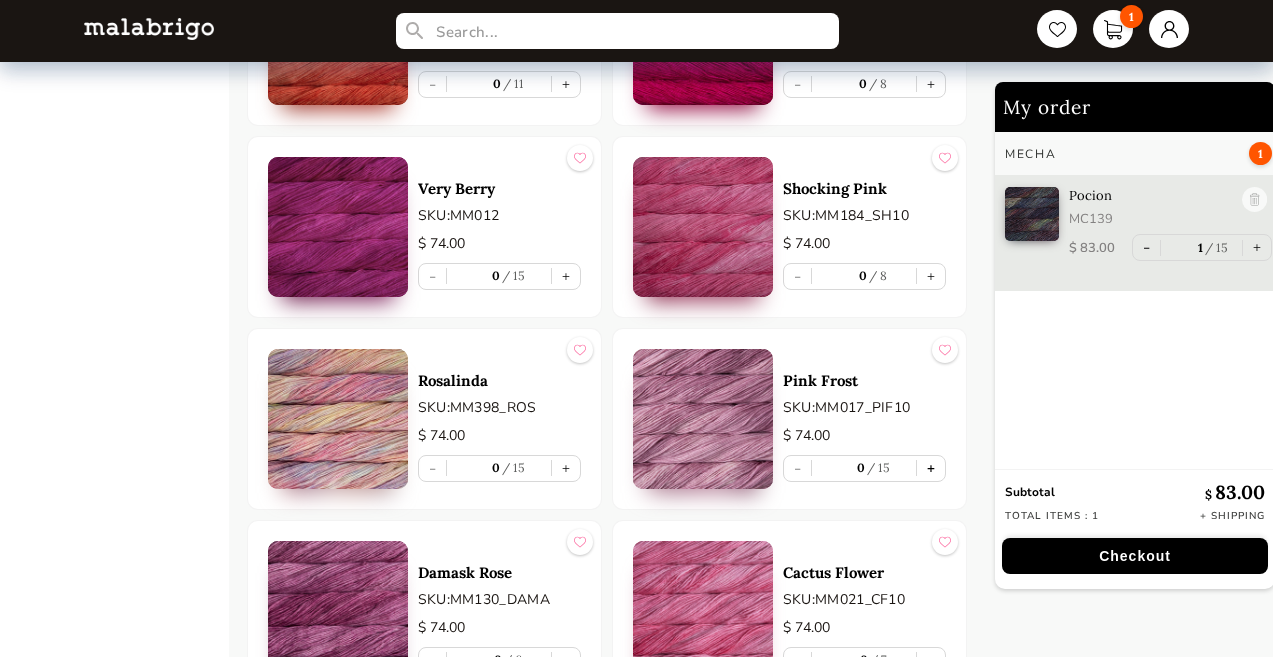 click on "+" at bounding box center (931, 468) 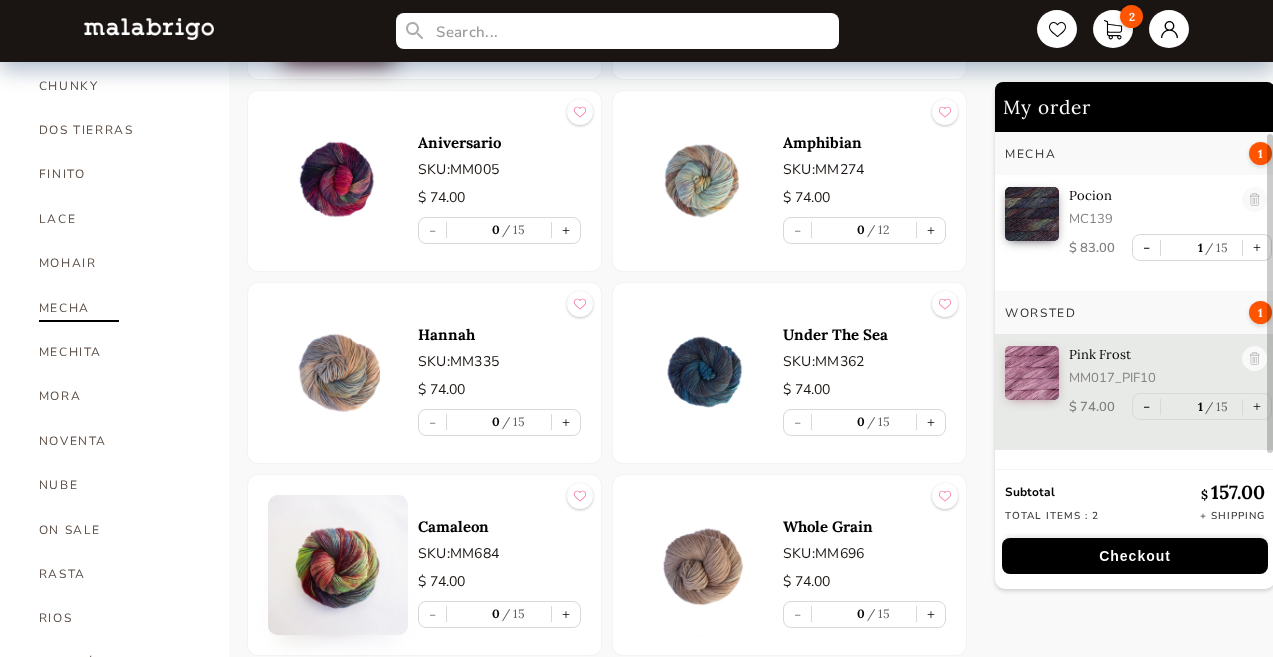 scroll, scrollTop: 831, scrollLeft: 0, axis: vertical 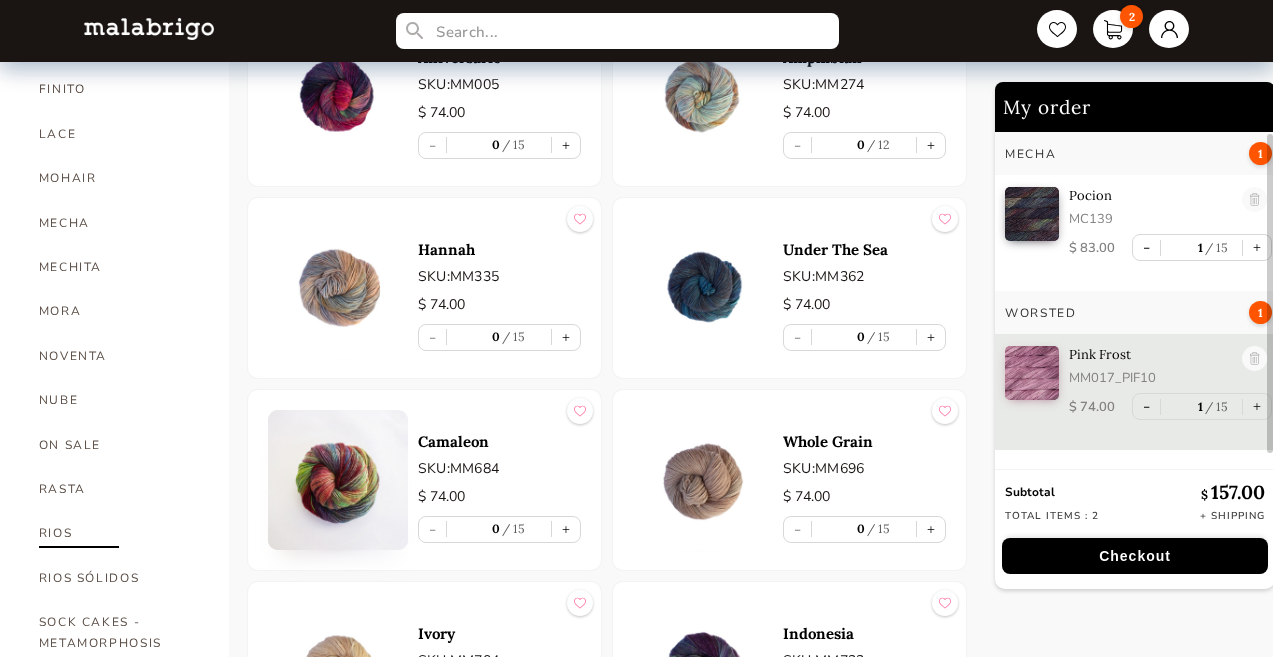 click on "RIOS" at bounding box center (119, 533) 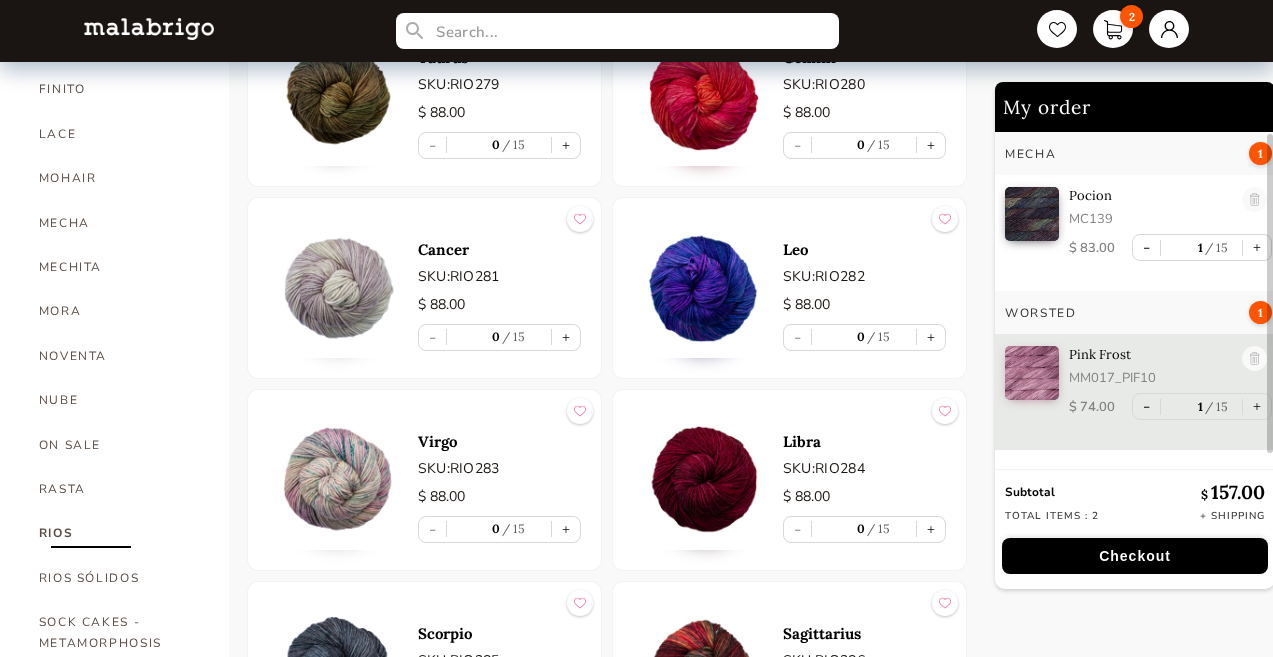 scroll, scrollTop: 5743, scrollLeft: 0, axis: vertical 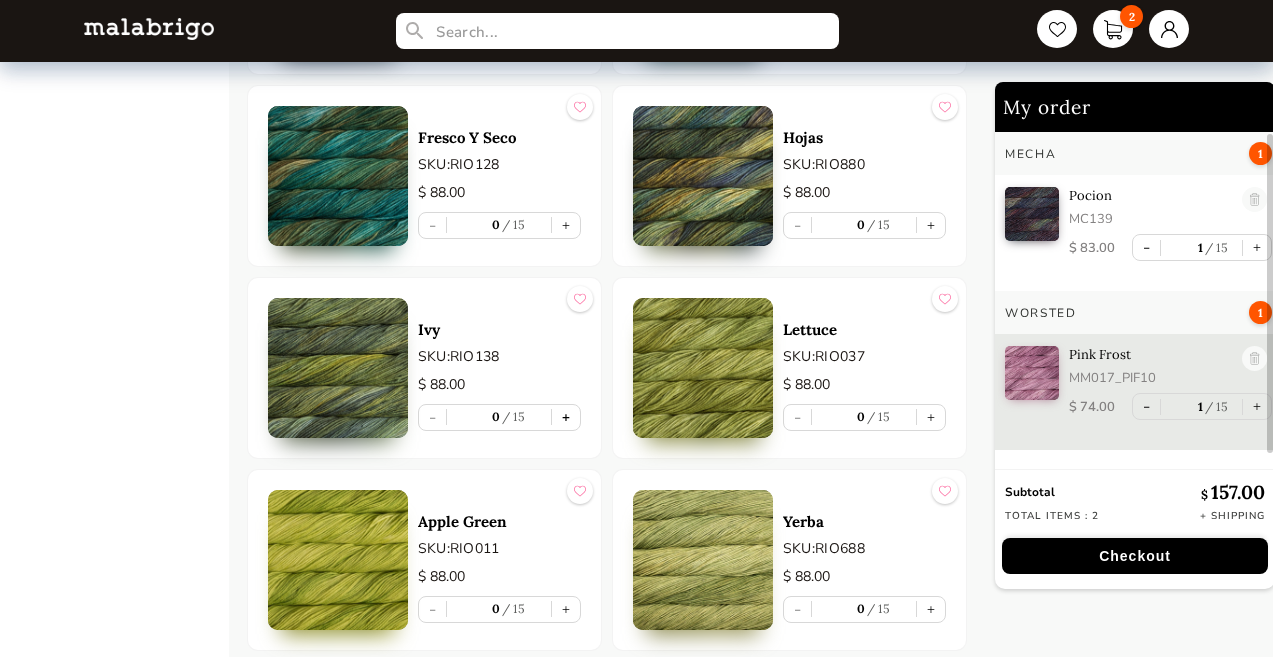 click on "+" at bounding box center [566, 417] 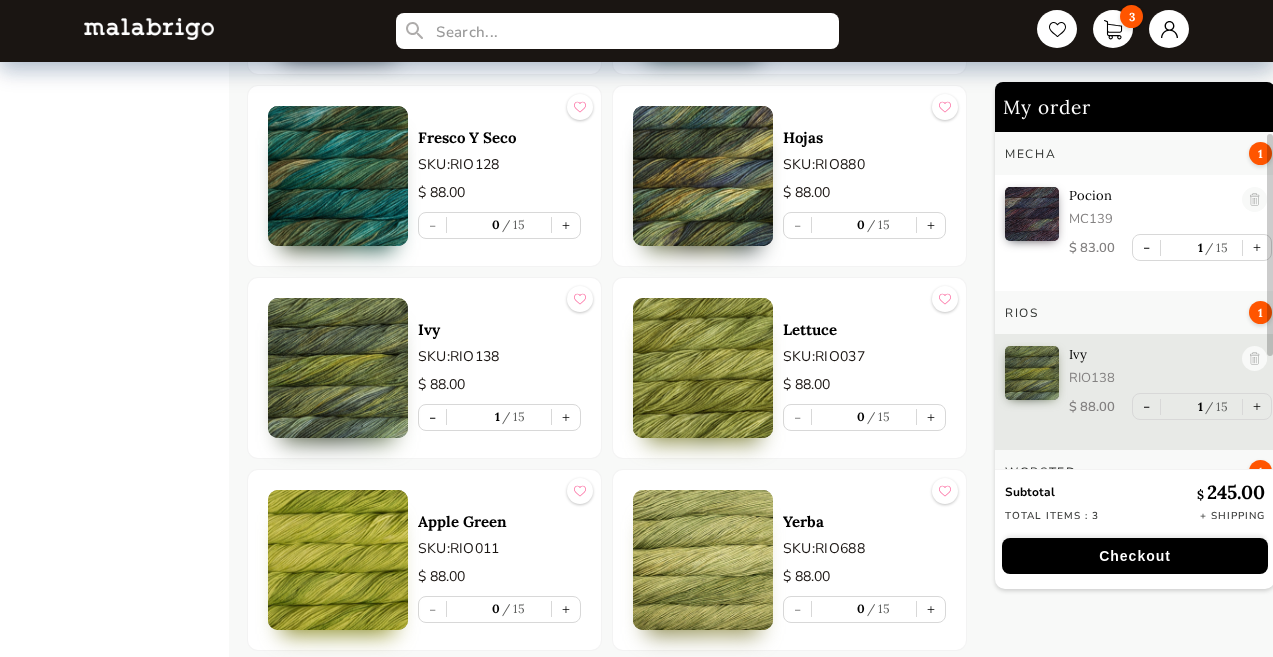 click at bounding box center (338, 368) 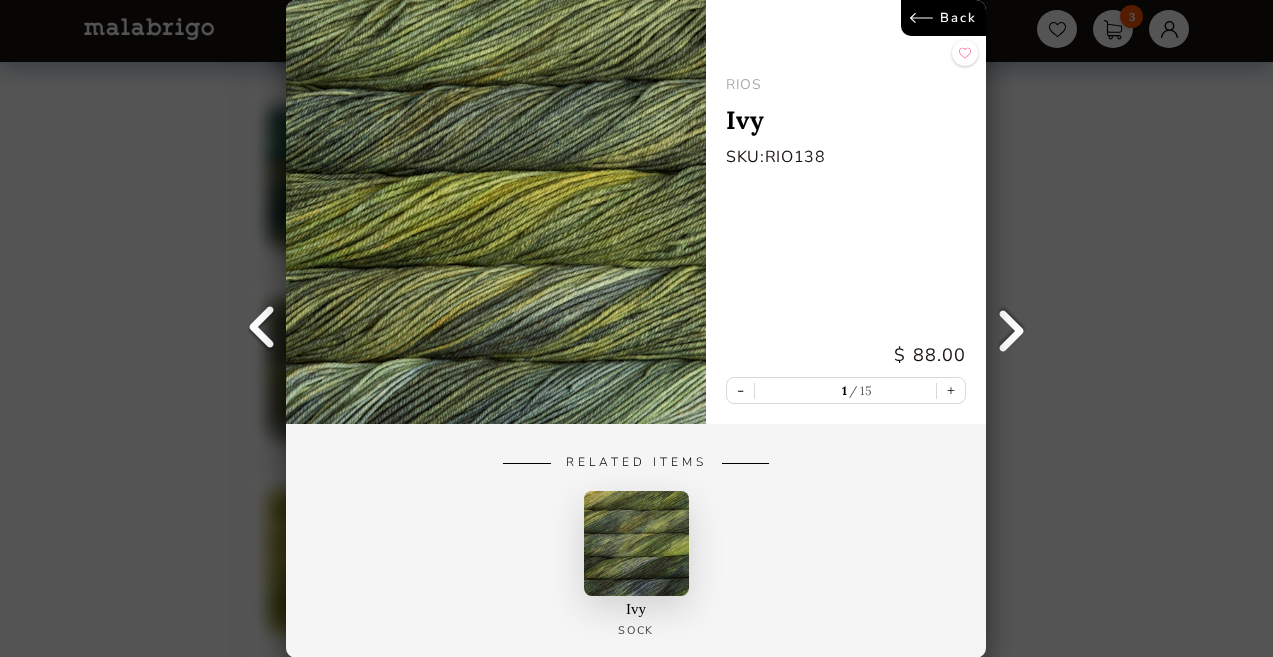drag, startPoint x: 606, startPoint y: 181, endPoint x: 446, endPoint y: 7, distance: 236.38104 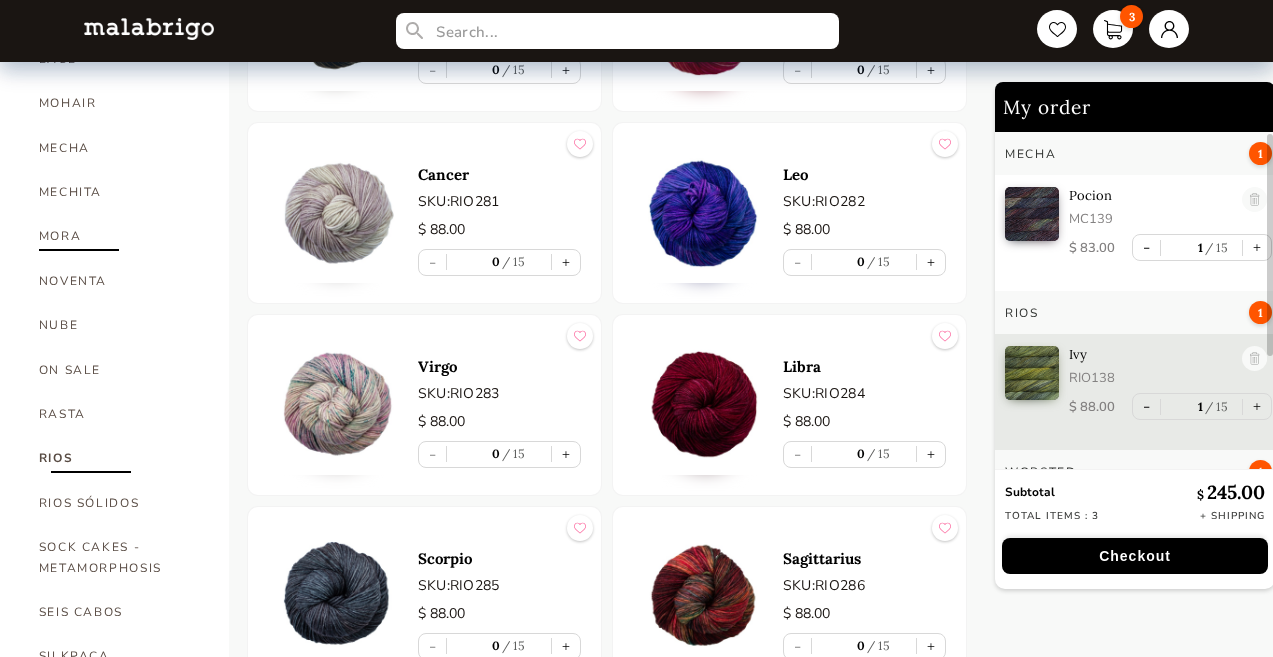 scroll, scrollTop: 822, scrollLeft: 0, axis: vertical 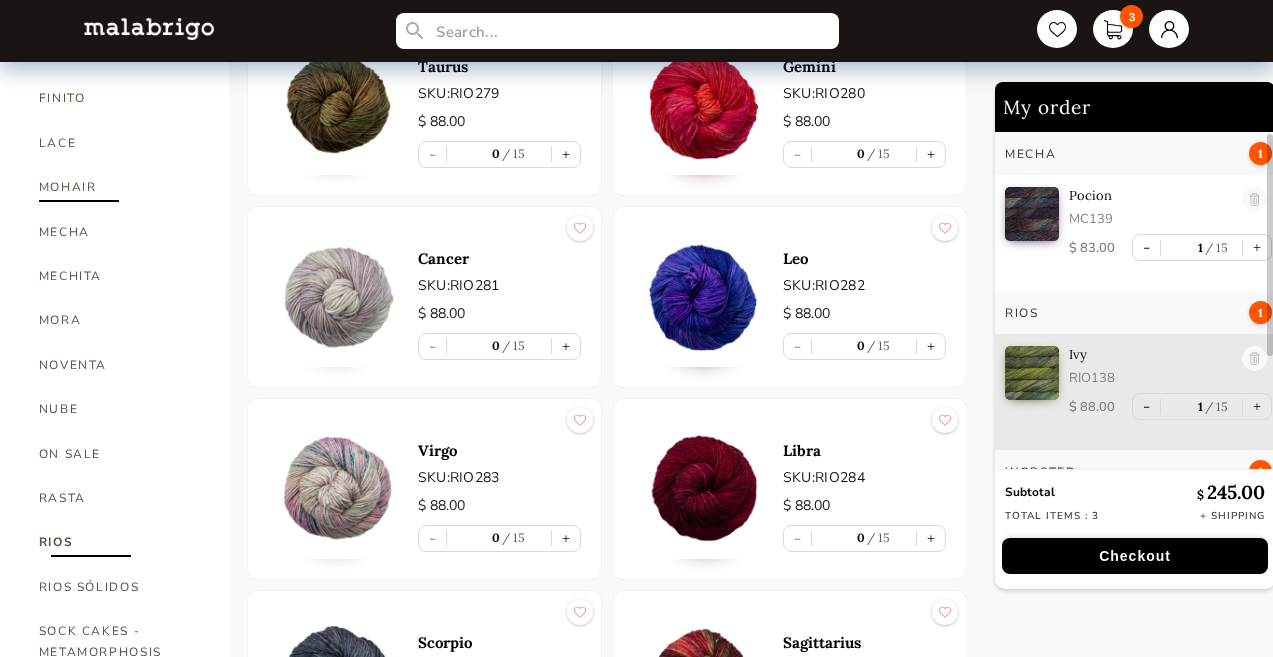 click on "MOHAIR" at bounding box center (119, 187) 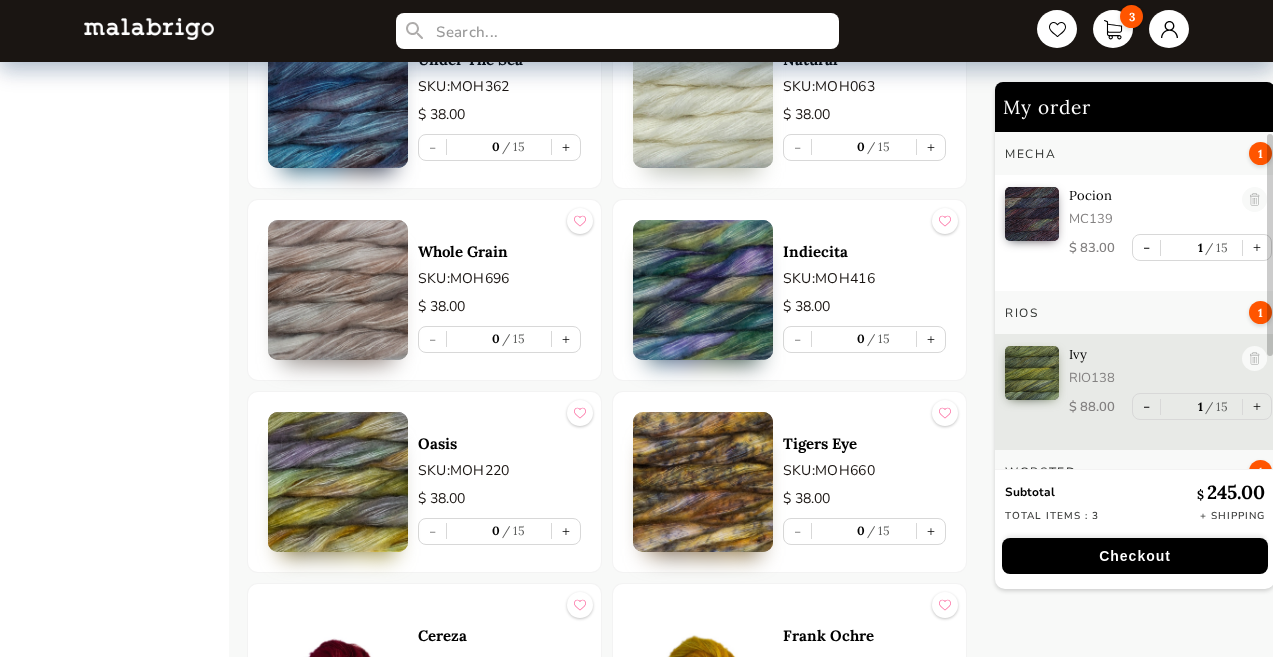 scroll, scrollTop: 2368, scrollLeft: 0, axis: vertical 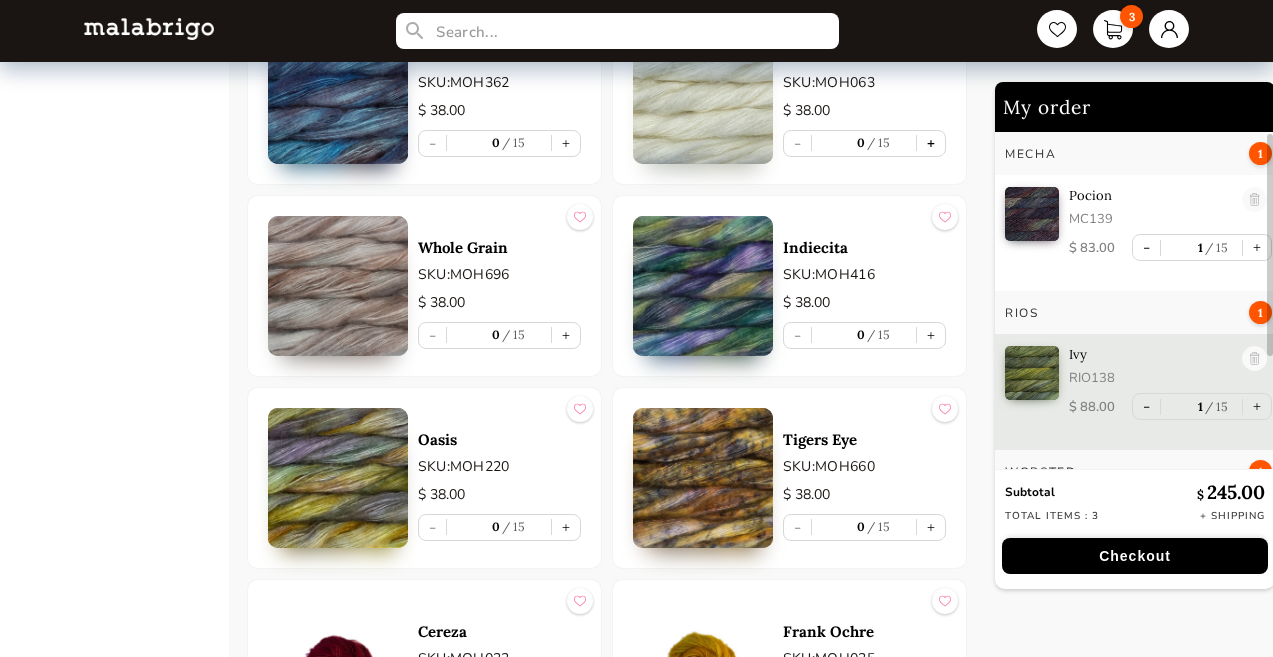 click on "+" at bounding box center [931, 143] 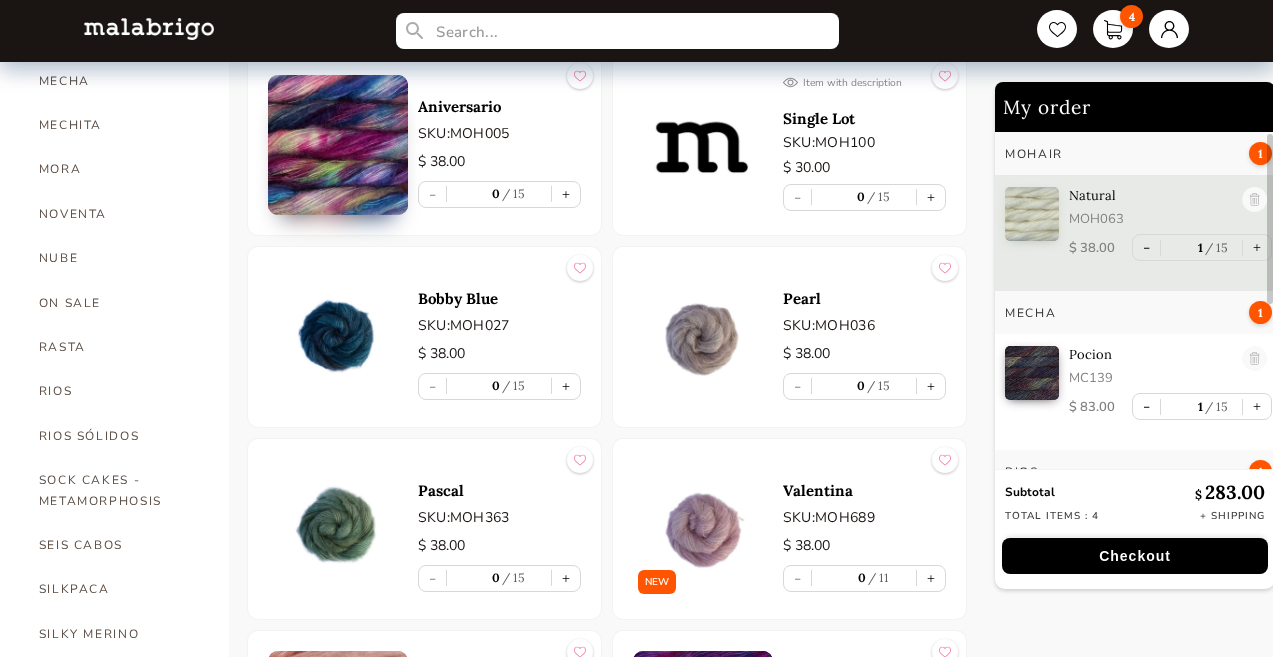 scroll, scrollTop: 1098, scrollLeft: 0, axis: vertical 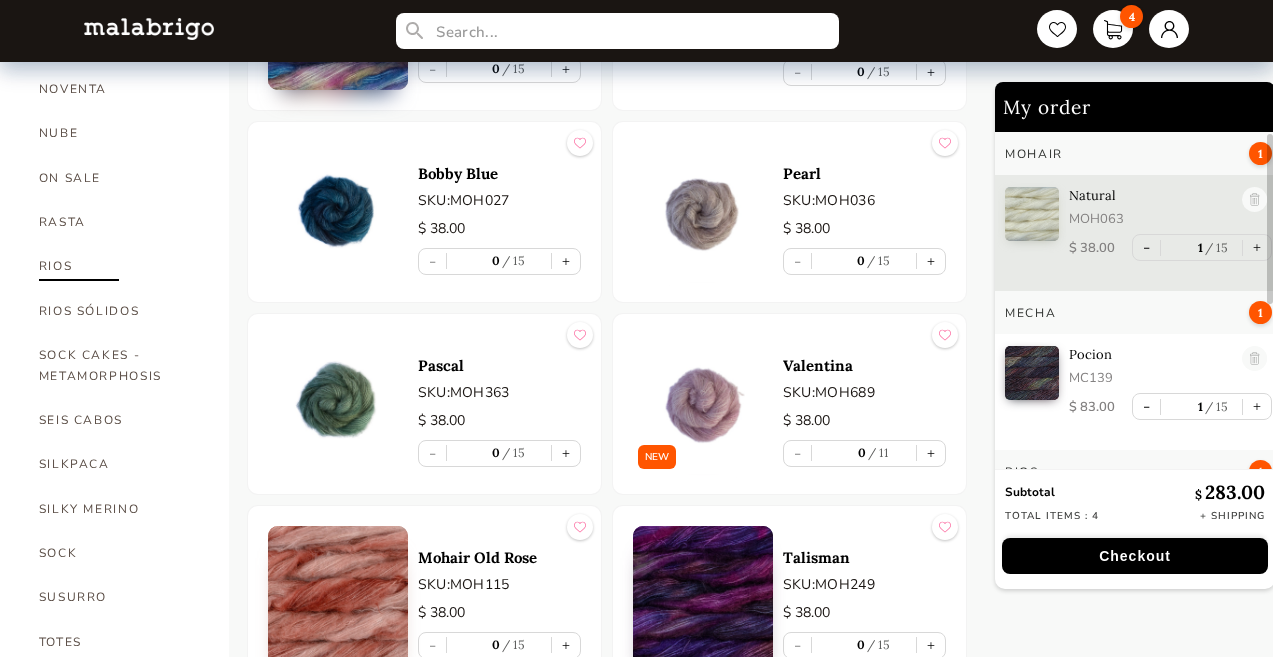 click on "RIOS" at bounding box center [119, 266] 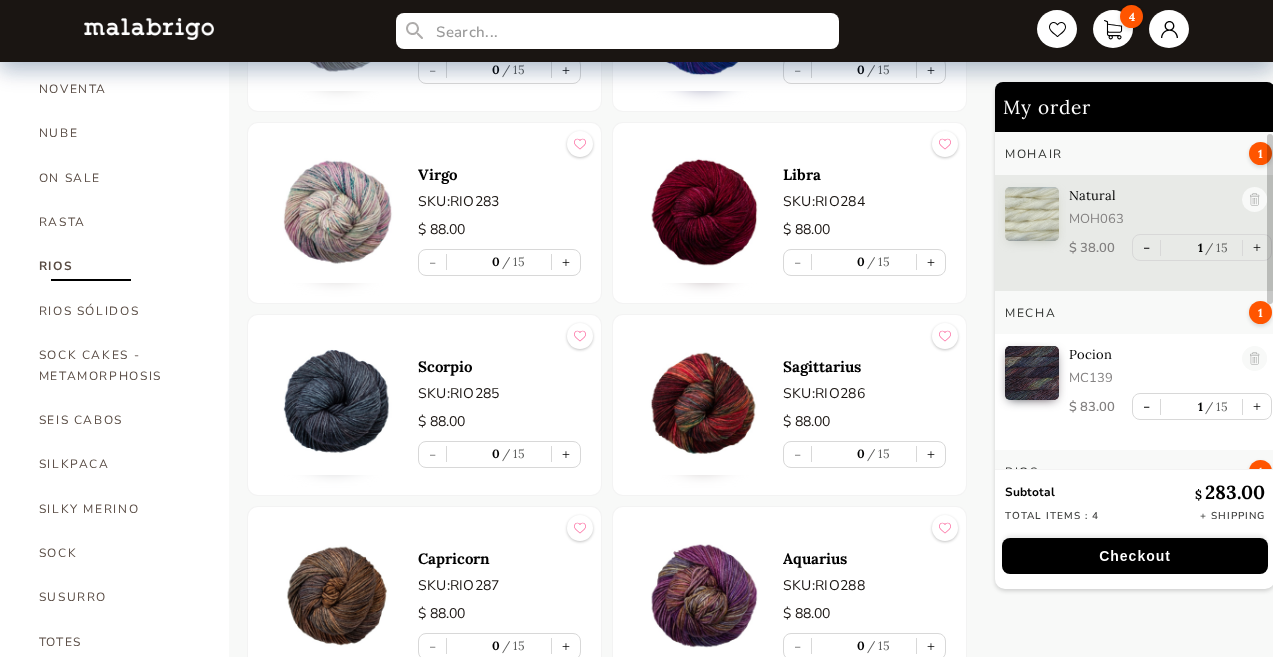 scroll, scrollTop: 5551, scrollLeft: 0, axis: vertical 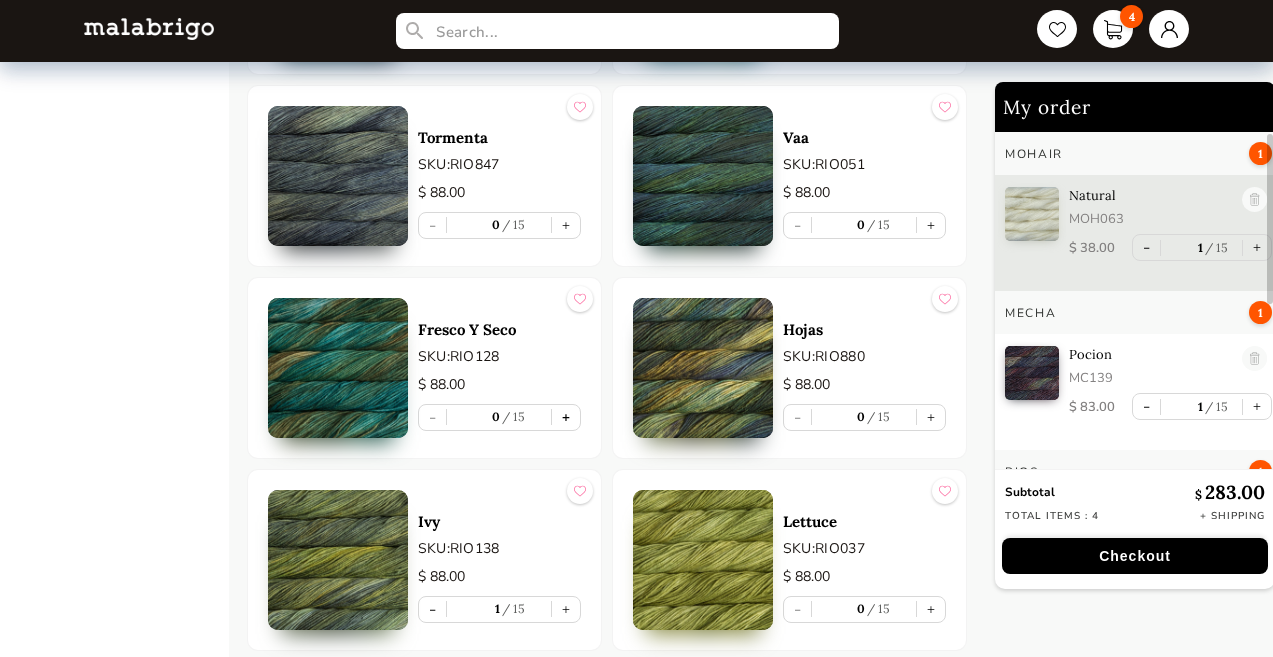 click on "+" at bounding box center [566, 417] 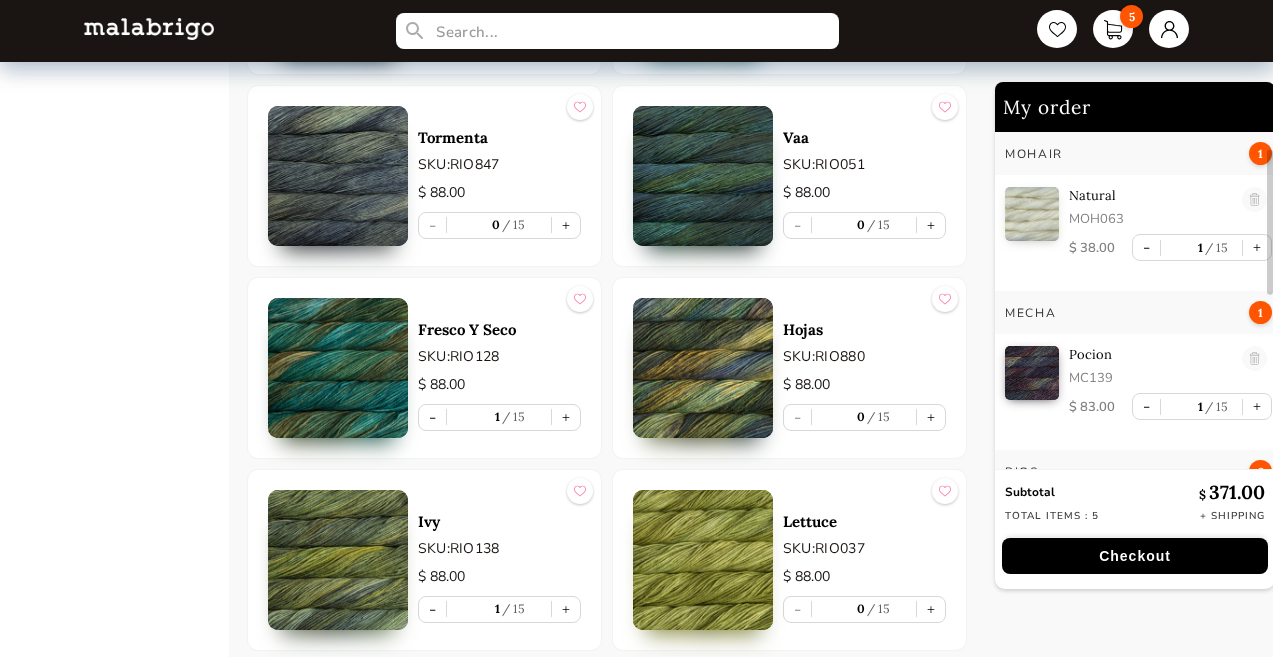 scroll, scrollTop: 172, scrollLeft: 0, axis: vertical 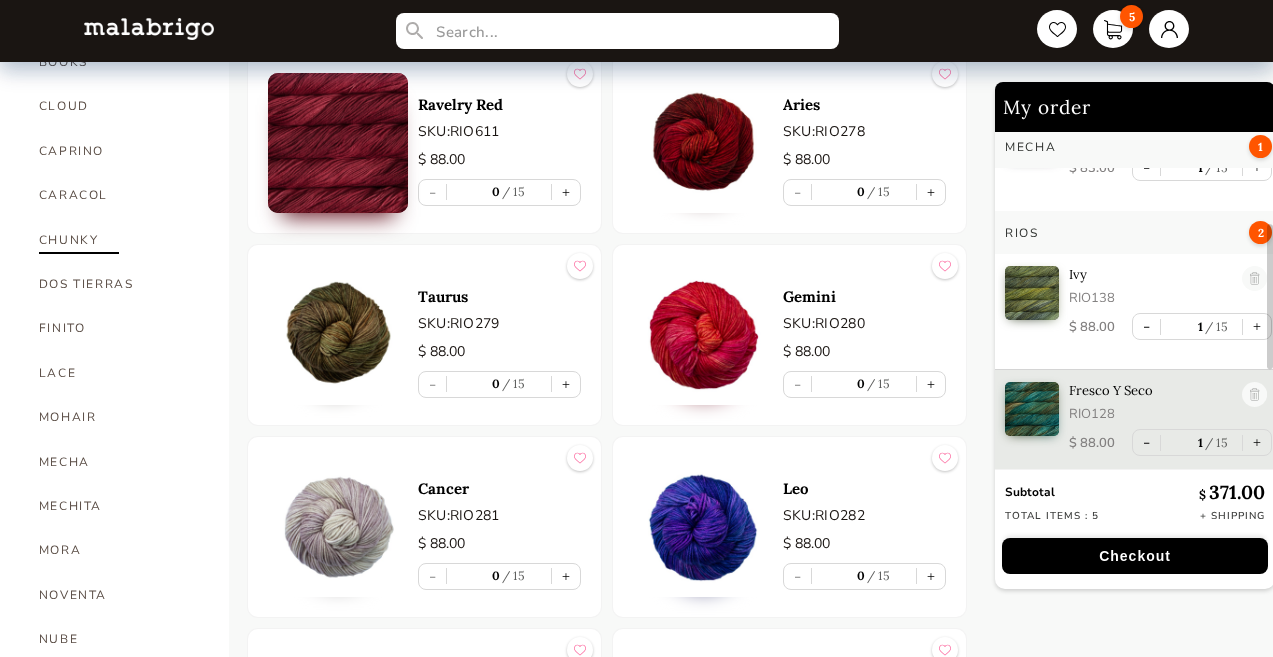 click on "CHUNKY" at bounding box center (119, 240) 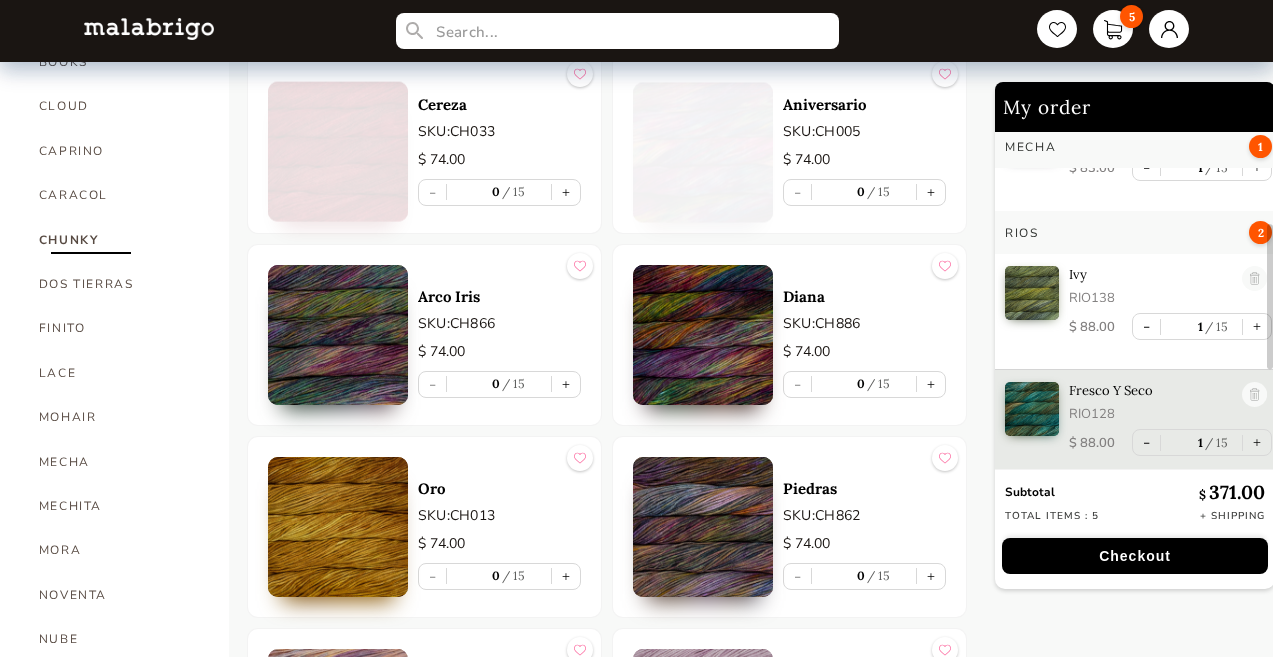 scroll, scrollTop: 4207, scrollLeft: 0, axis: vertical 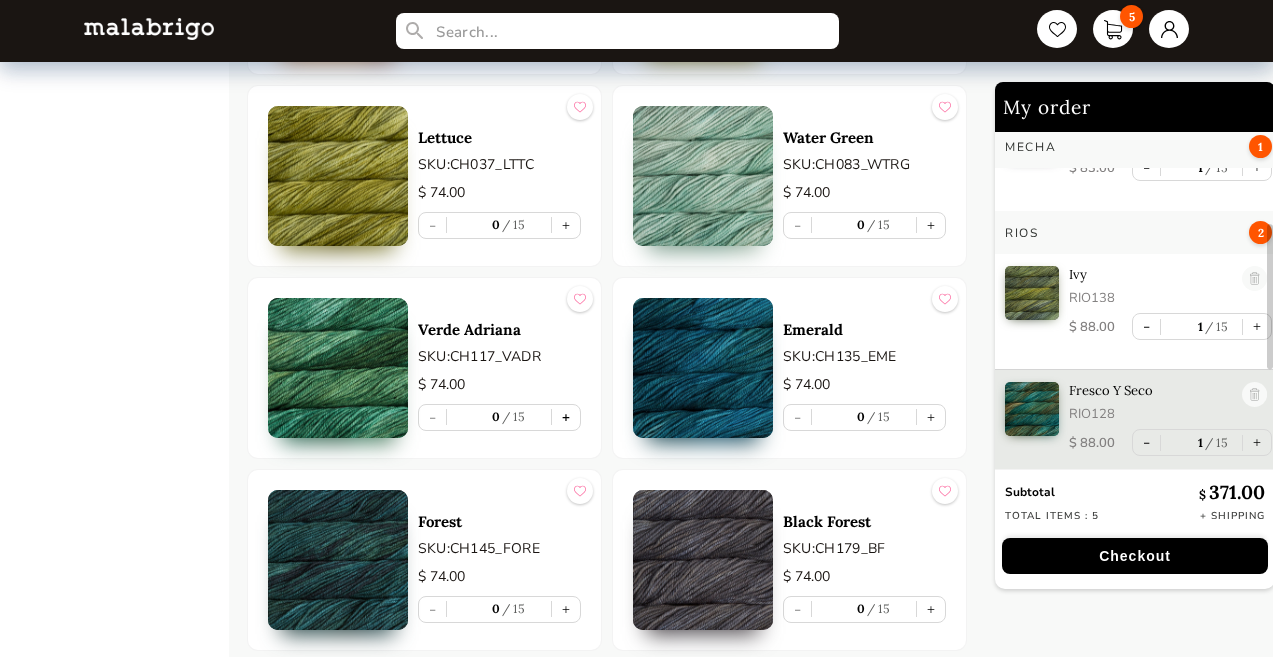 click on "+" at bounding box center [566, 417] 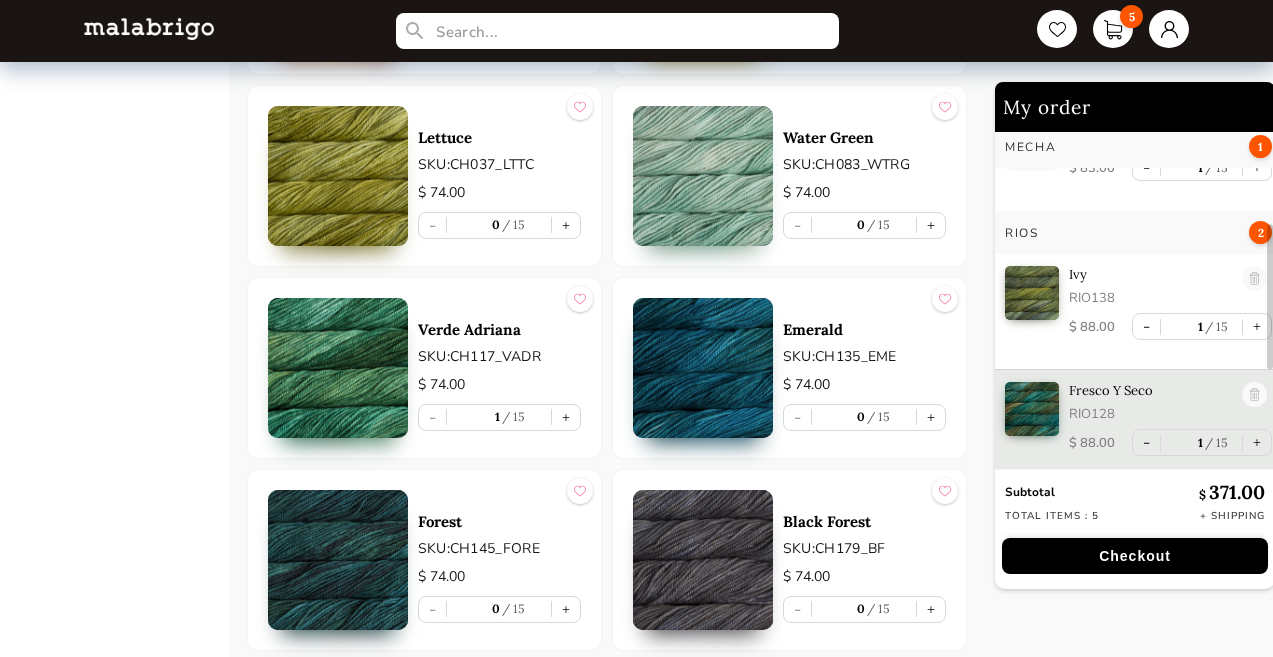 scroll, scrollTop: 181, scrollLeft: 0, axis: vertical 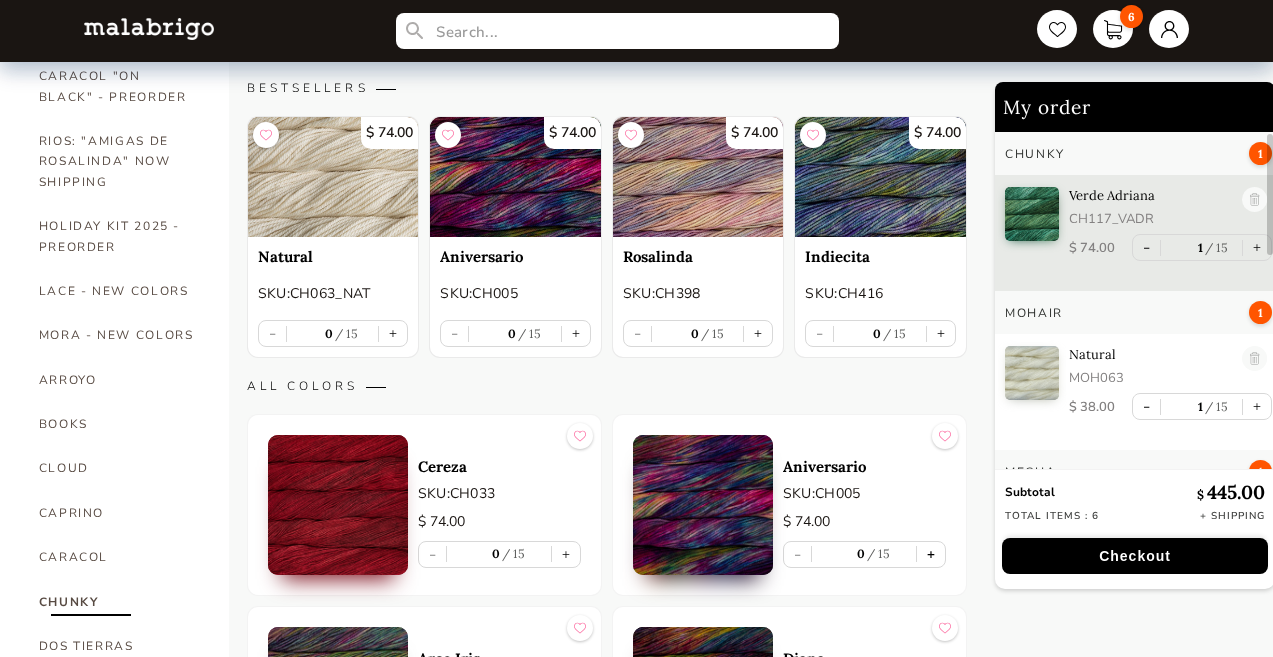 click on "+" at bounding box center (931, 554) 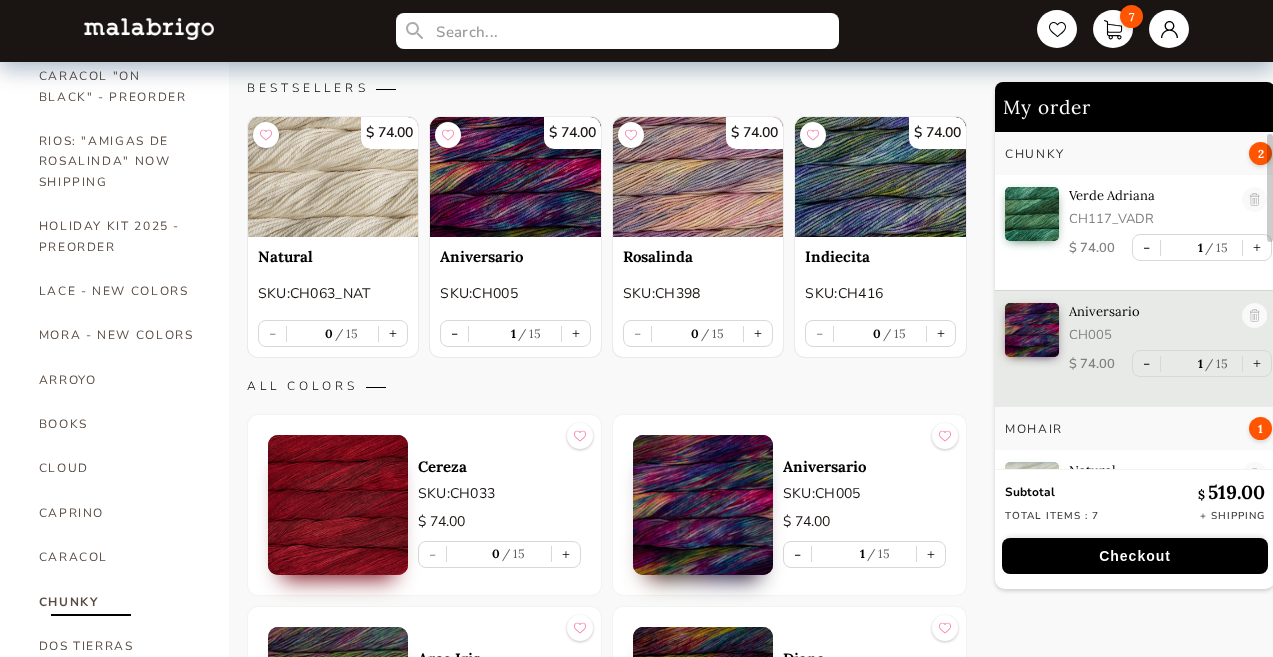 type 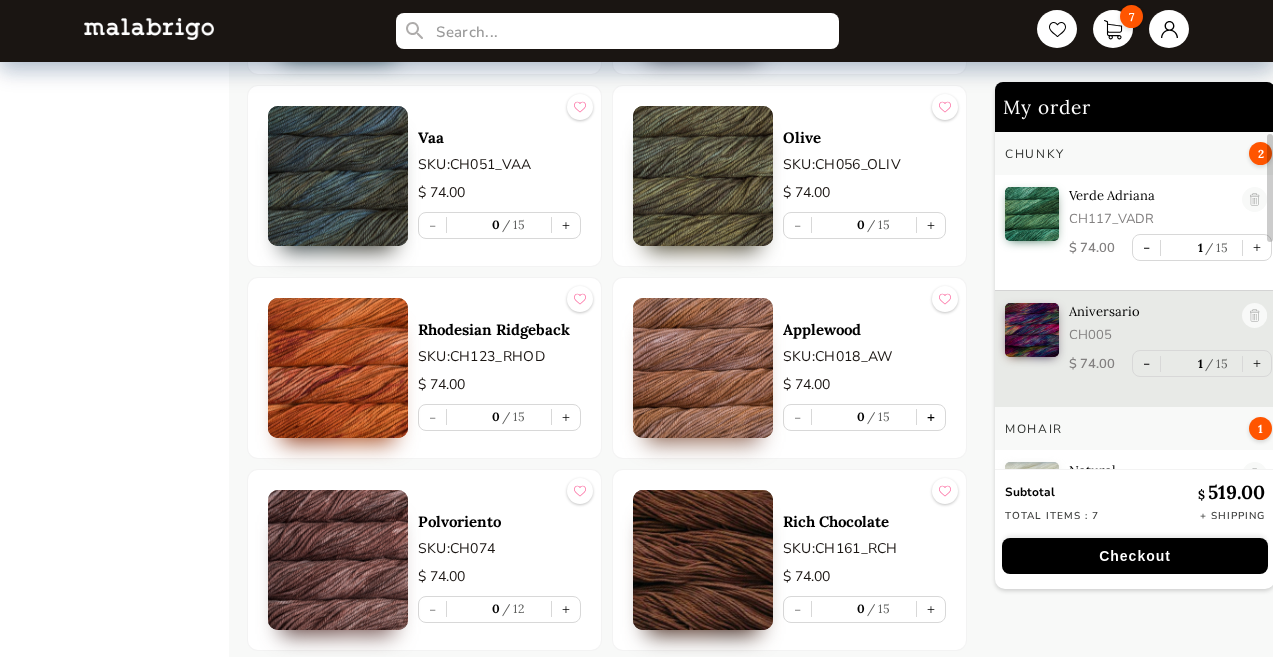 click on "+" at bounding box center (931, 417) 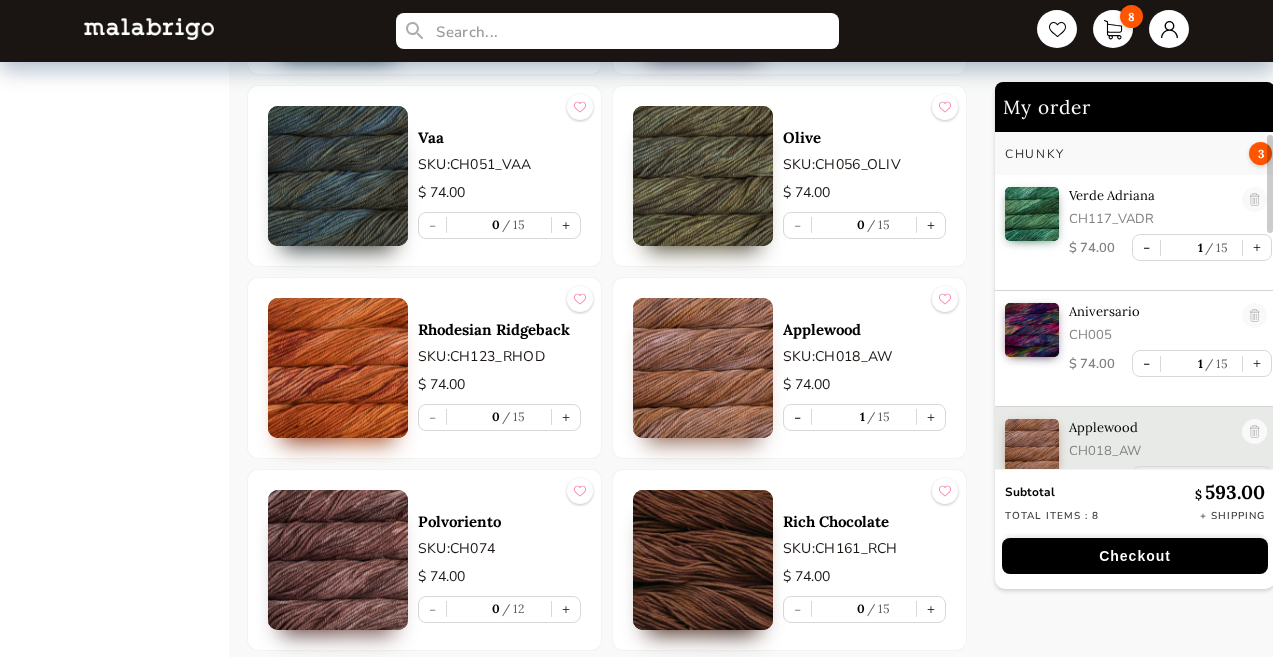scroll, scrollTop: 22, scrollLeft: 0, axis: vertical 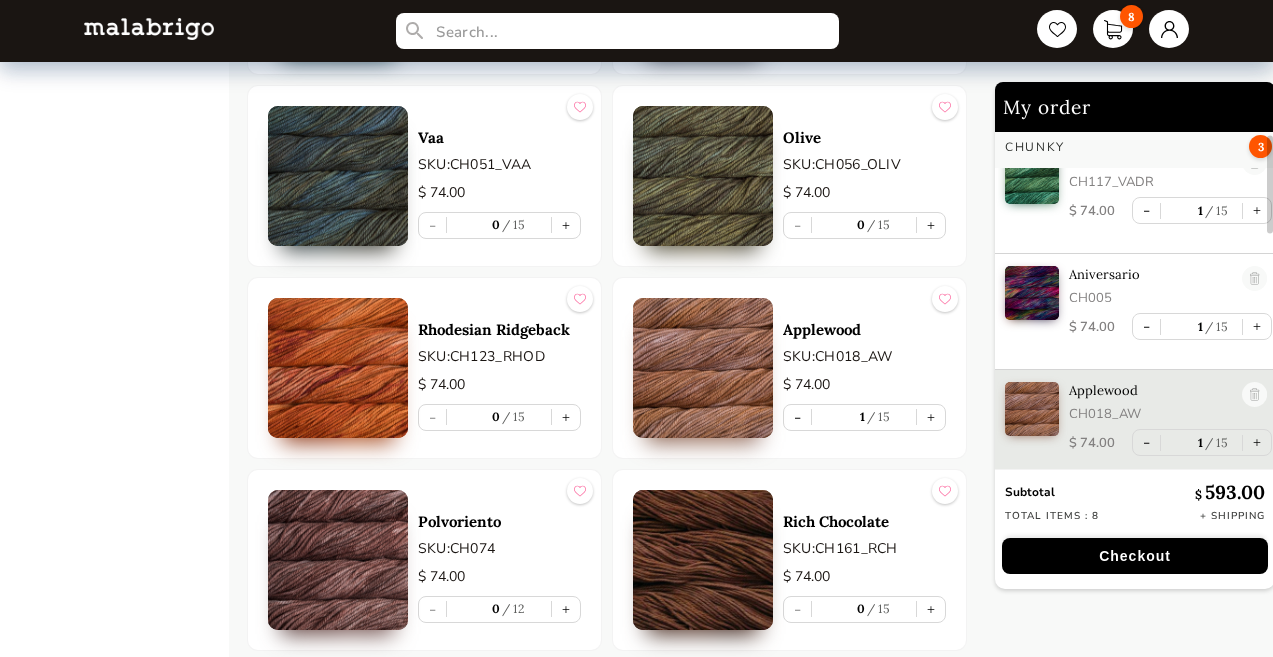 type 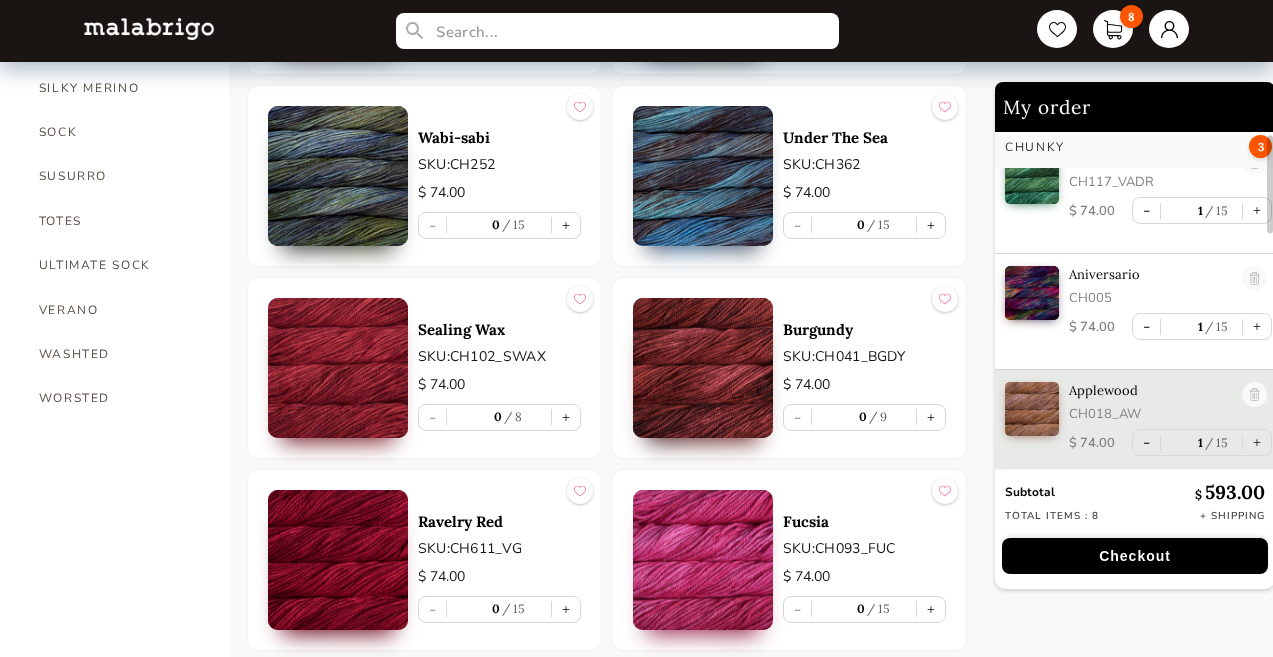 scroll, scrollTop: 367, scrollLeft: 0, axis: vertical 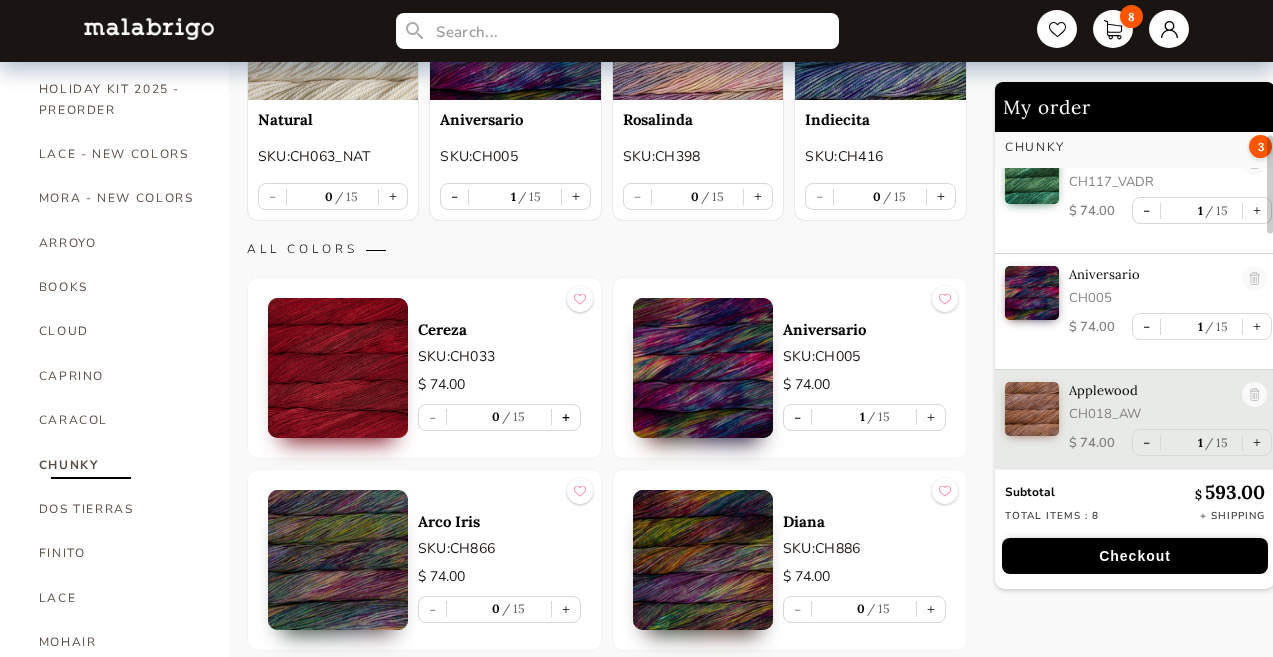 click on "+" at bounding box center (566, 417) 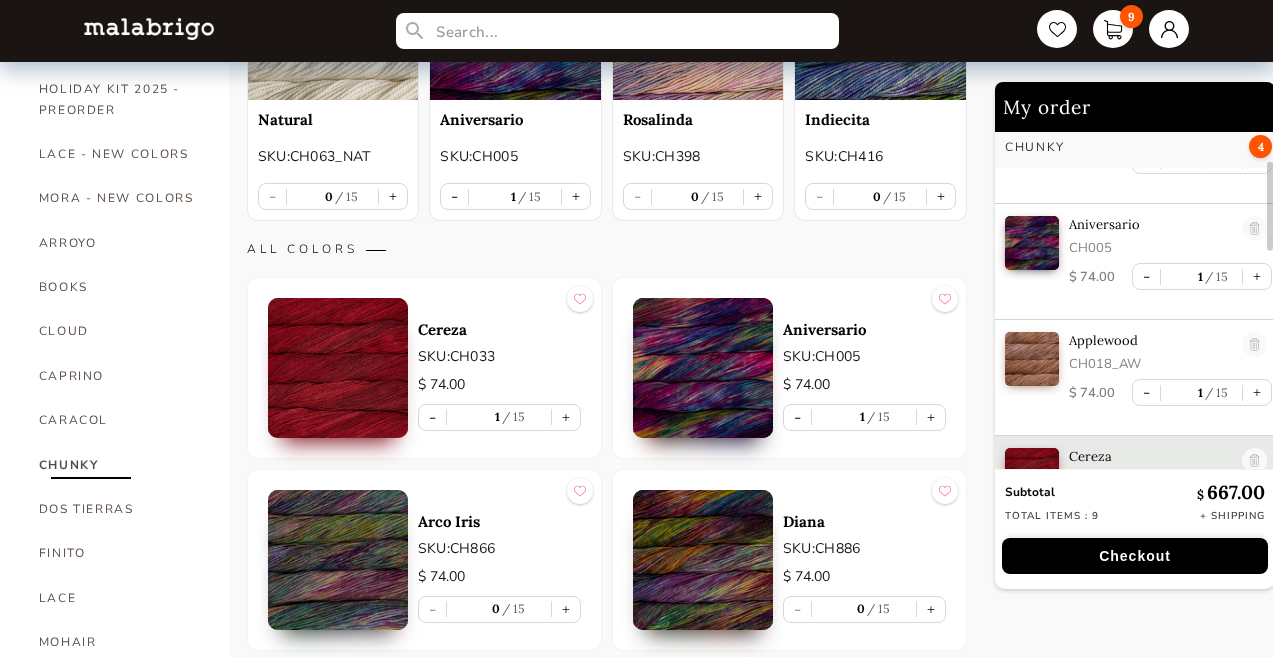 scroll, scrollTop: 146, scrollLeft: 0, axis: vertical 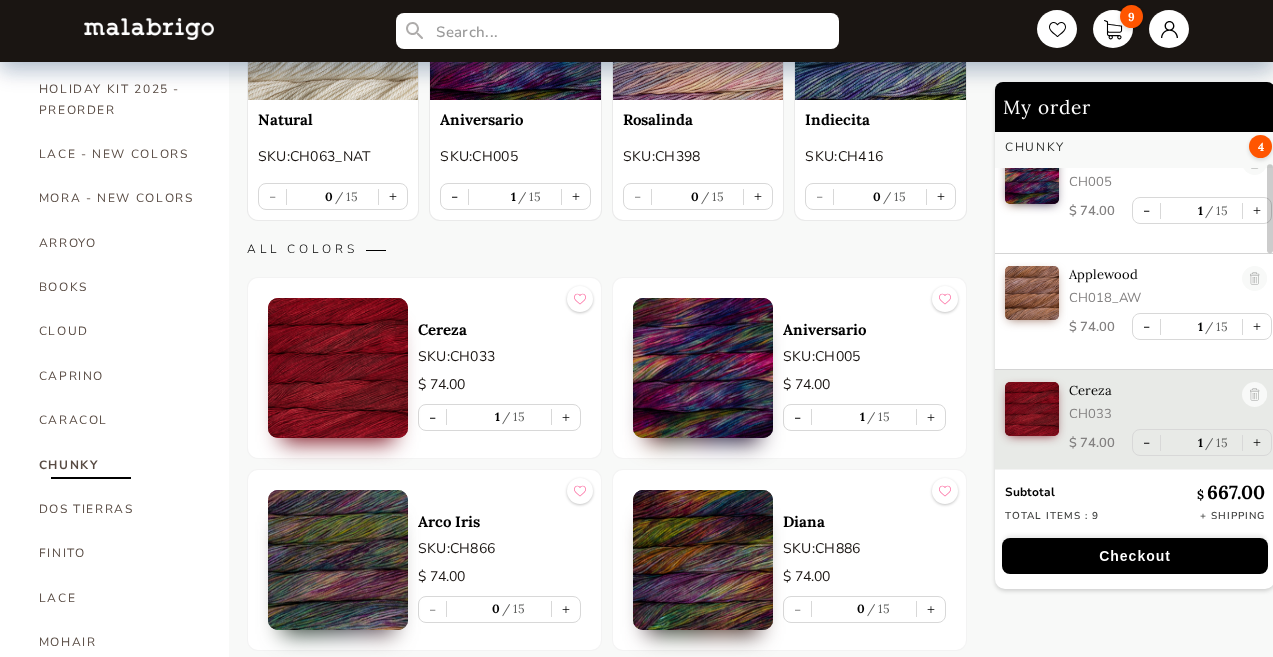type 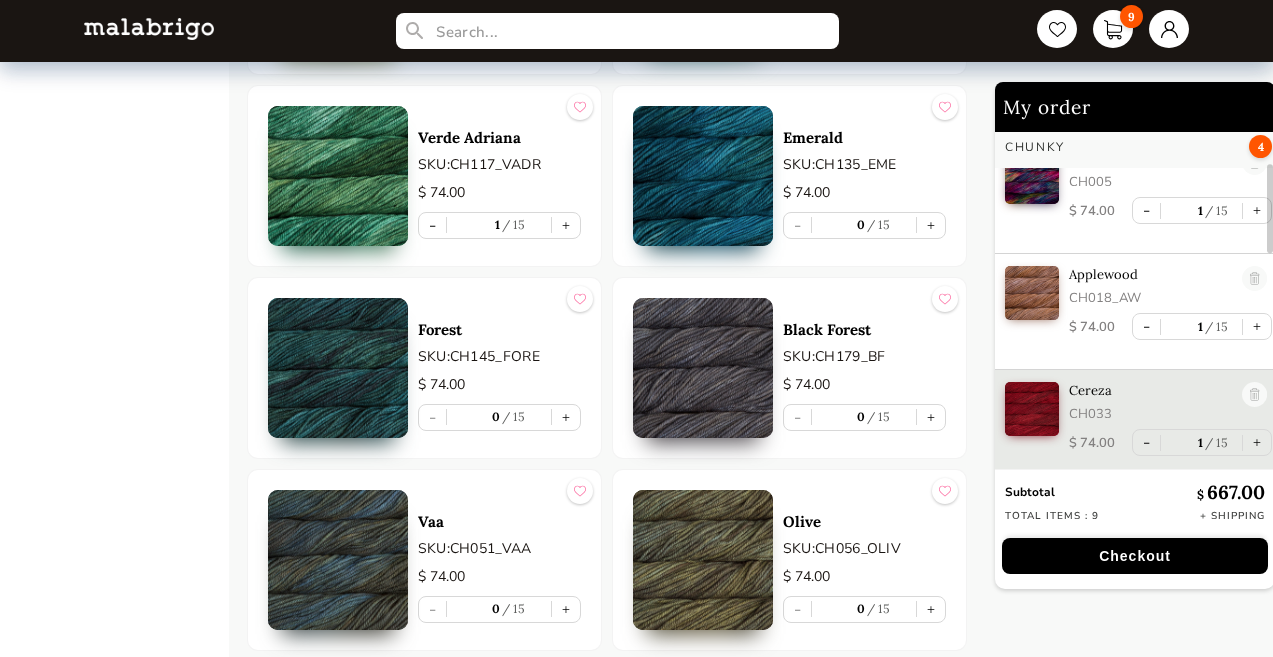 scroll, scrollTop: 3055, scrollLeft: 0, axis: vertical 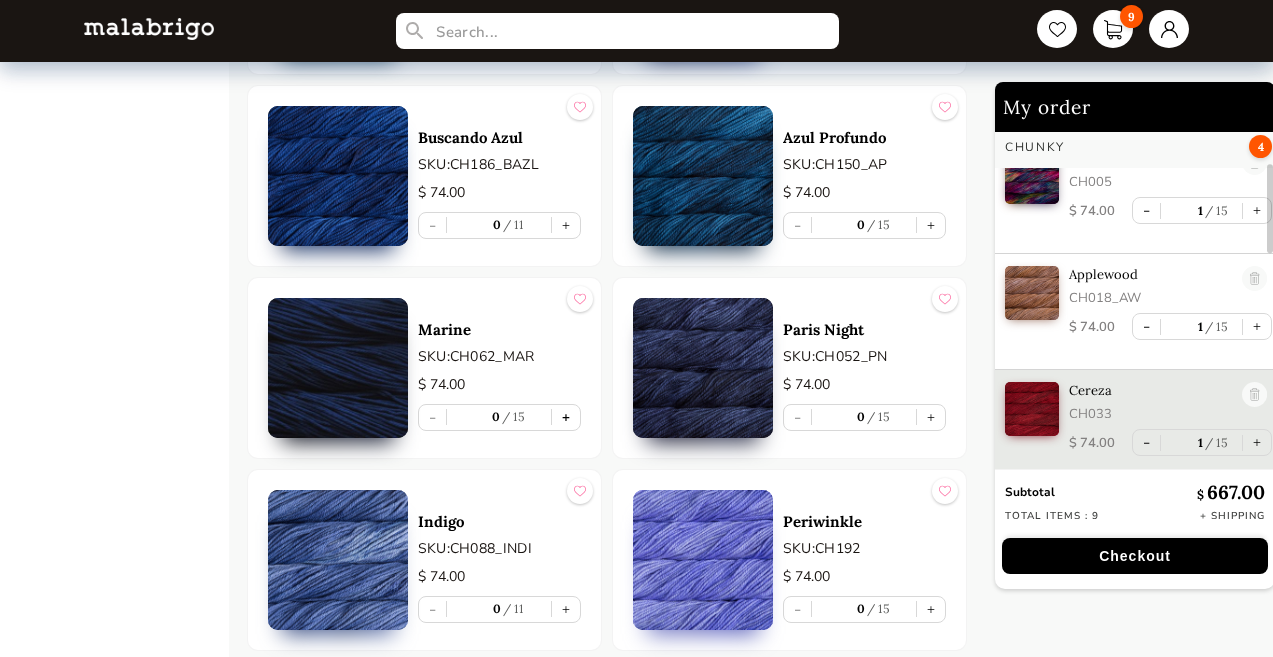 click on "+" at bounding box center (566, 417) 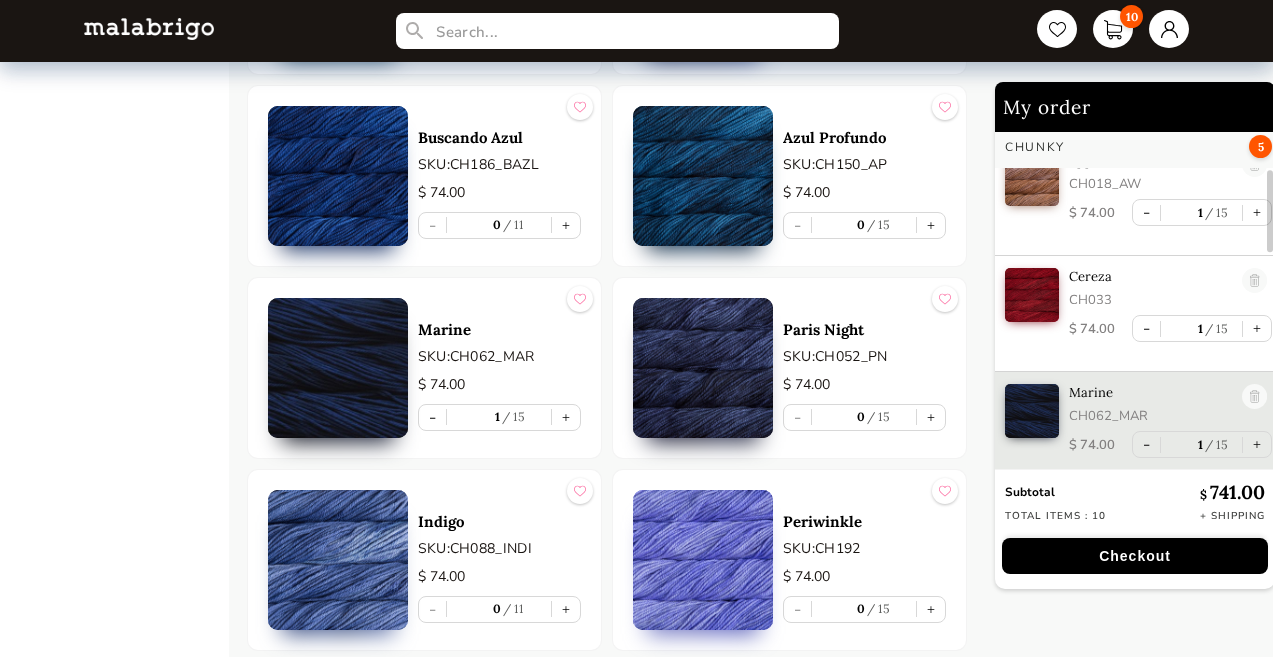 scroll, scrollTop: 261, scrollLeft: 0, axis: vertical 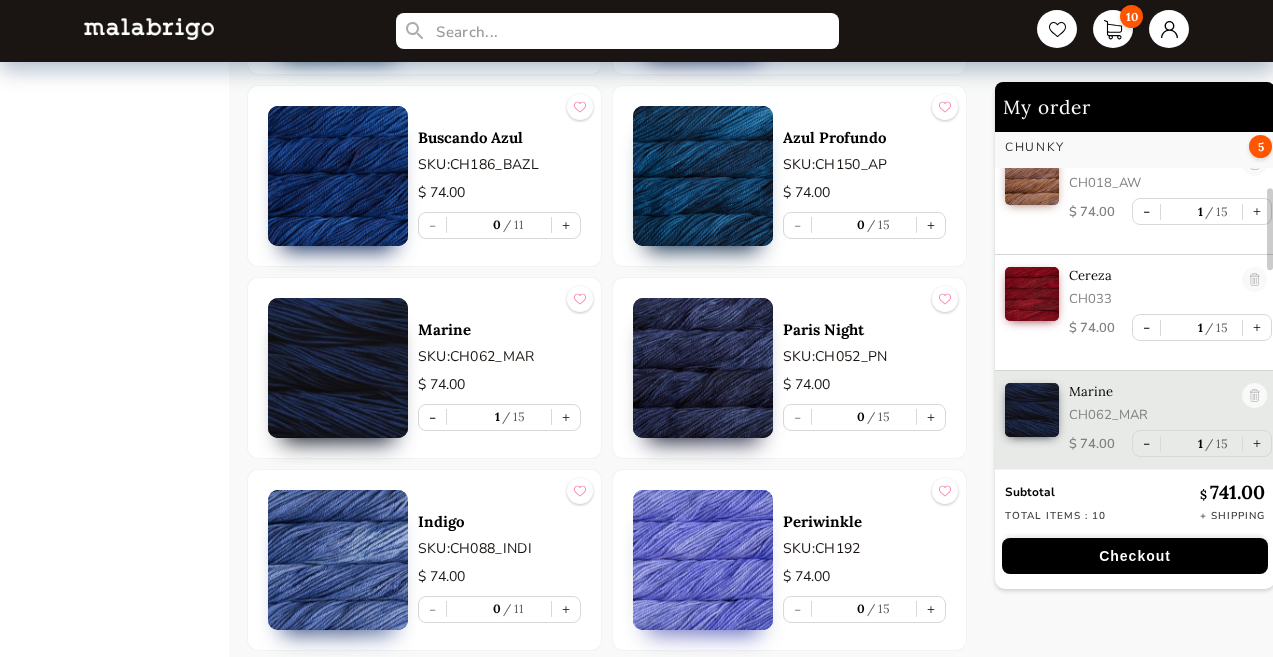 type 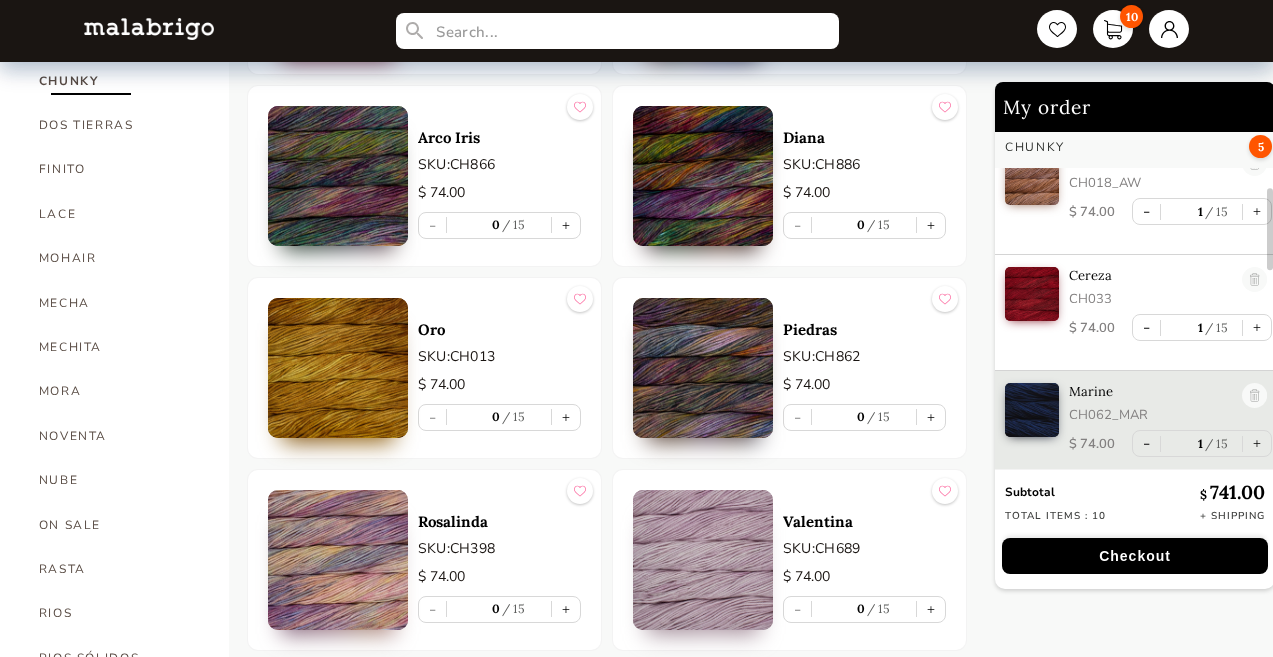 click on "0 15" at bounding box center [864, 417] 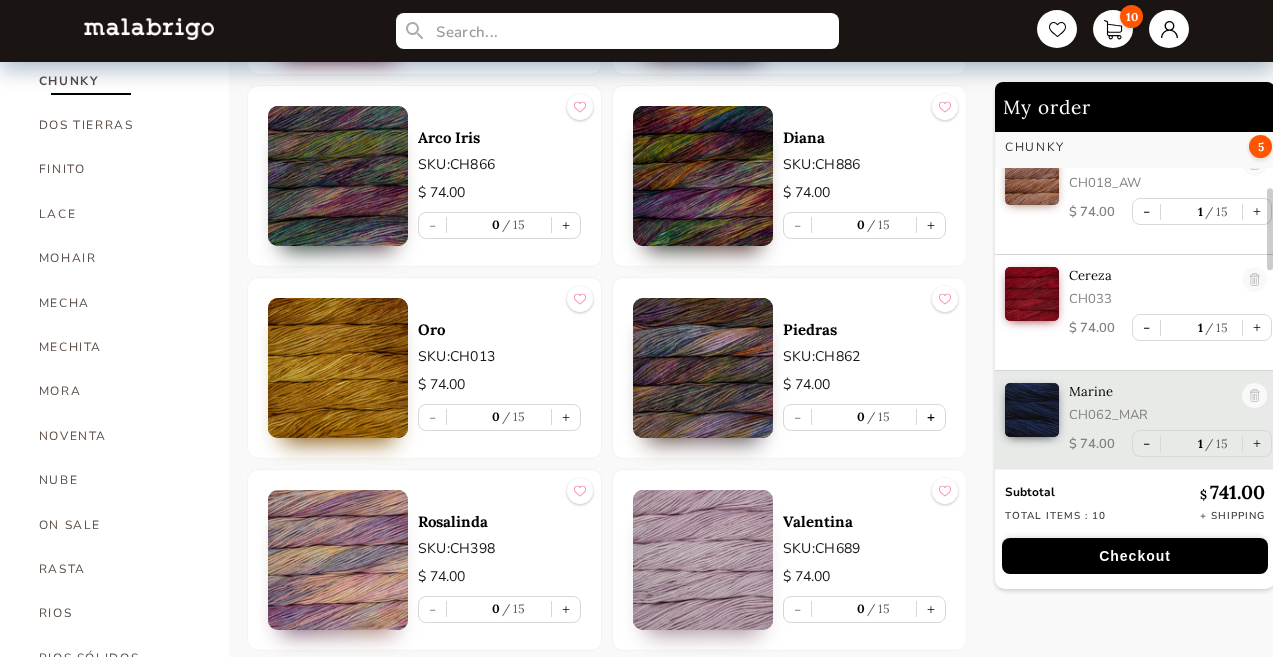 click on "+" at bounding box center [931, 417] 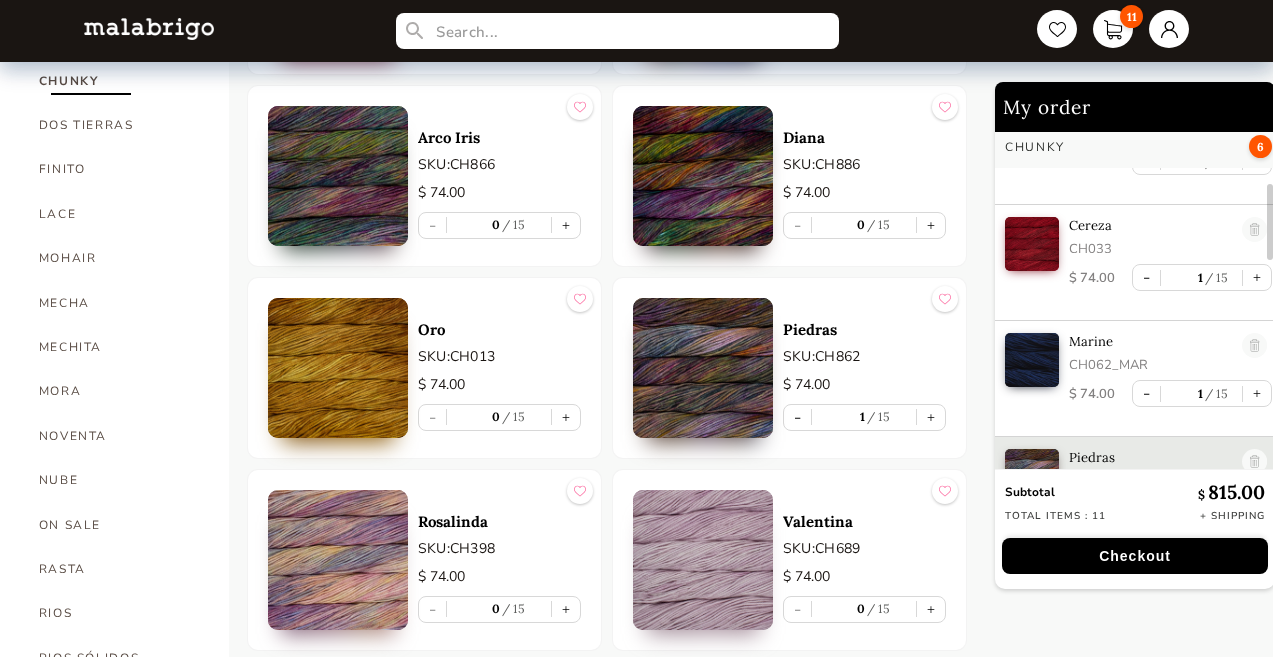 scroll, scrollTop: 377, scrollLeft: 0, axis: vertical 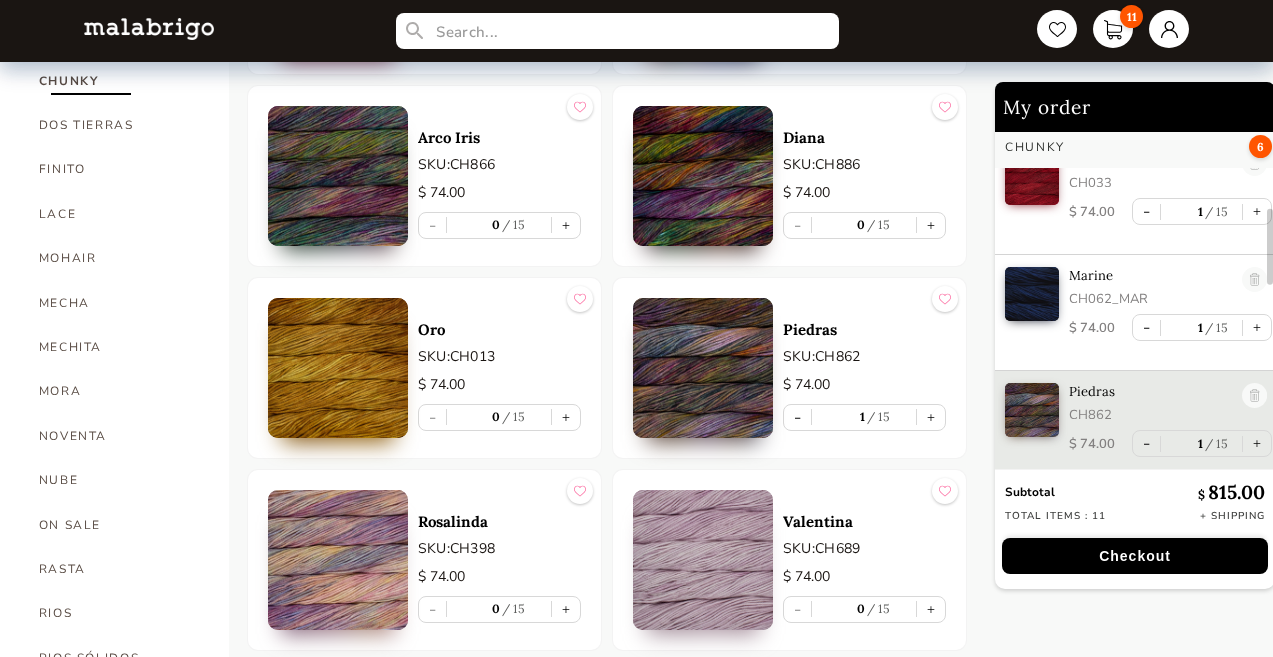 type 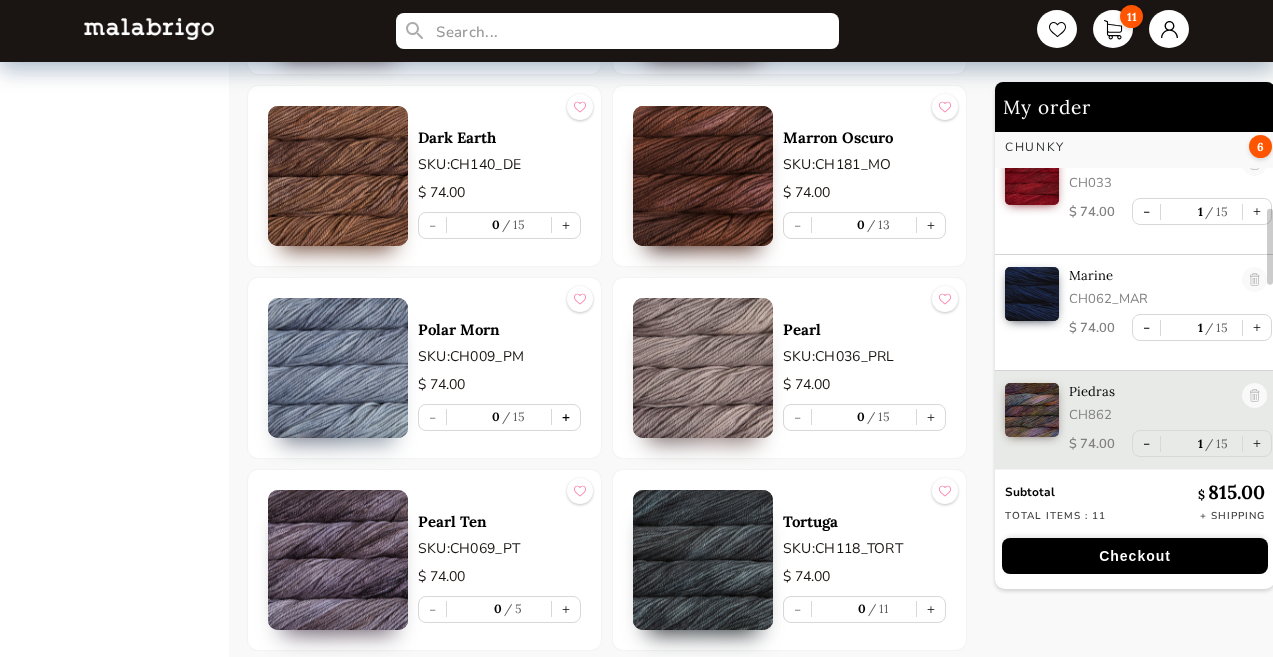 click on "+" at bounding box center [566, 417] 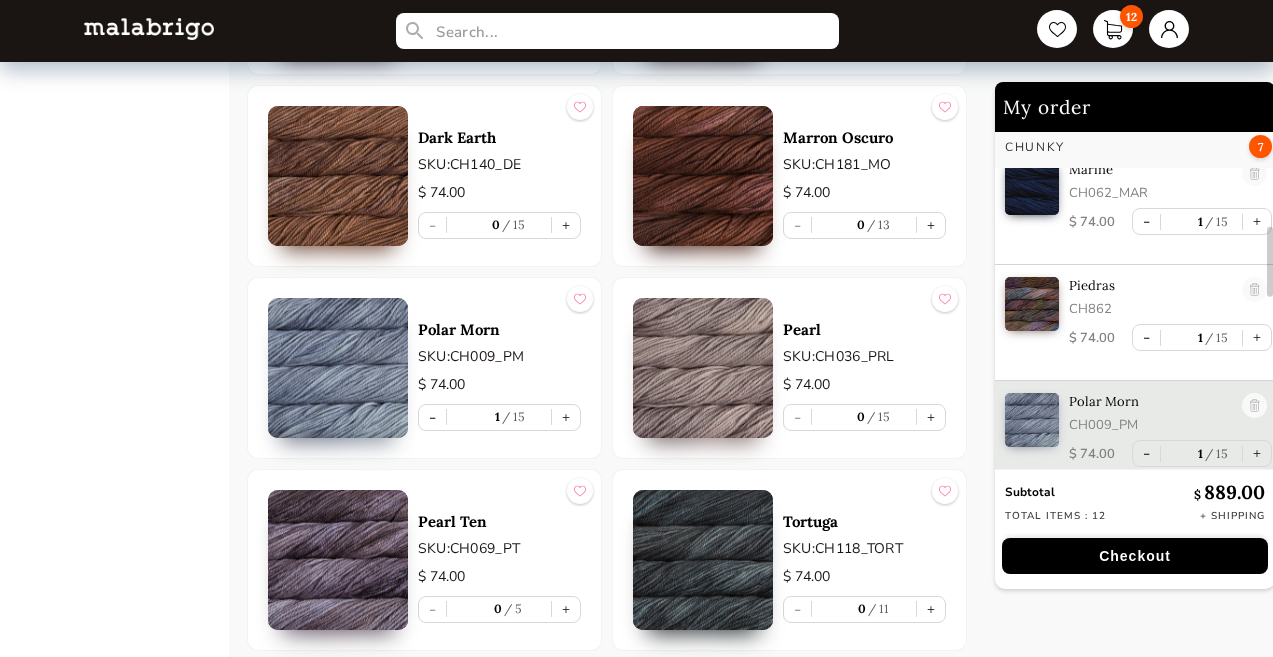 scroll, scrollTop: 493, scrollLeft: 0, axis: vertical 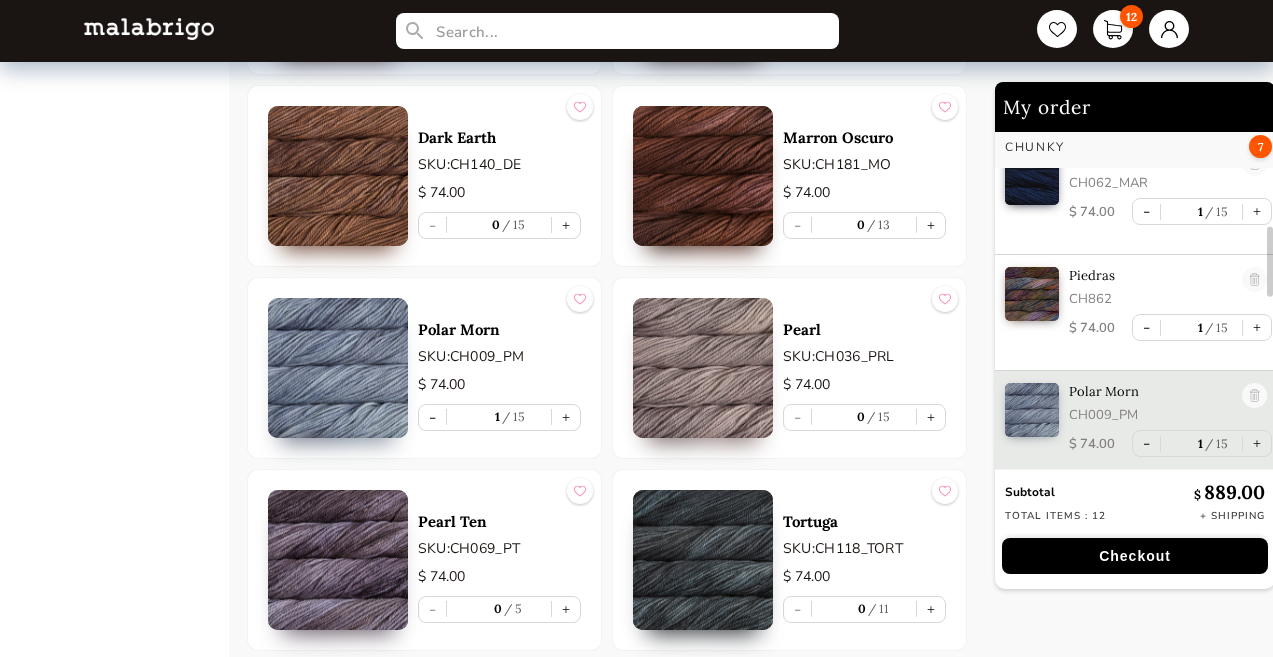 type 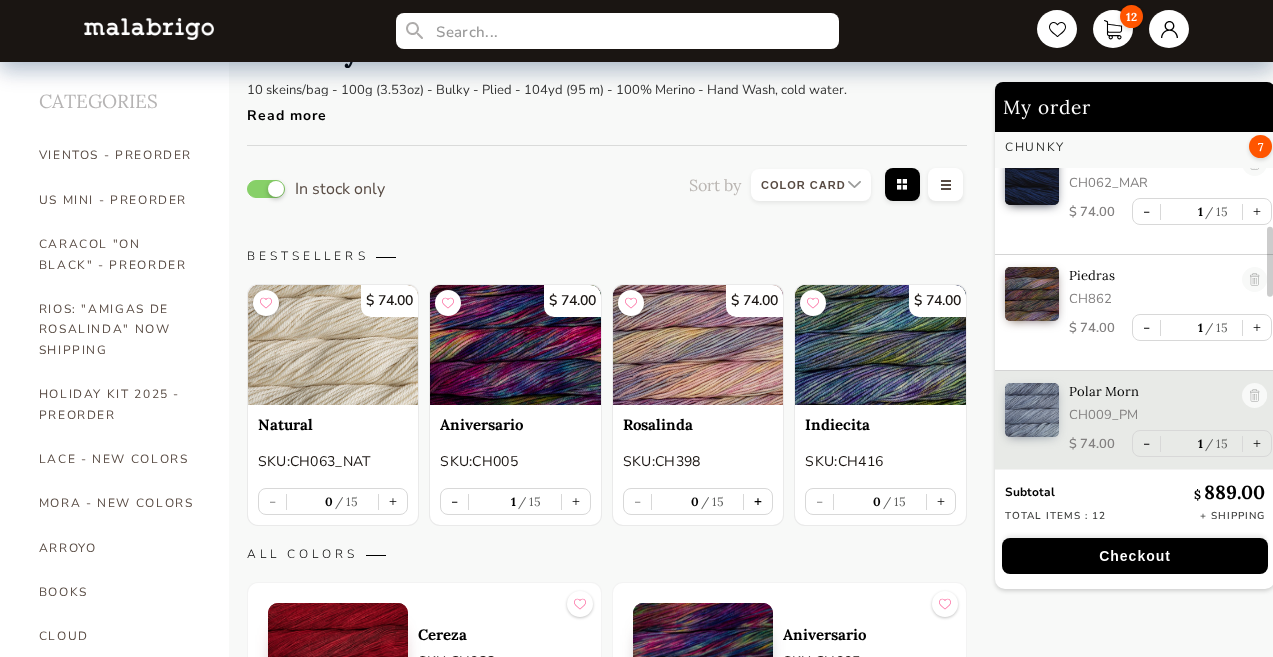 click on "+" at bounding box center [758, 501] 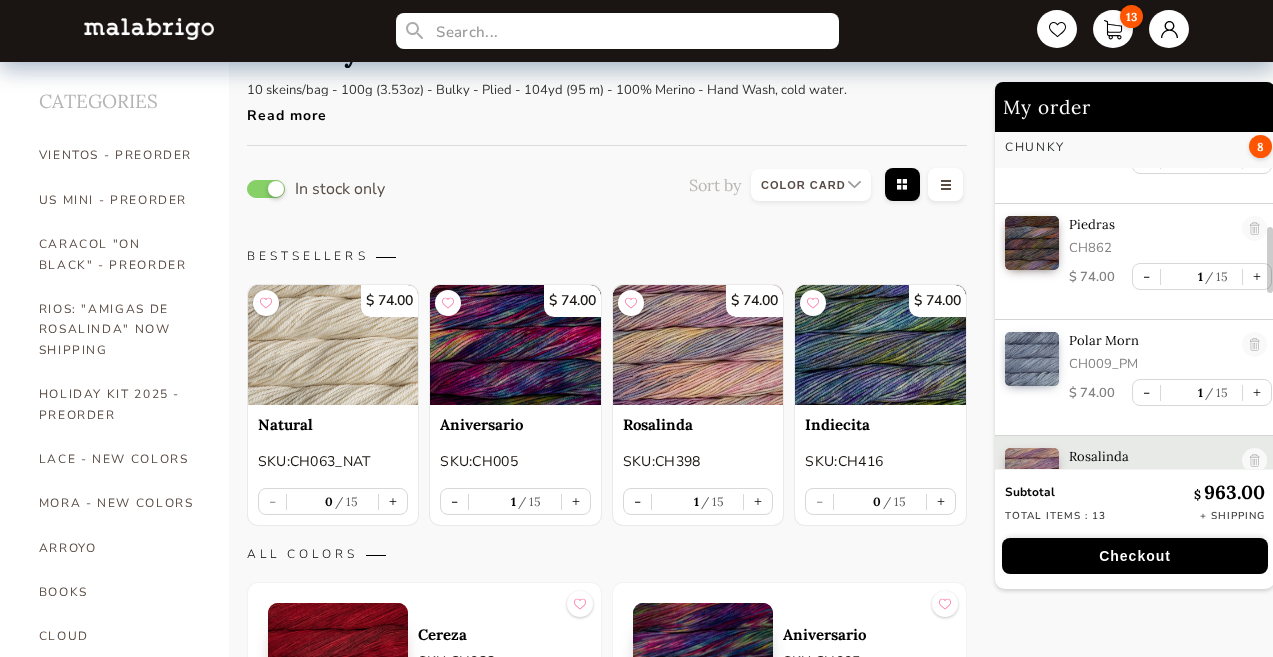 scroll, scrollTop: 609, scrollLeft: 0, axis: vertical 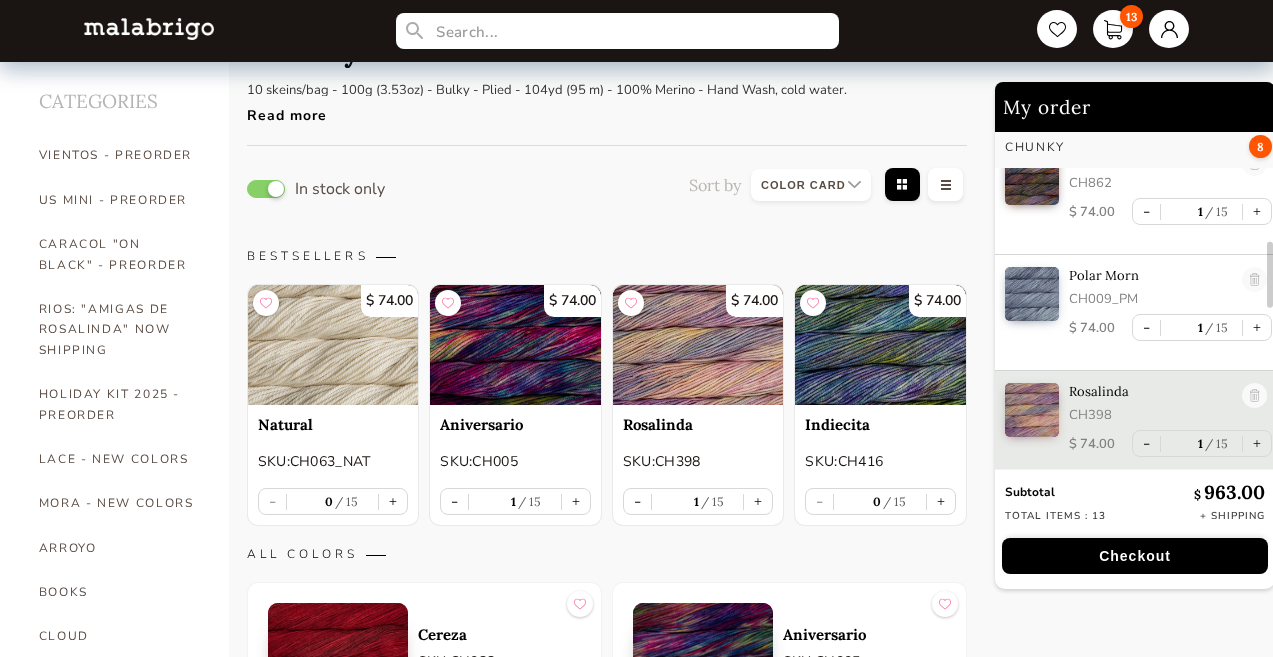 type 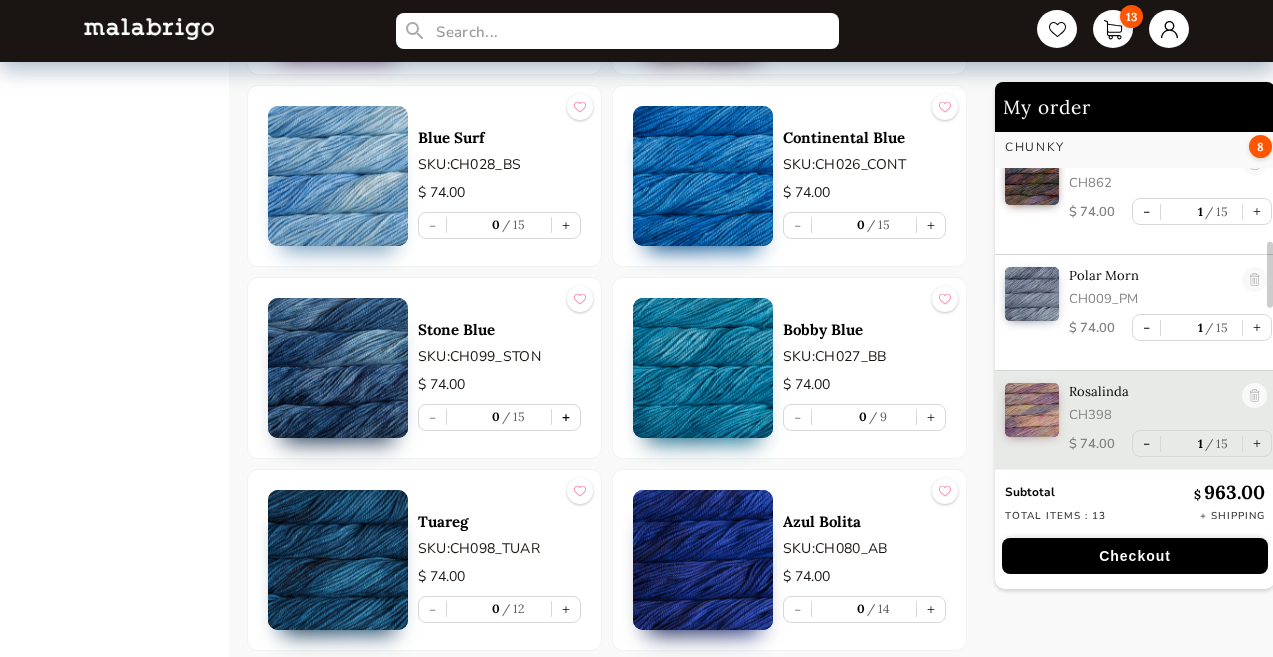 click on "+" at bounding box center [566, 417] 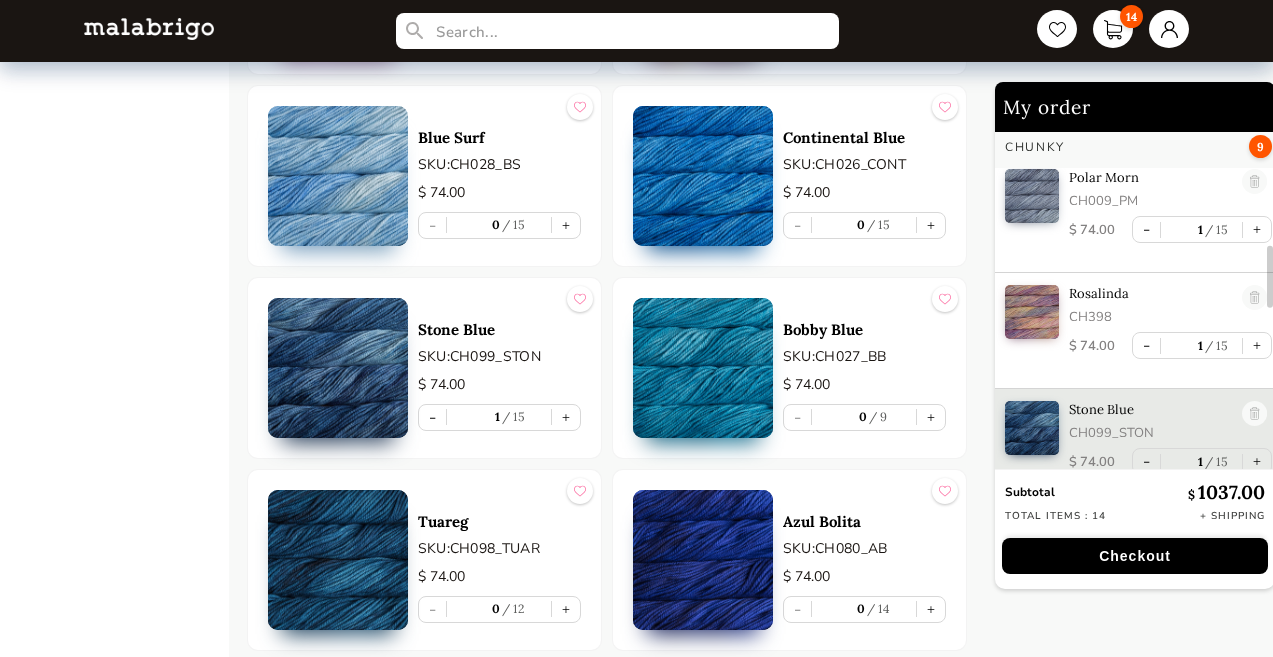 scroll, scrollTop: 725, scrollLeft: 0, axis: vertical 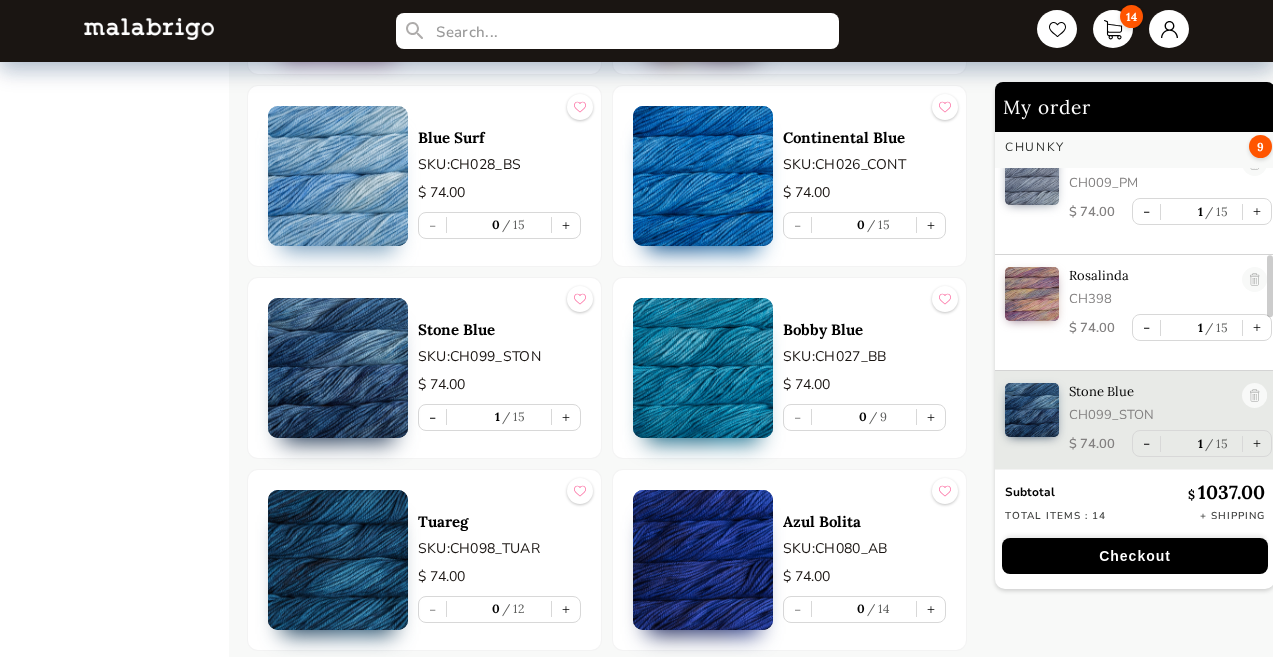 type 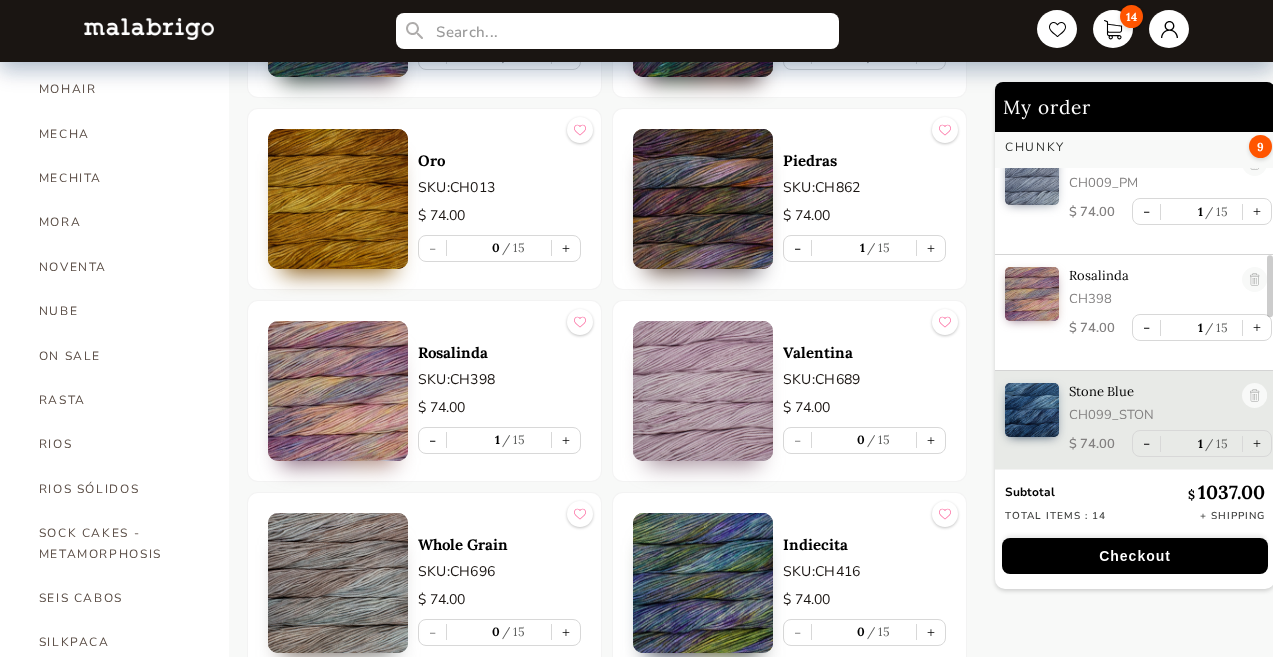 scroll, scrollTop: 840, scrollLeft: 0, axis: vertical 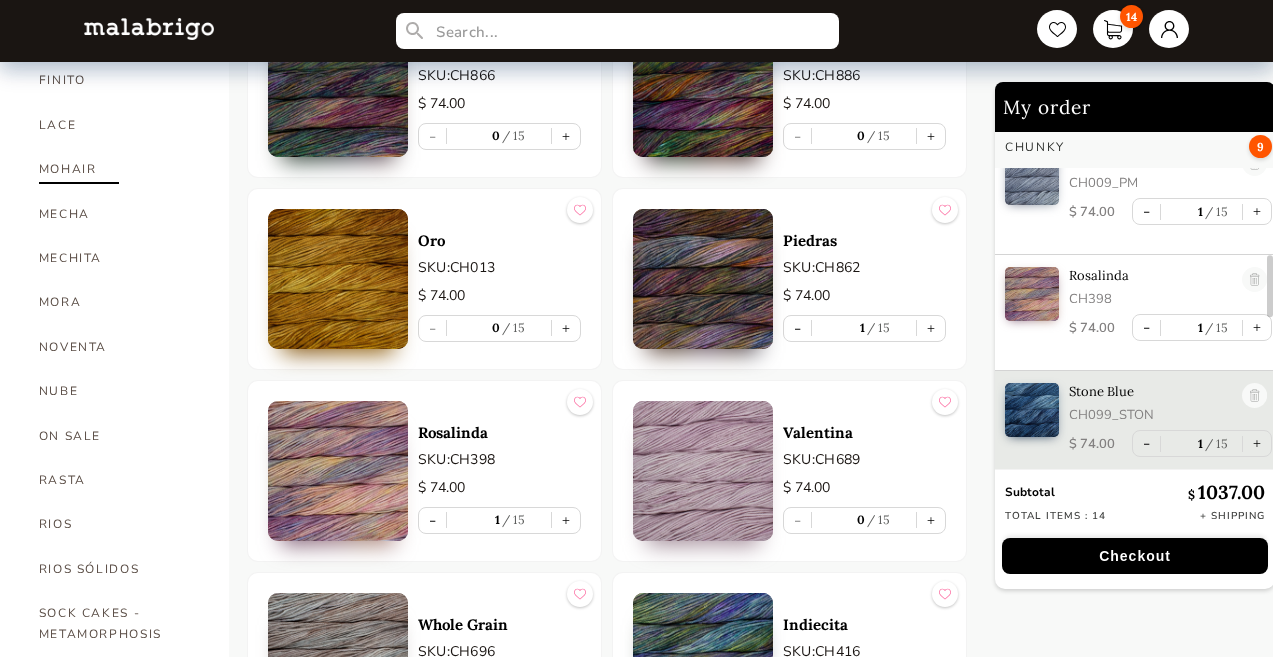click on "MOHAIR" at bounding box center (119, 169) 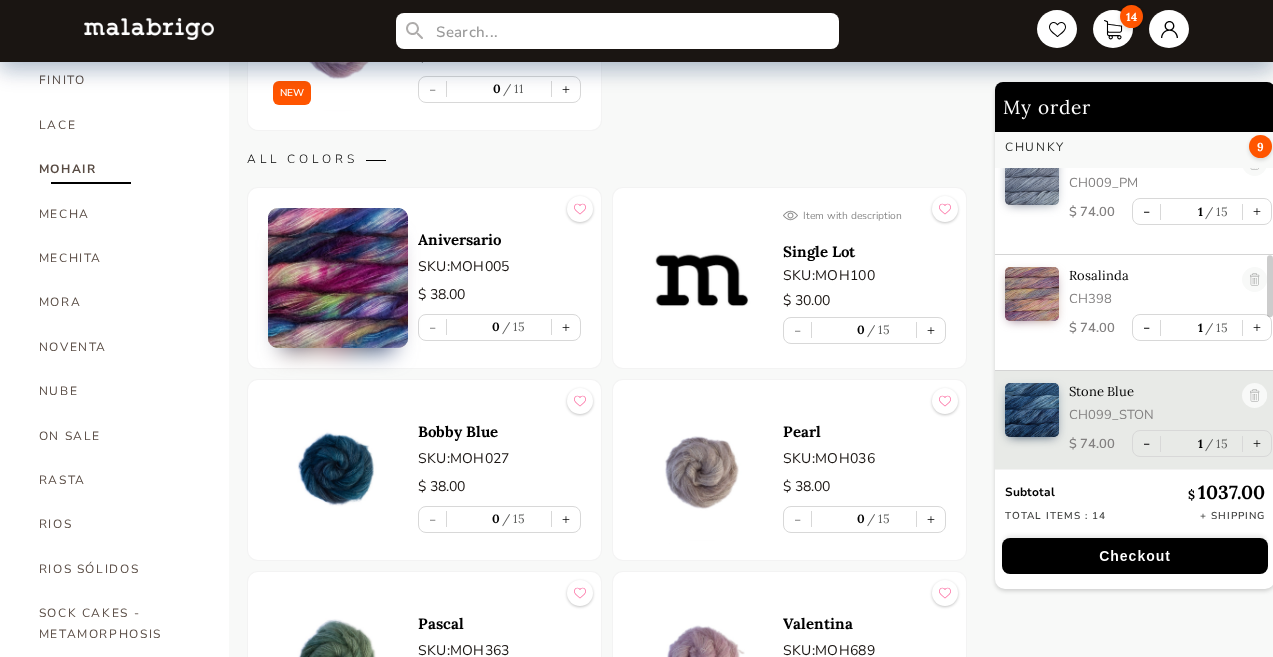 scroll, scrollTop: 1156, scrollLeft: 0, axis: vertical 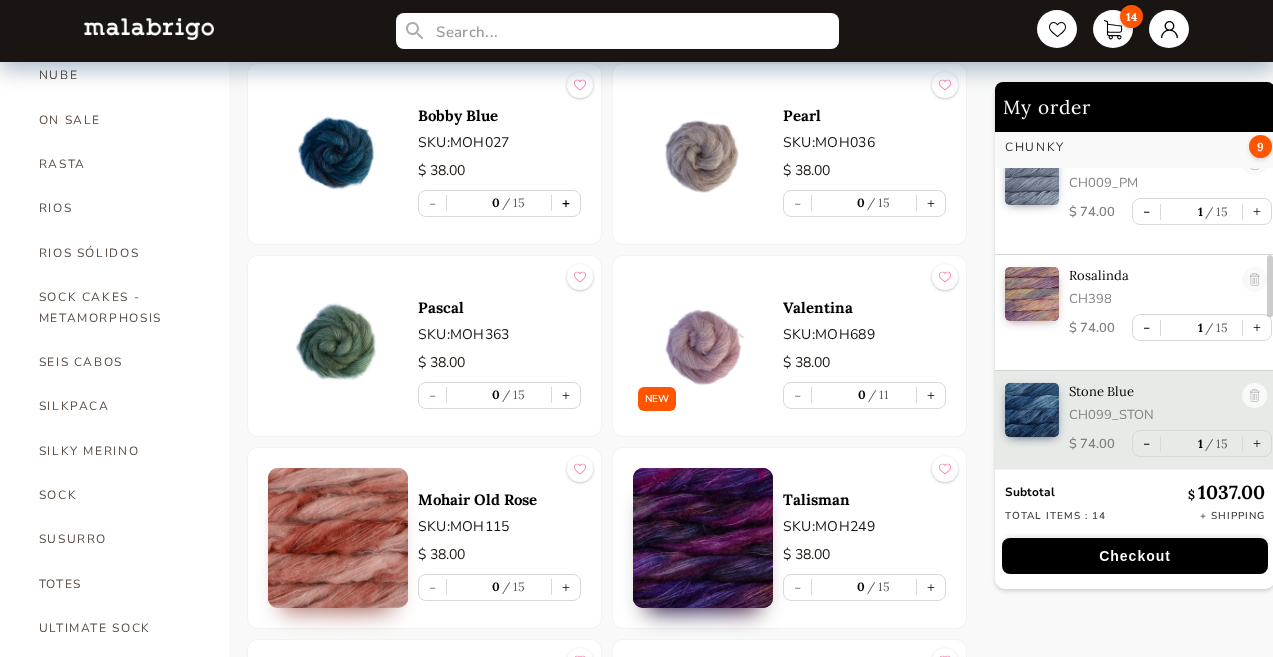 click on "+" at bounding box center (566, 203) 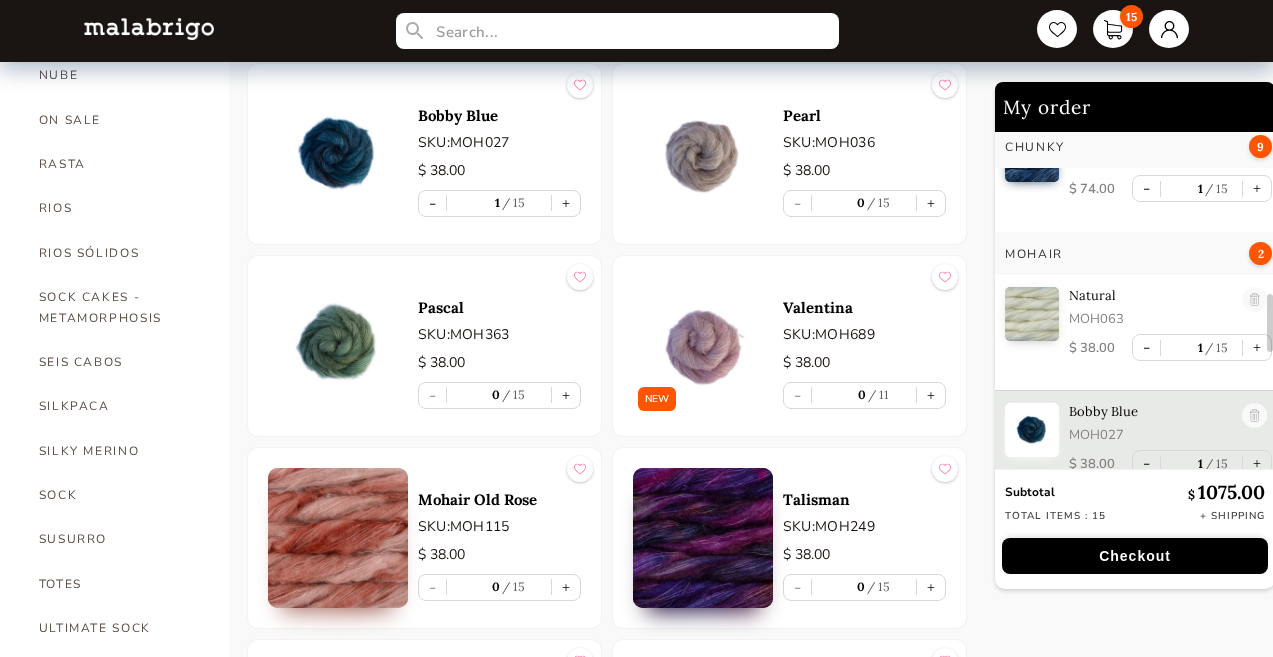 scroll, scrollTop: 1000, scrollLeft: 0, axis: vertical 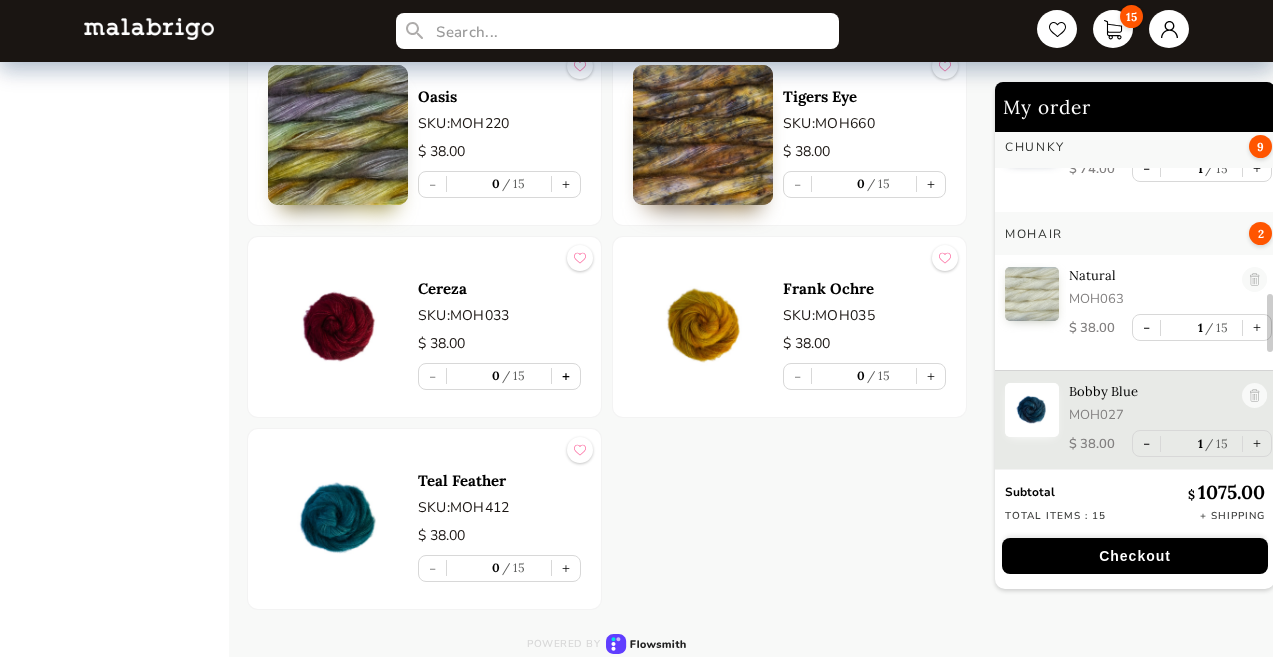 click on "+" at bounding box center (566, 376) 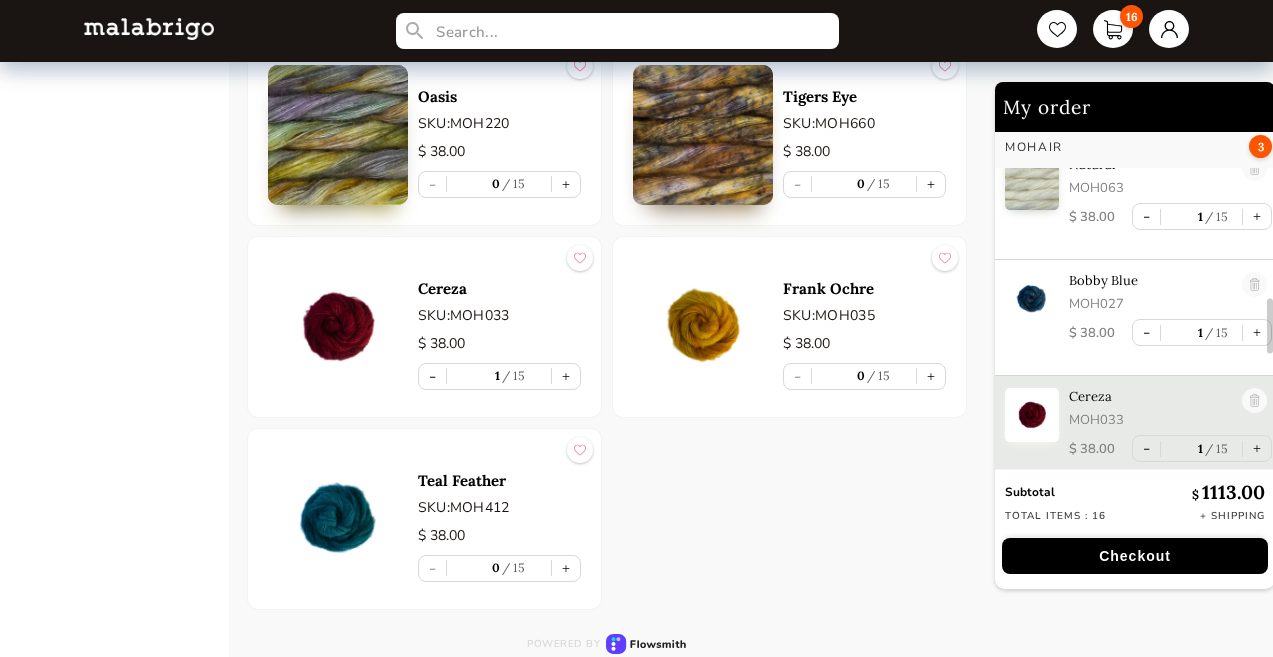scroll, scrollTop: 1116, scrollLeft: 0, axis: vertical 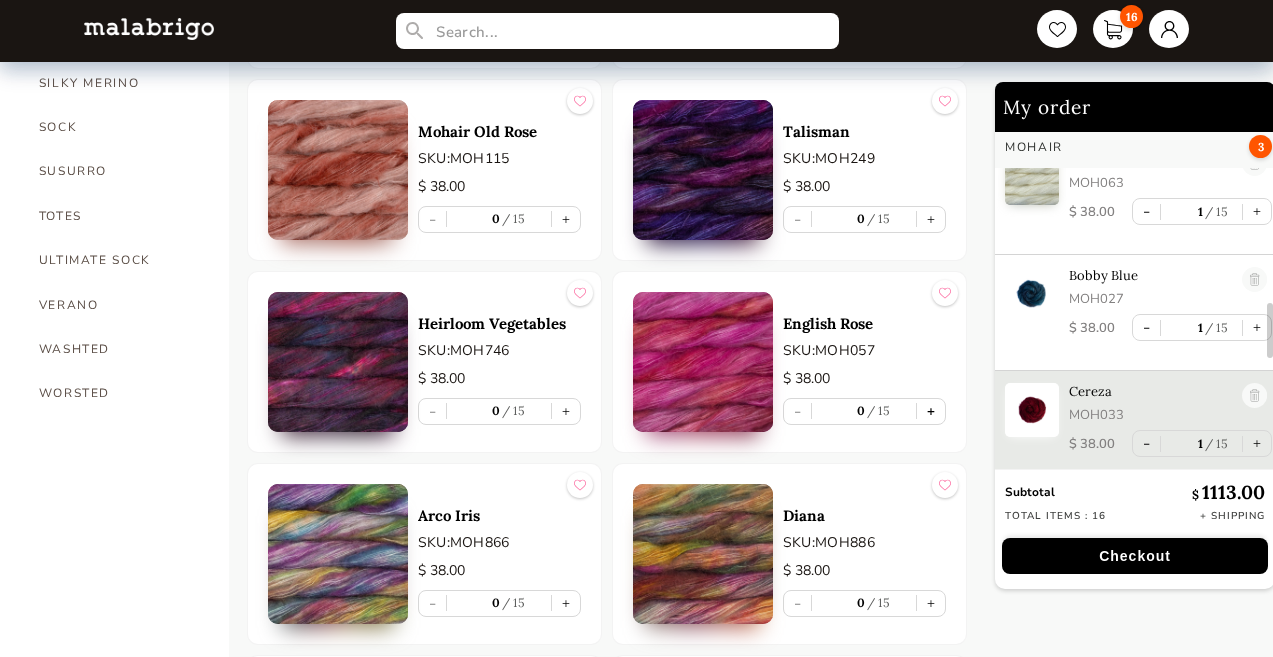 click on "+" at bounding box center [931, 411] 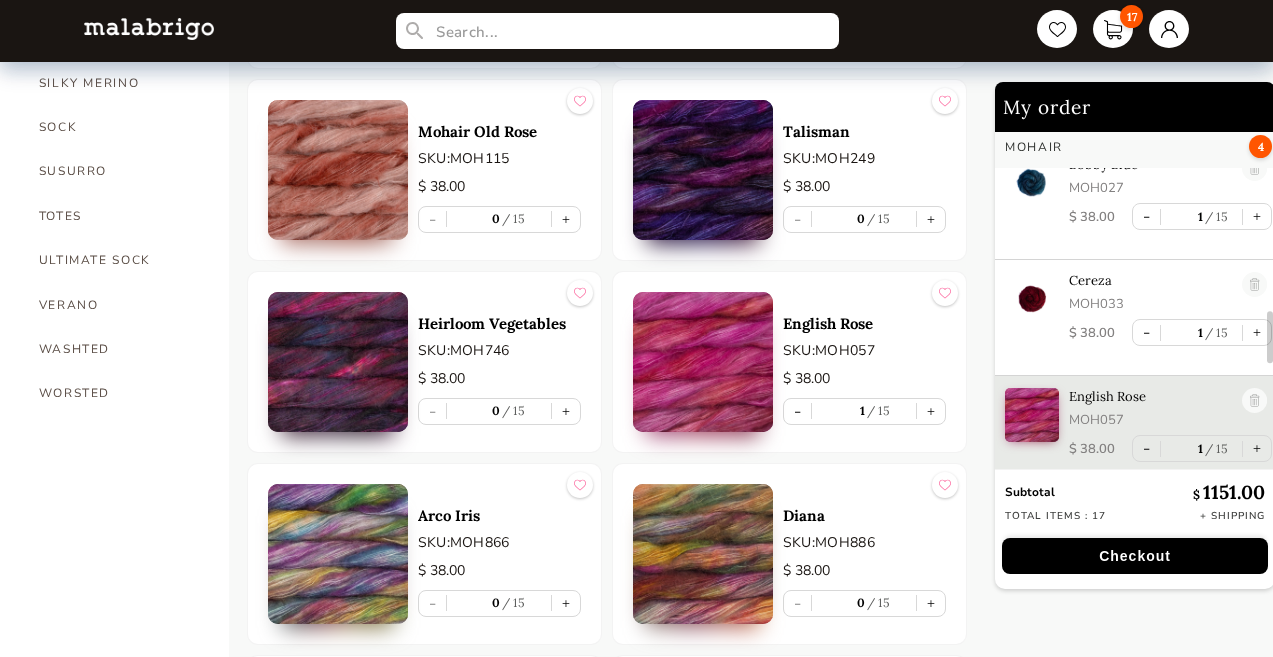scroll, scrollTop: 1232, scrollLeft: 0, axis: vertical 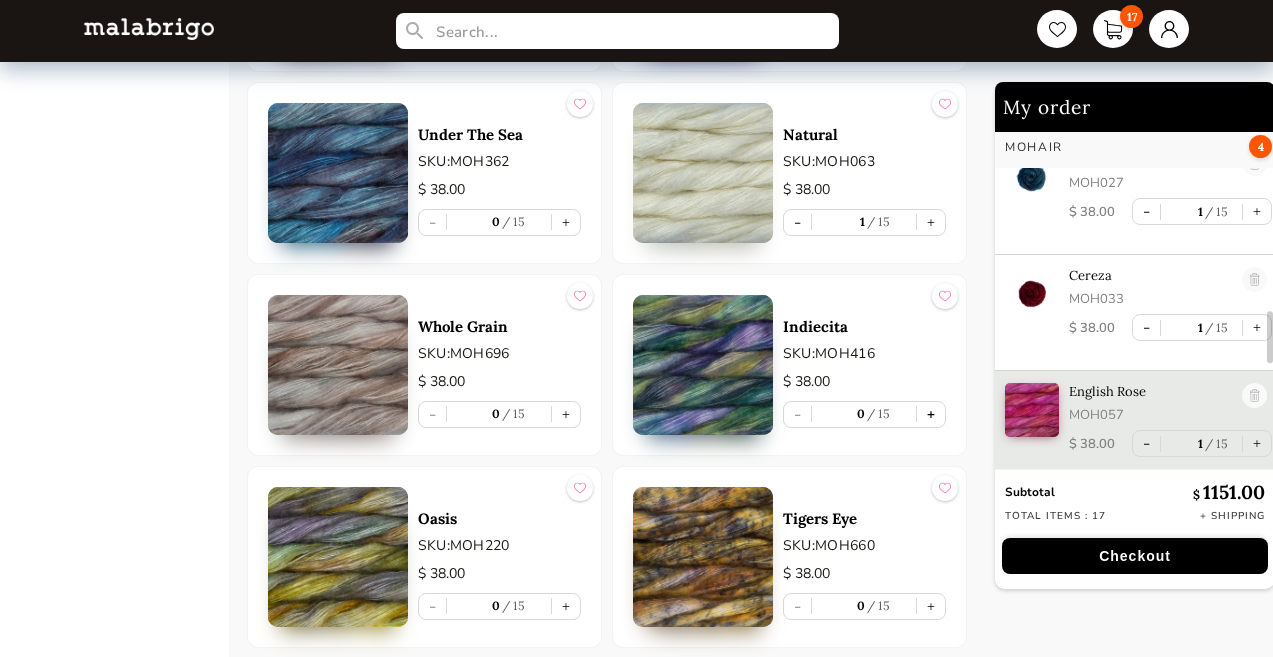click on "+" at bounding box center [931, 414] 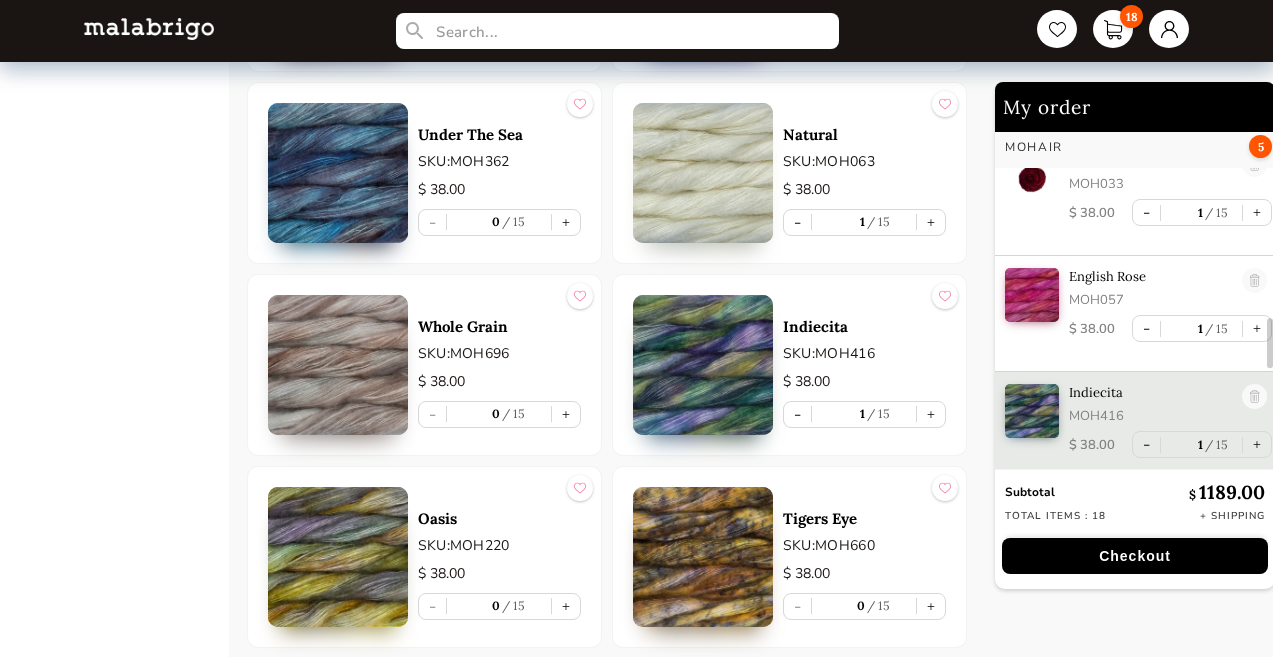 scroll, scrollTop: 1349, scrollLeft: 0, axis: vertical 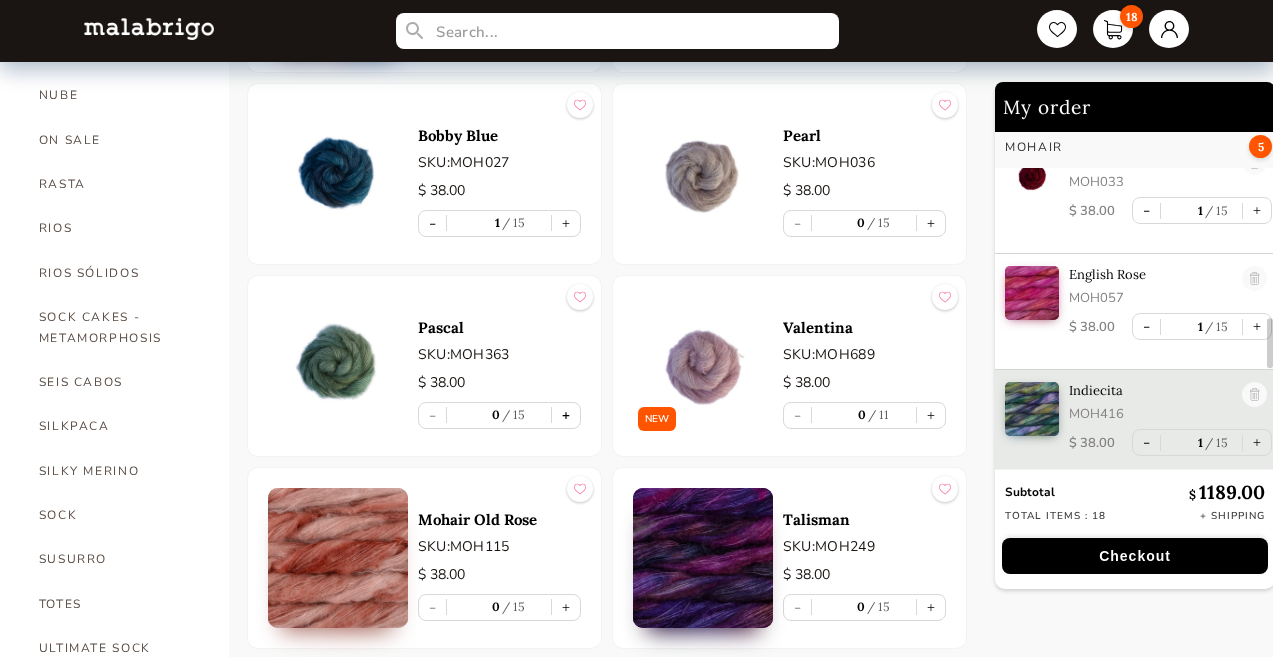 click on "+" at bounding box center (566, 415) 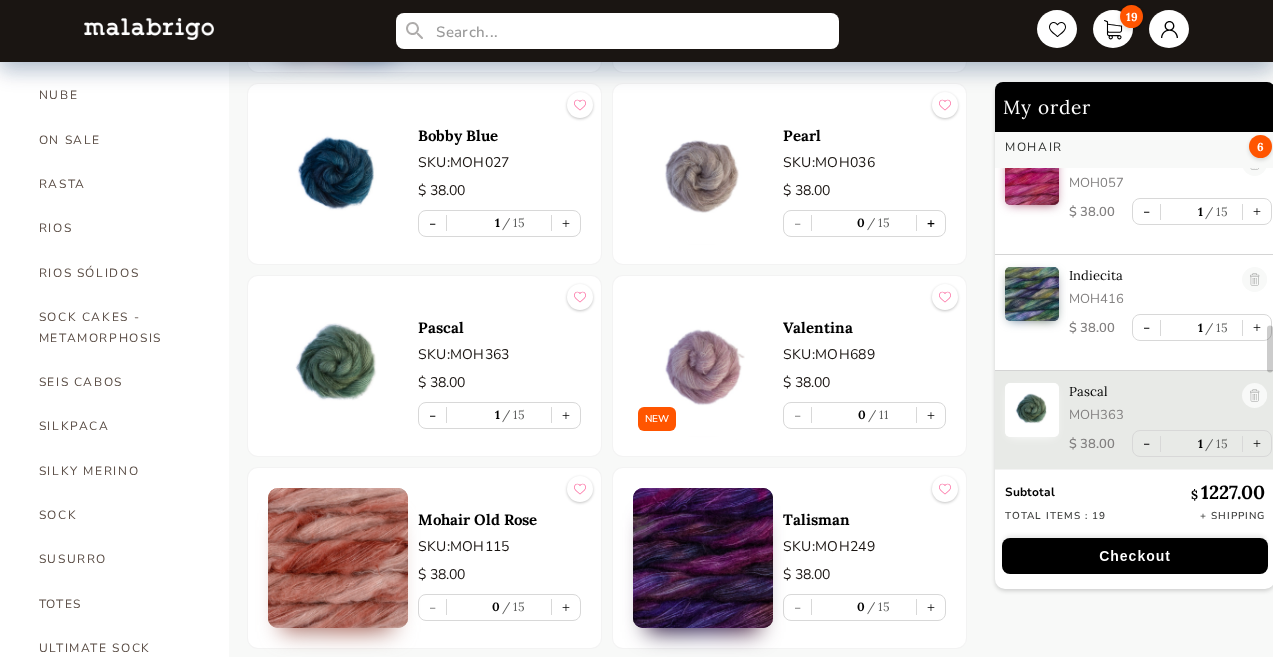 click on "+" at bounding box center [931, 223] 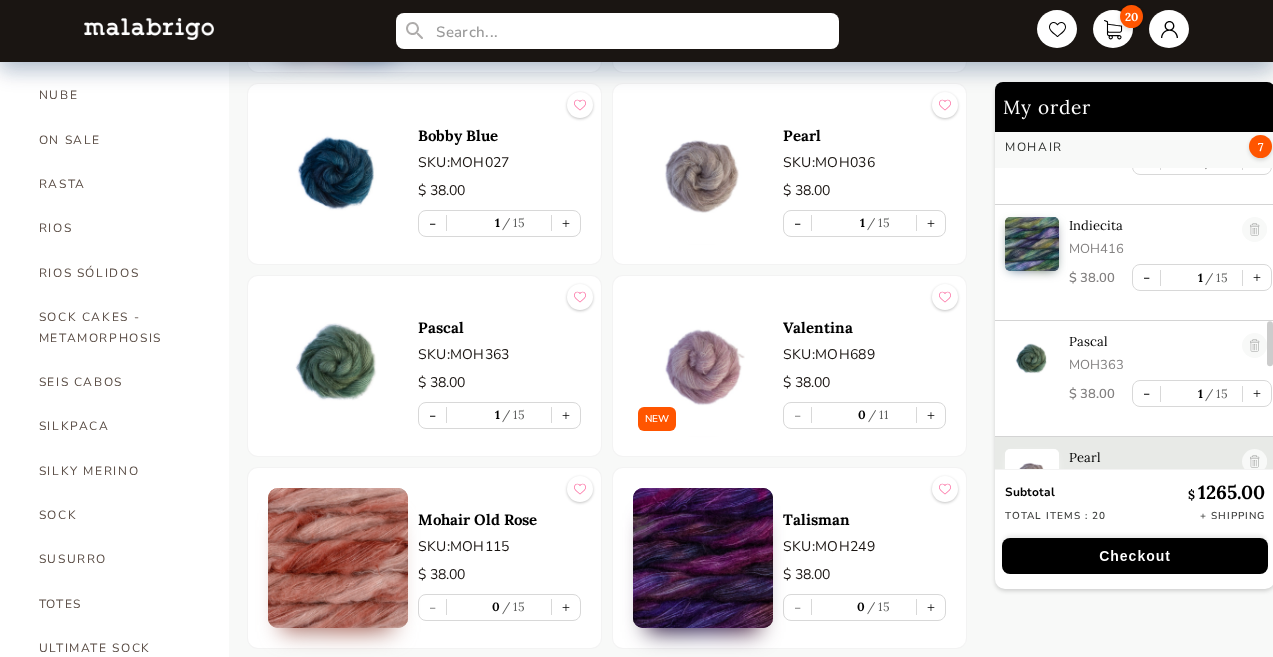scroll, scrollTop: 1580, scrollLeft: 0, axis: vertical 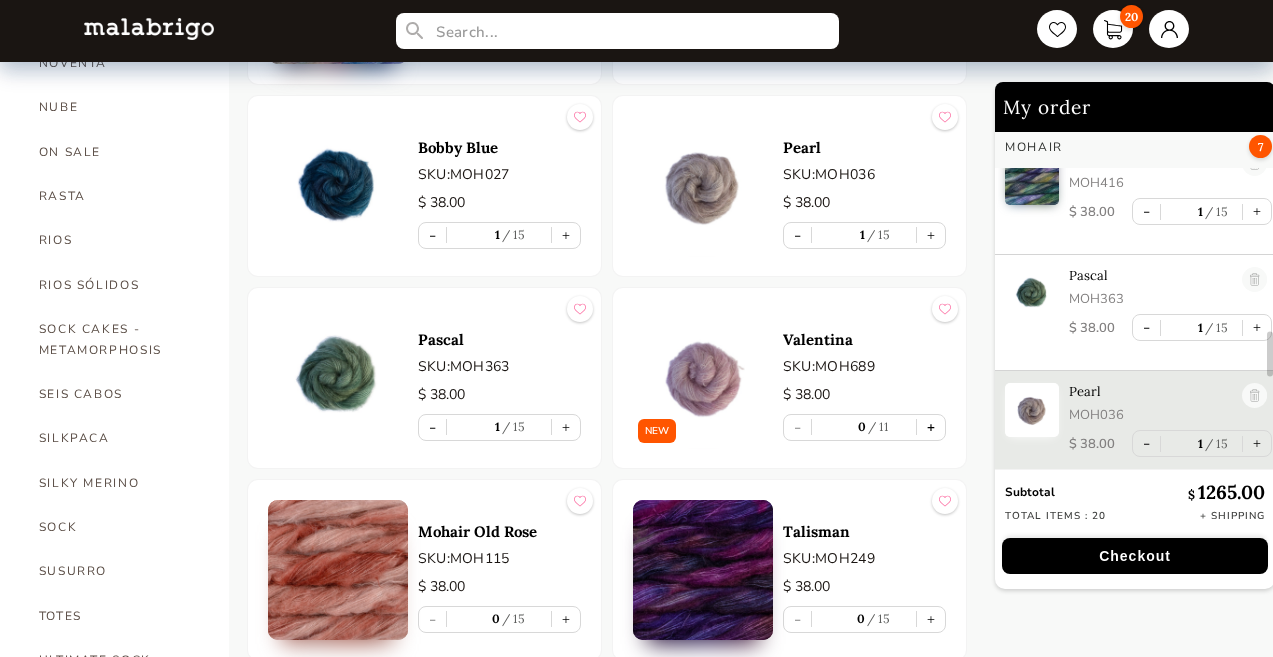 click on "+" at bounding box center [931, 427] 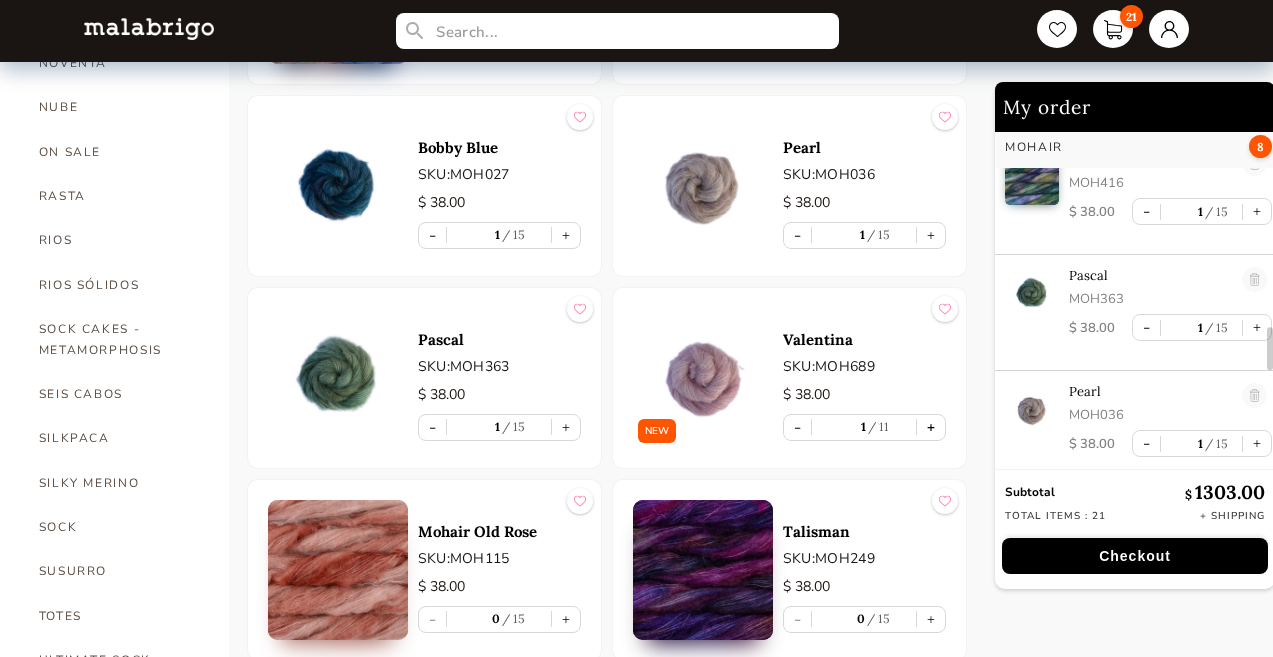 scroll, scrollTop: 1697, scrollLeft: 0, axis: vertical 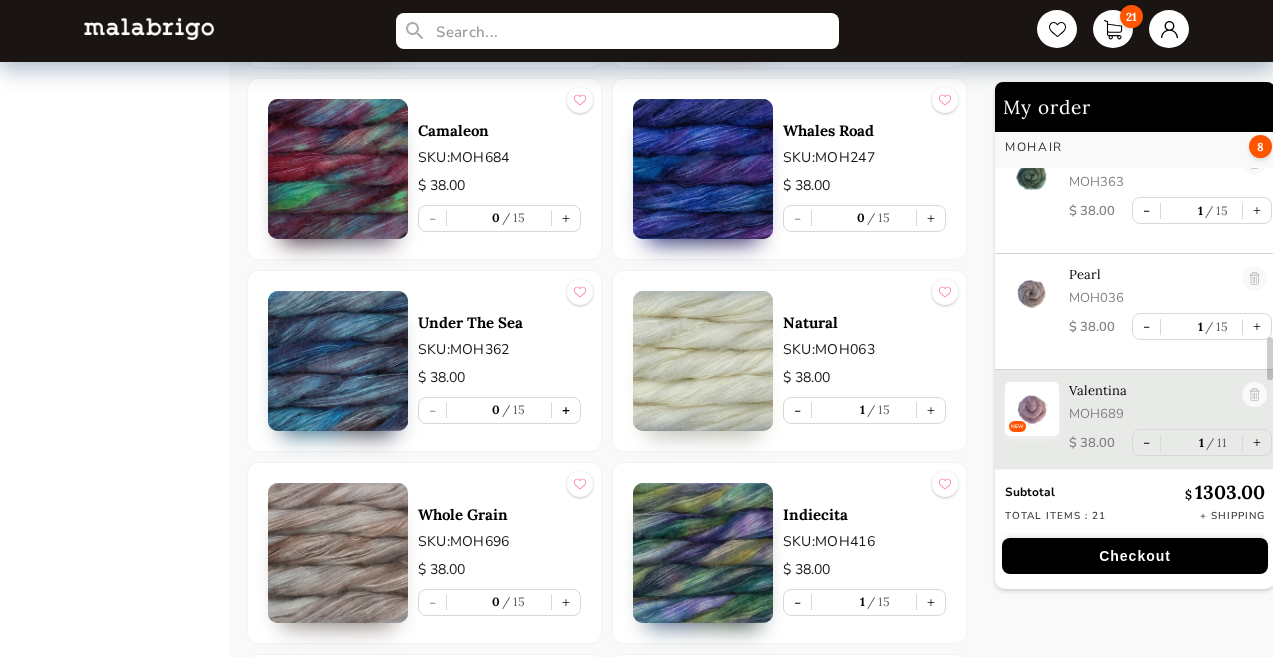 click on "+" at bounding box center (566, 410) 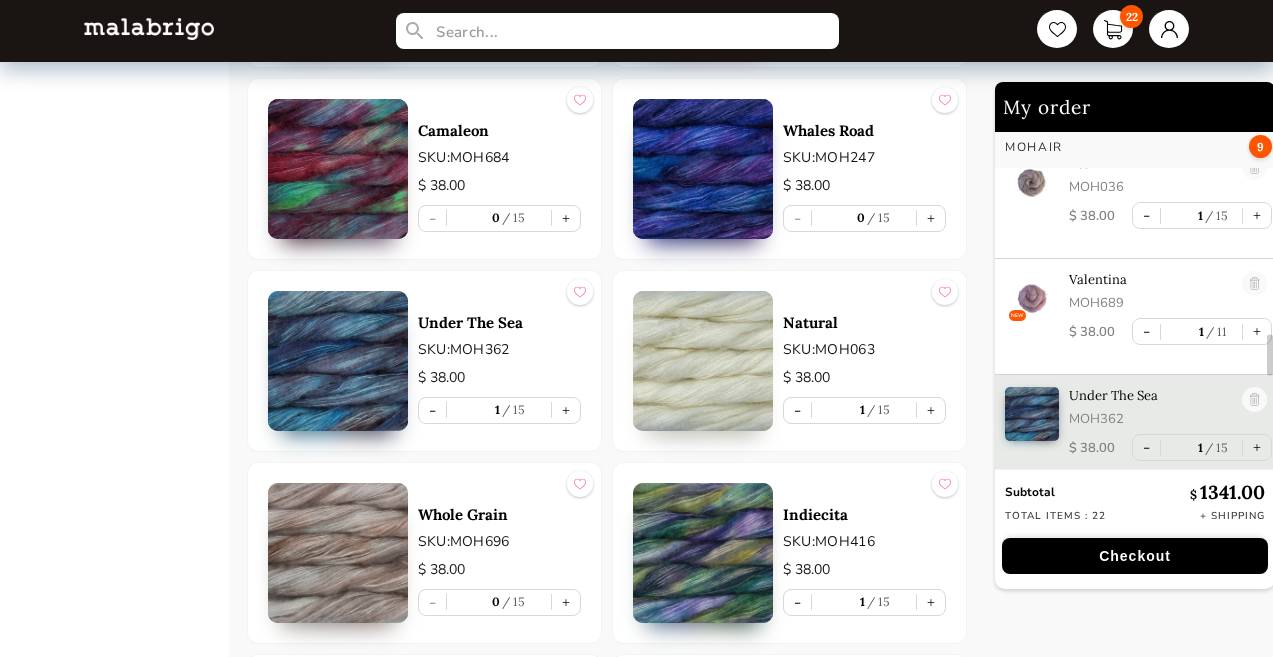 scroll, scrollTop: 1813, scrollLeft: 0, axis: vertical 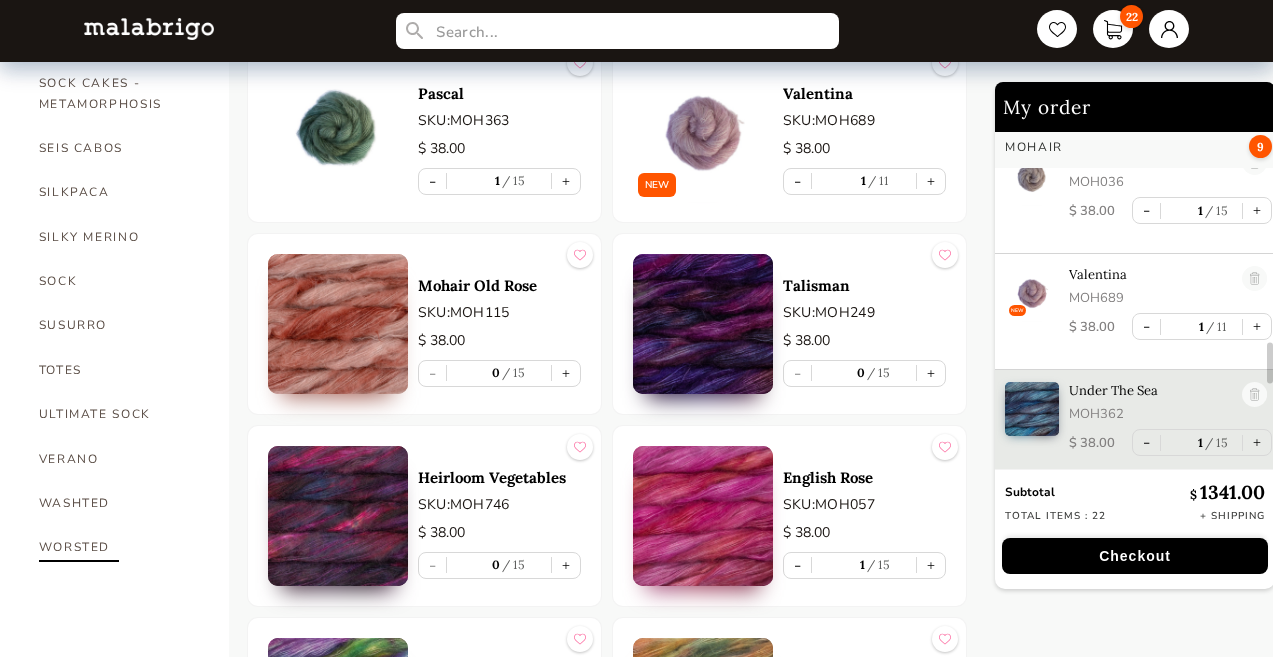 click on "WORSTED" at bounding box center (119, 547) 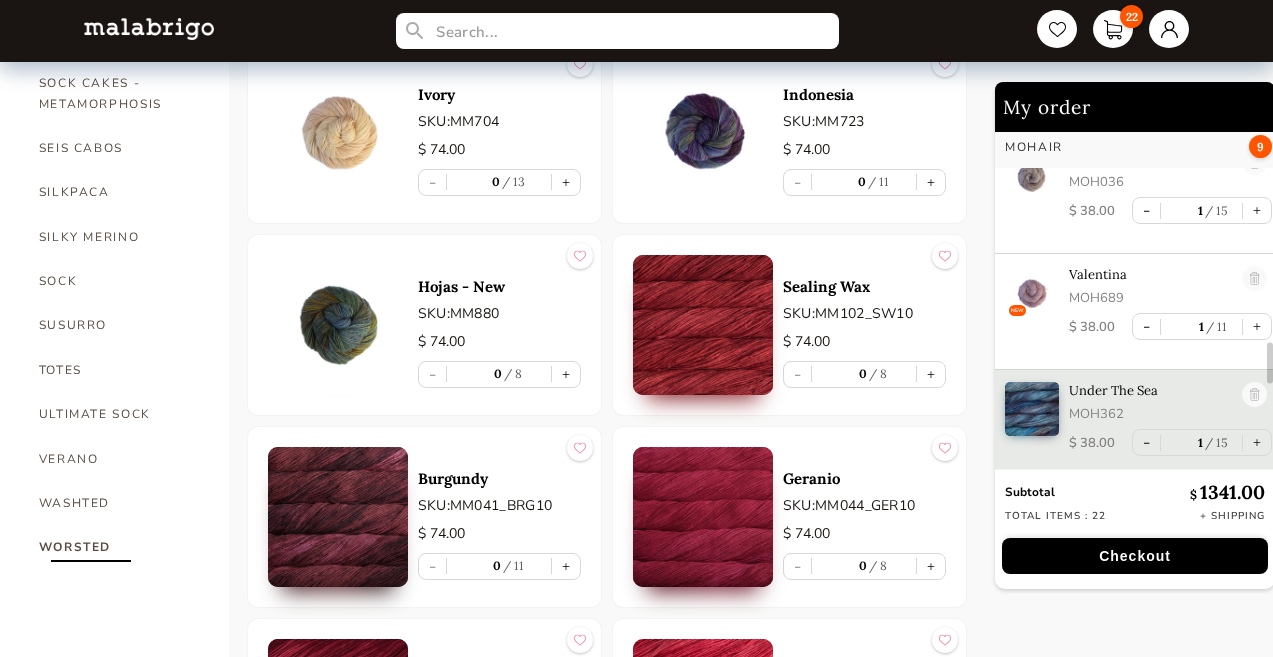 scroll, scrollTop: 559, scrollLeft: 0, axis: vertical 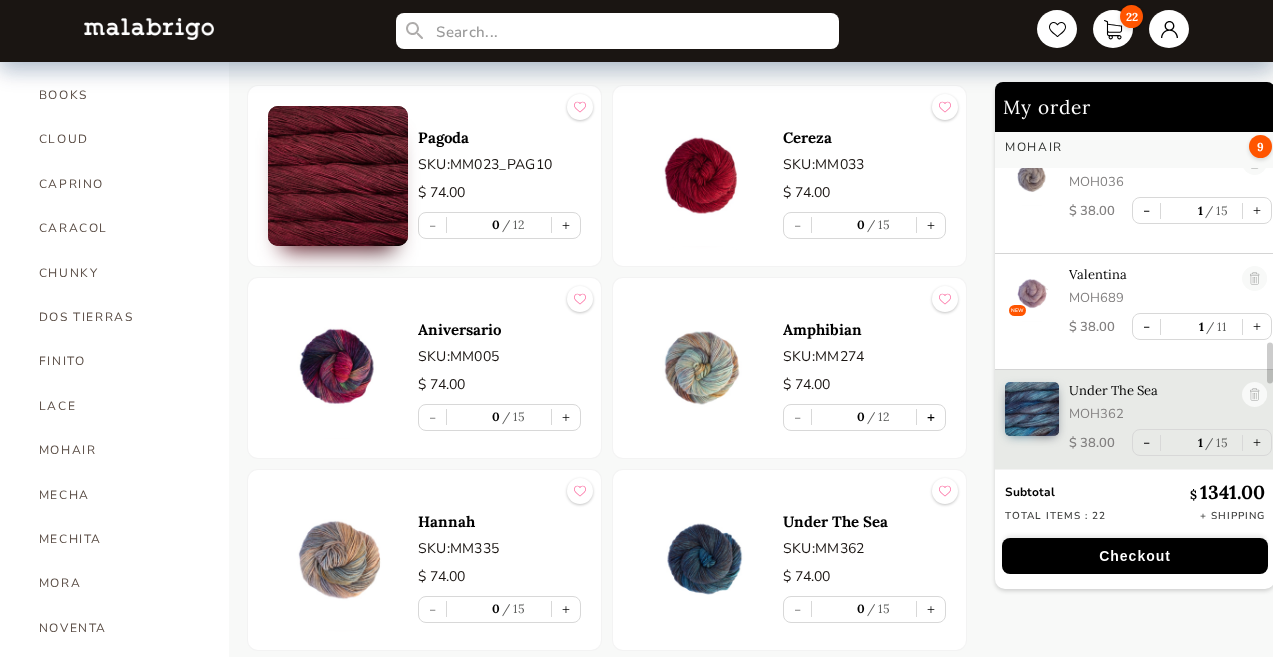 click on "+" at bounding box center [931, 417] 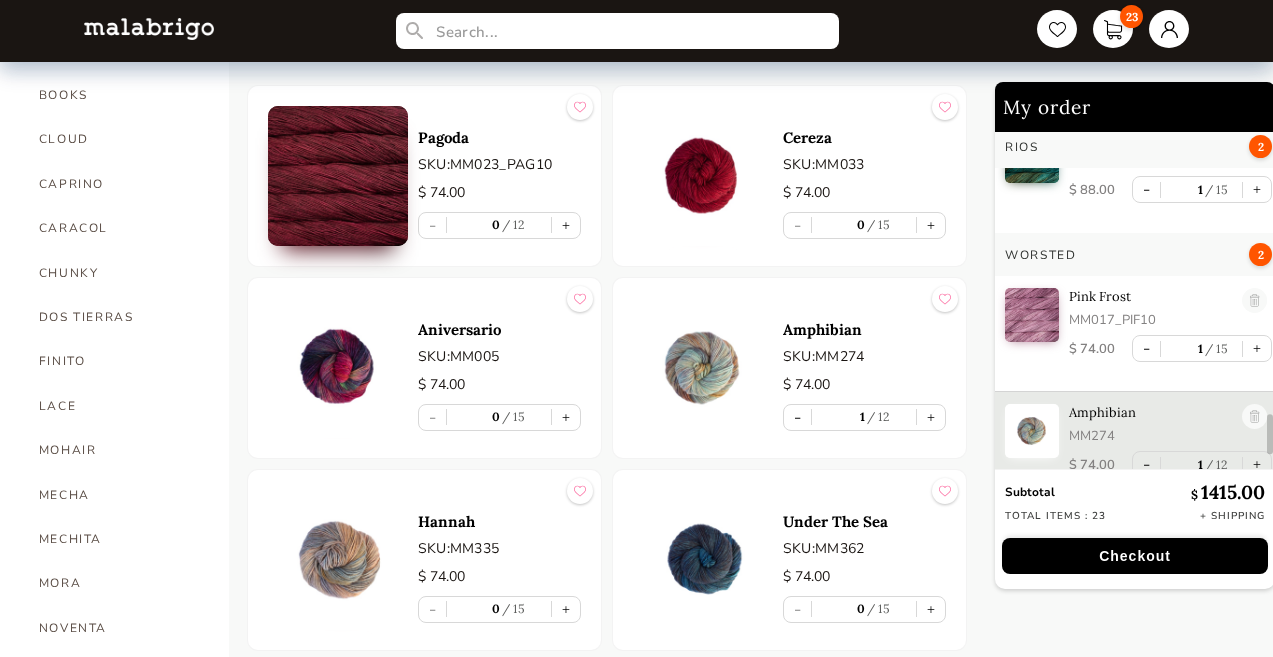 scroll, scrollTop: 2522, scrollLeft: 0, axis: vertical 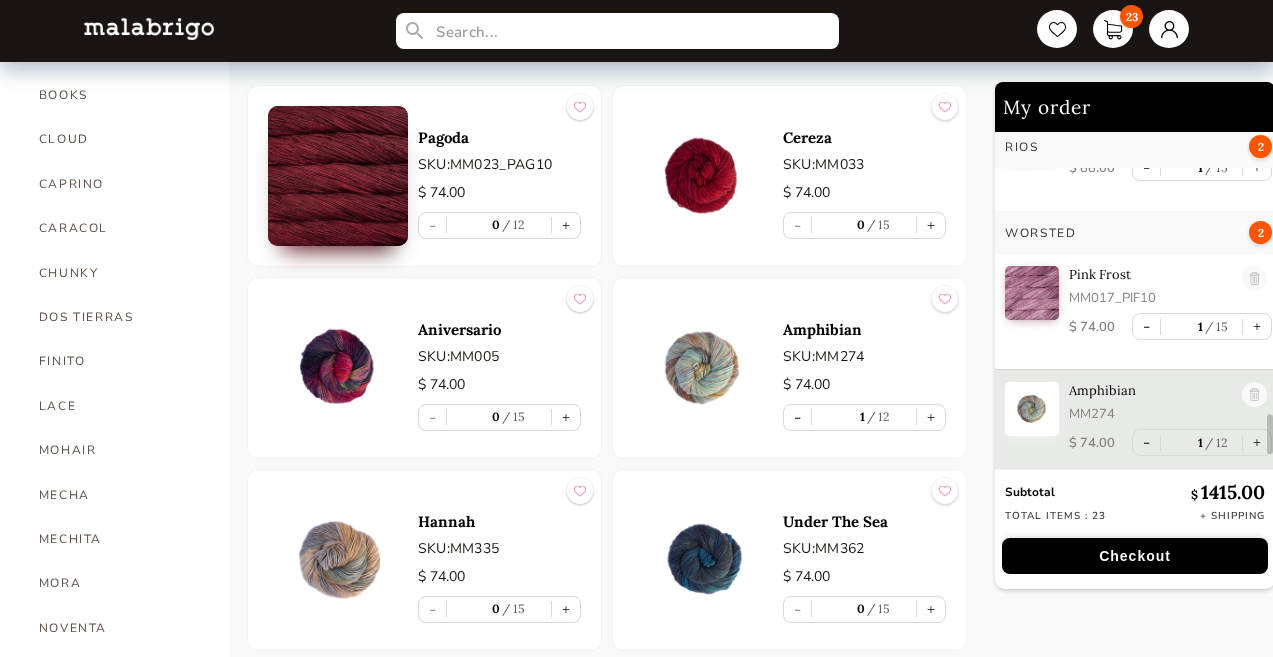 type 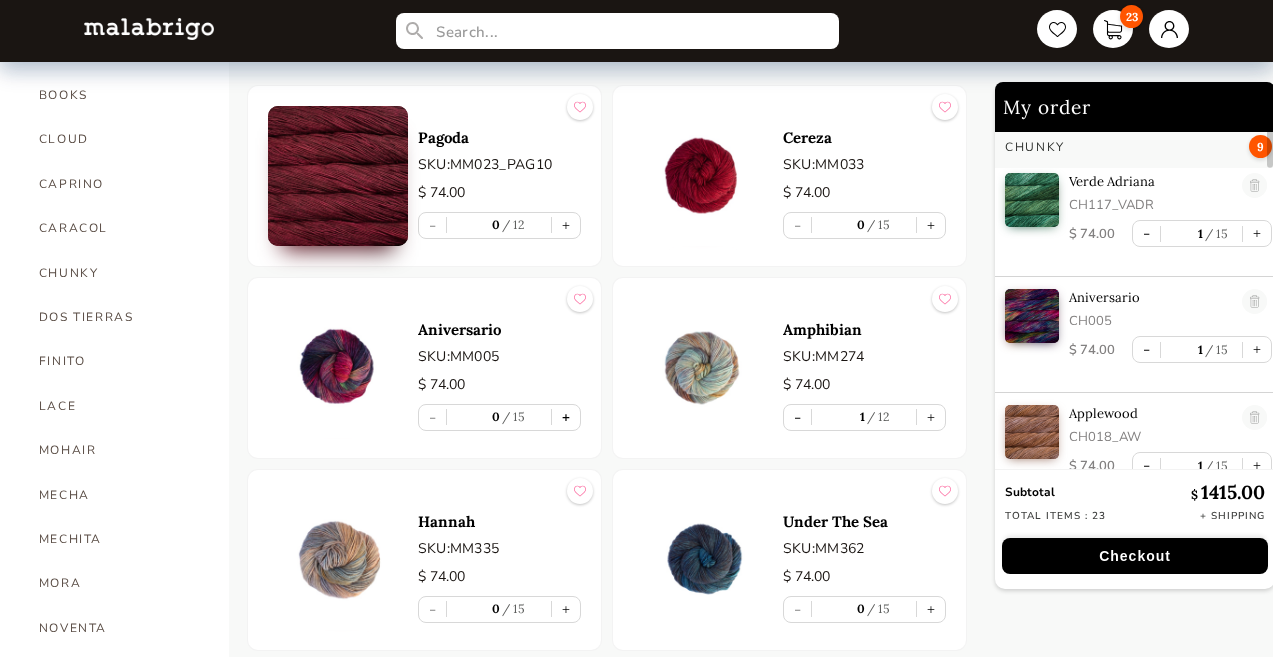click on "+" at bounding box center [566, 417] 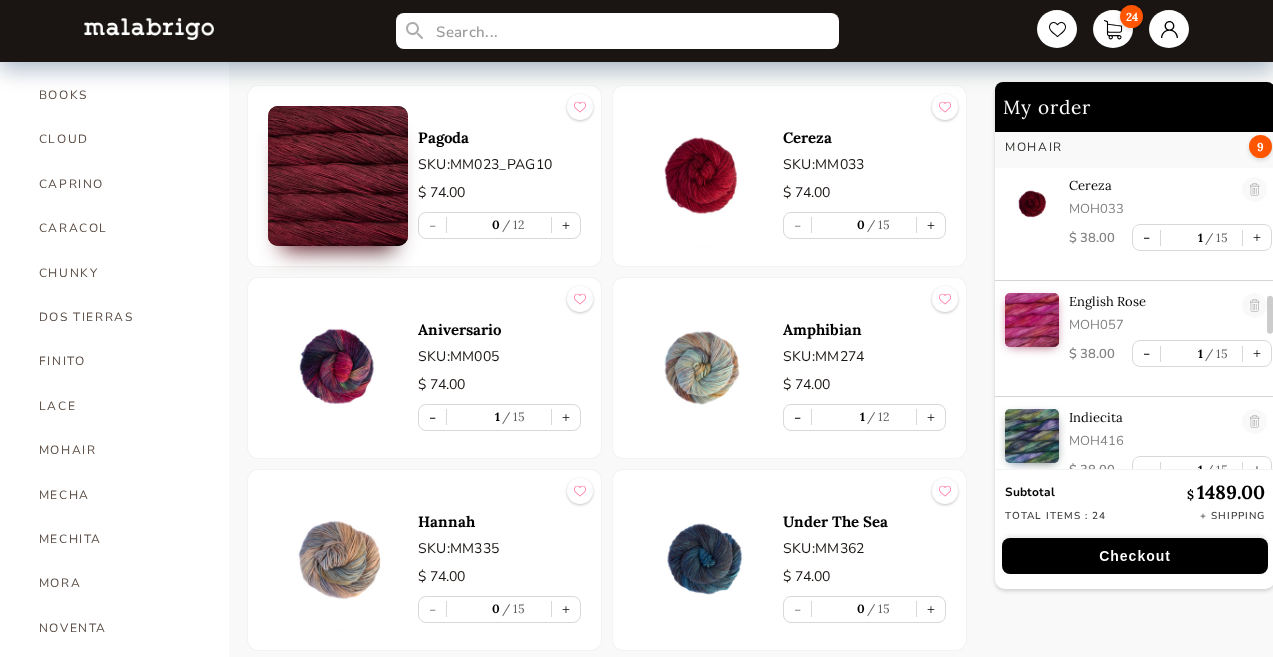 scroll, scrollTop: 2390, scrollLeft: 0, axis: vertical 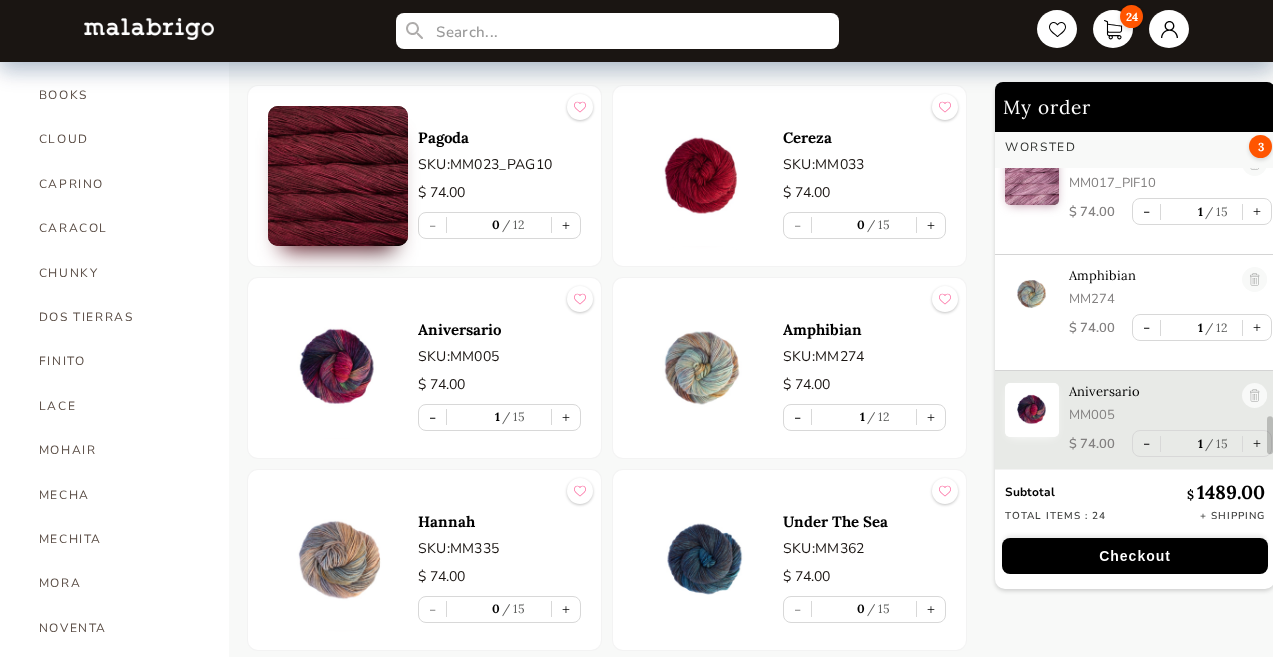 type 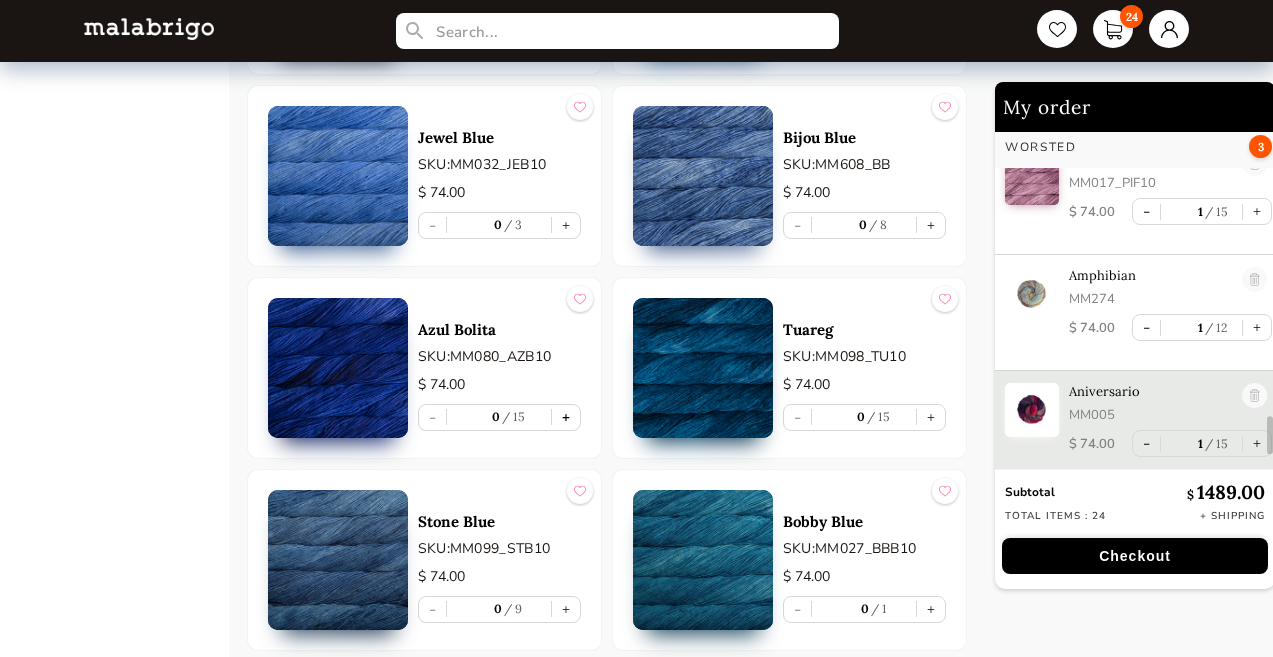 click on "+" at bounding box center (566, 417) 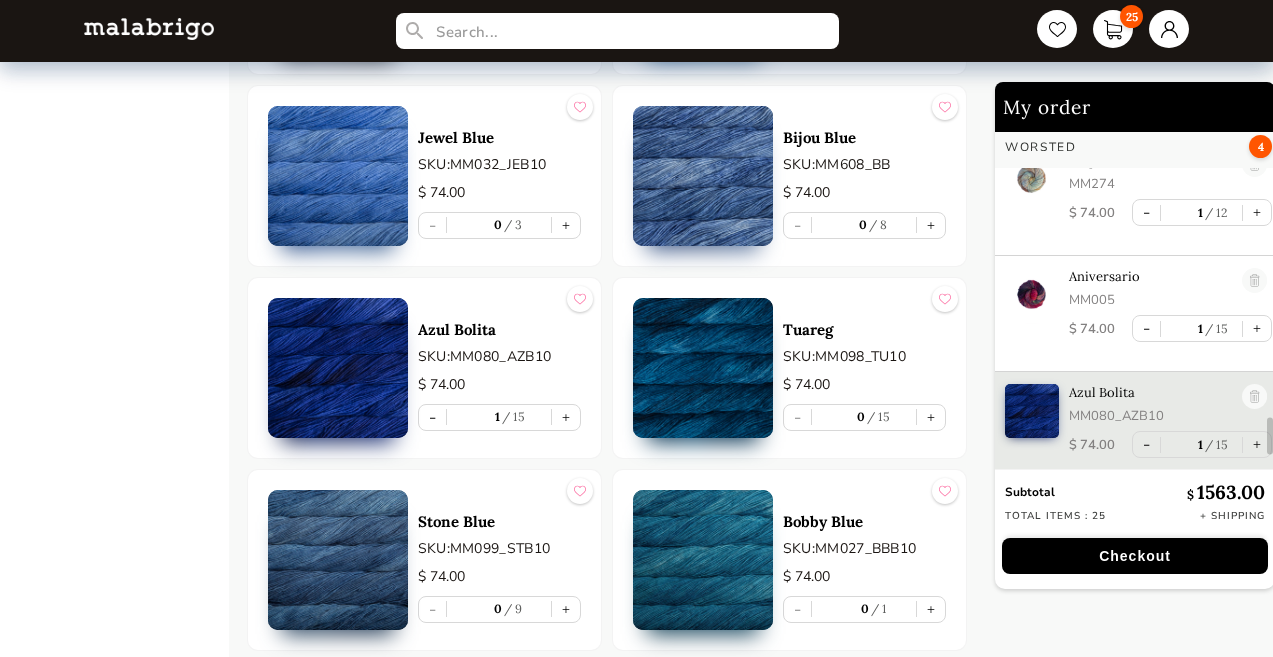 scroll, scrollTop: 2753, scrollLeft: 0, axis: vertical 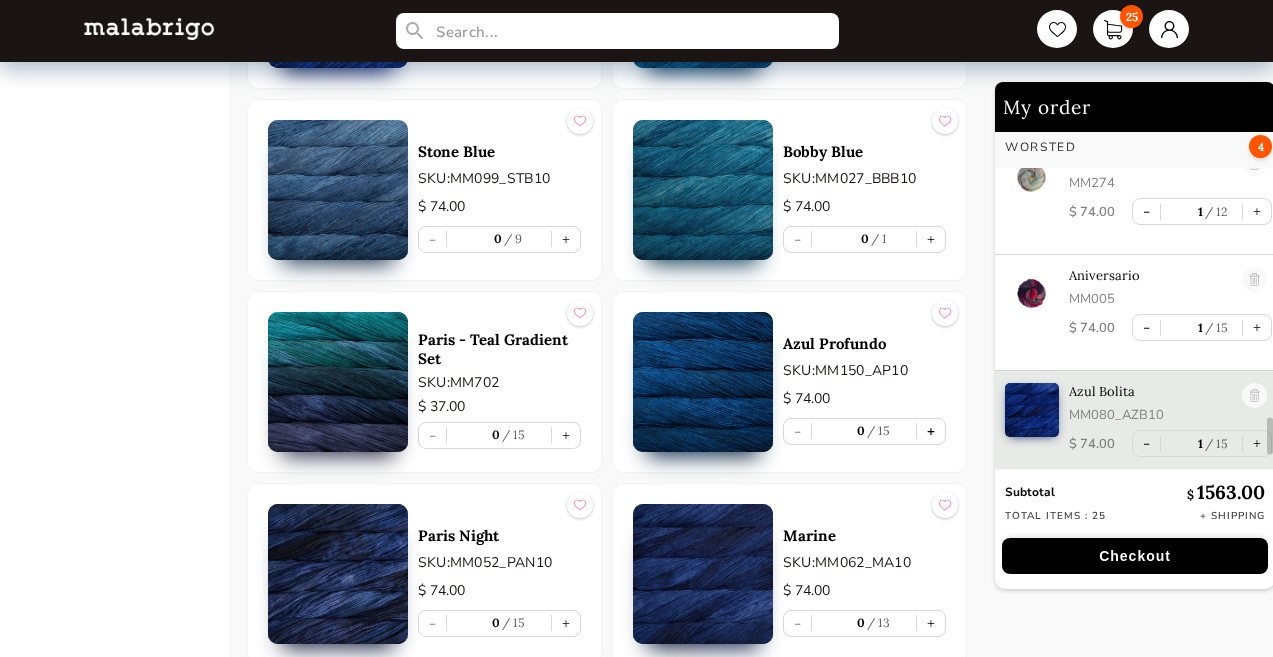 click on "+" at bounding box center [931, 431] 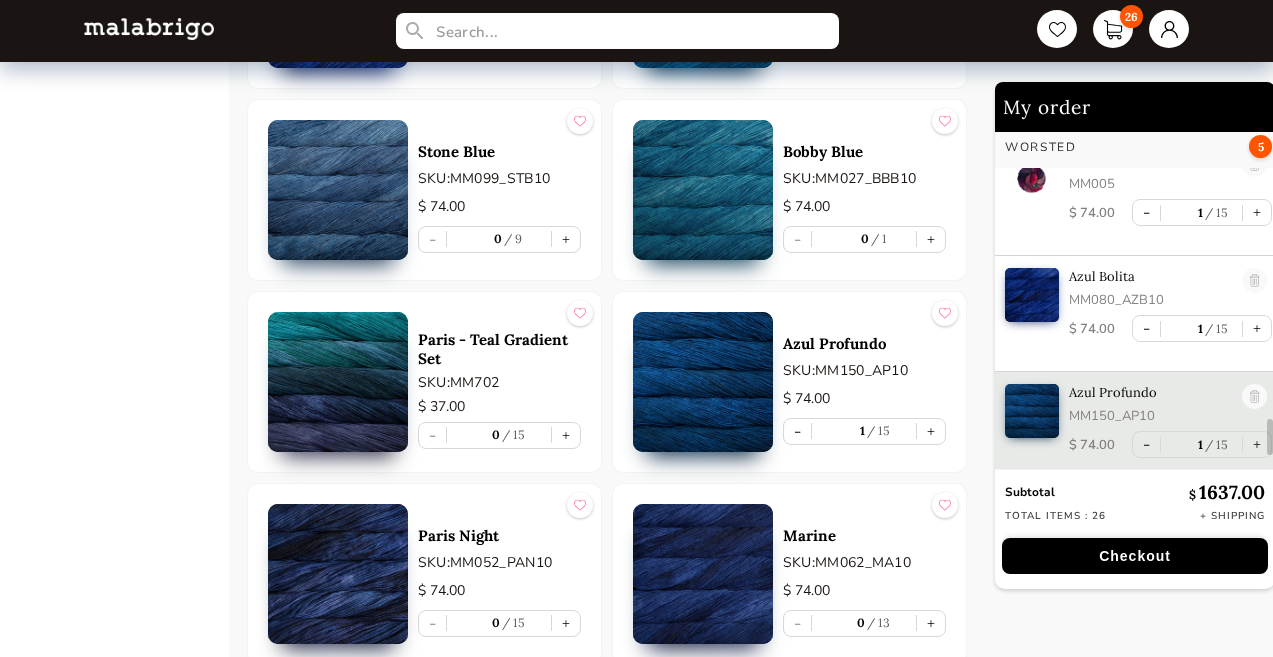 scroll, scrollTop: 2870, scrollLeft: 0, axis: vertical 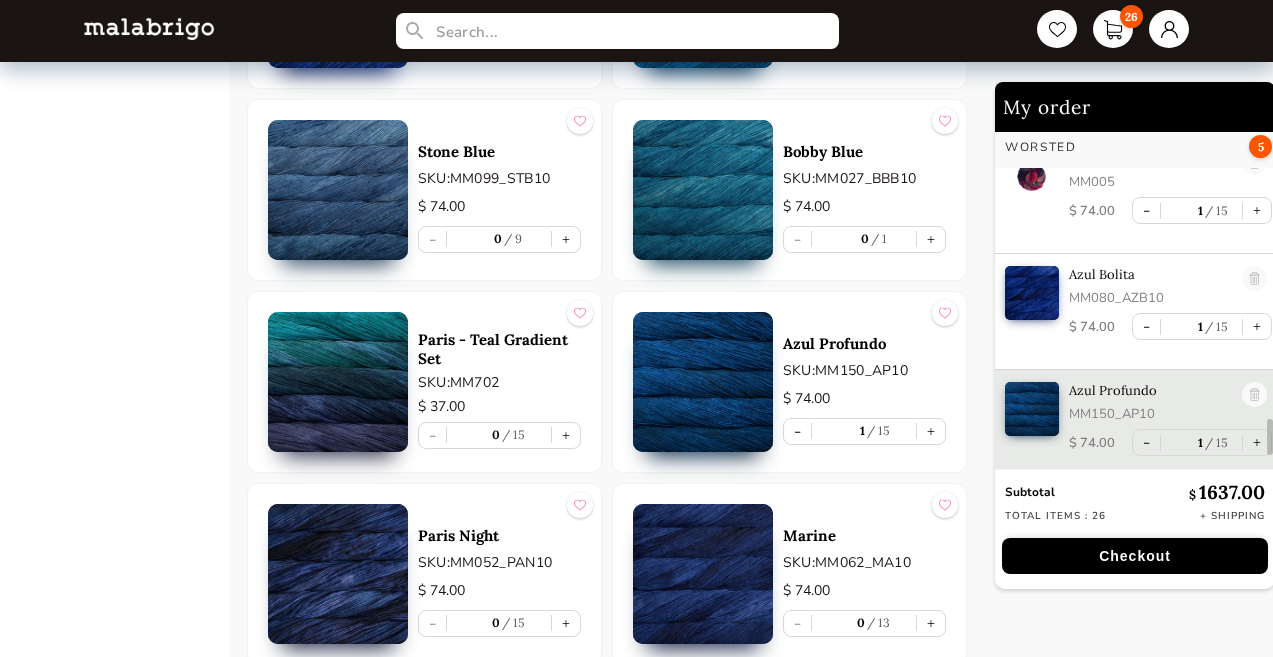 type 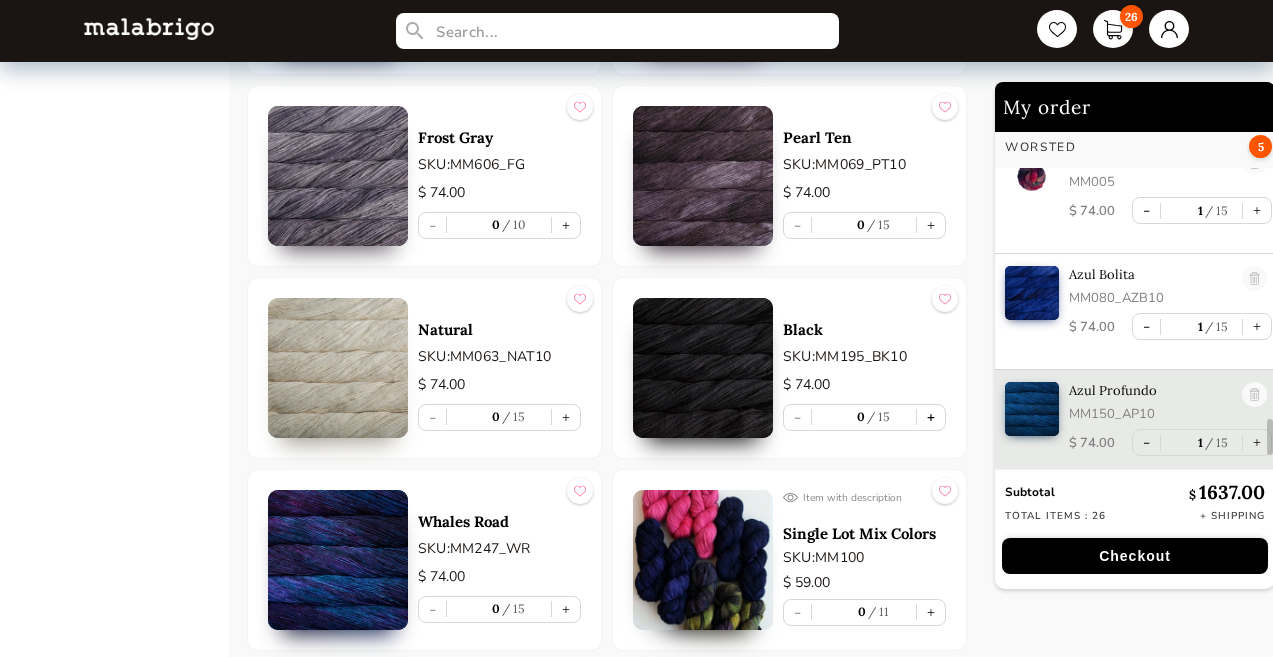 click on "+" at bounding box center [931, 417] 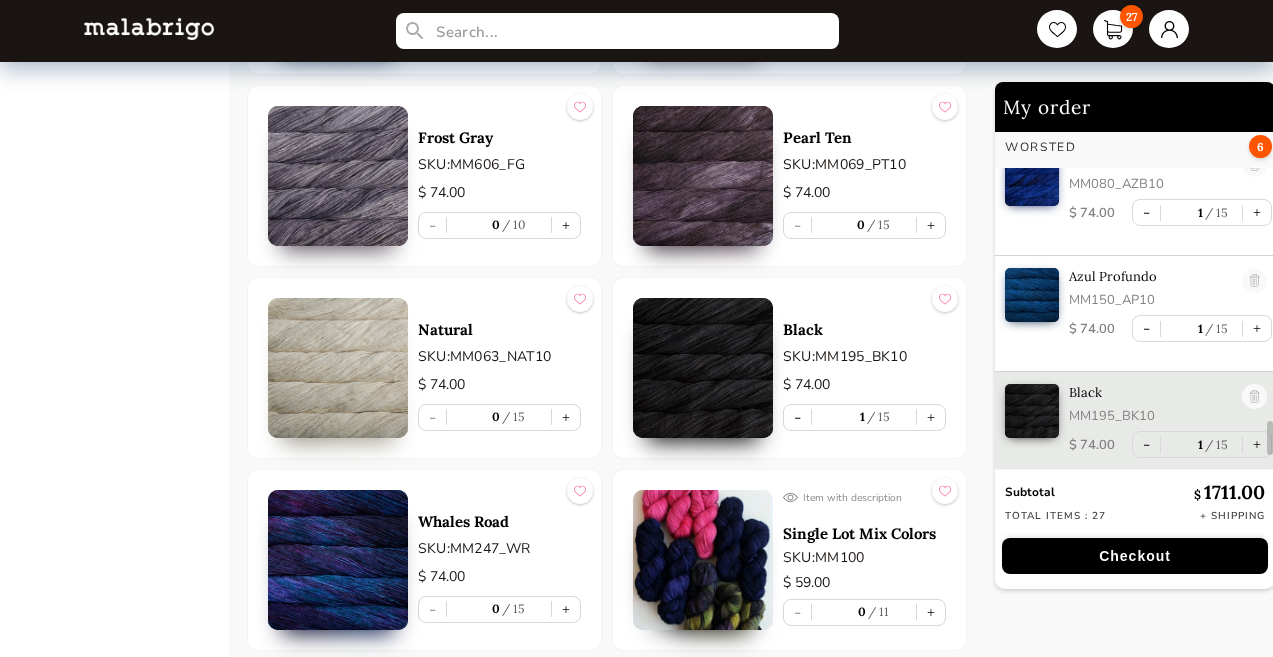 scroll, scrollTop: 2985, scrollLeft: 0, axis: vertical 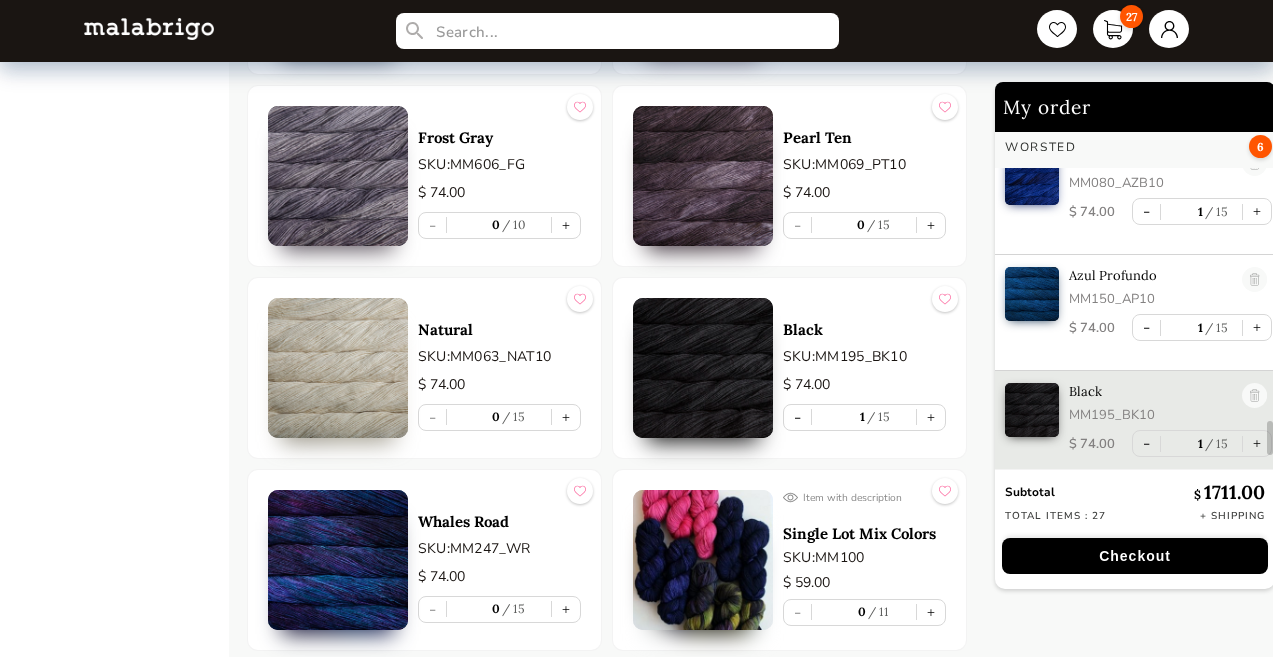 type 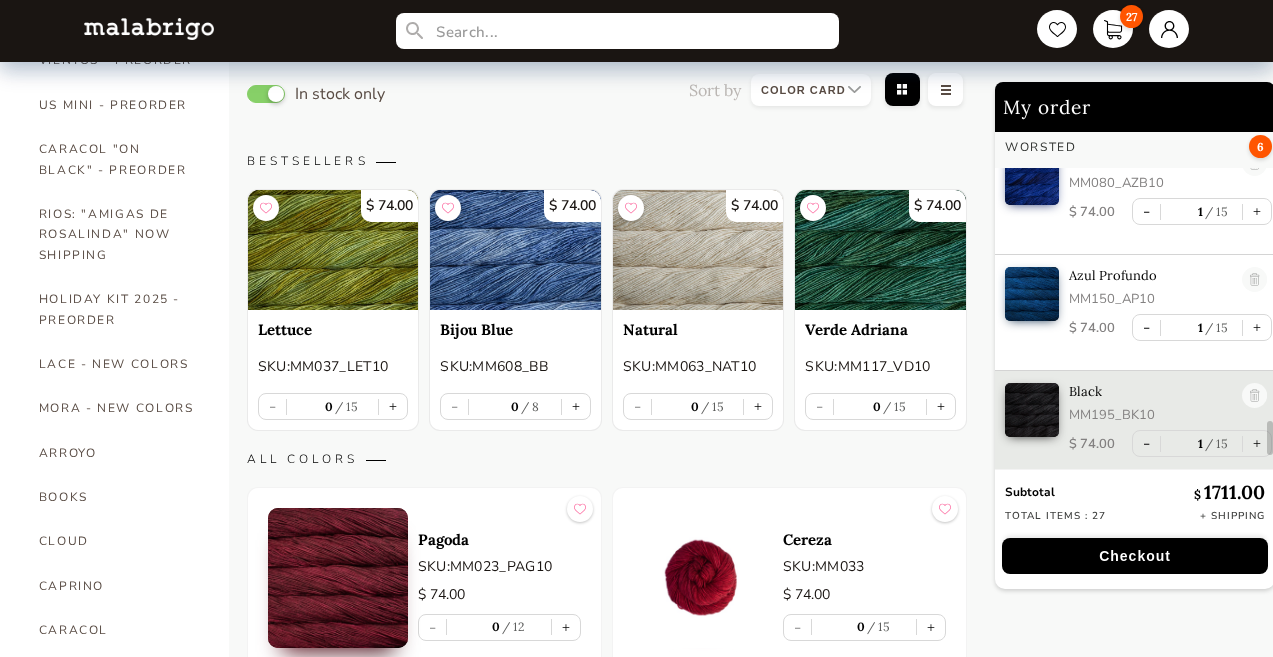 scroll, scrollTop: 4015, scrollLeft: 0, axis: vertical 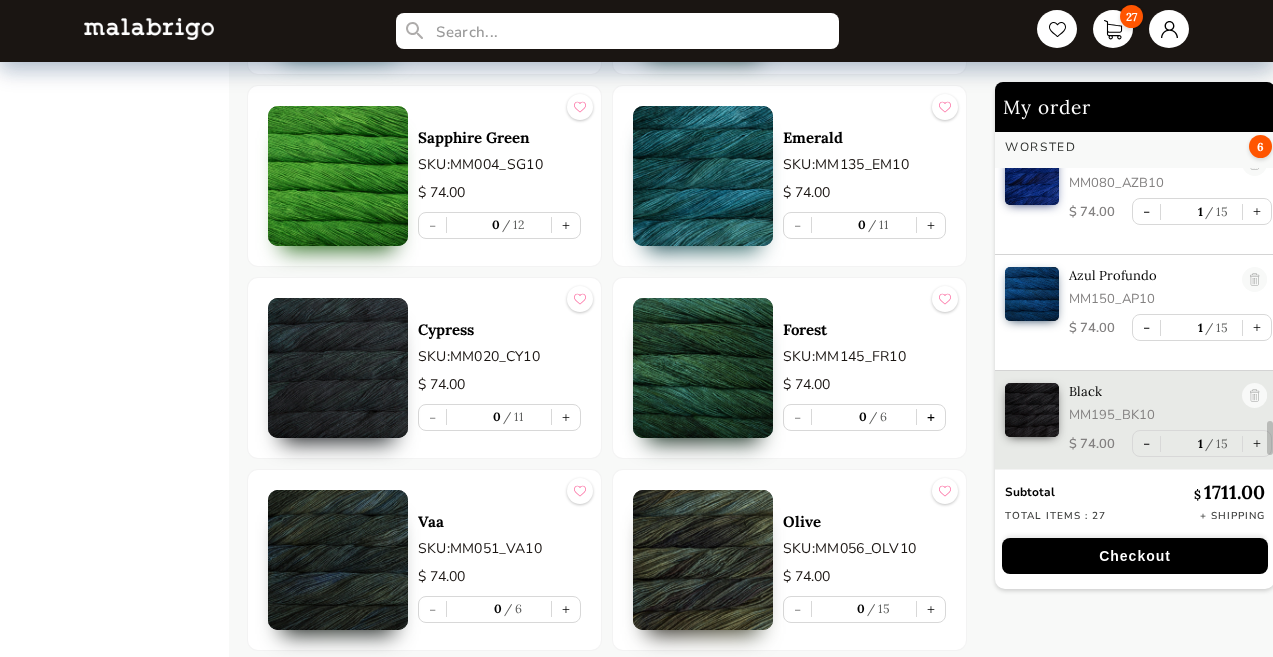 click on "+" at bounding box center (931, 417) 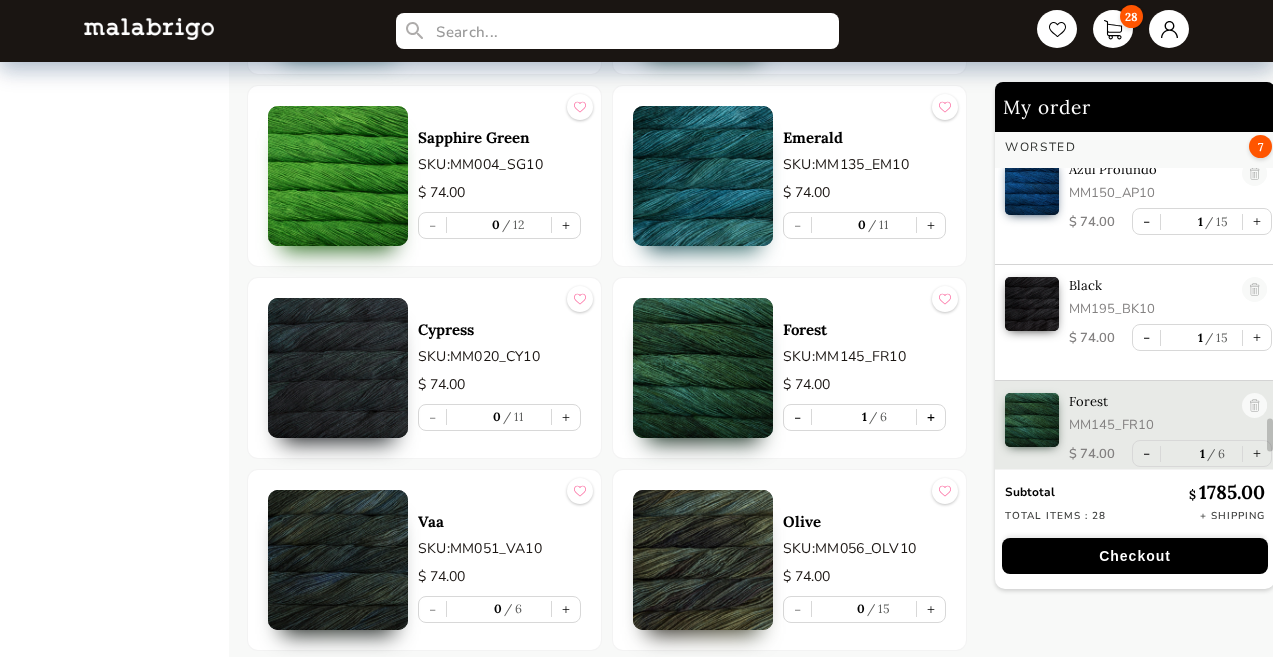 scroll, scrollTop: 3101, scrollLeft: 0, axis: vertical 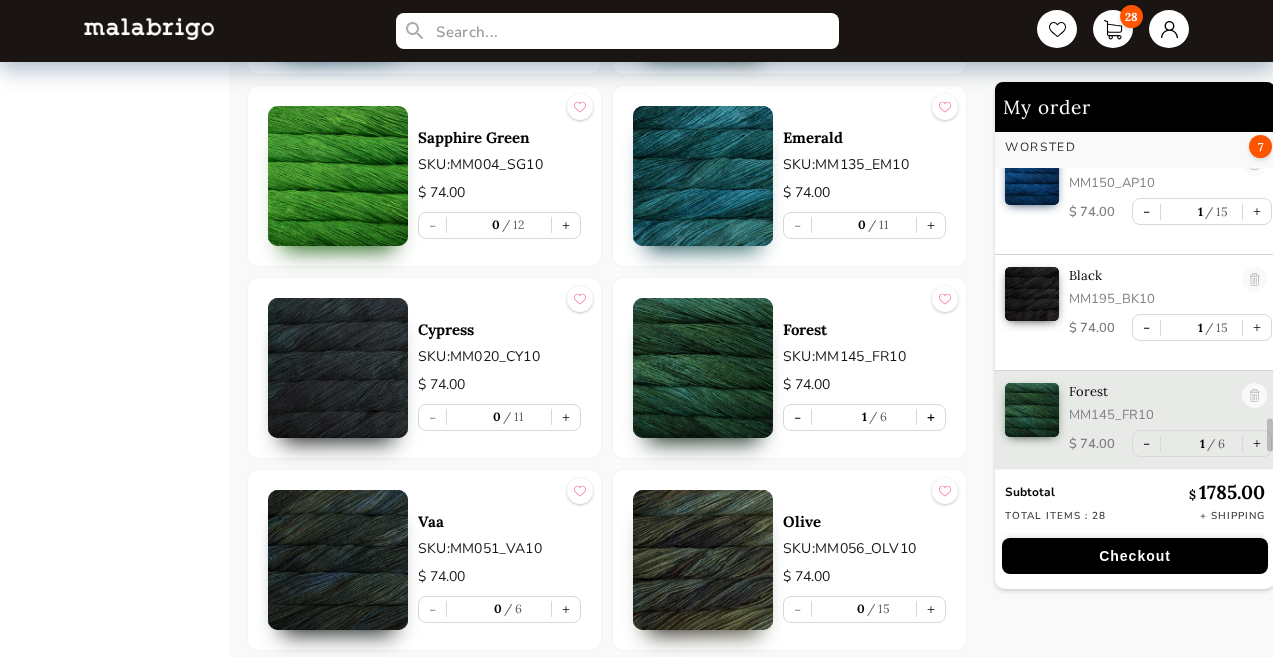 type 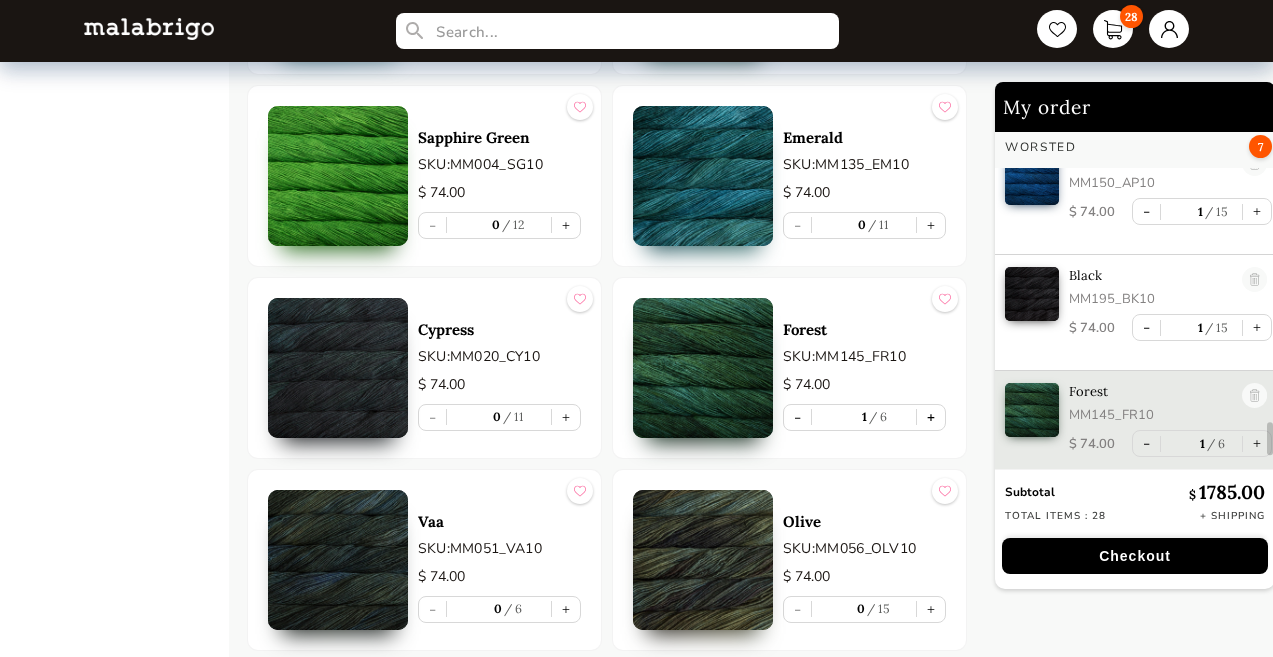 scroll, scrollTop: 3055, scrollLeft: 0, axis: vertical 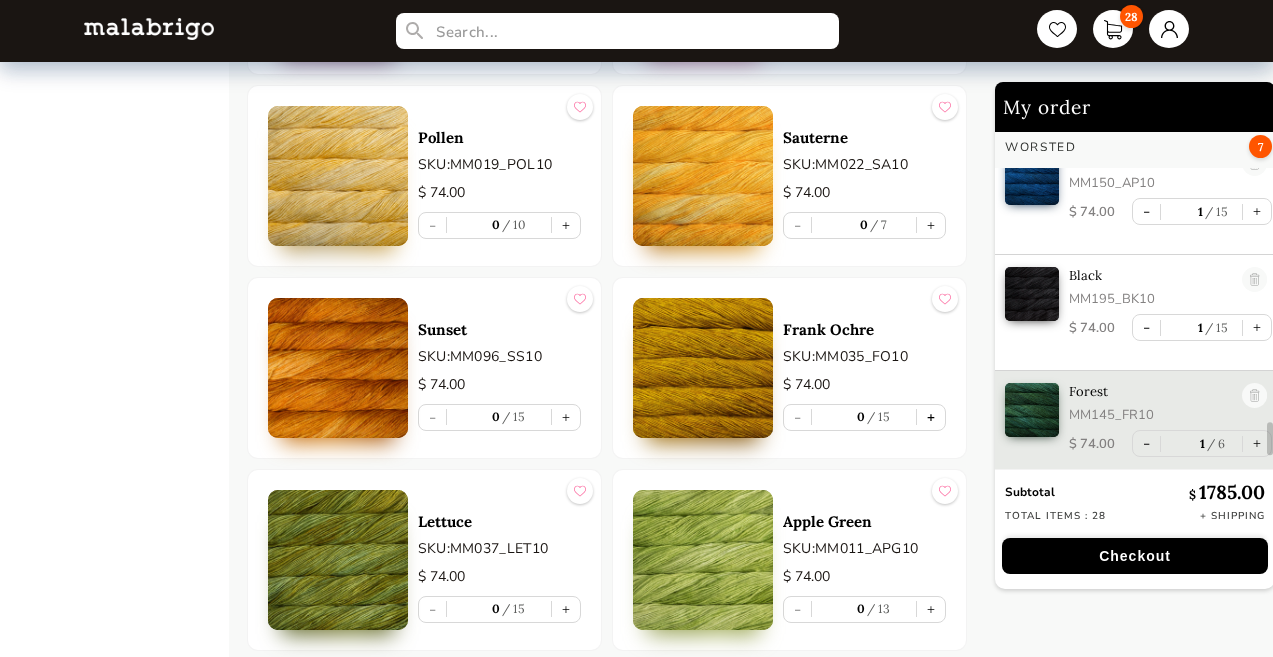 click on "+" at bounding box center [931, 417] 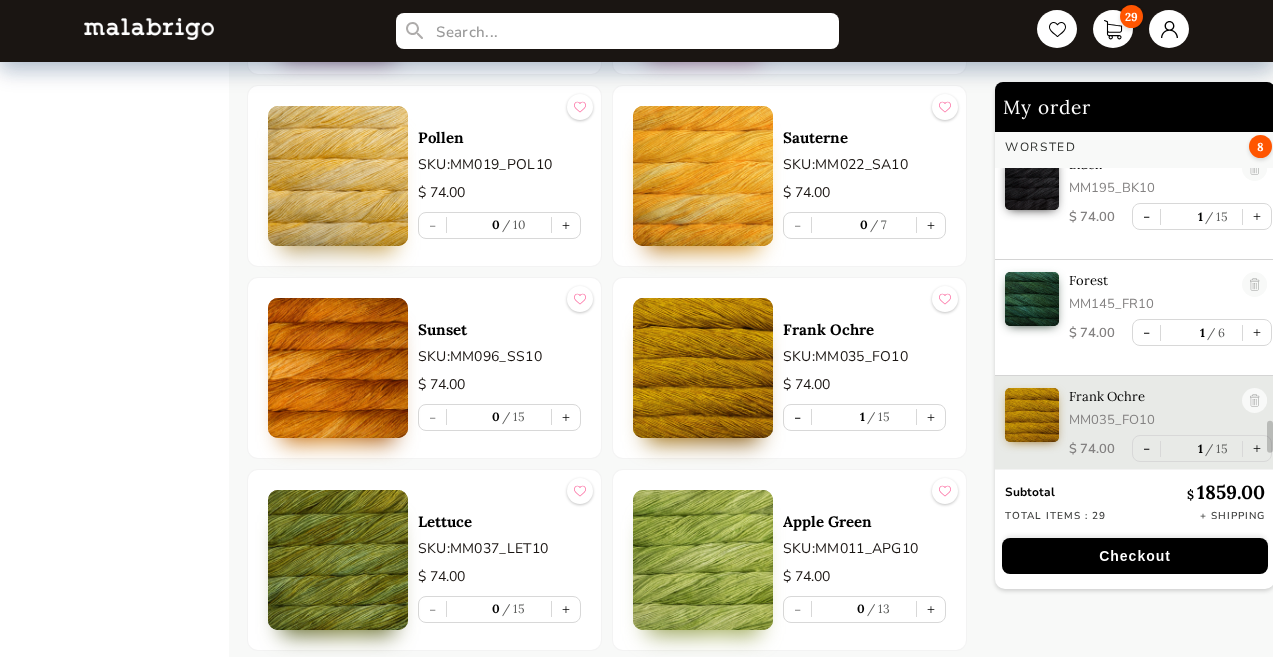 scroll, scrollTop: 3217, scrollLeft: 0, axis: vertical 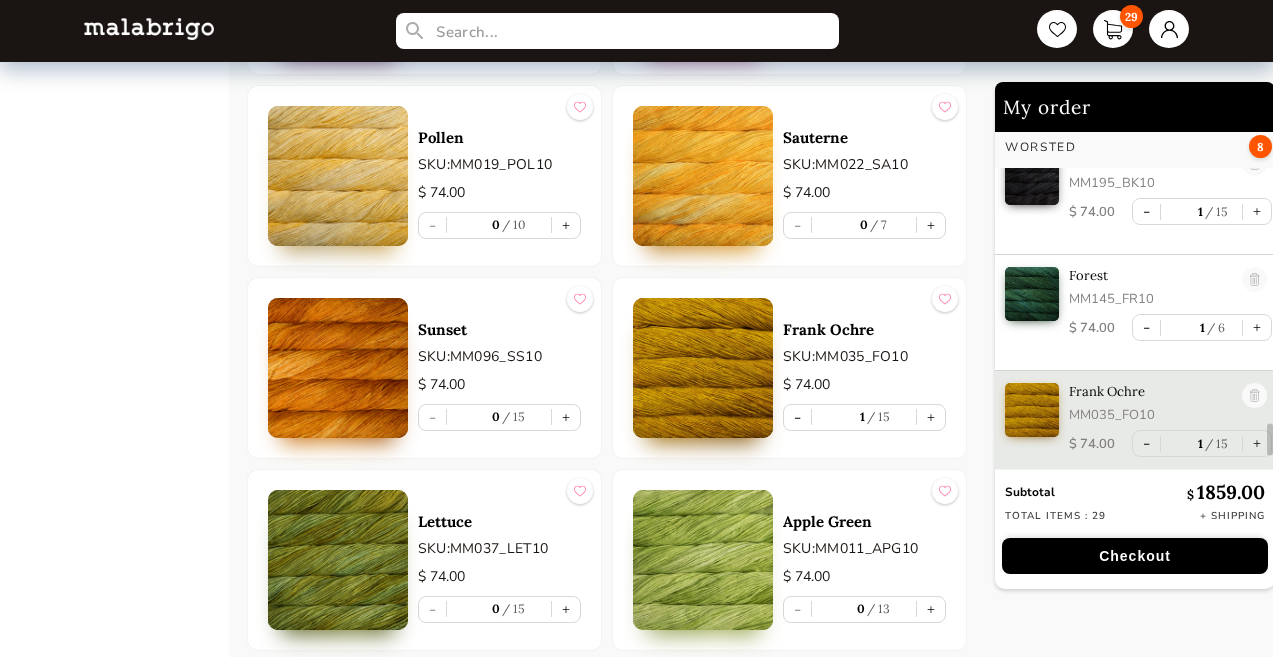 type 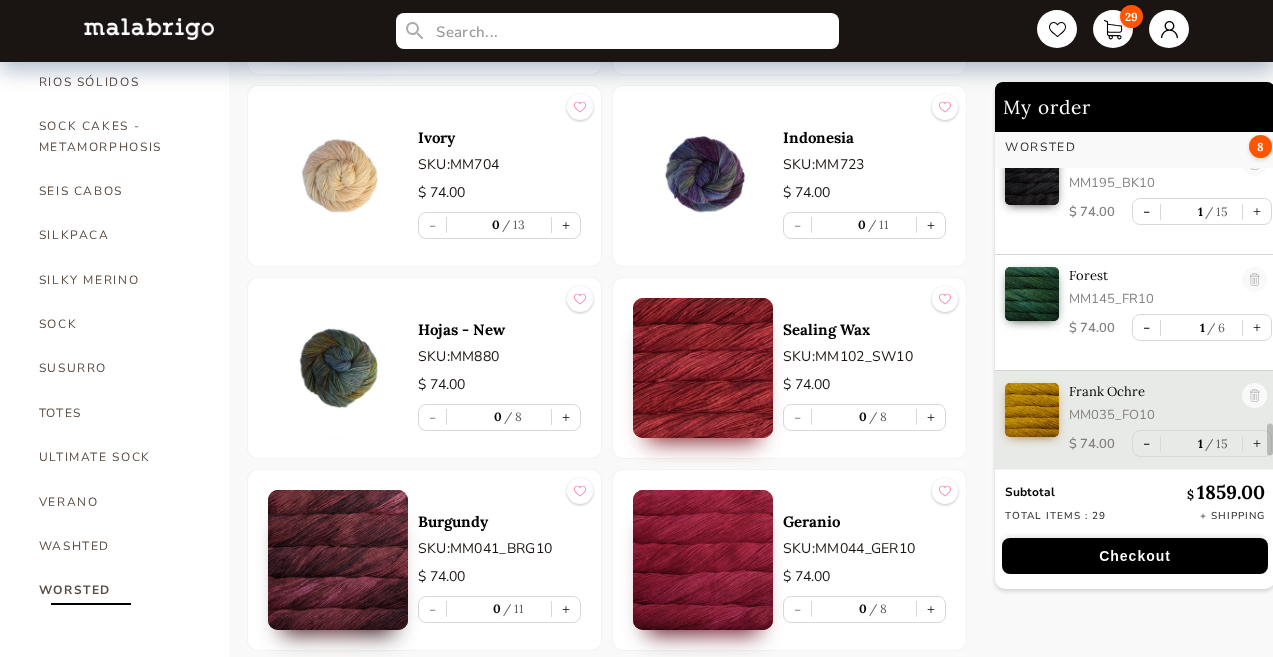 scroll, scrollTop: 5359, scrollLeft: 0, axis: vertical 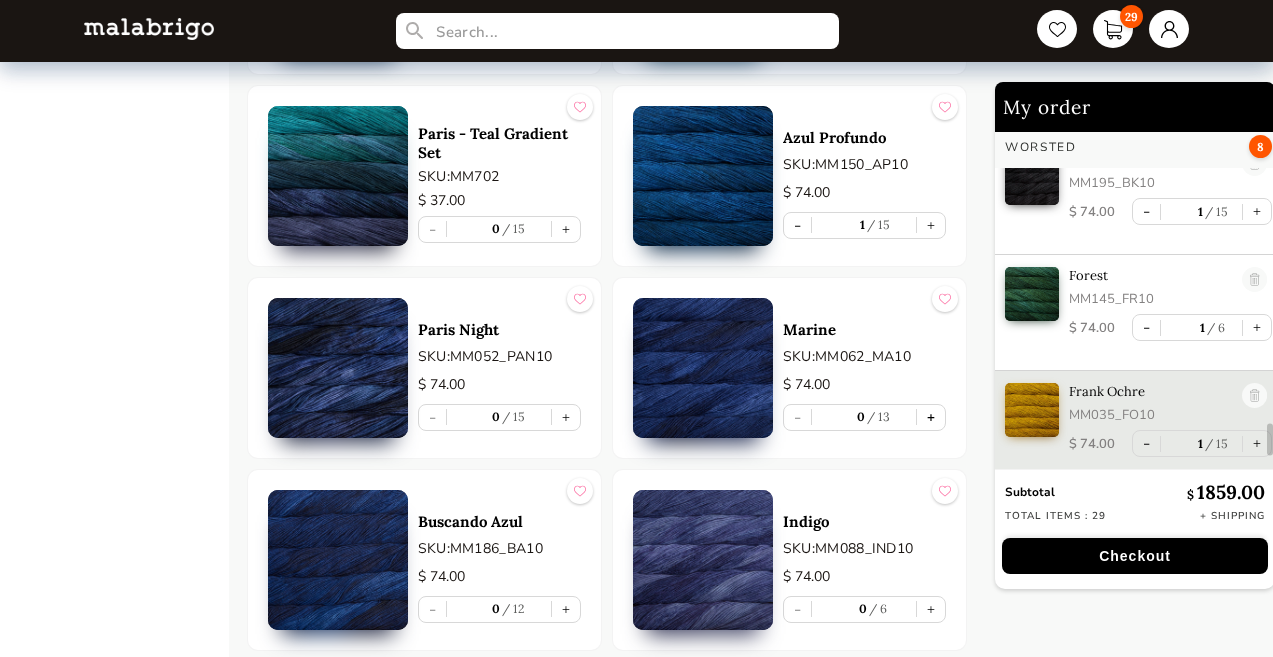 click on "+" at bounding box center (931, 417) 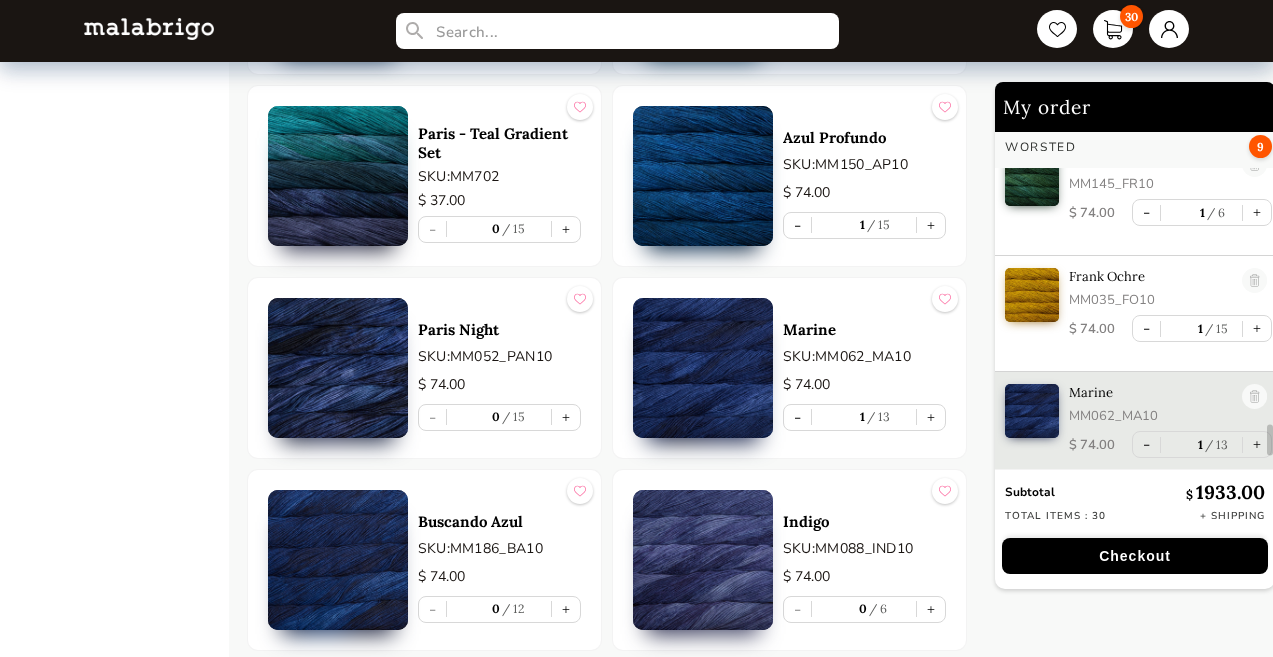 scroll, scrollTop: 3333, scrollLeft: 0, axis: vertical 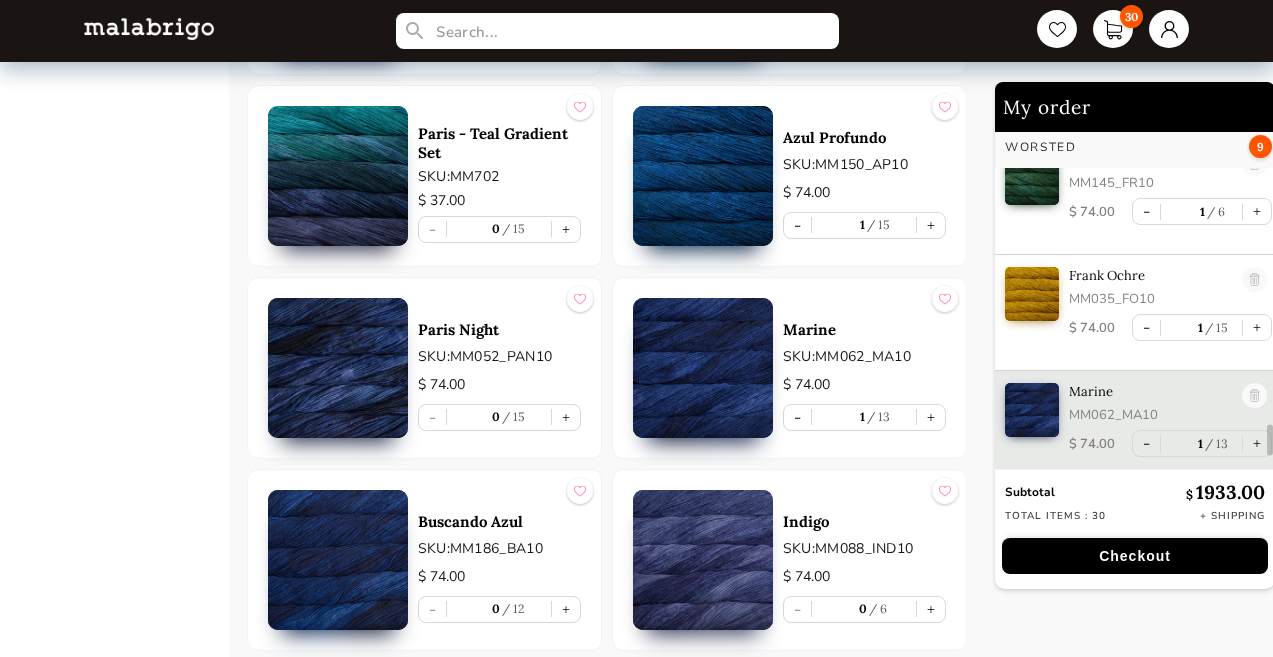 type 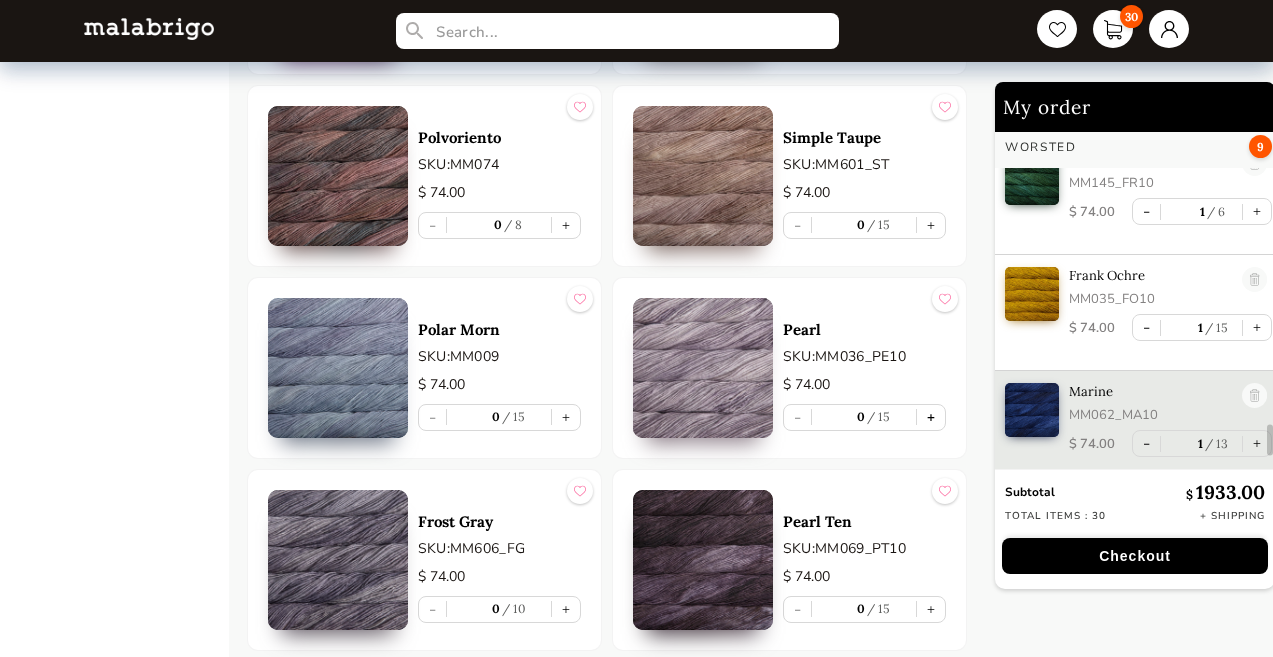 click on "+" at bounding box center [931, 417] 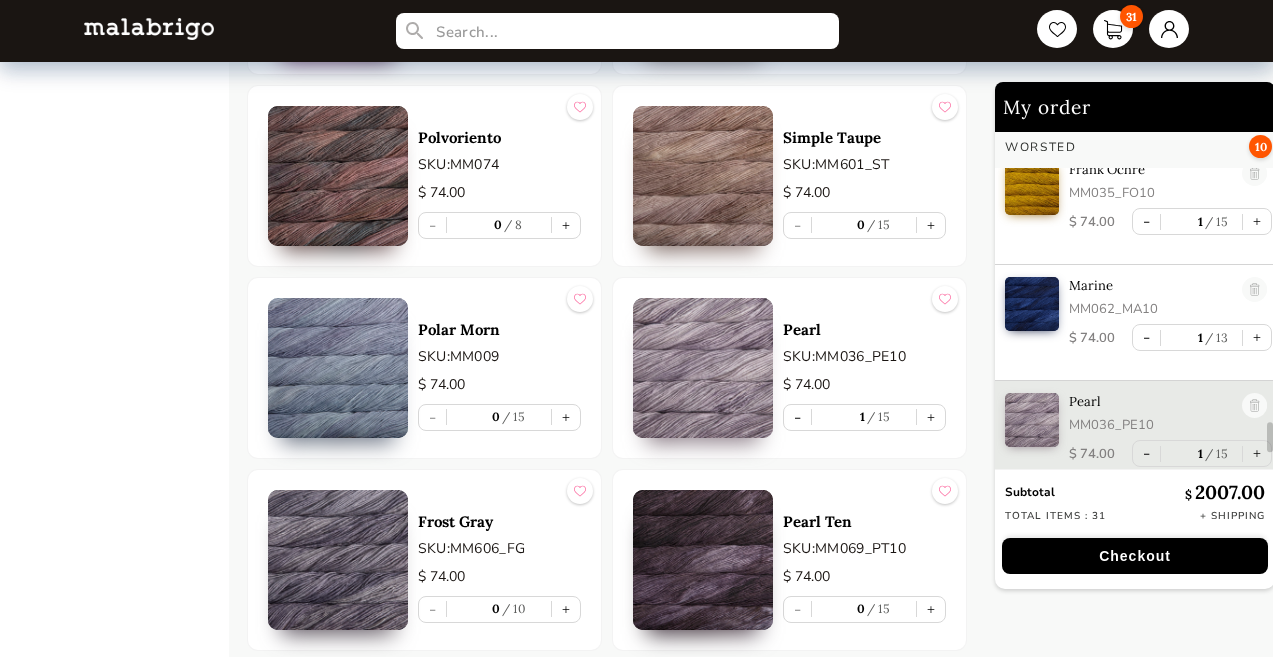 scroll, scrollTop: 3449, scrollLeft: 0, axis: vertical 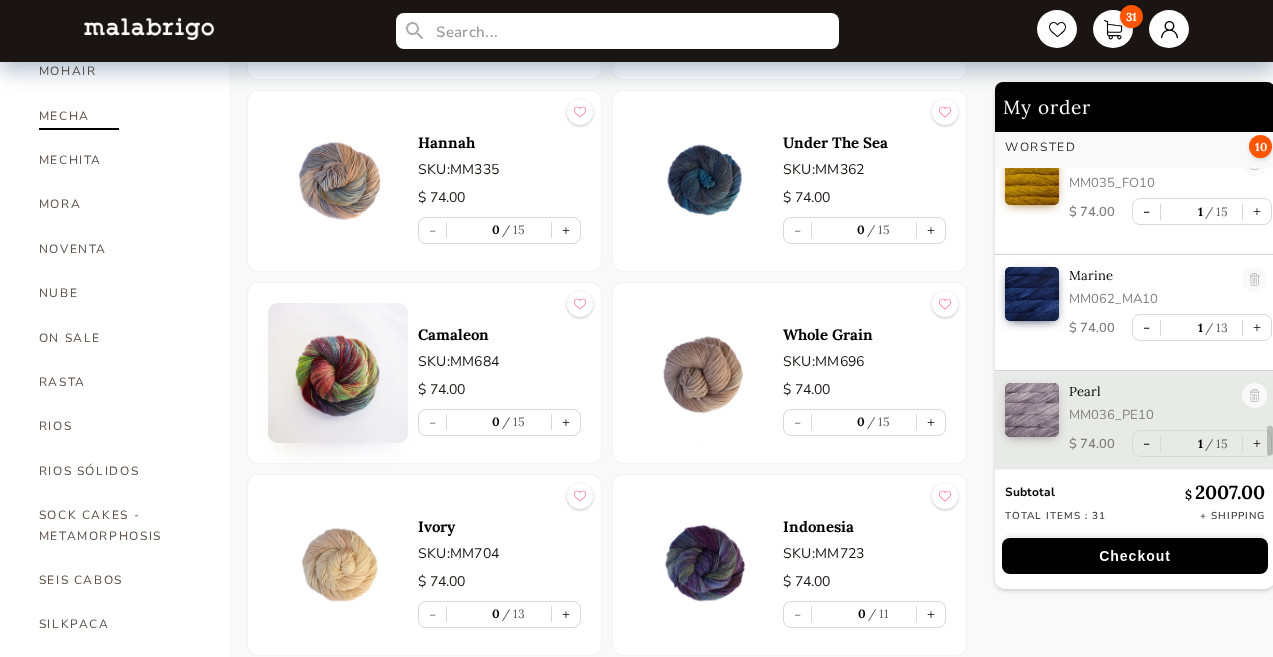 click on "MECHA" at bounding box center [119, 116] 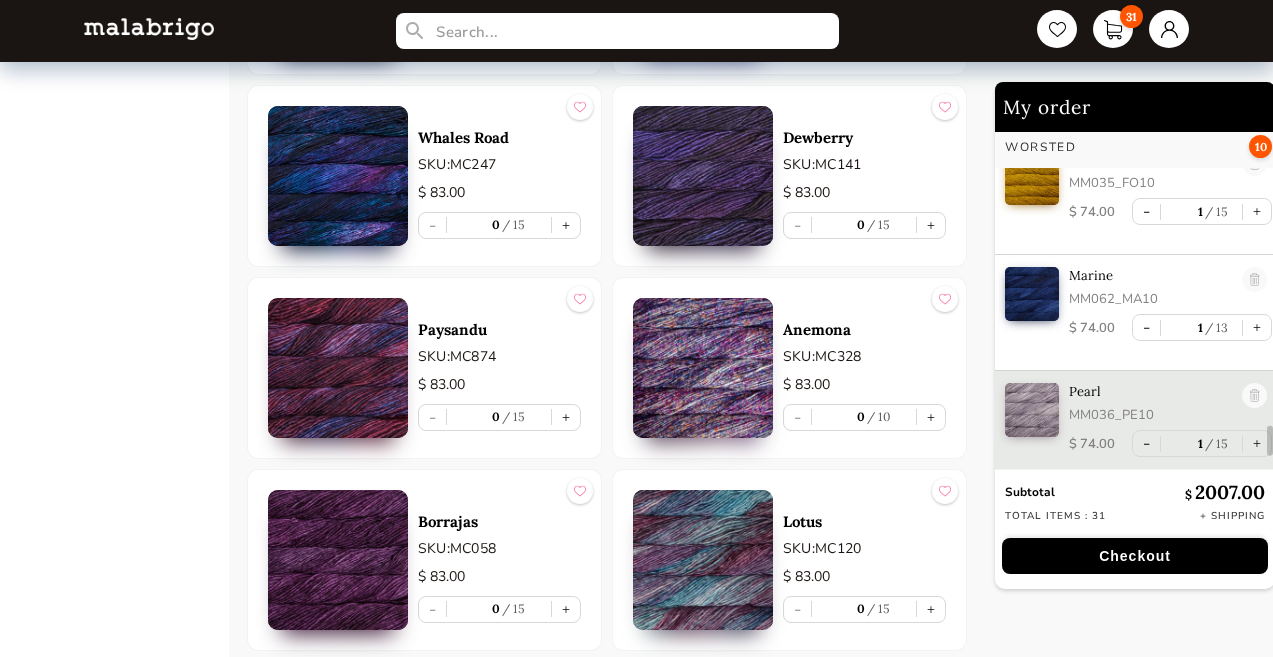 scroll, scrollTop: 2287, scrollLeft: 0, axis: vertical 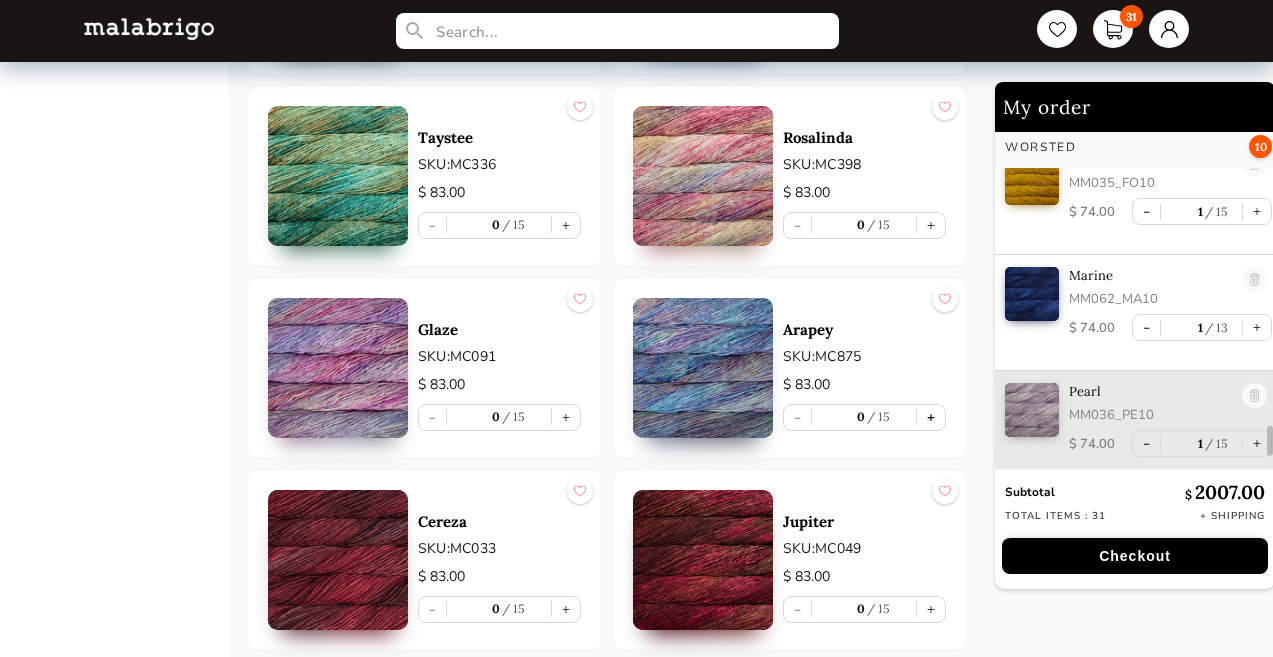 click on "+" at bounding box center (931, 417) 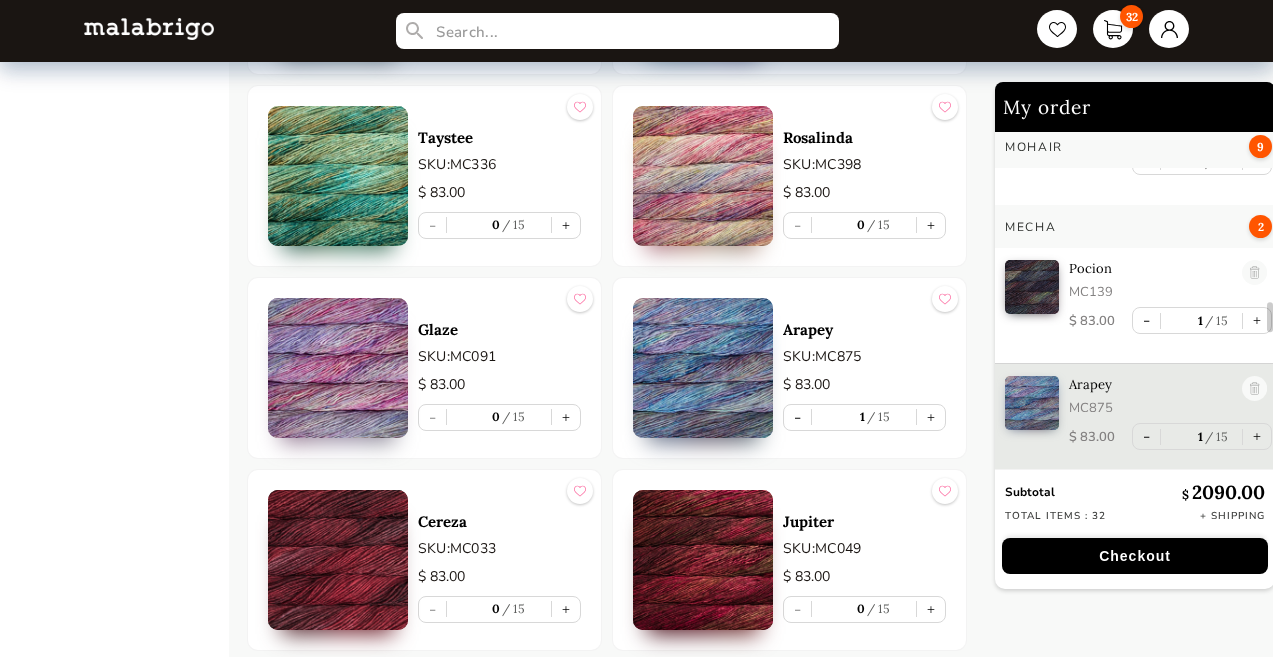 scroll, scrollTop: 2088, scrollLeft: 0, axis: vertical 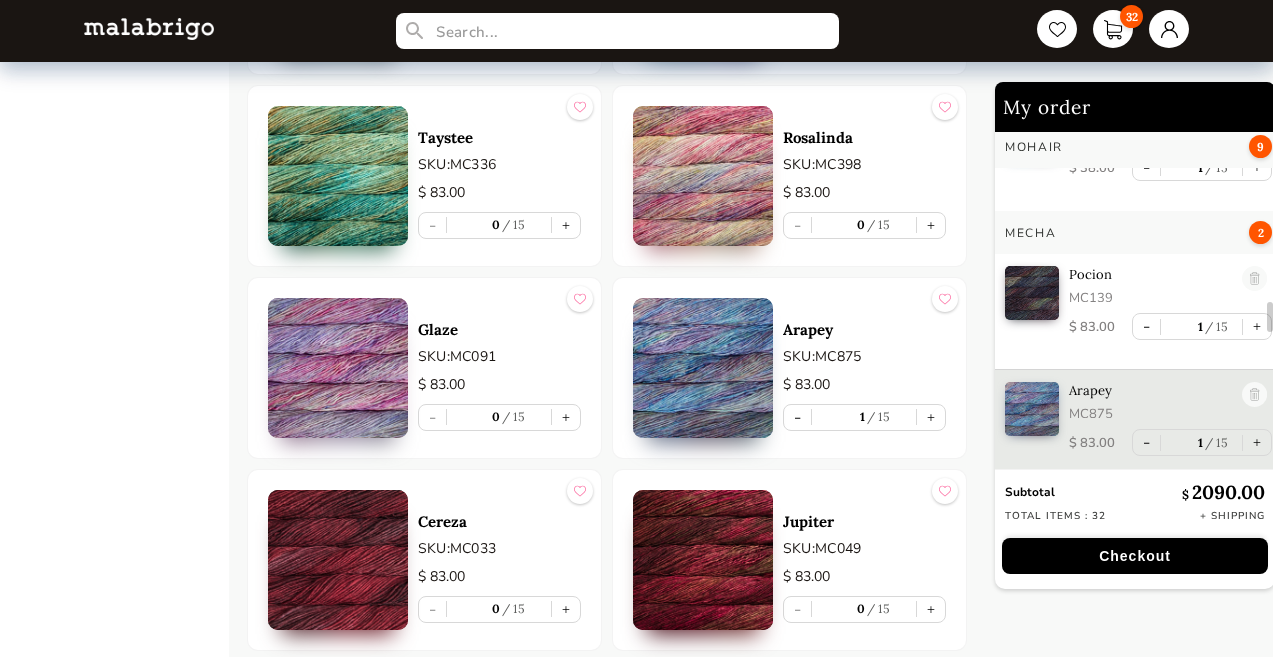 type 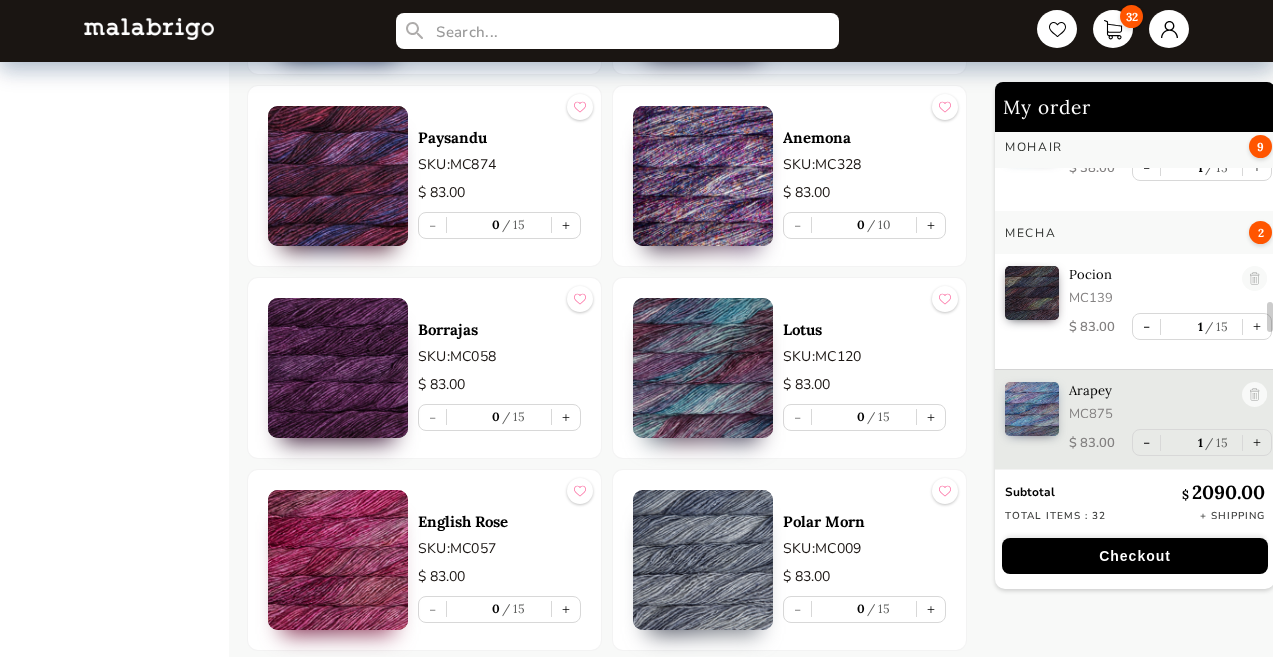 scroll, scrollTop: 559, scrollLeft: 0, axis: vertical 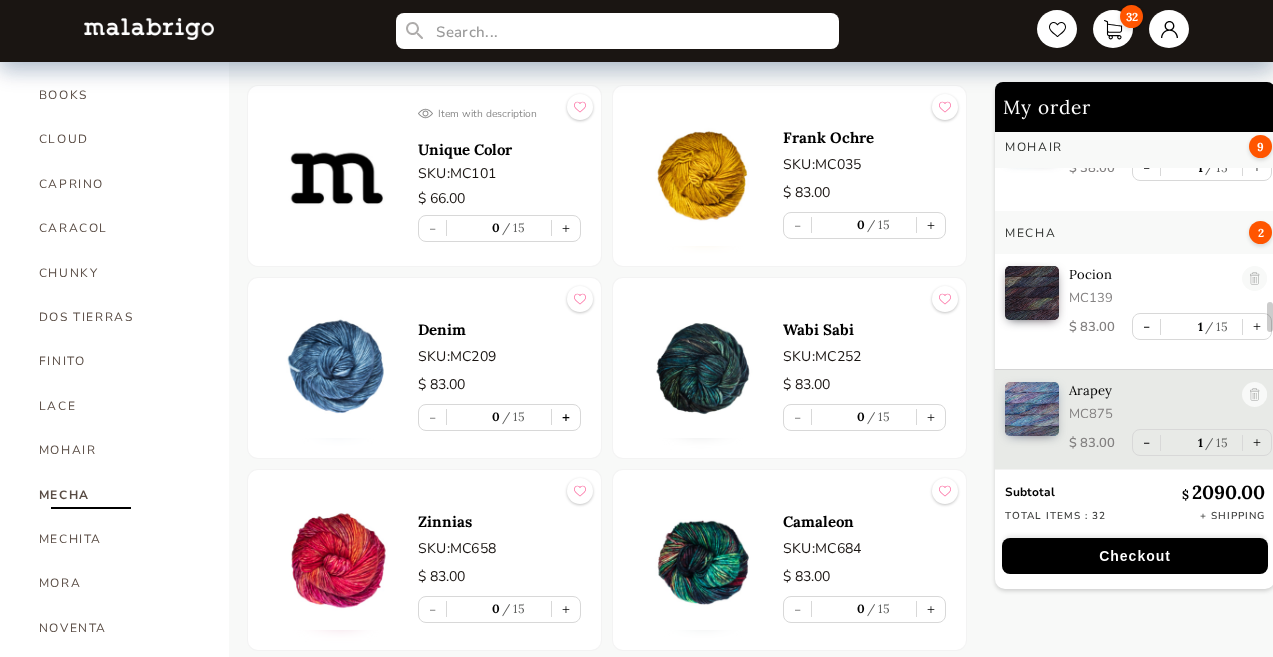 click on "+" at bounding box center (566, 417) 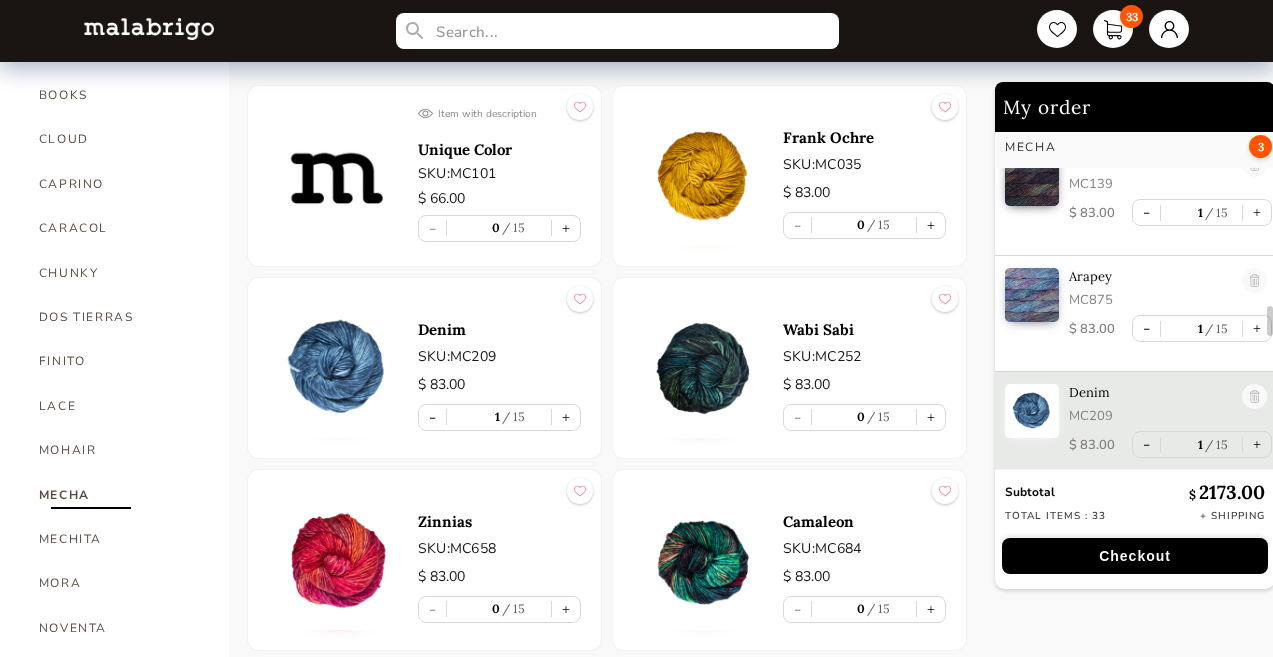 scroll, scrollTop: 2203, scrollLeft: 0, axis: vertical 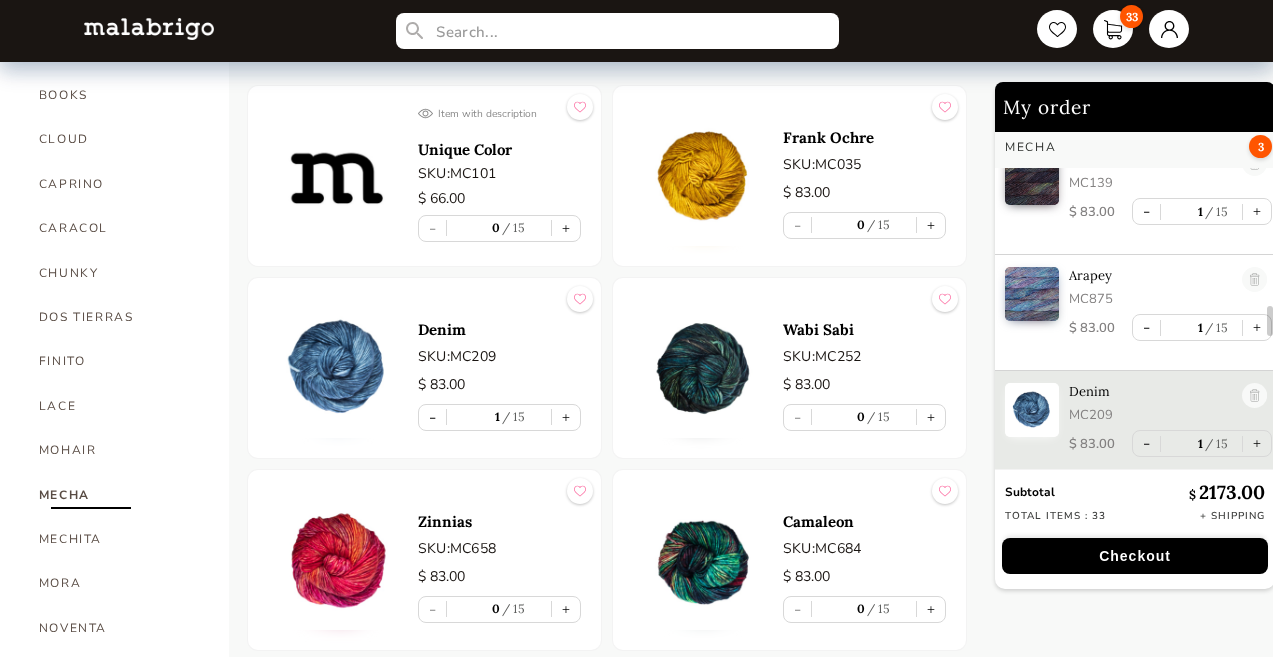 type 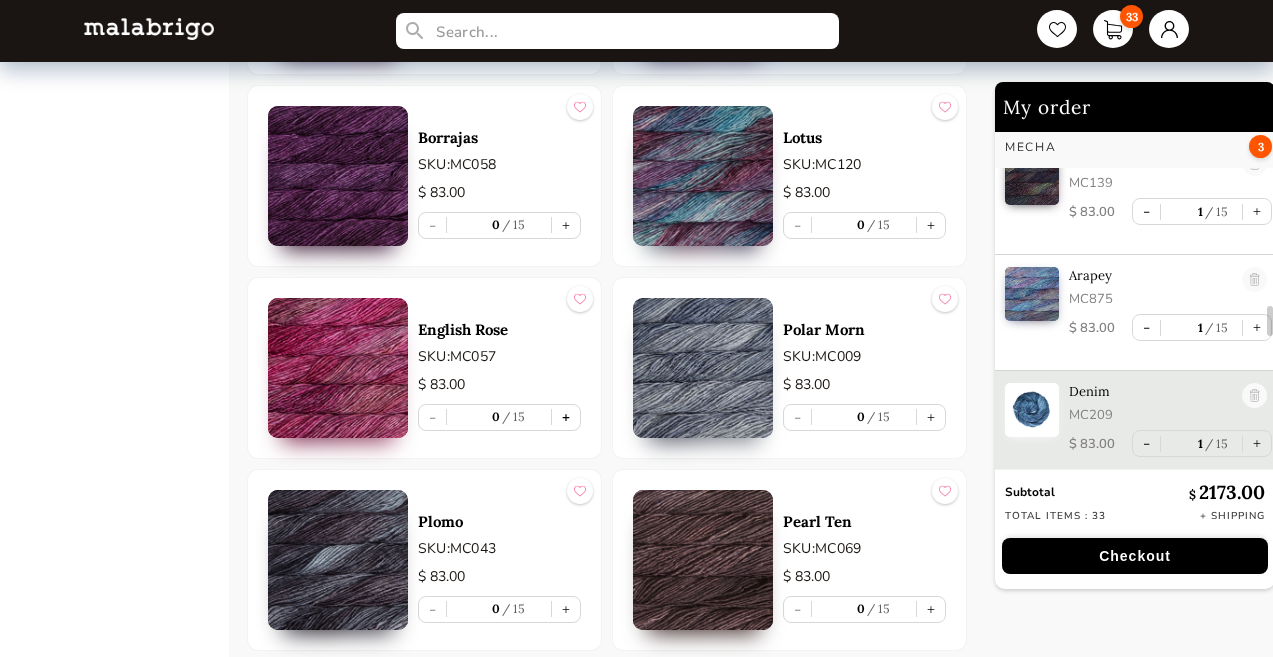 click on "+" at bounding box center [566, 417] 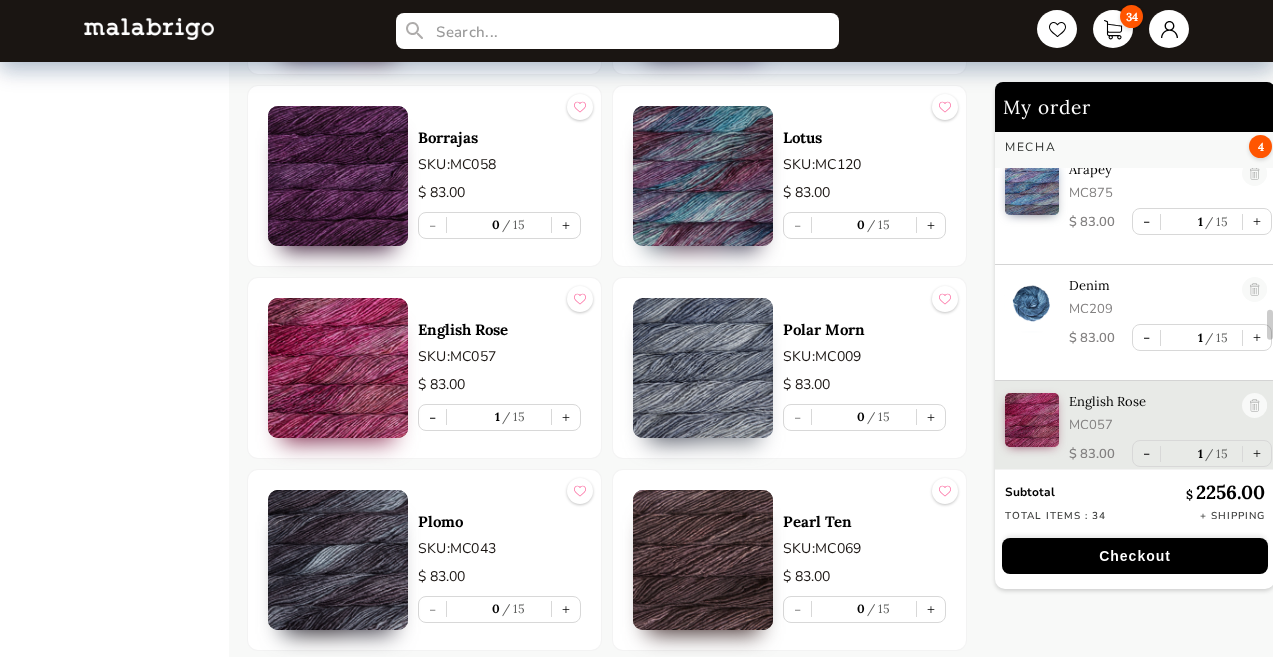 scroll, scrollTop: 2320, scrollLeft: 0, axis: vertical 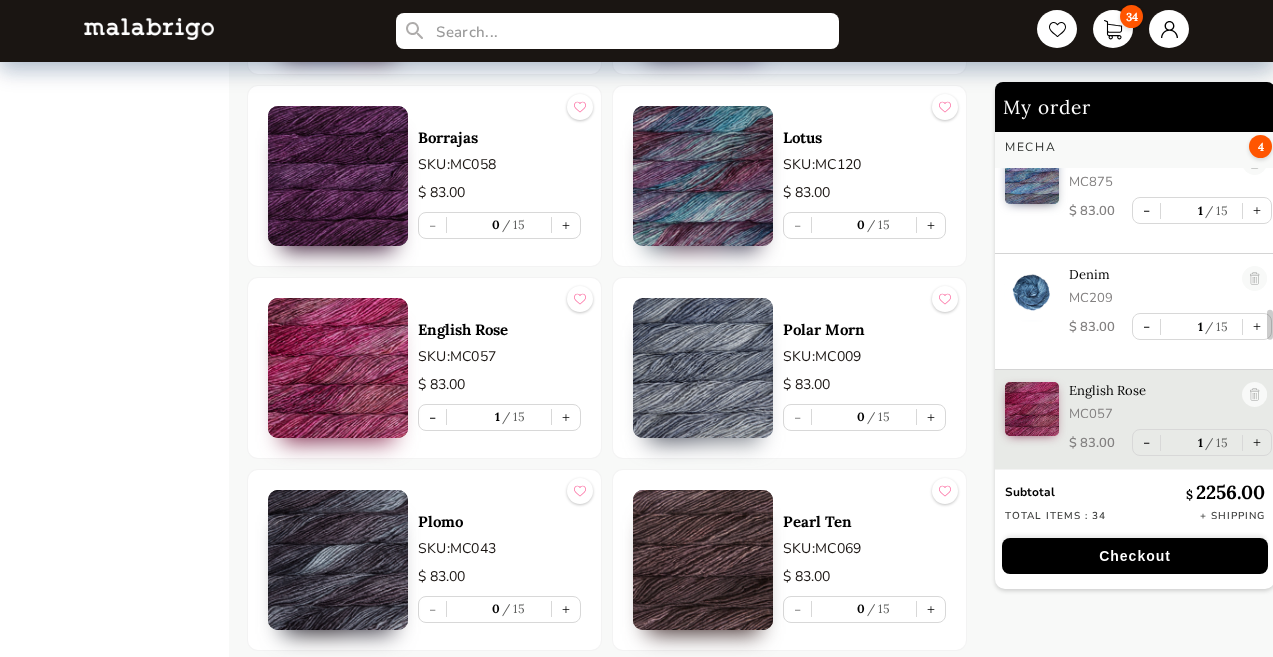 type 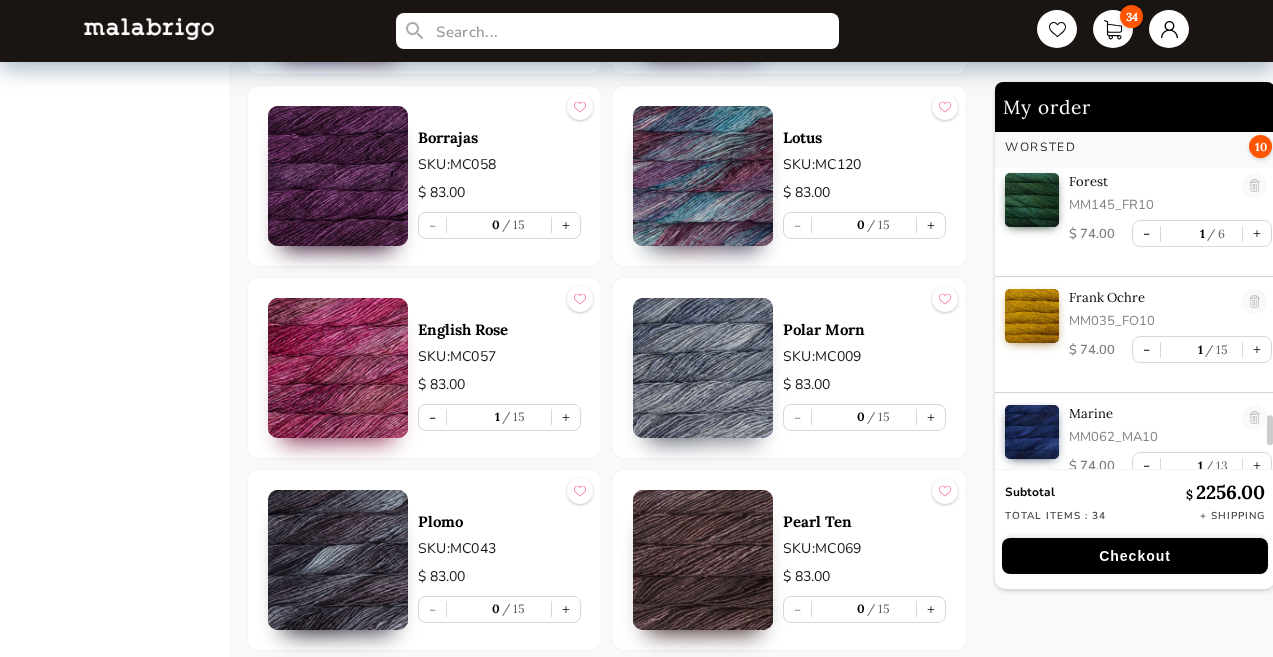 scroll, scrollTop: 367, scrollLeft: 0, axis: vertical 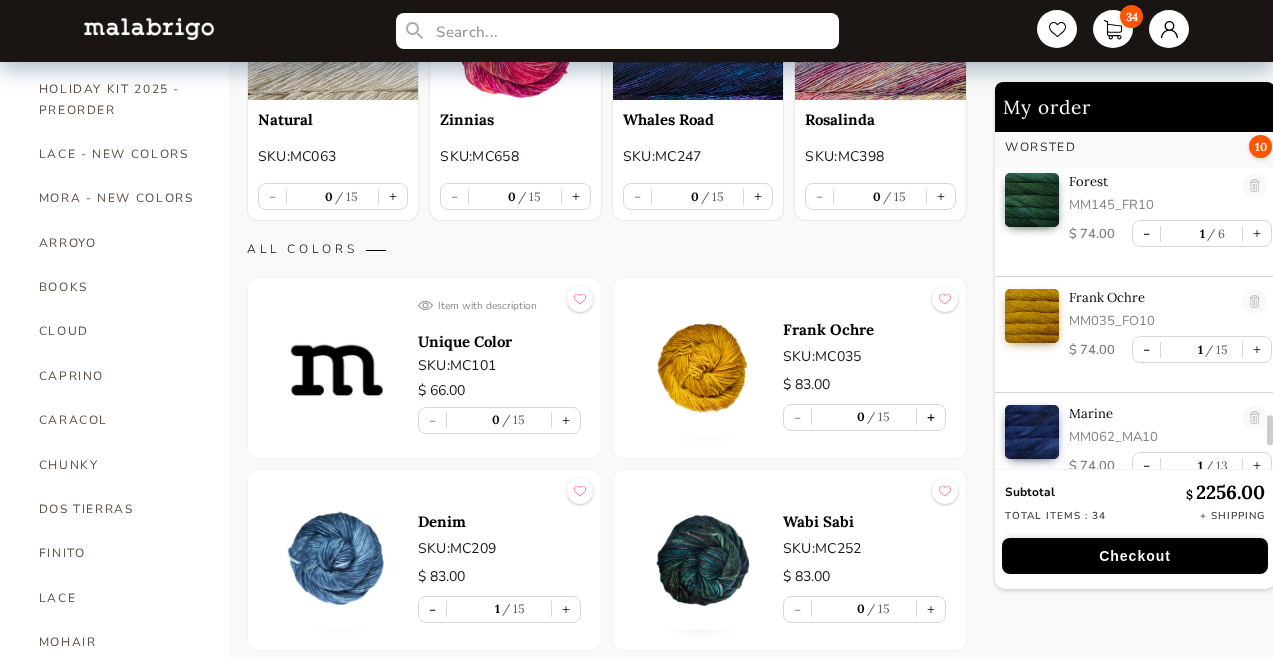 click on "+" at bounding box center (931, 417) 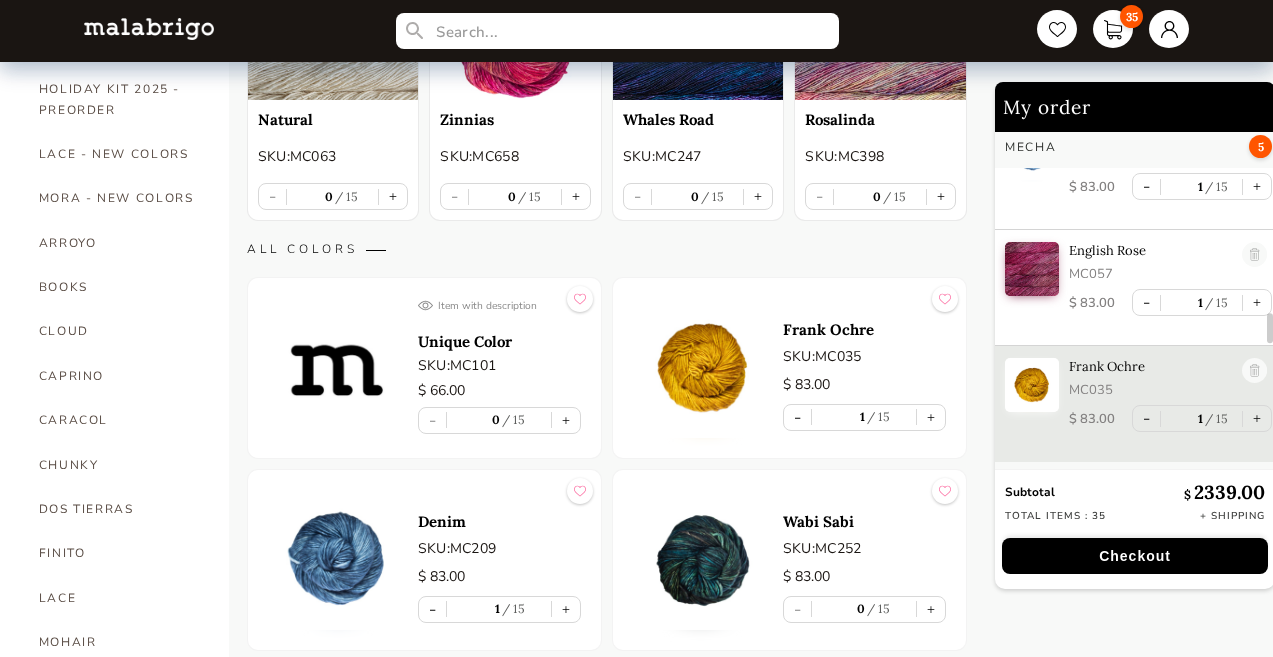 scroll, scrollTop: 2436, scrollLeft: 0, axis: vertical 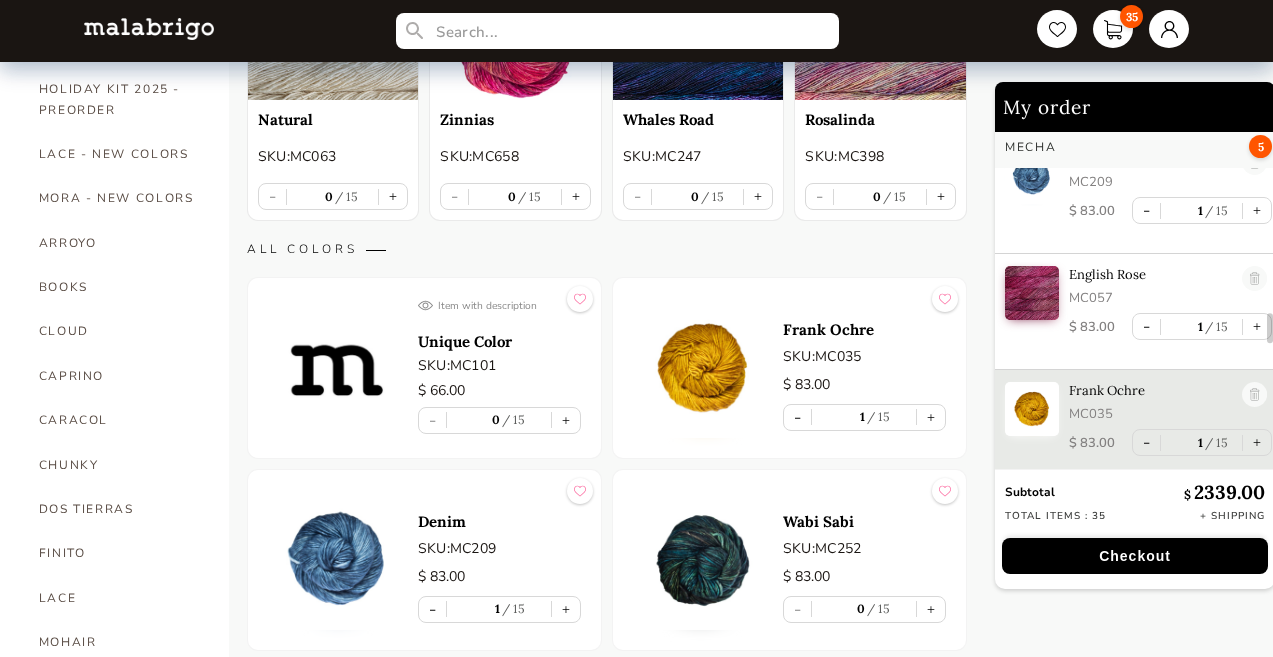 type 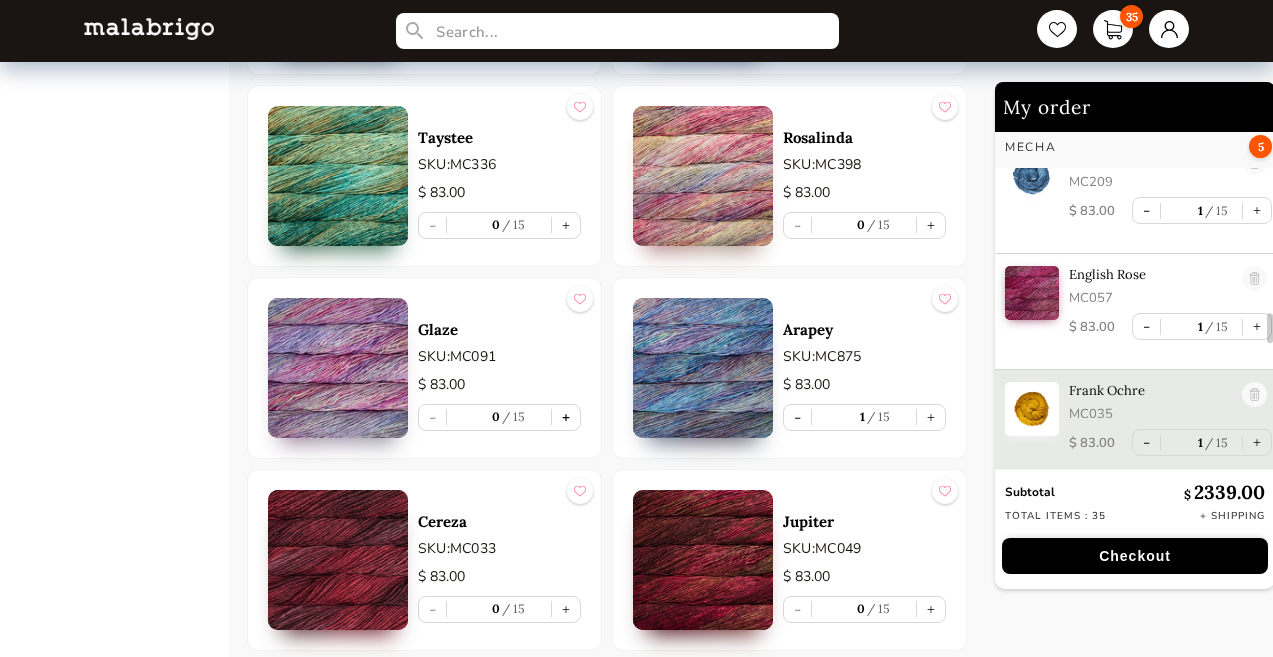 click on "+" at bounding box center (566, 417) 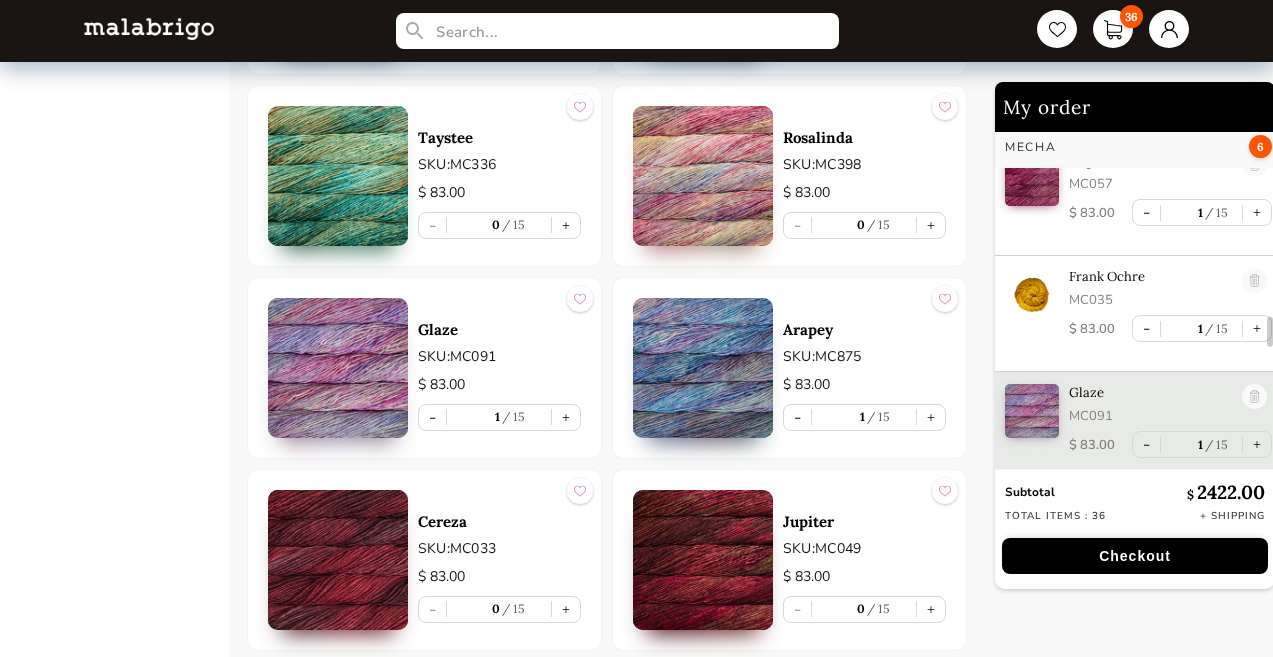 scroll, scrollTop: 2551, scrollLeft: 0, axis: vertical 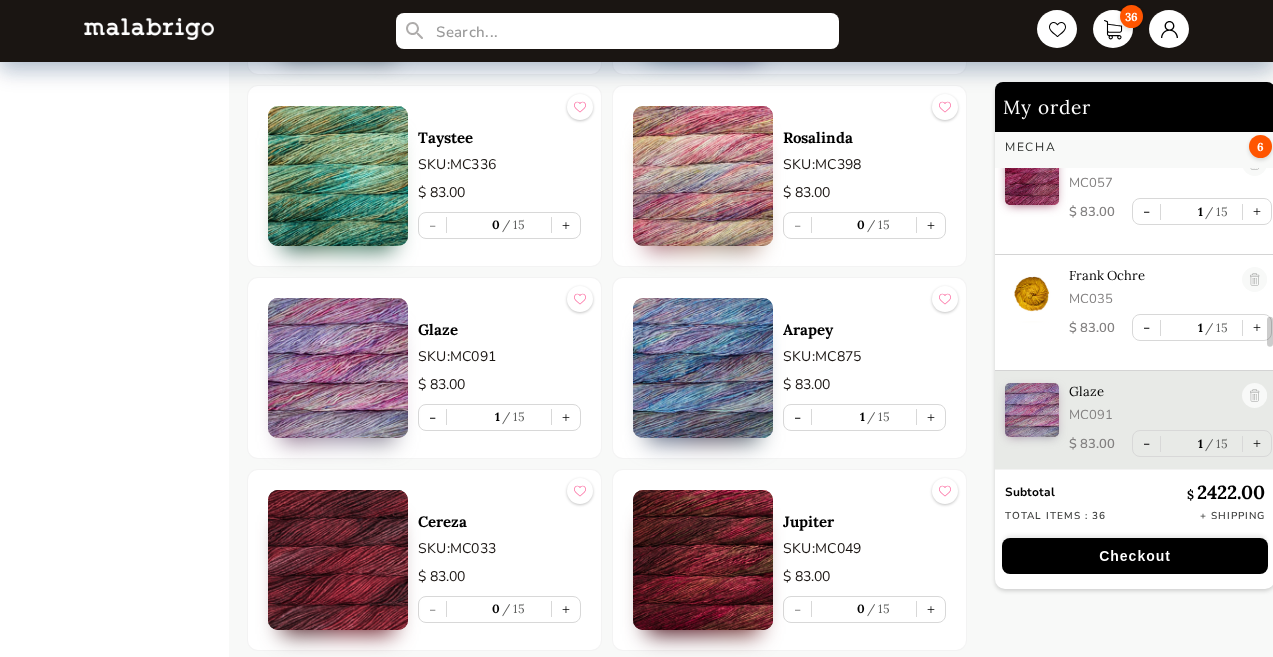 type 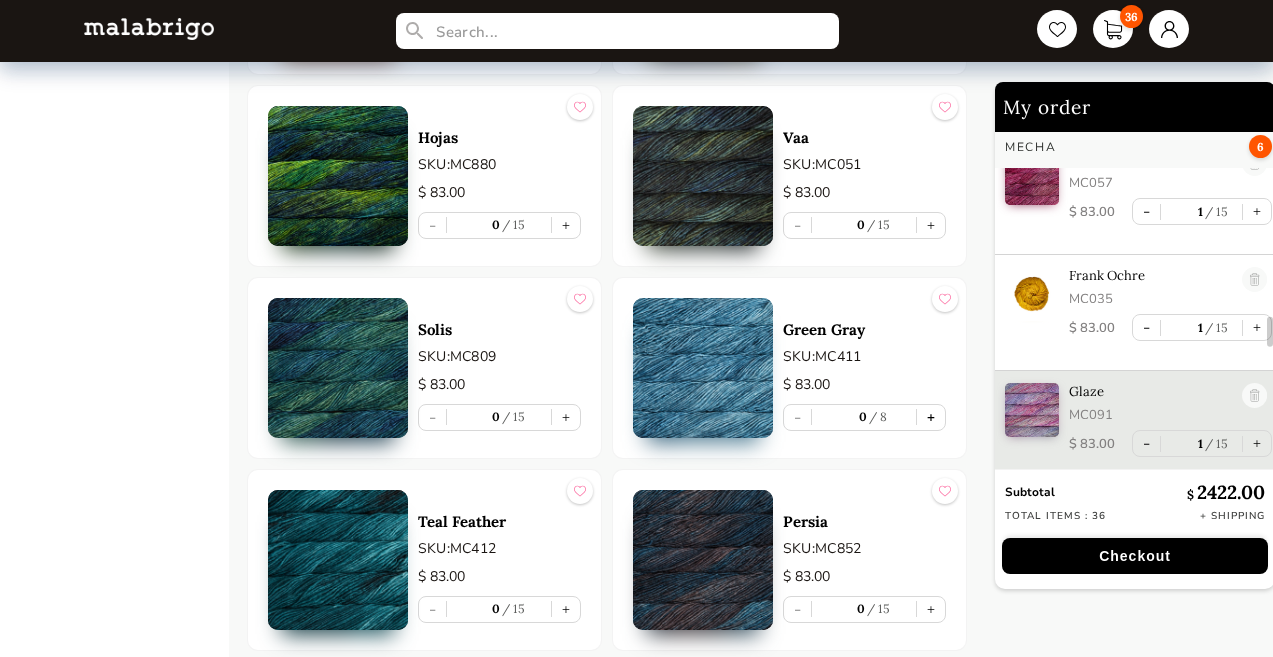click on "+" at bounding box center [931, 417] 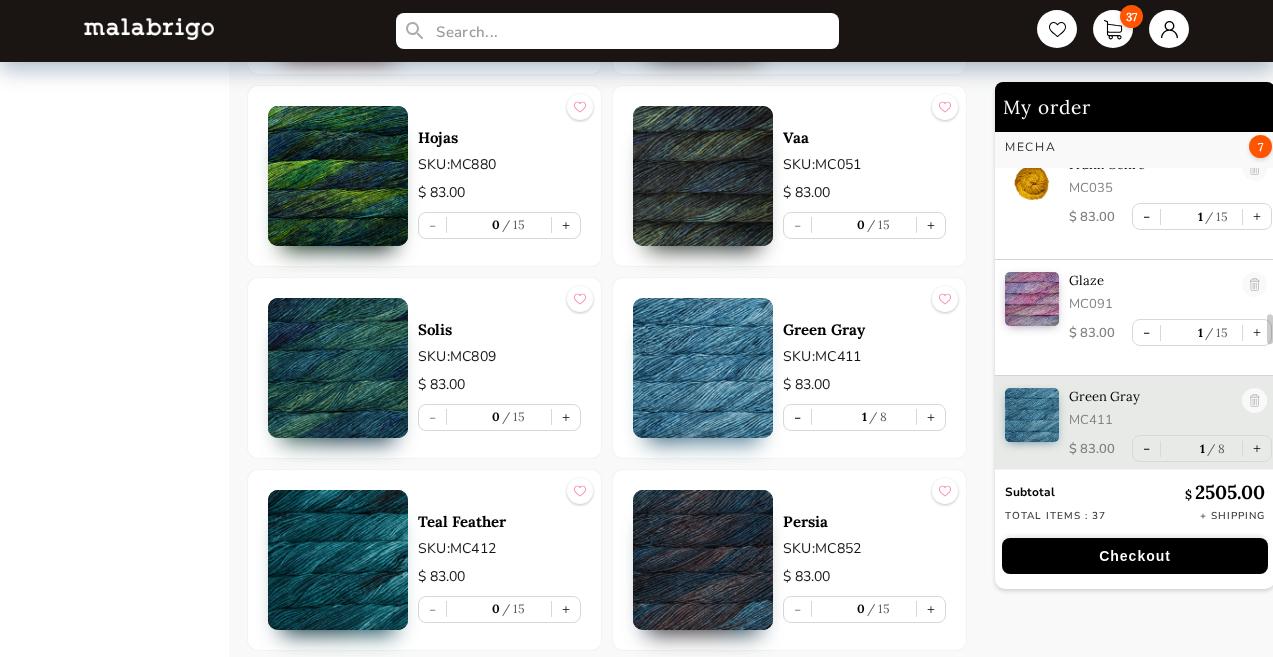 scroll, scrollTop: 2667, scrollLeft: 0, axis: vertical 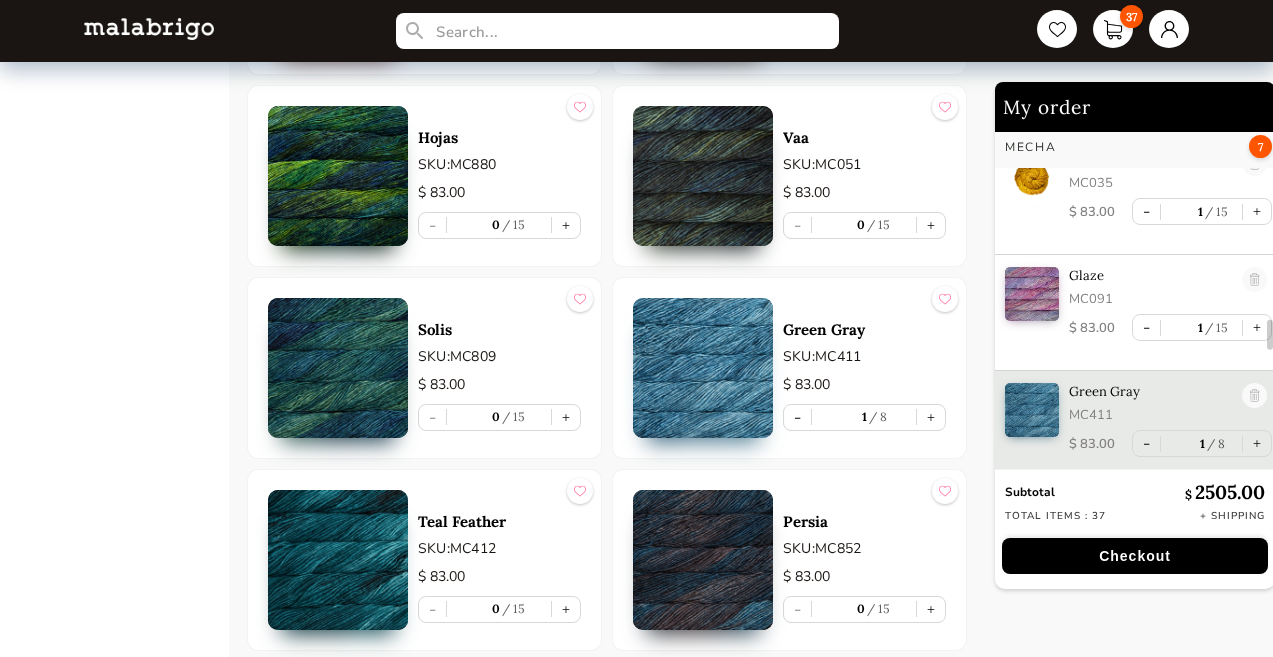type 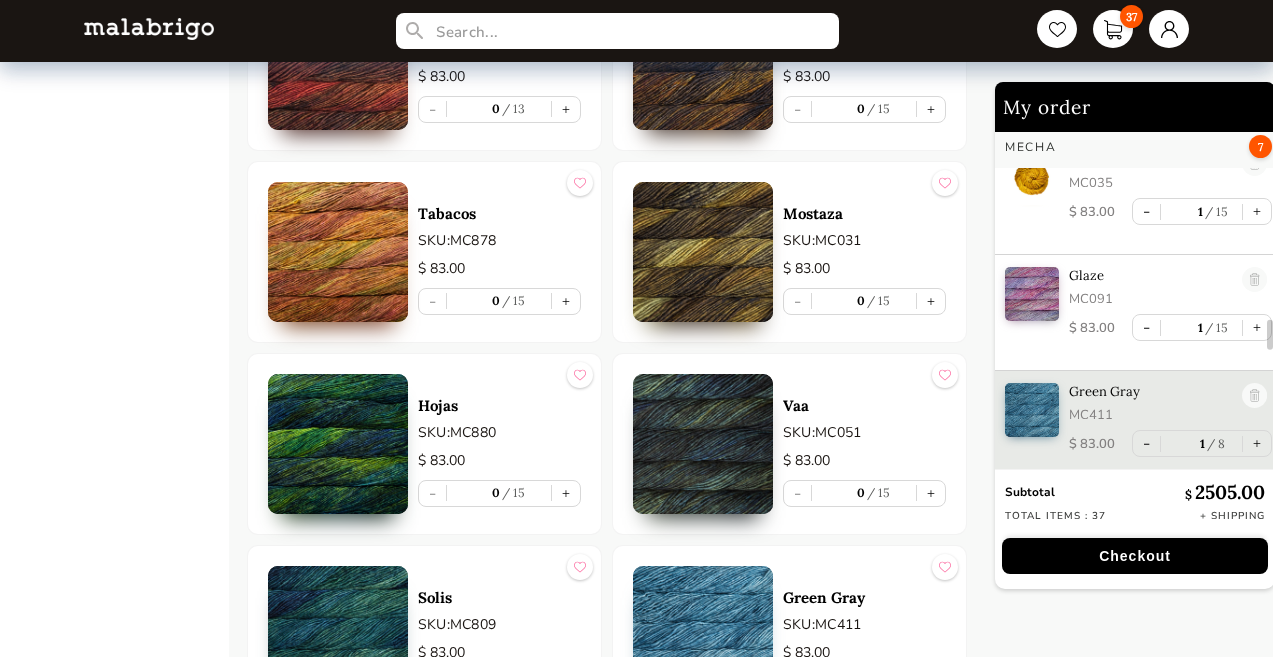 scroll, scrollTop: 5551, scrollLeft: 0, axis: vertical 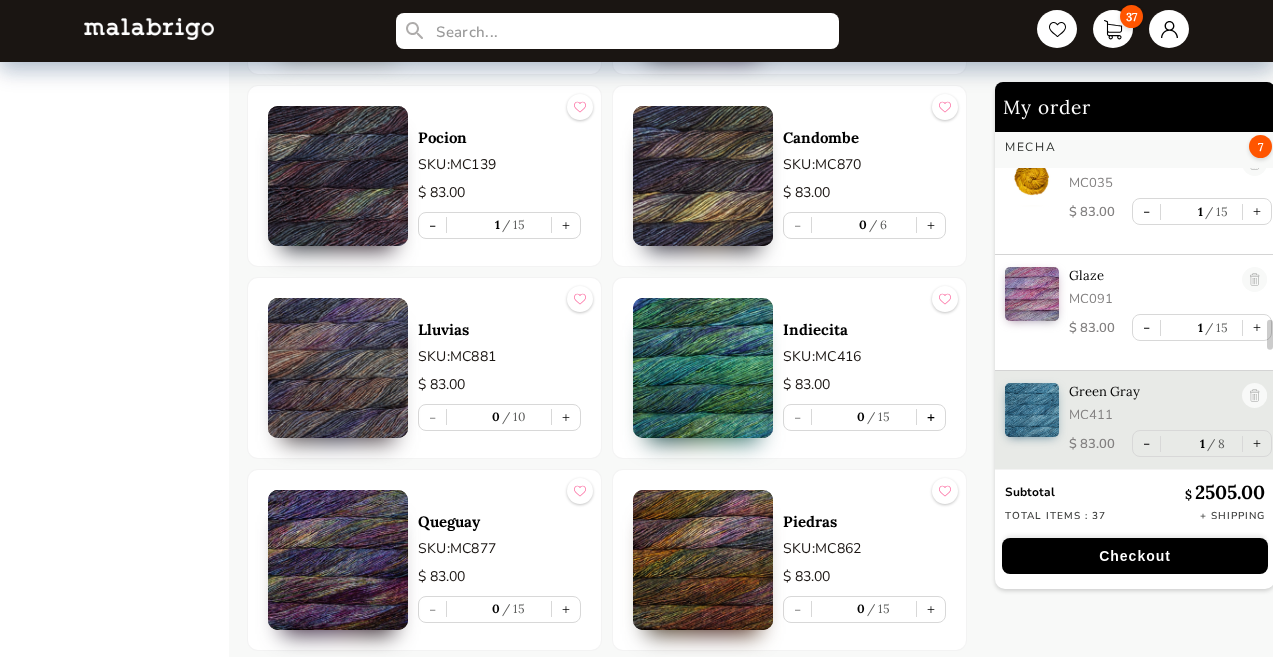 click on "+" at bounding box center (931, 417) 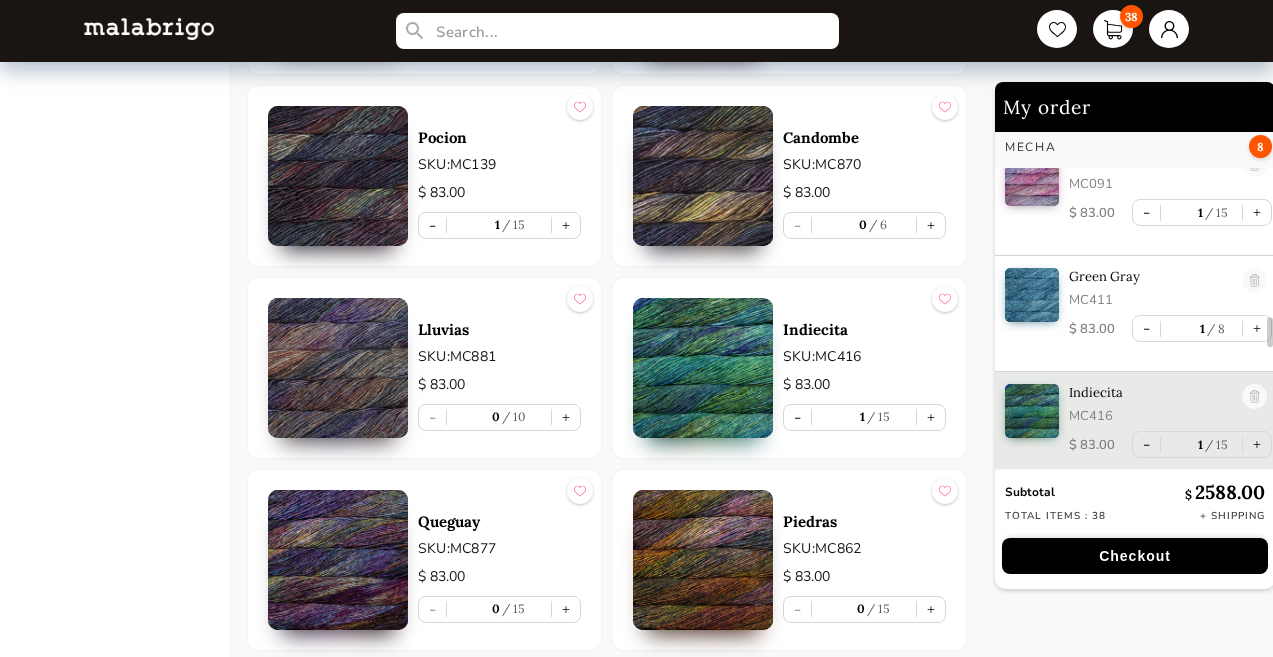 scroll, scrollTop: 2784, scrollLeft: 0, axis: vertical 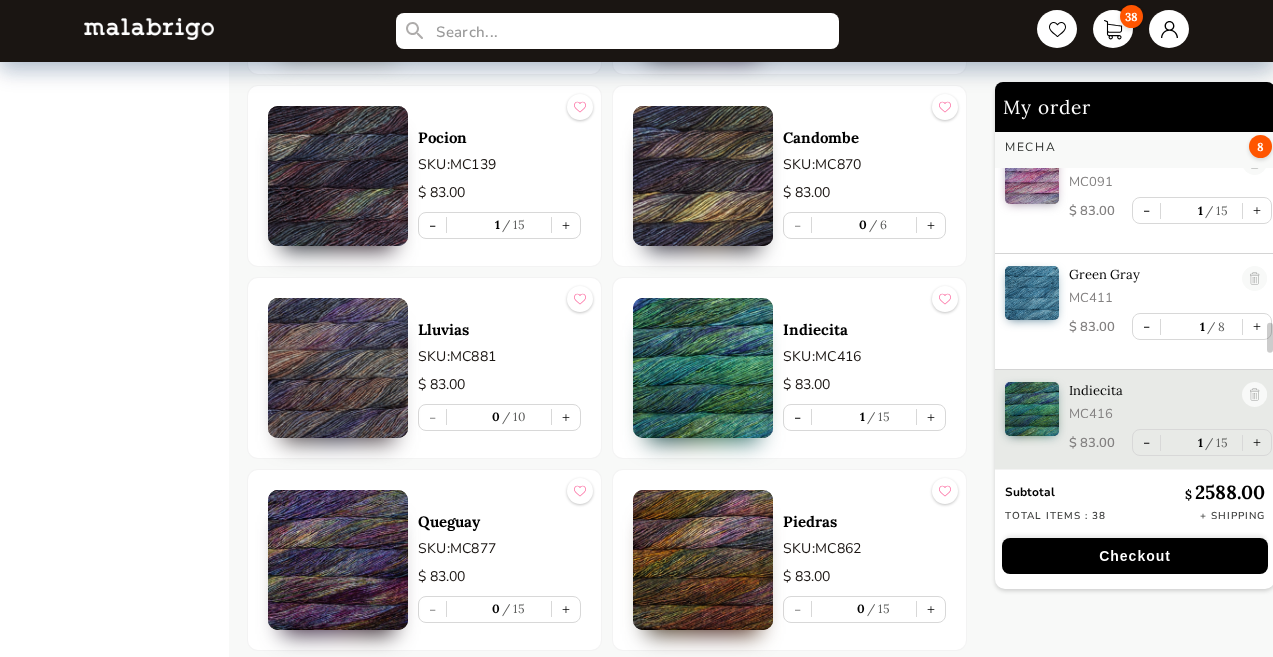 type 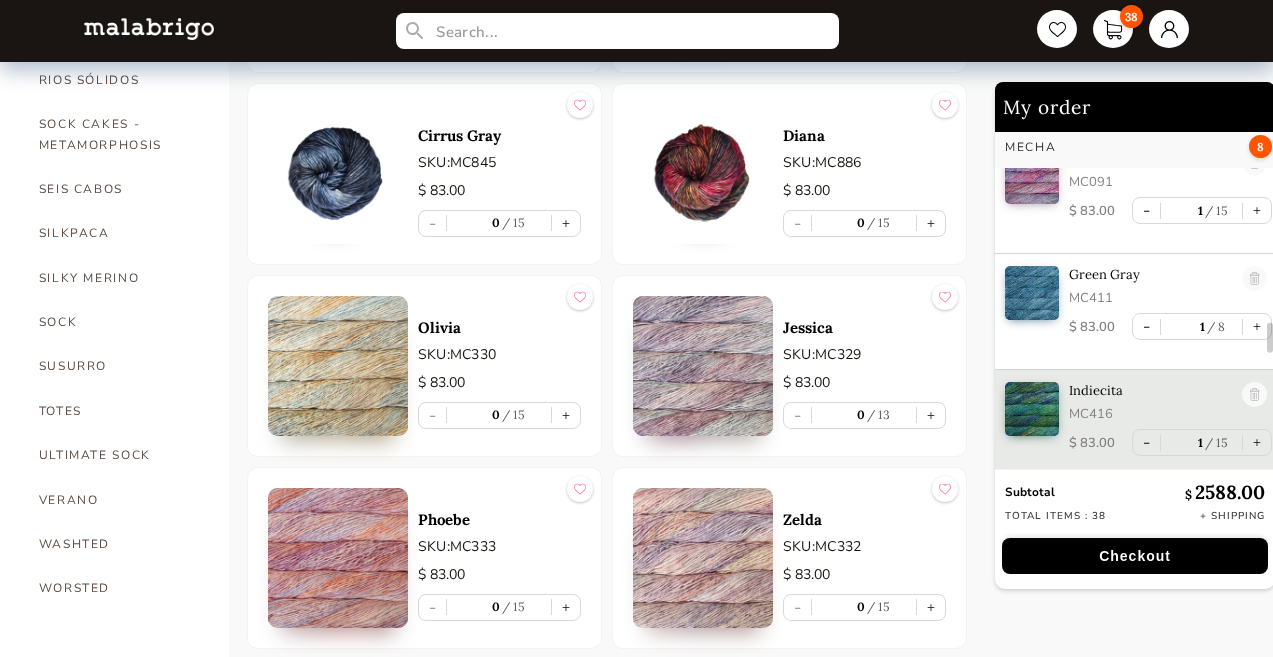 scroll, scrollTop: 1372, scrollLeft: 0, axis: vertical 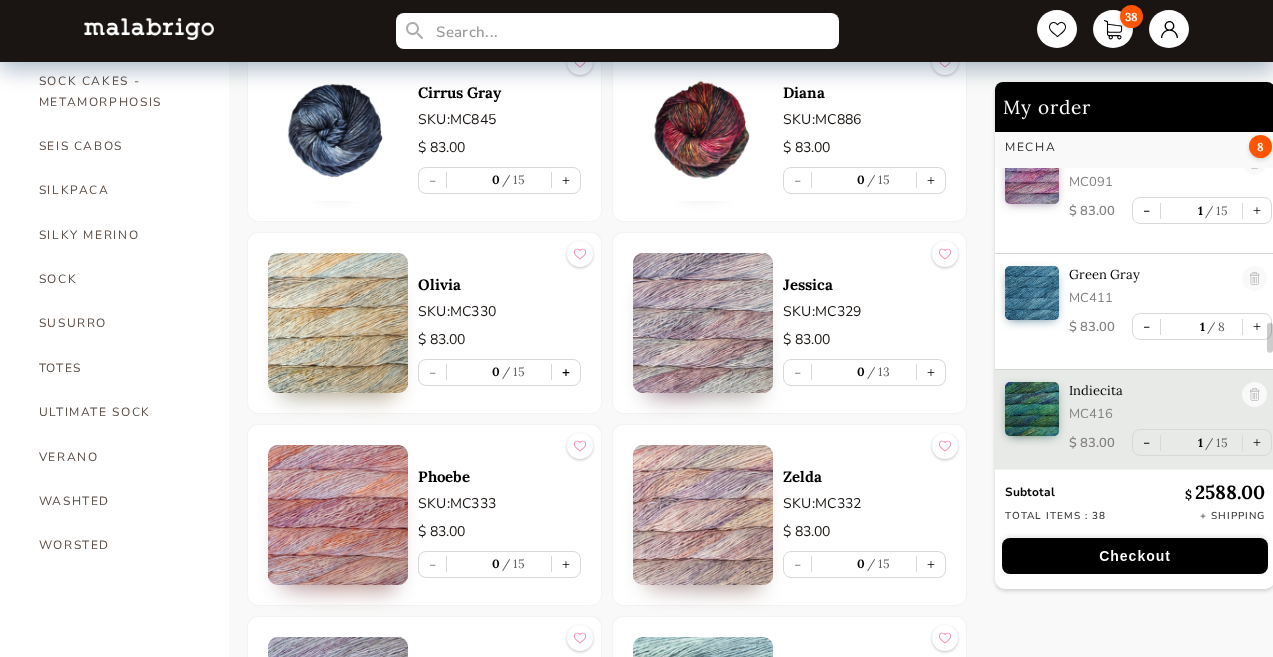 click on "+" at bounding box center [566, 372] 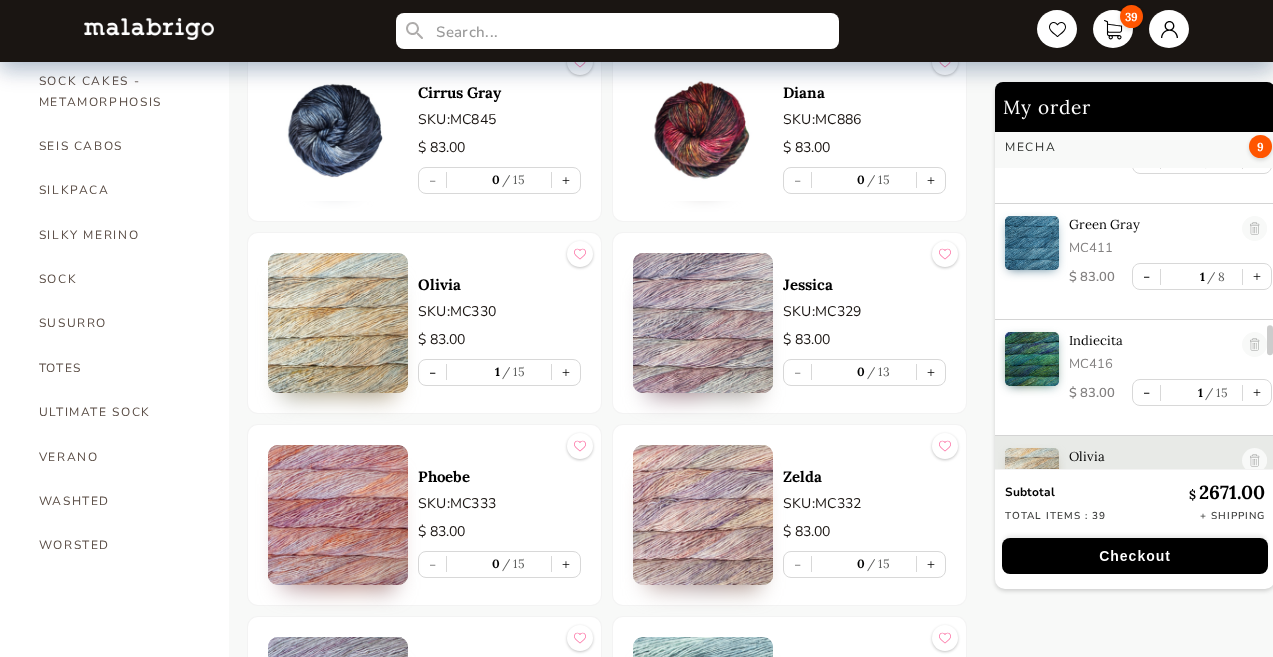 scroll, scrollTop: 2899, scrollLeft: 0, axis: vertical 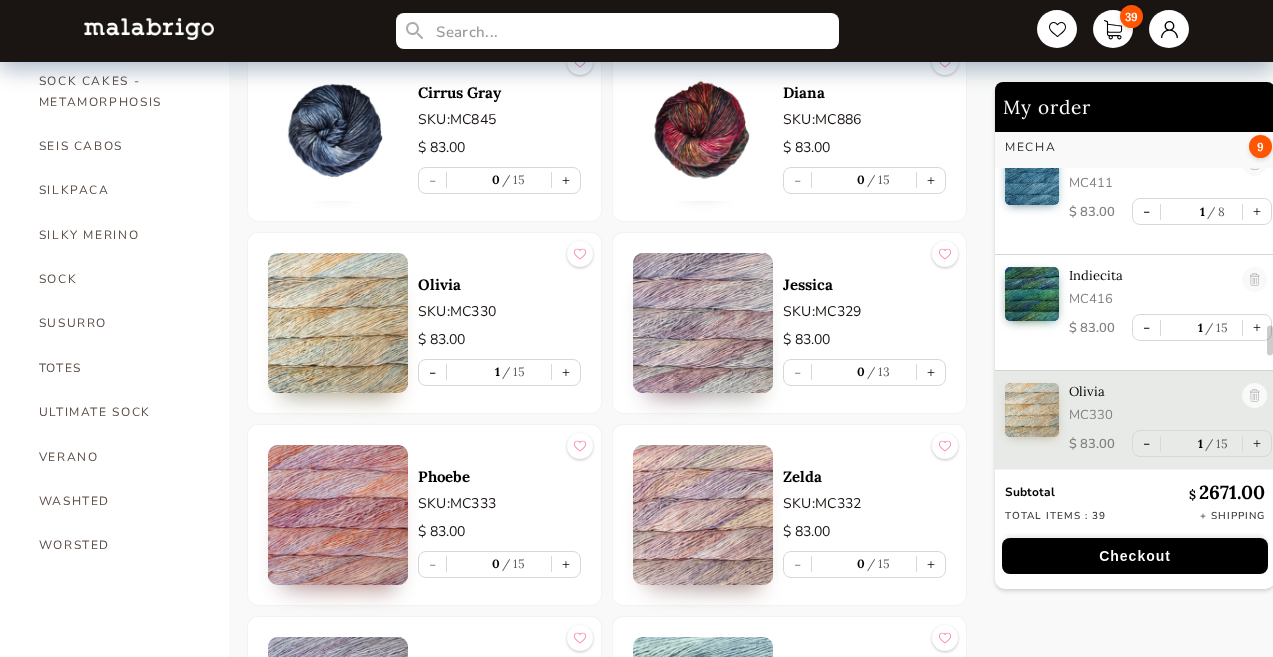 type 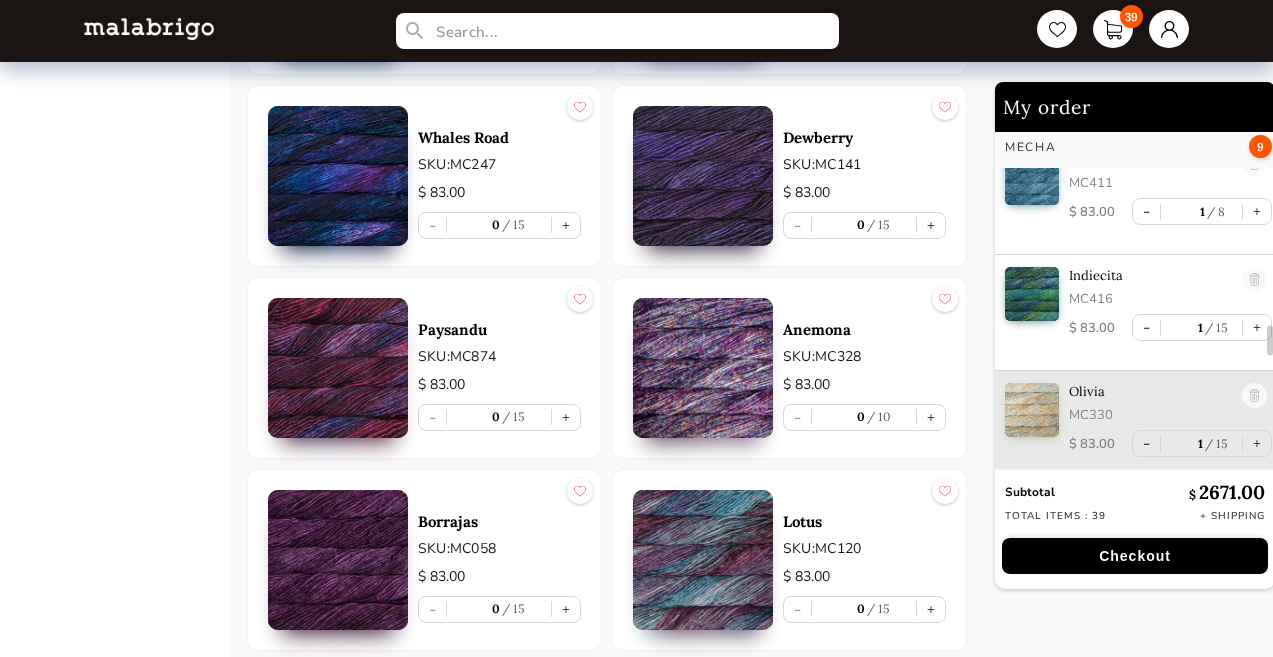 scroll, scrollTop: 4975, scrollLeft: 0, axis: vertical 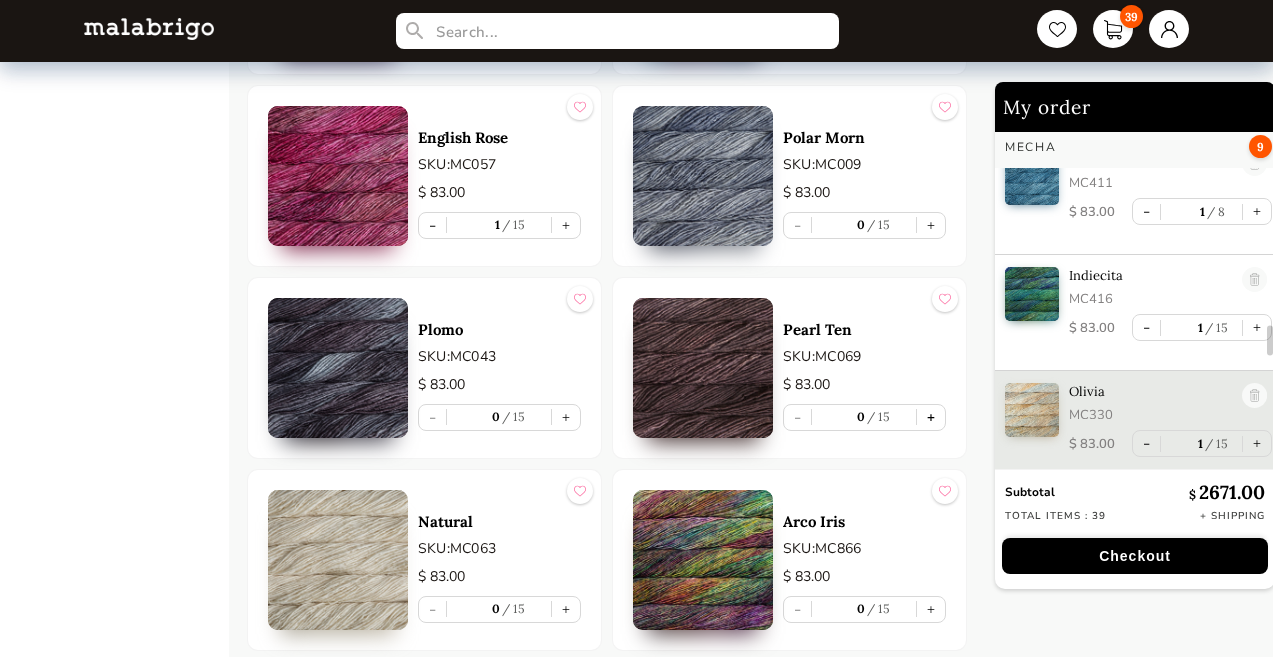click on "+" at bounding box center (931, 417) 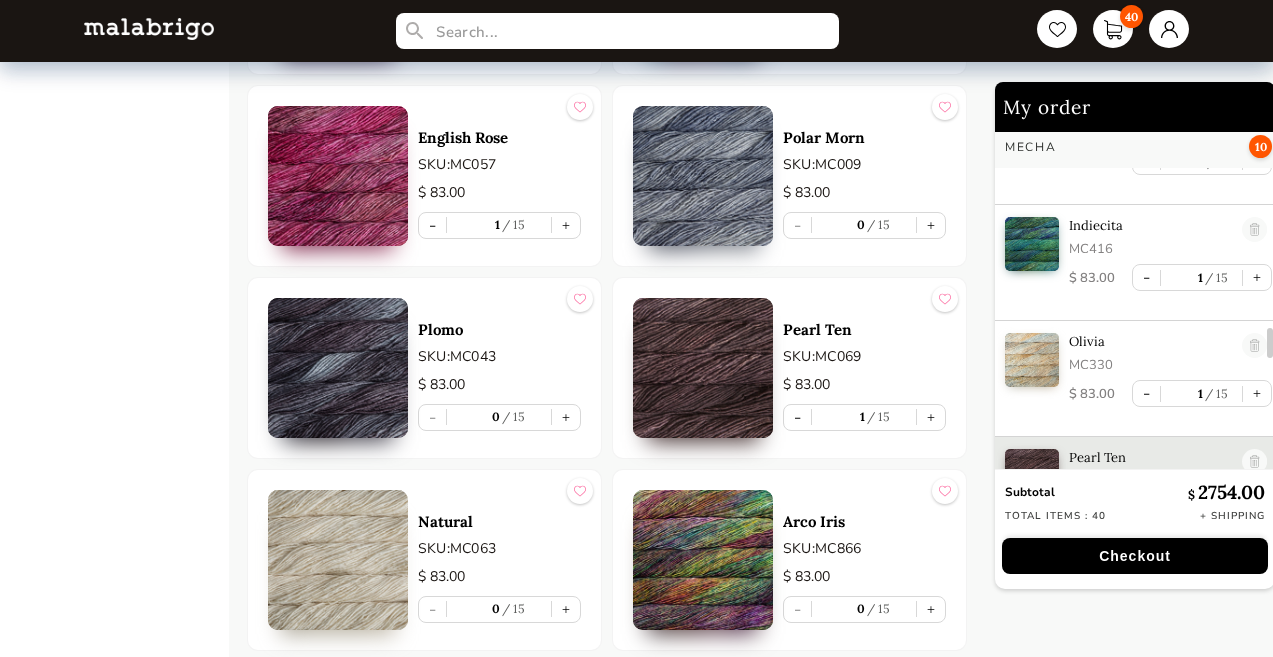scroll, scrollTop: 3015, scrollLeft: 0, axis: vertical 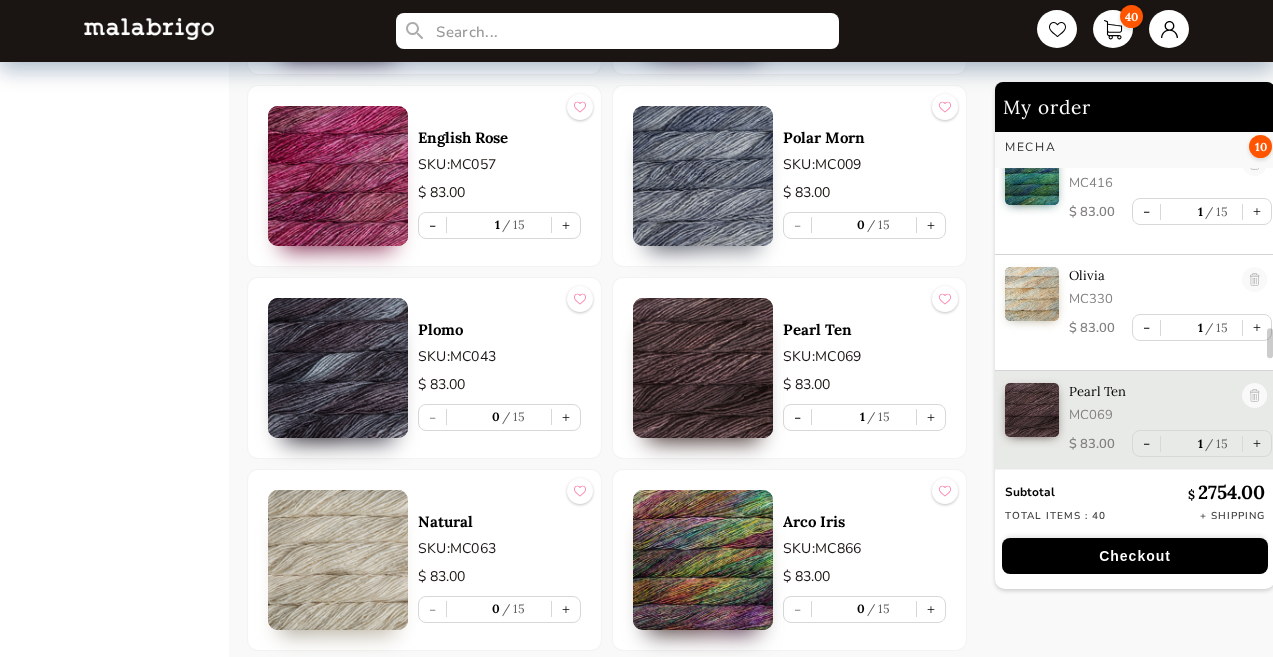 type 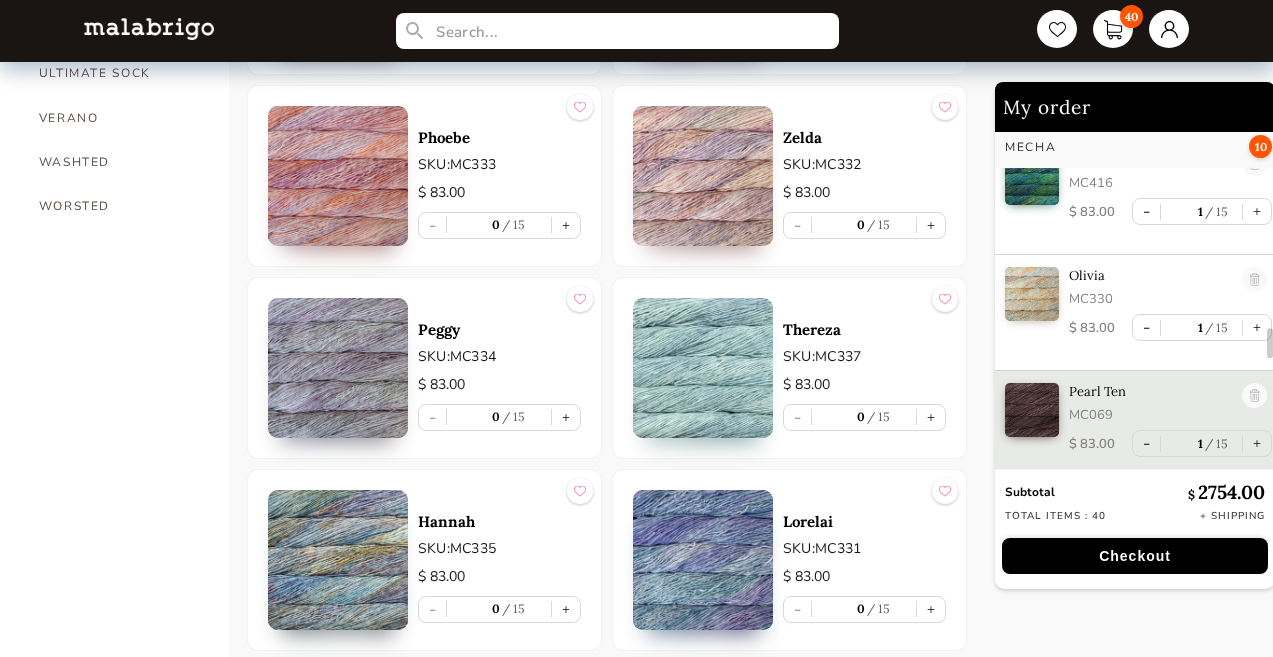 scroll, scrollTop: 3631, scrollLeft: 0, axis: vertical 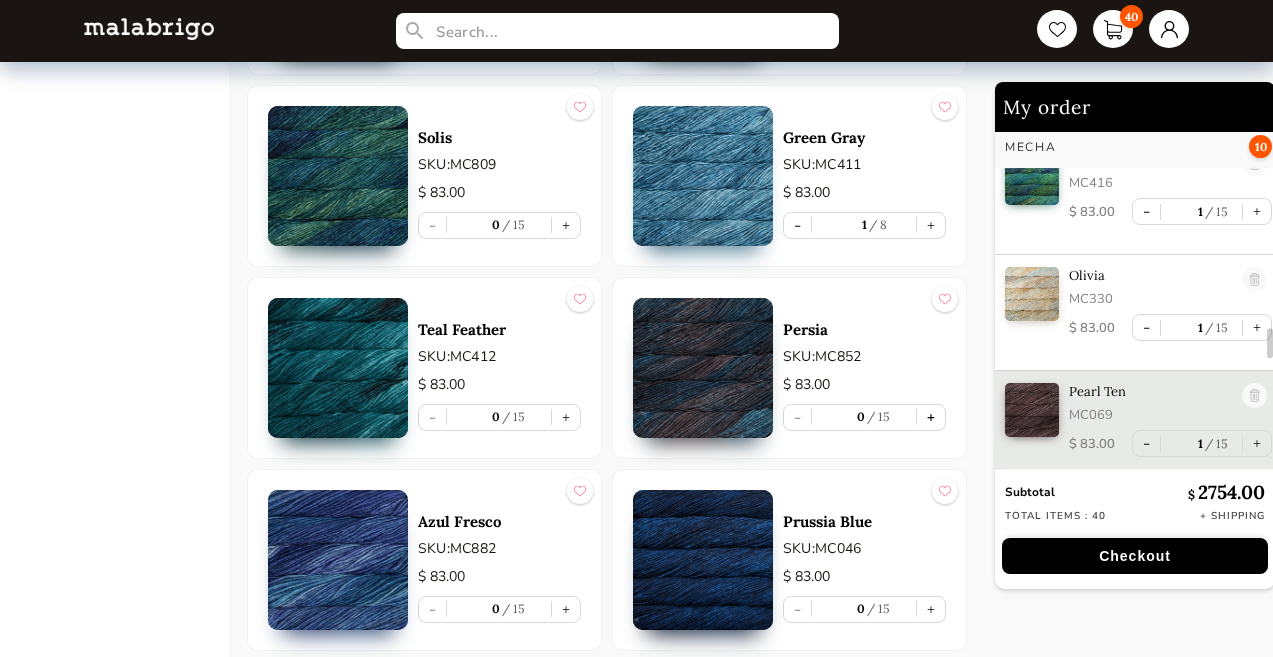 click on "+" at bounding box center (931, 417) 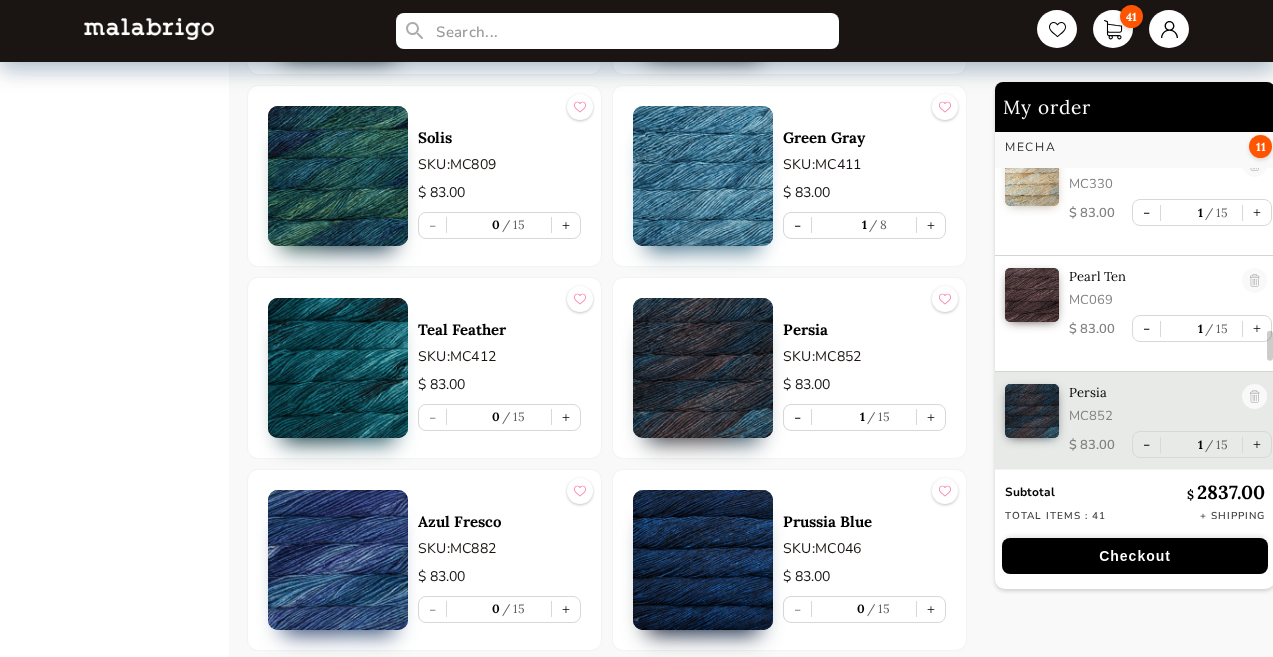 scroll, scrollTop: 3131, scrollLeft: 0, axis: vertical 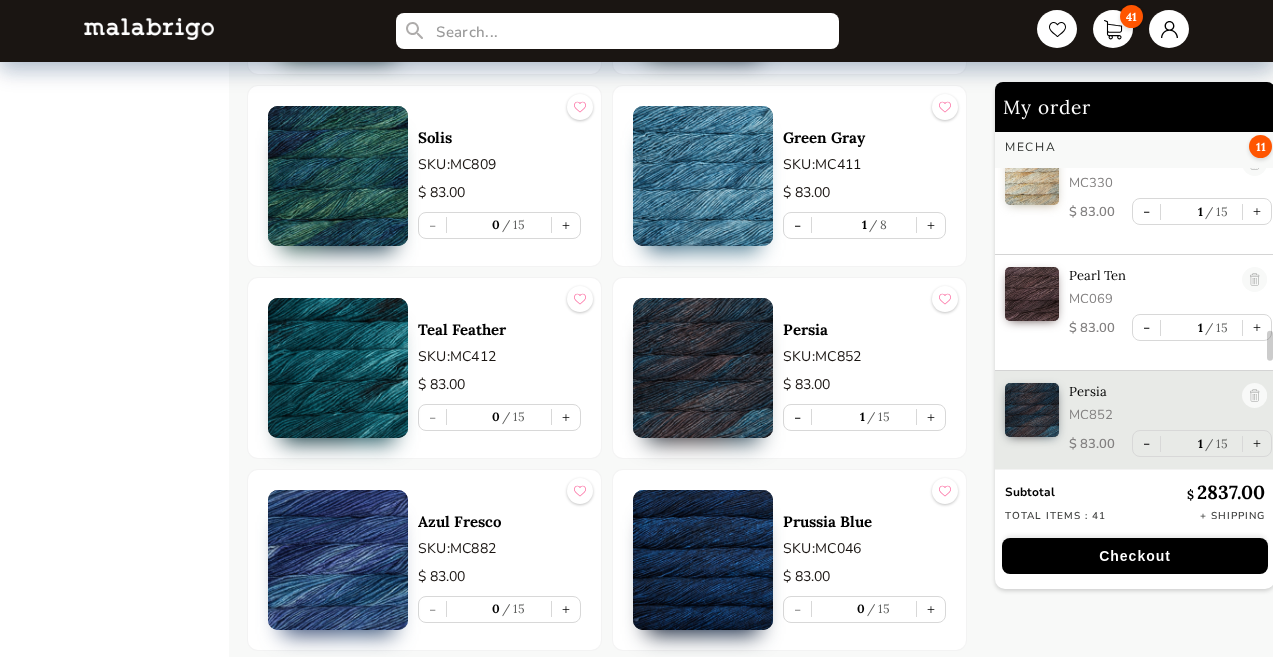 type 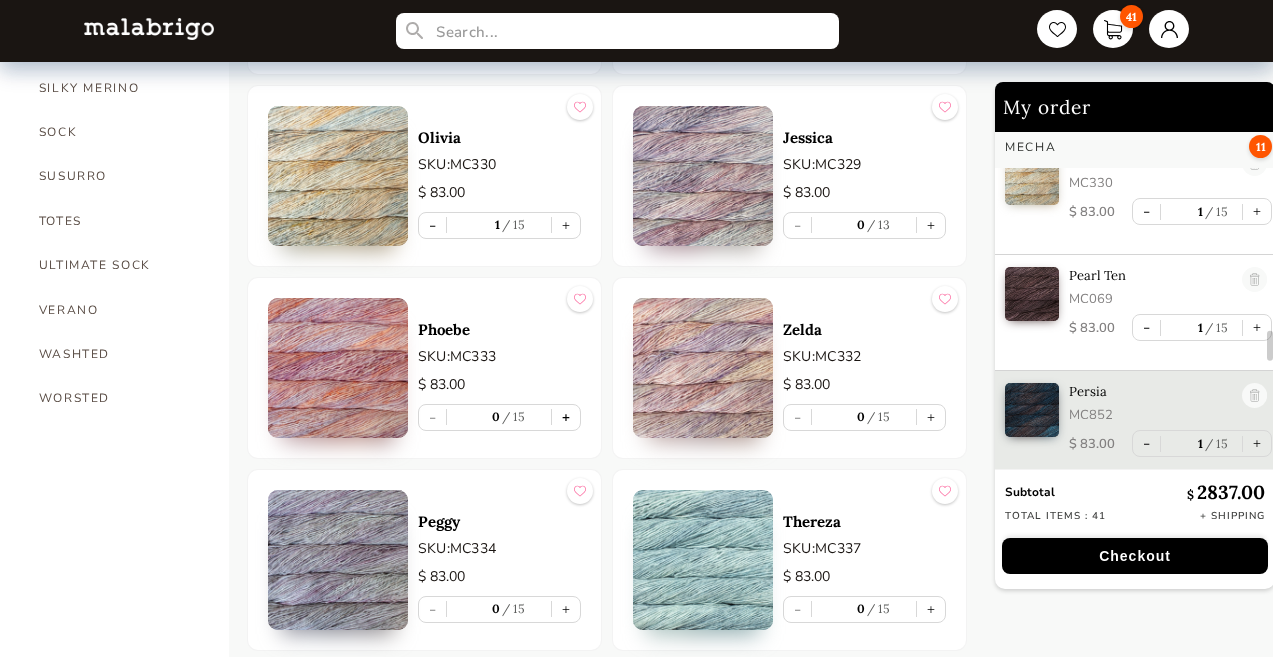 click on "+" at bounding box center [566, 417] 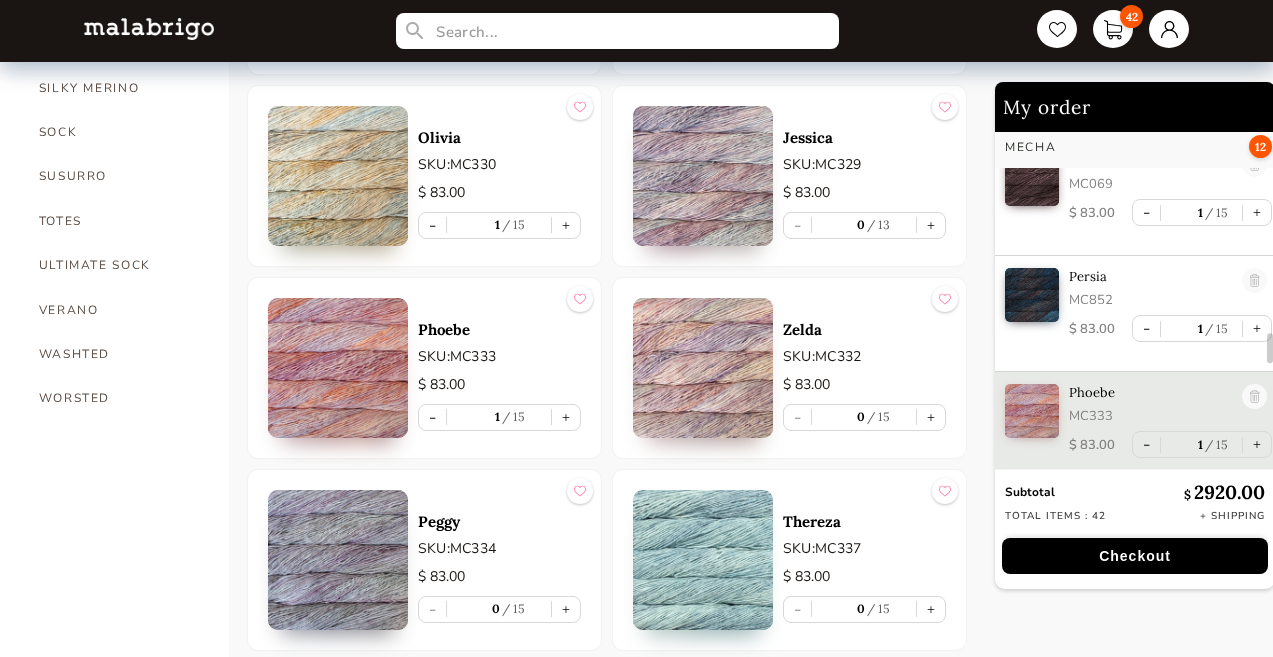 scroll, scrollTop: 3247, scrollLeft: 0, axis: vertical 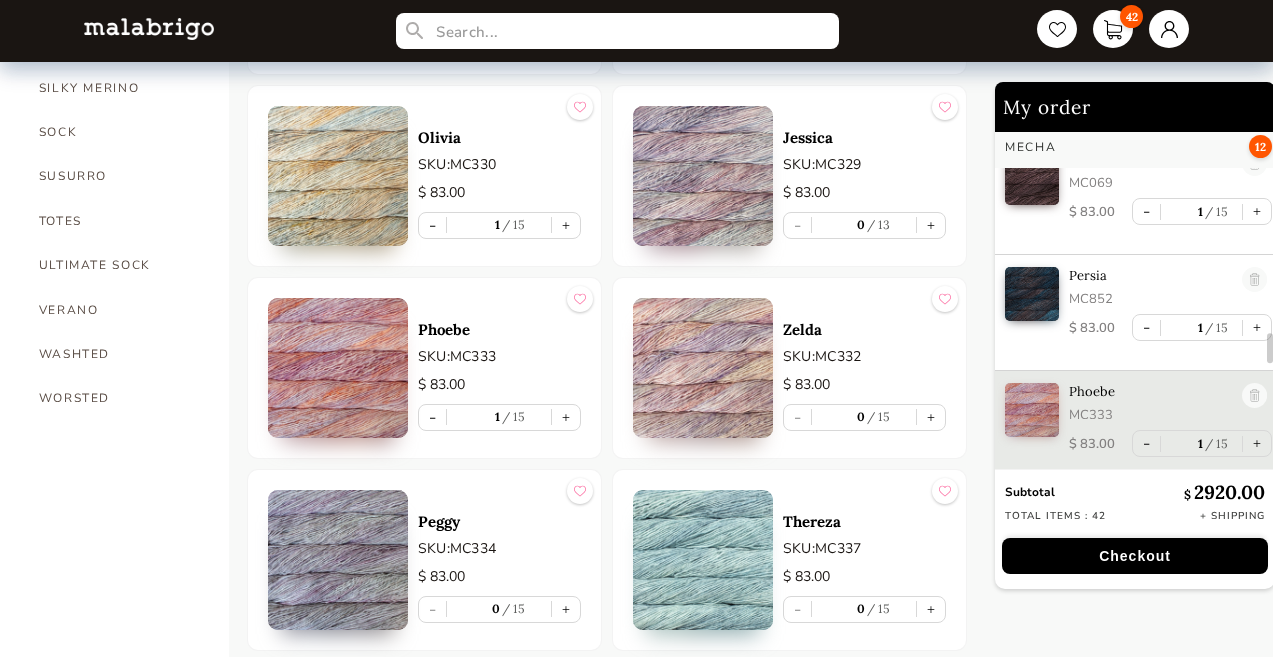 type 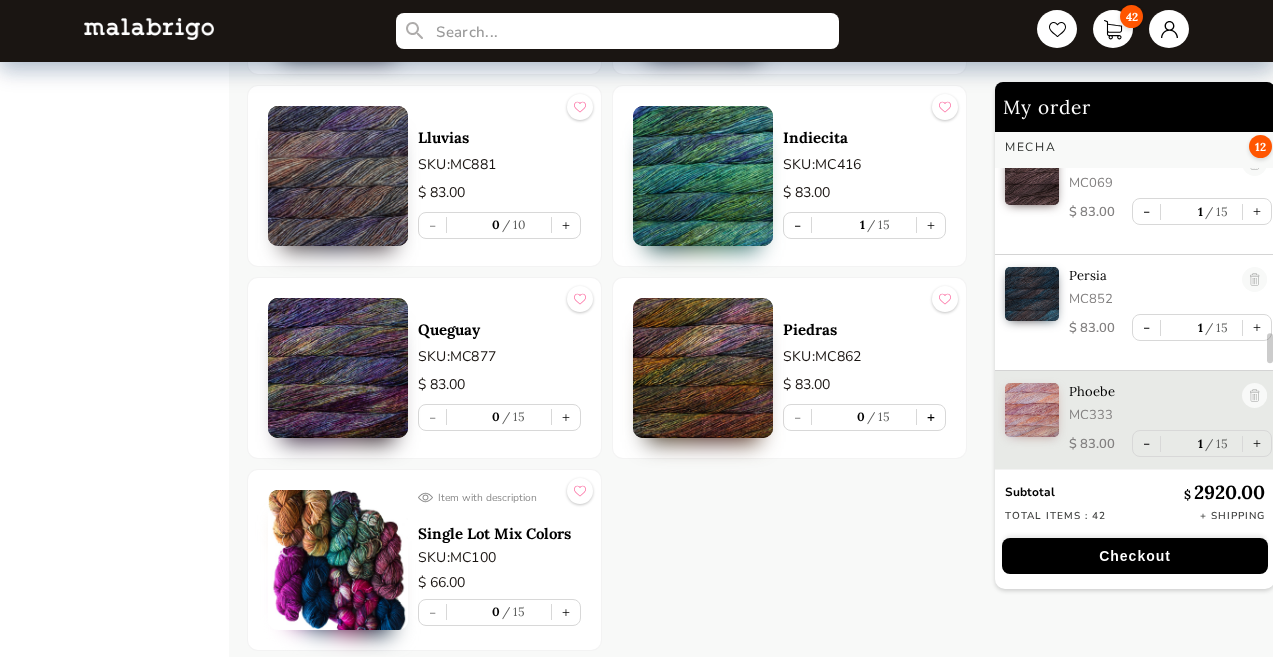 click on "+" at bounding box center [931, 417] 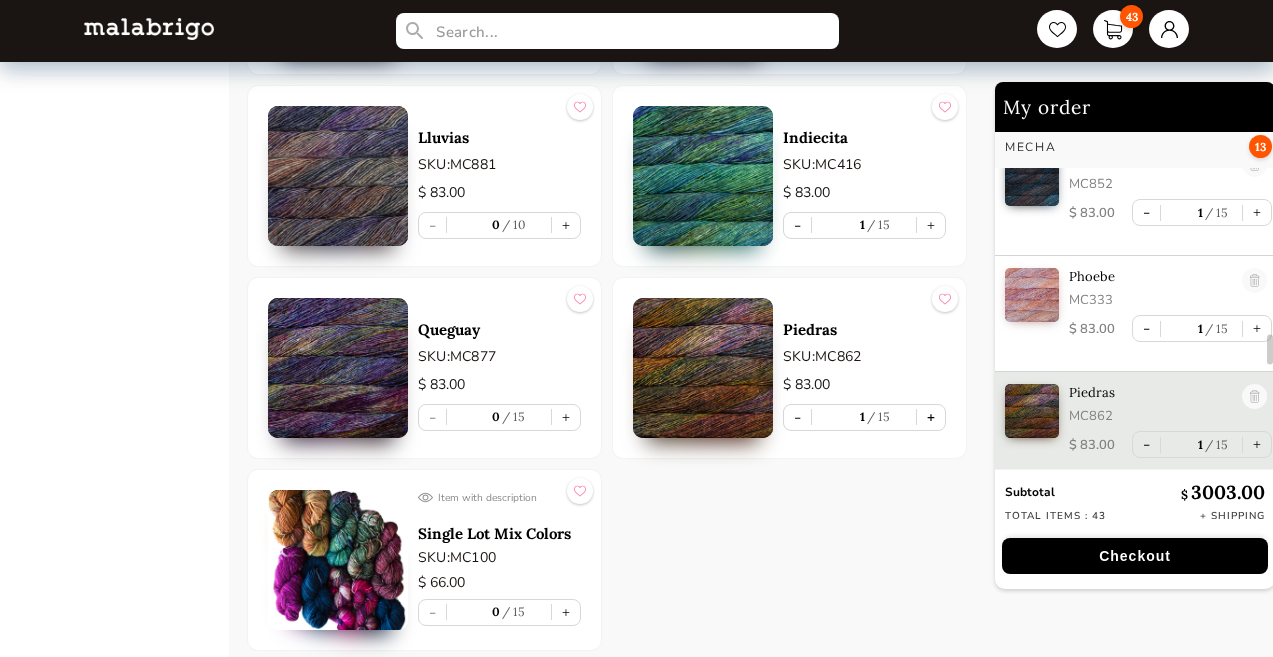 click on "+" at bounding box center [931, 417] 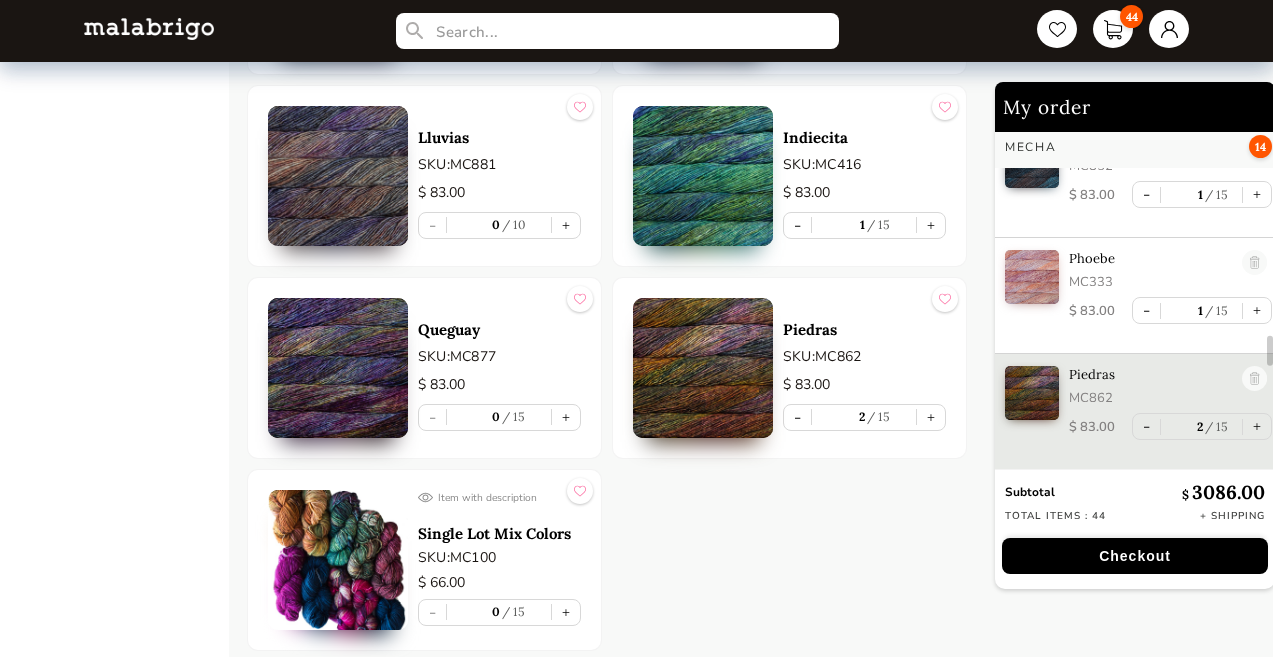 scroll, scrollTop: 3380, scrollLeft: 0, axis: vertical 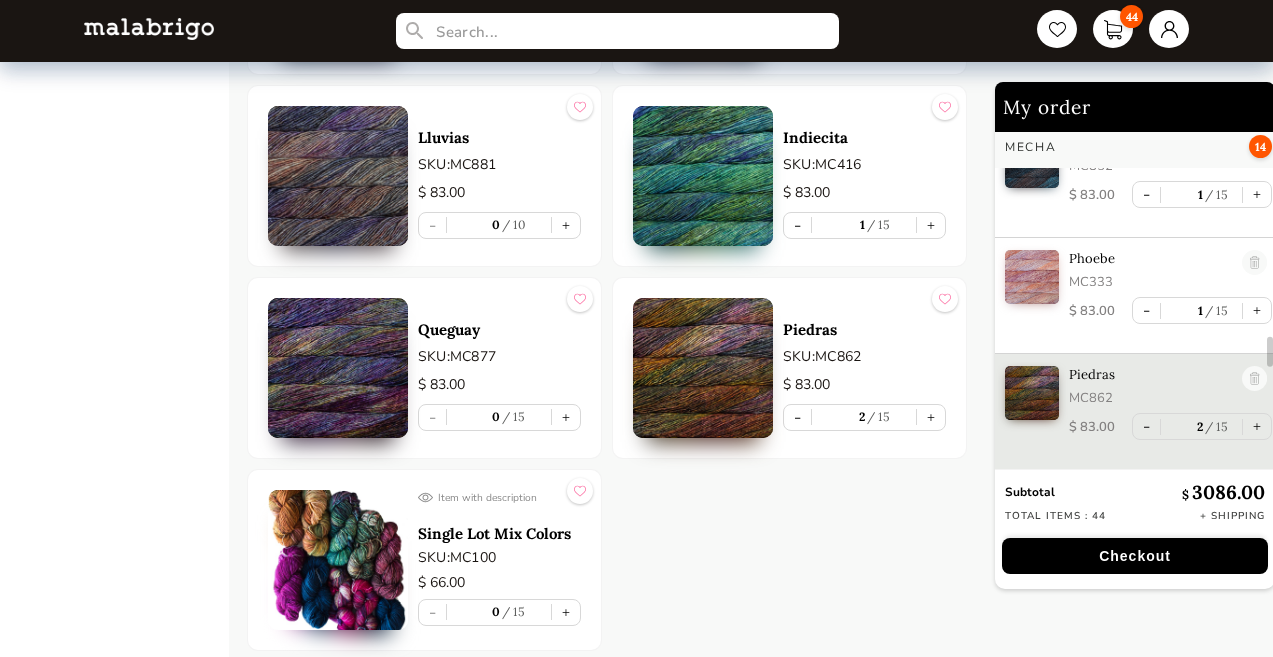 type 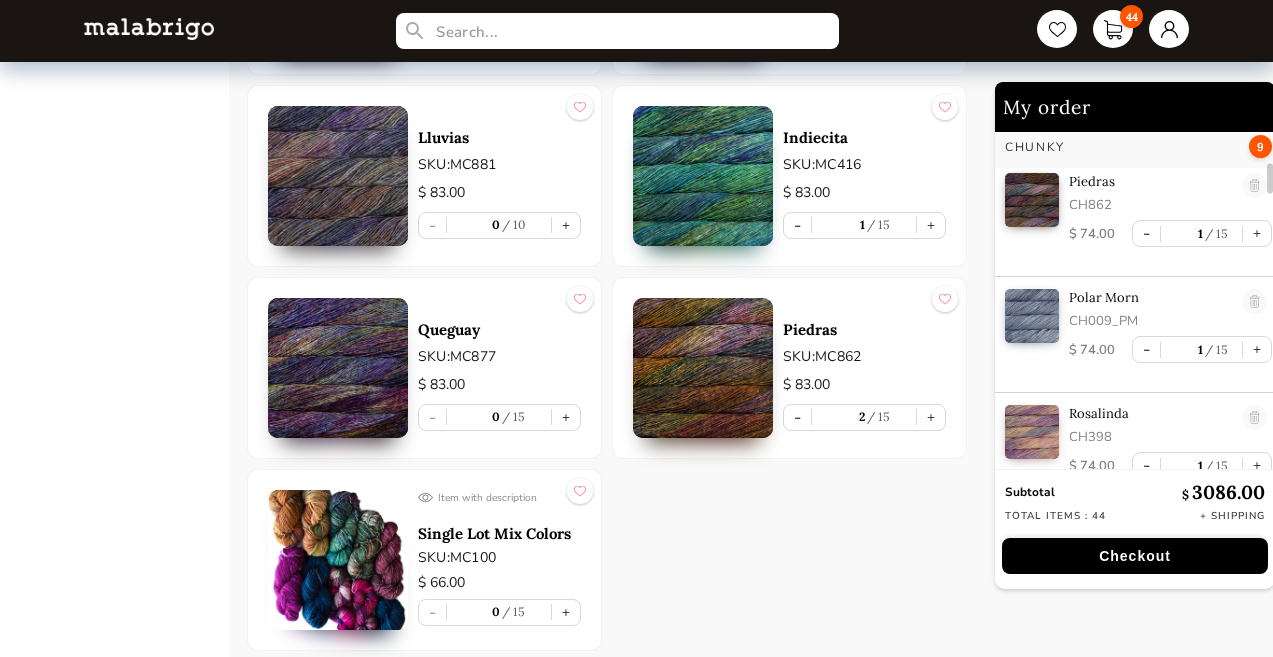 scroll, scrollTop: 4783, scrollLeft: 0, axis: vertical 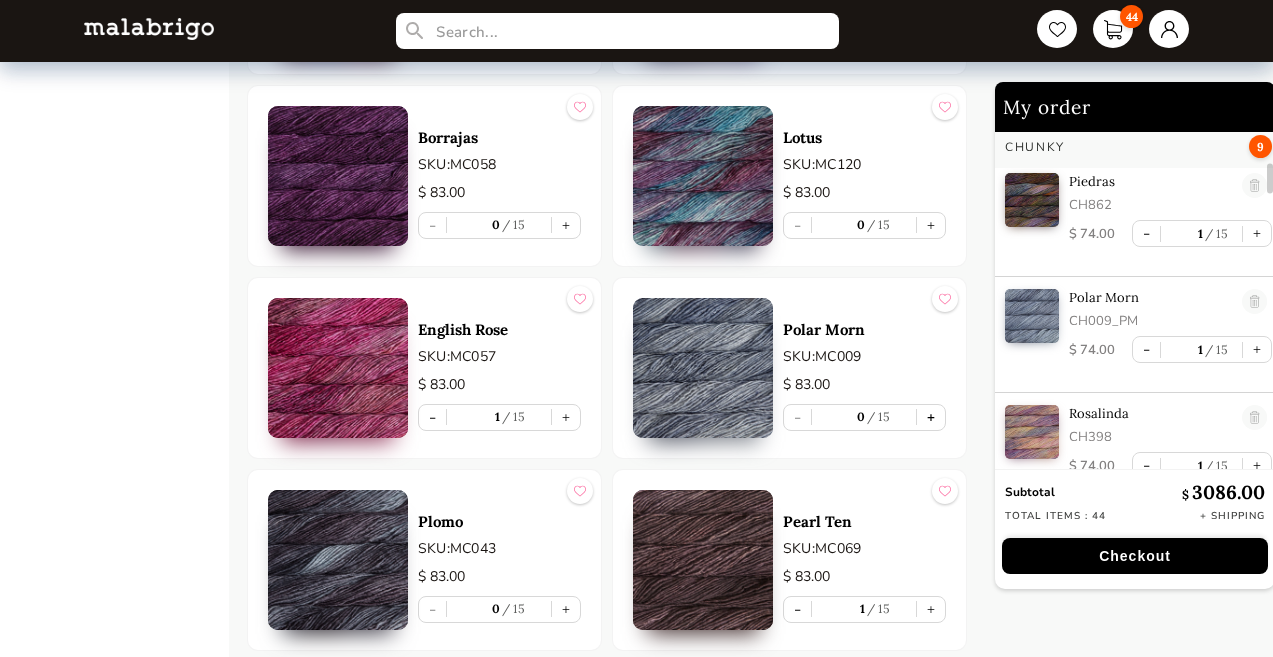 click on "+" at bounding box center (931, 417) 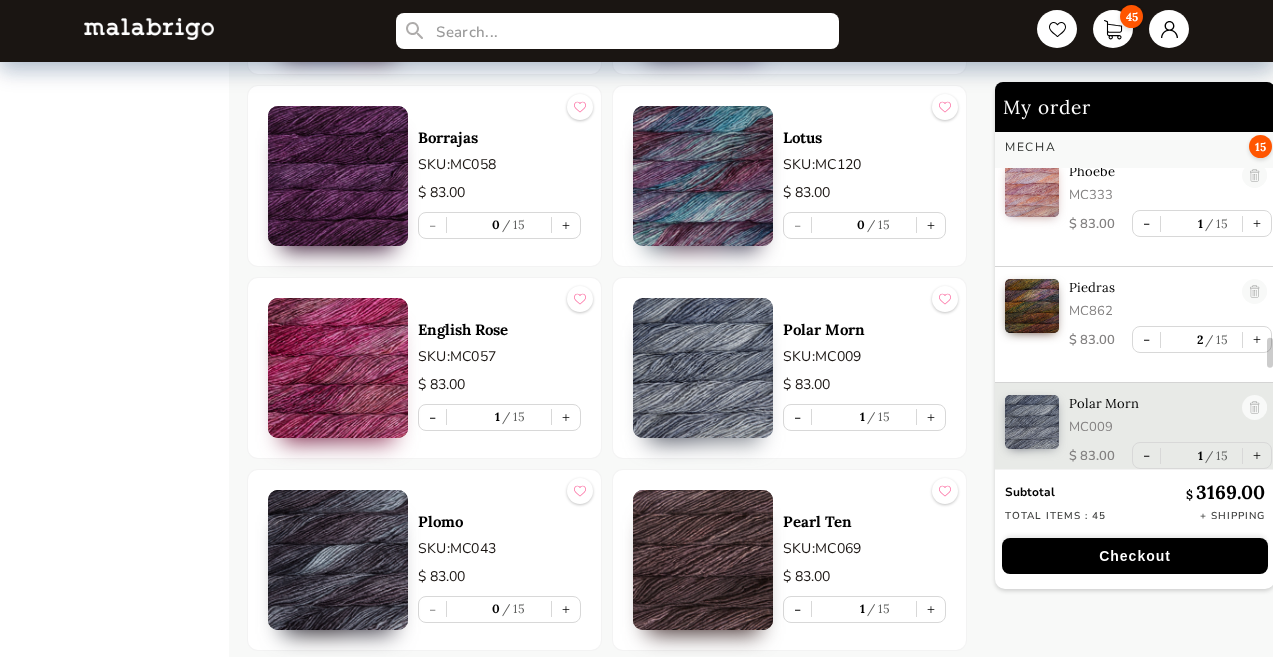 scroll, scrollTop: 3479, scrollLeft: 0, axis: vertical 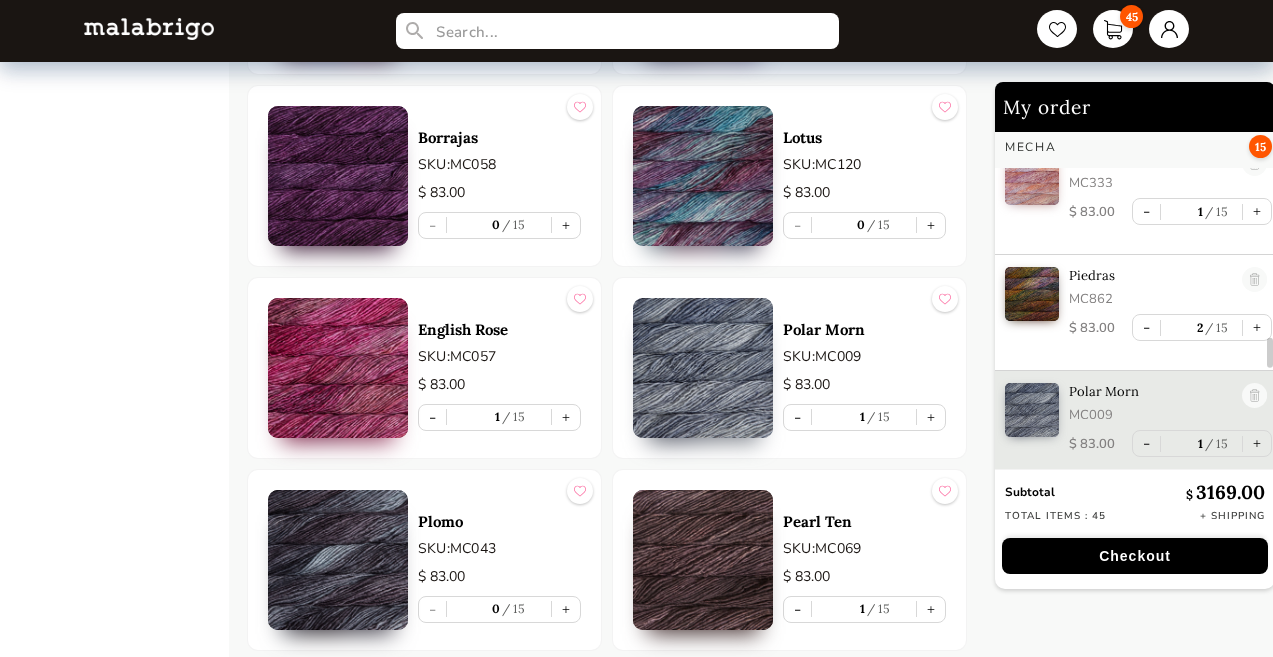 type 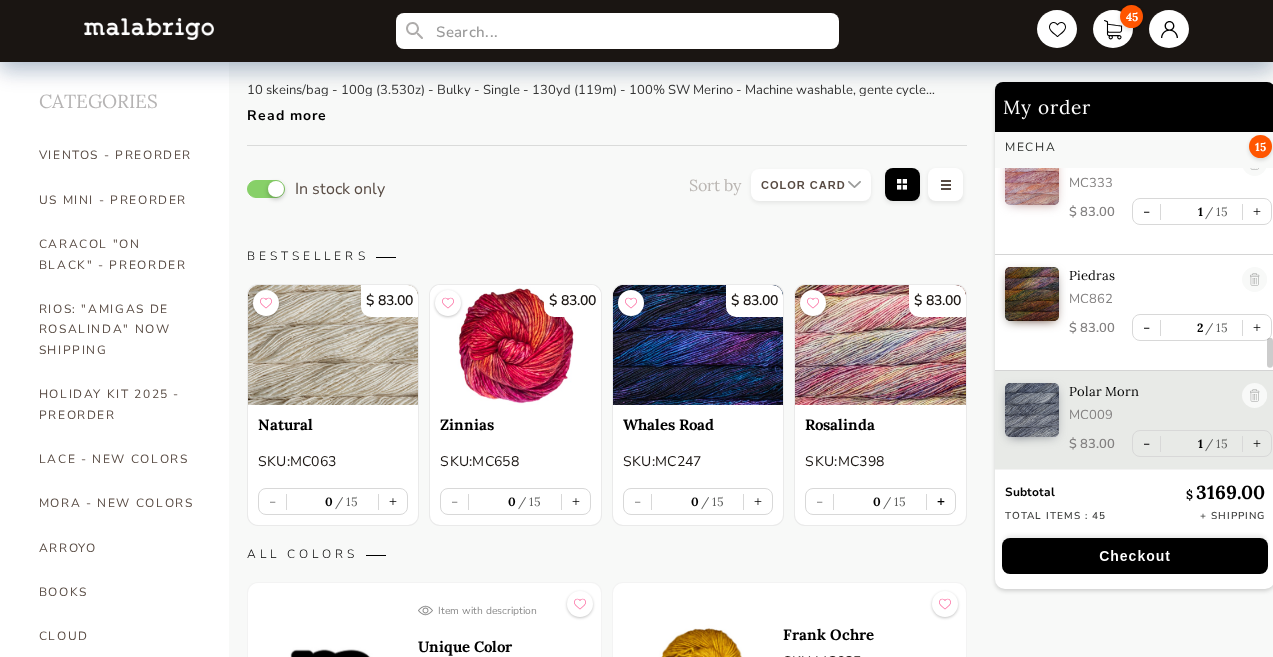 click on "+" at bounding box center (941, 501) 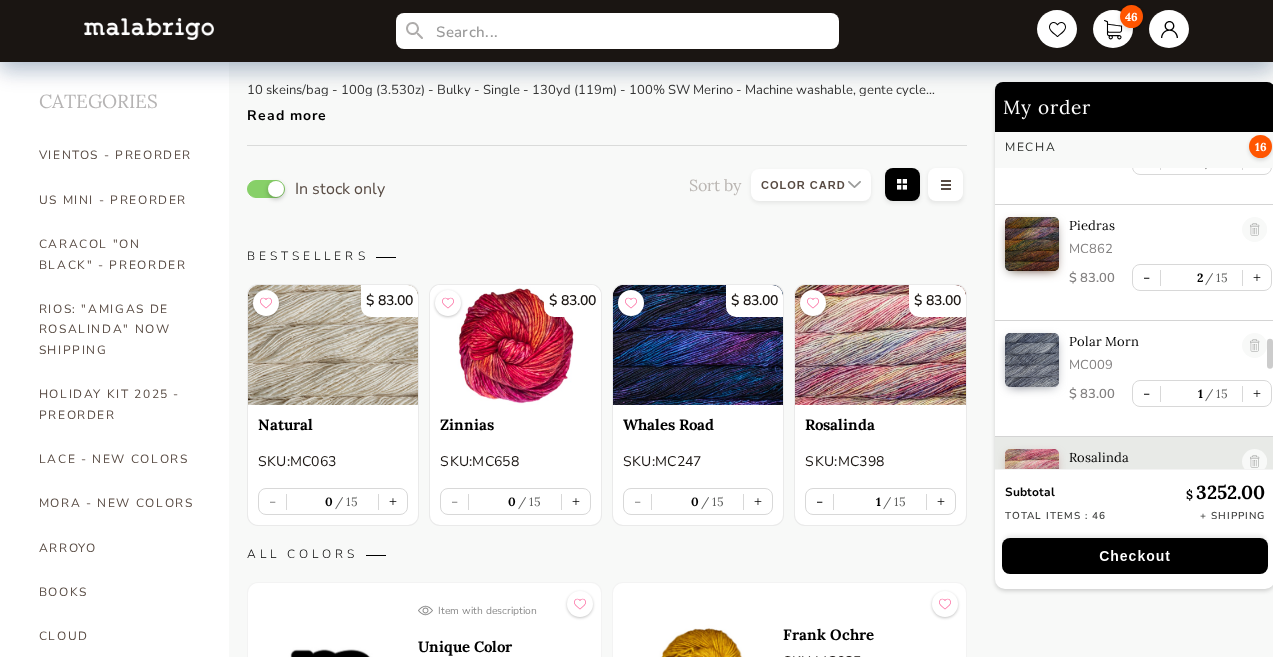 scroll, scrollTop: 3596, scrollLeft: 0, axis: vertical 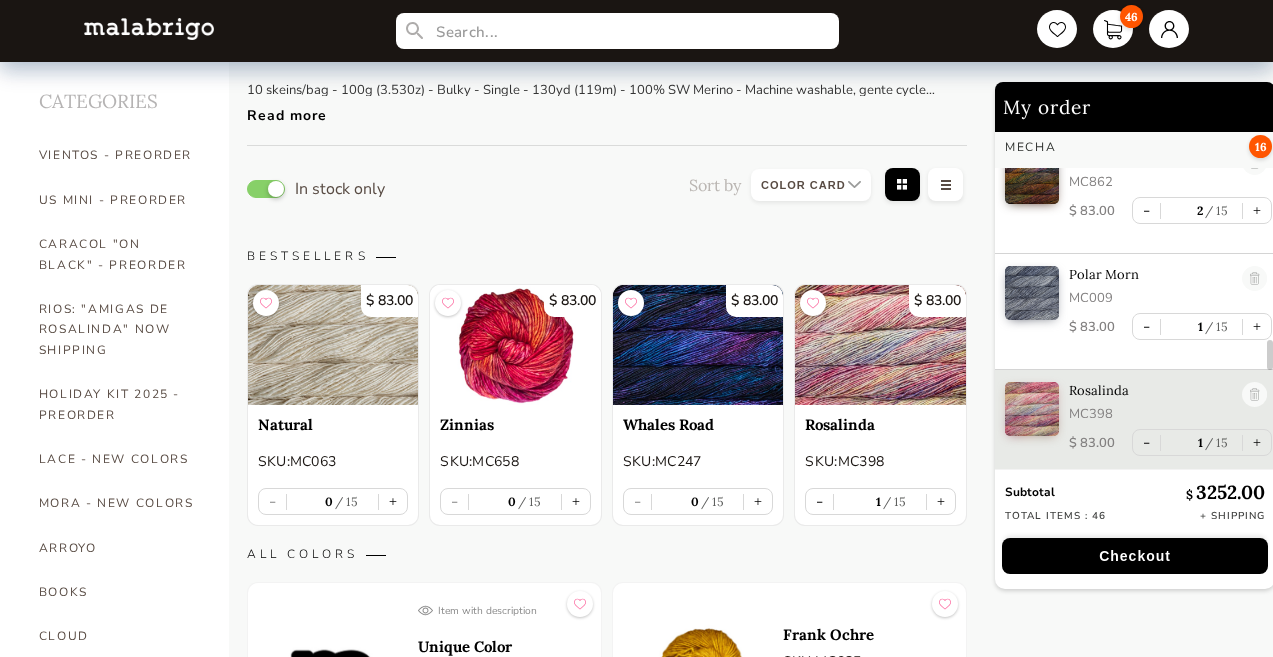 type 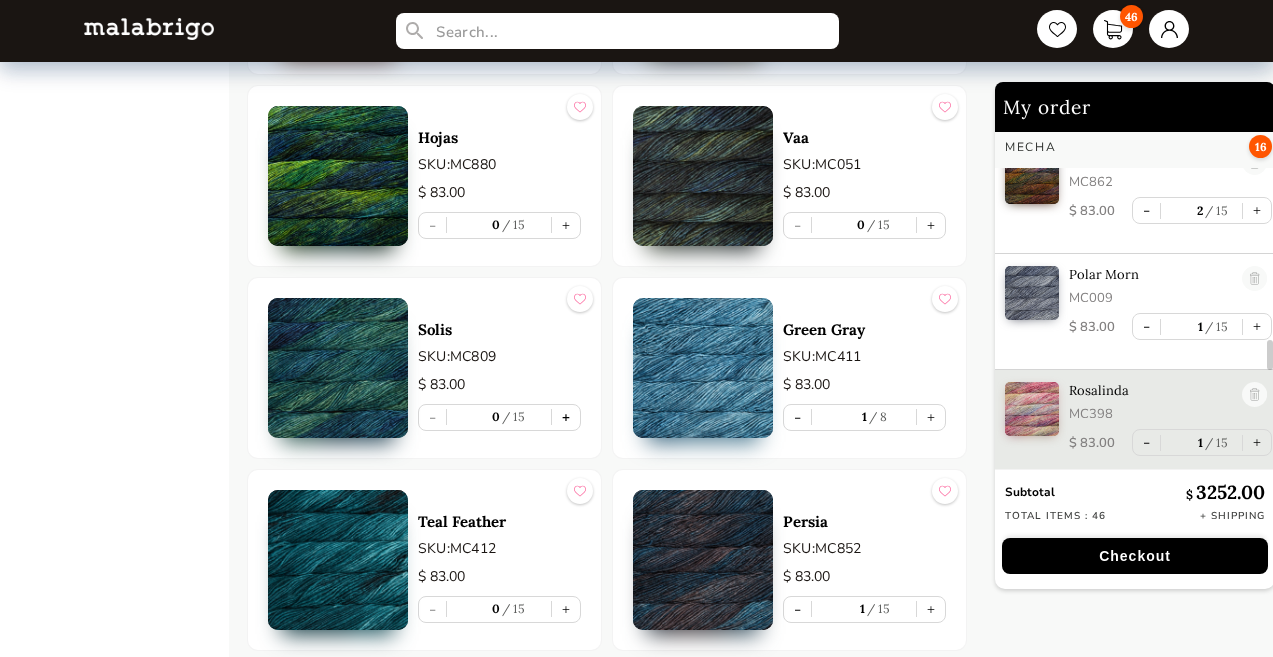 click on "+" at bounding box center [566, 417] 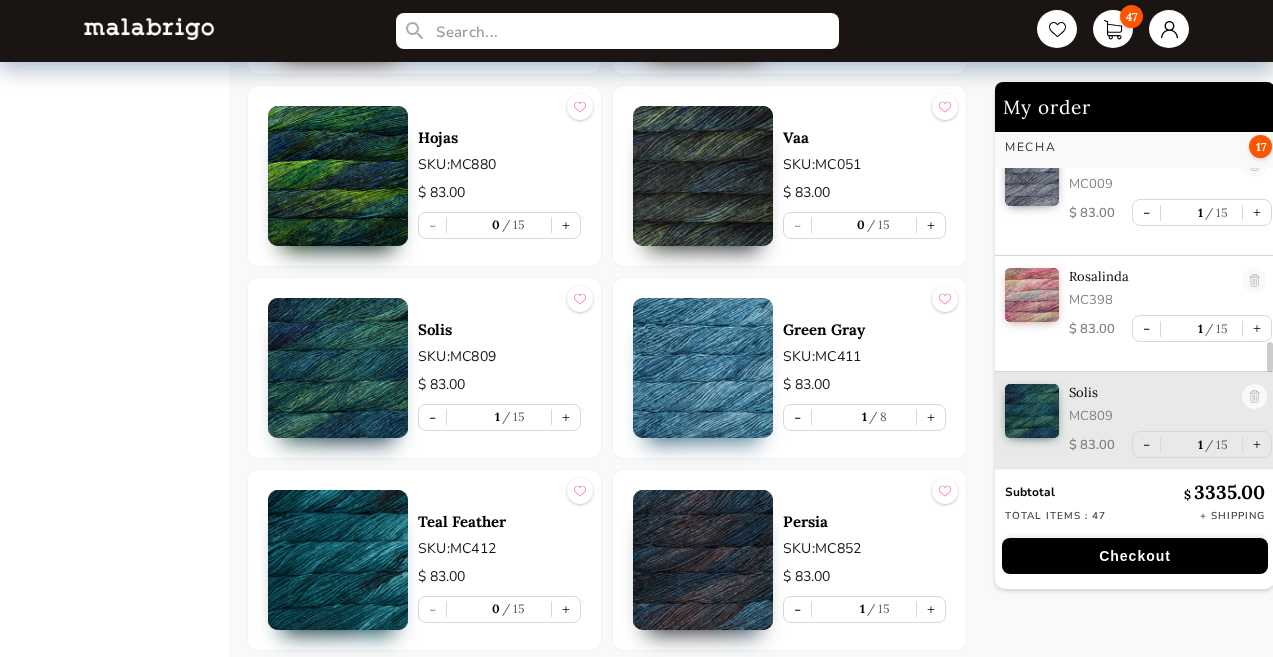 scroll, scrollTop: 3711, scrollLeft: 0, axis: vertical 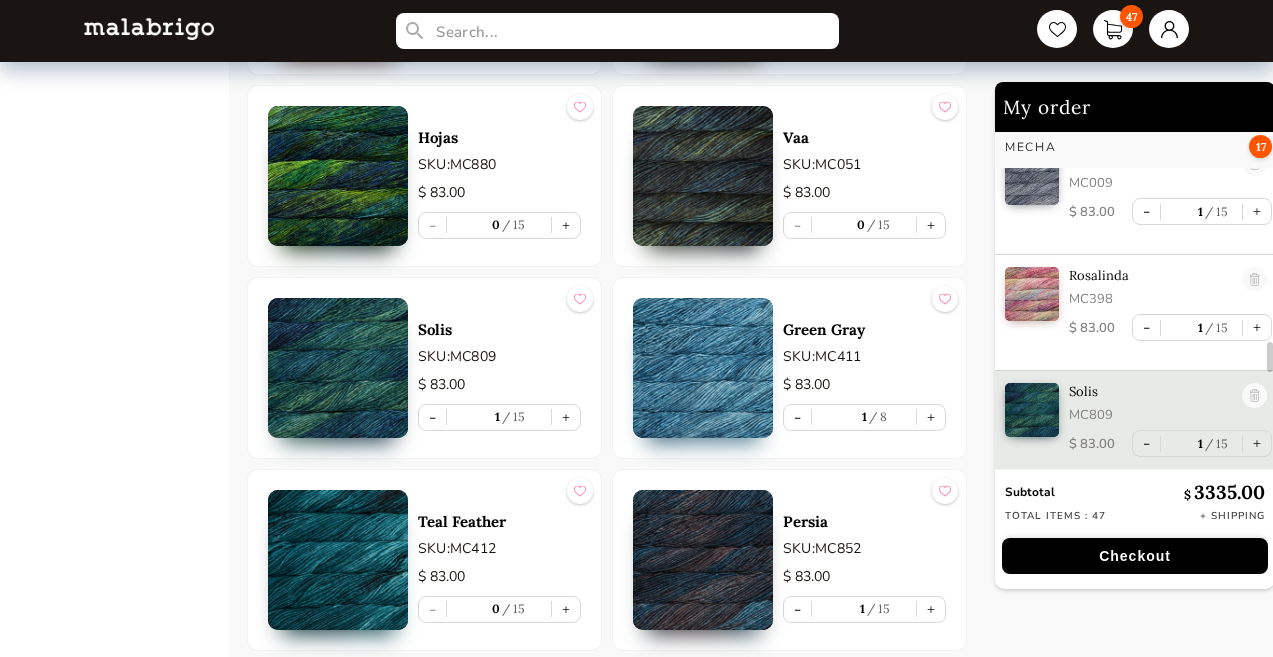 type 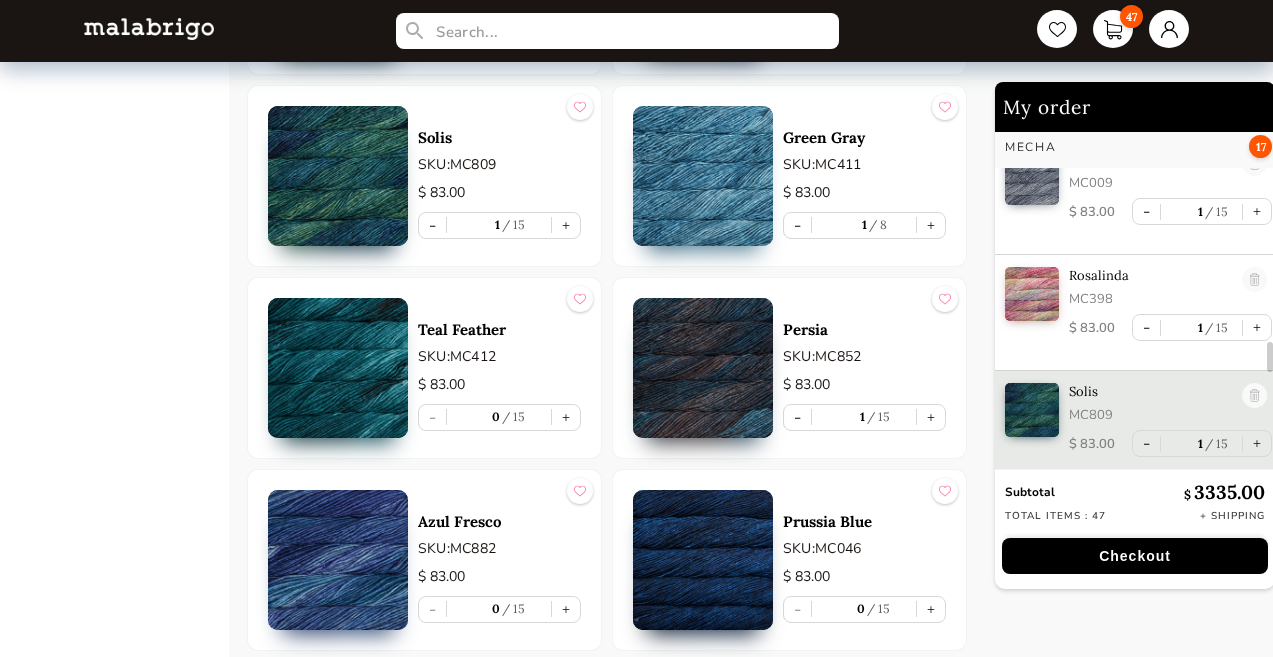 scroll, scrollTop: 1711, scrollLeft: 0, axis: vertical 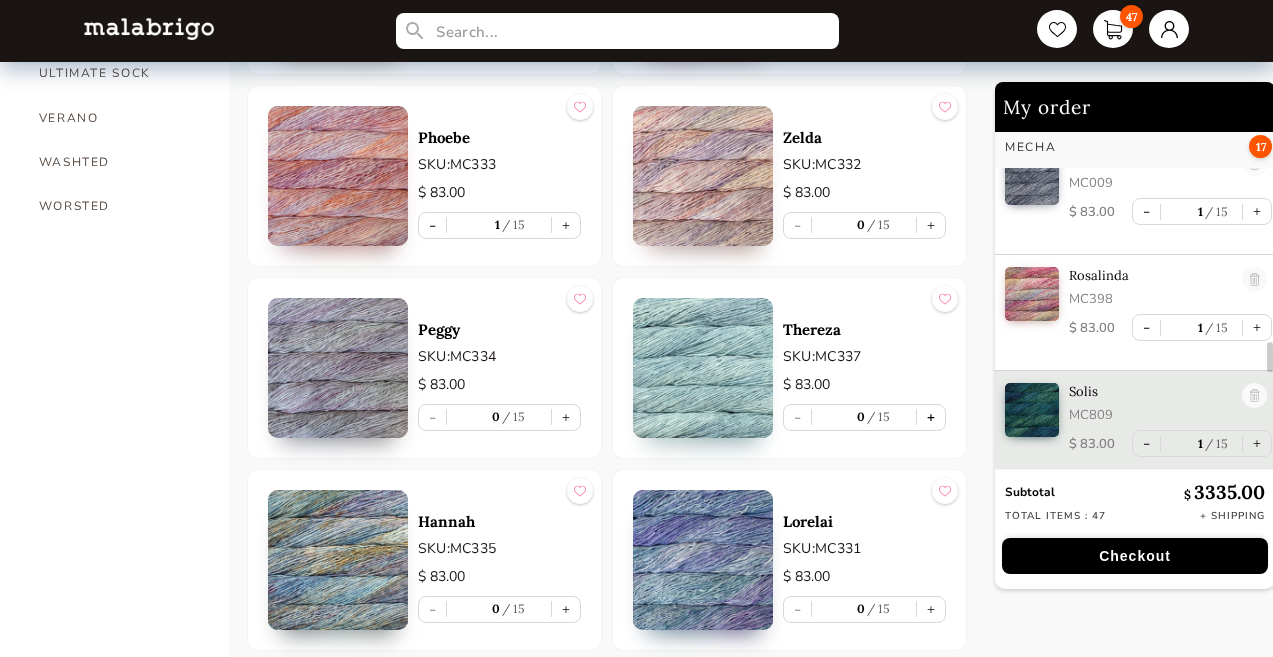 click on "+" at bounding box center [931, 417] 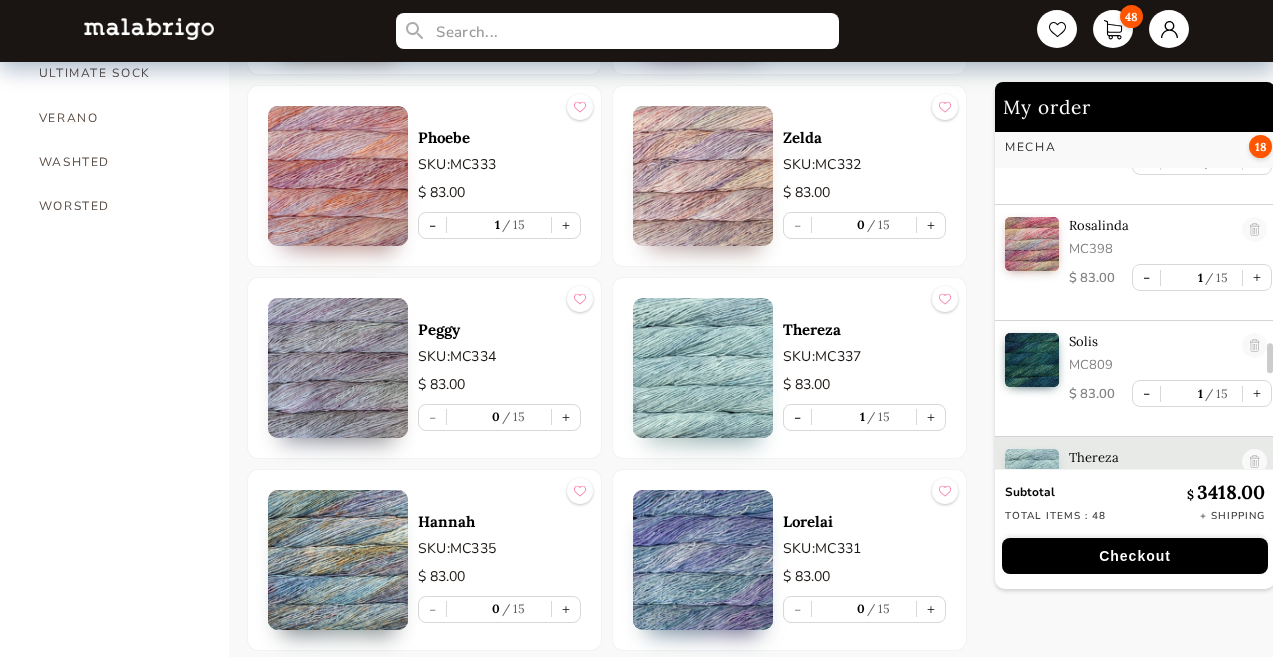 scroll, scrollTop: 3827, scrollLeft: 0, axis: vertical 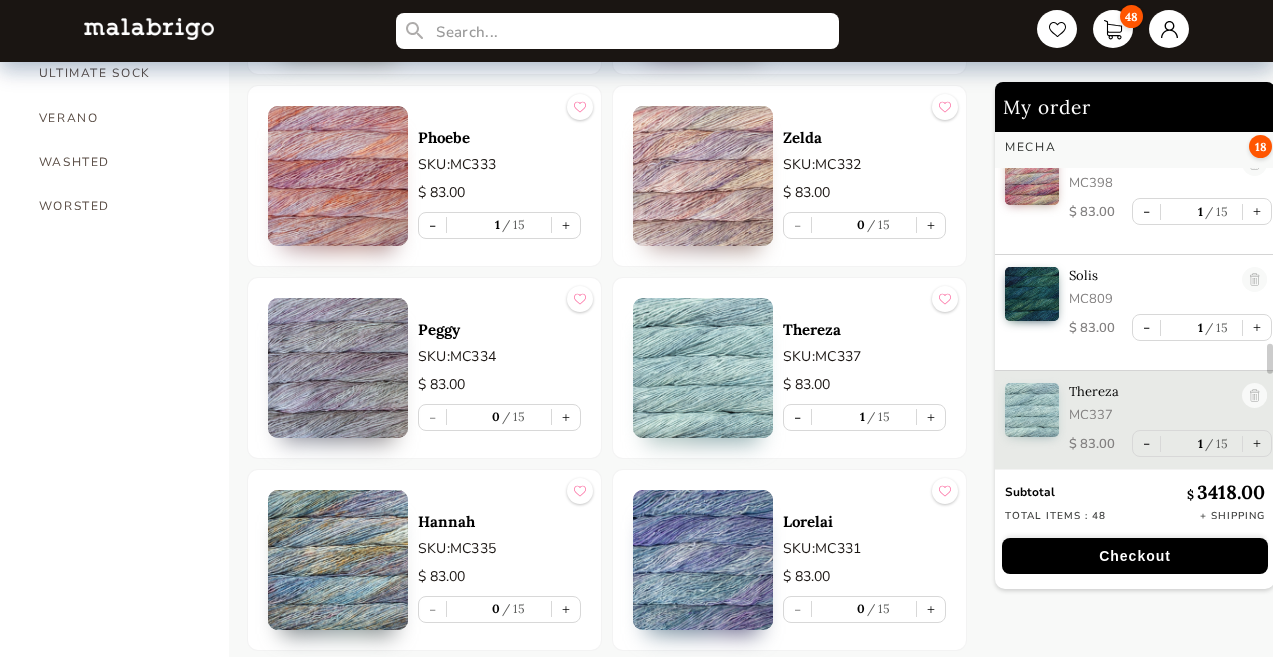 type 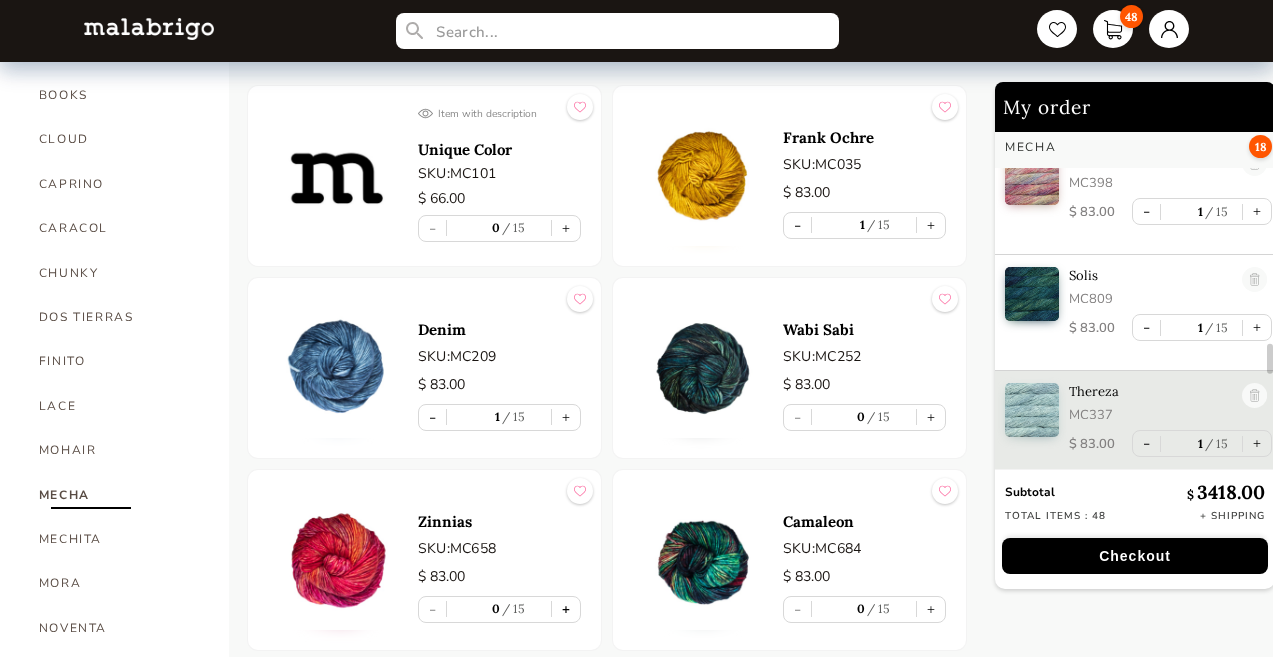 click on "+" at bounding box center (566, 609) 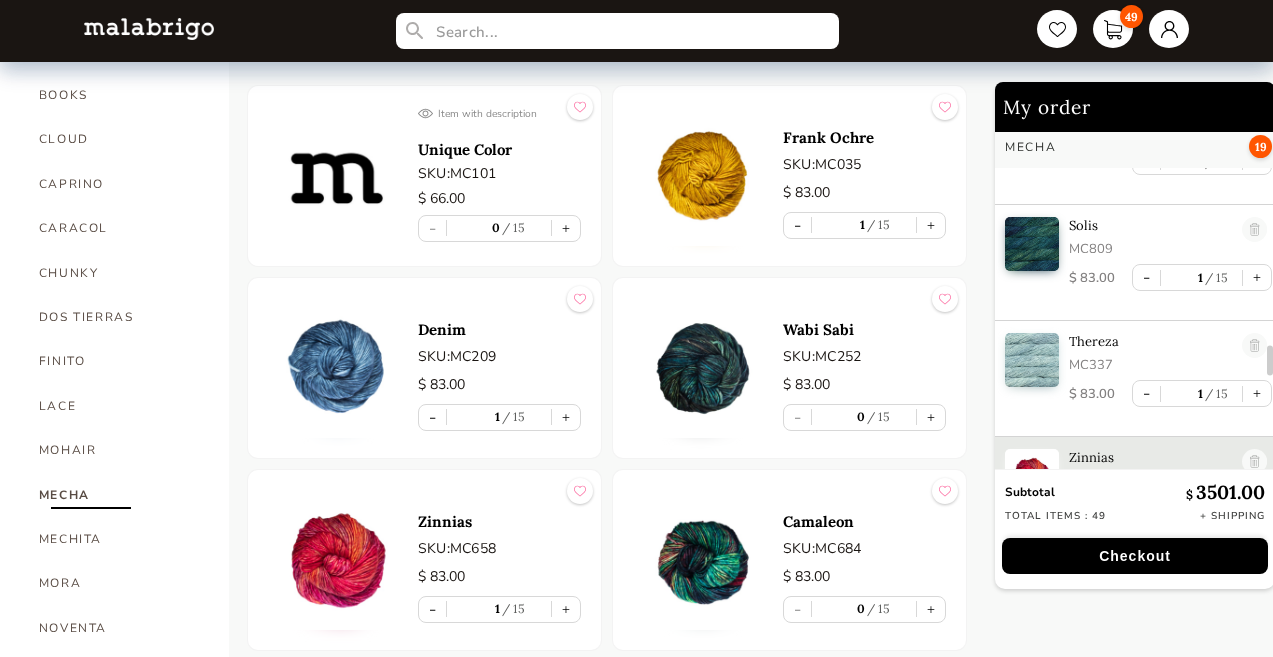 scroll, scrollTop: 3943, scrollLeft: 0, axis: vertical 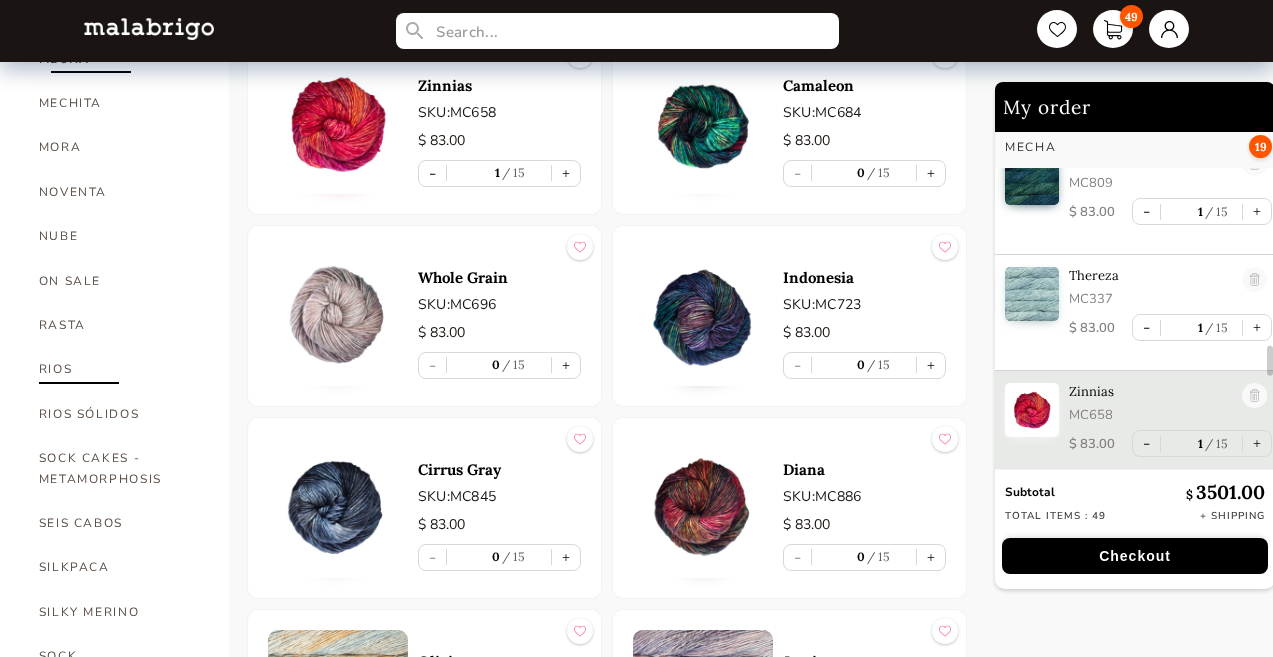 click on "RIOS" at bounding box center [119, 369] 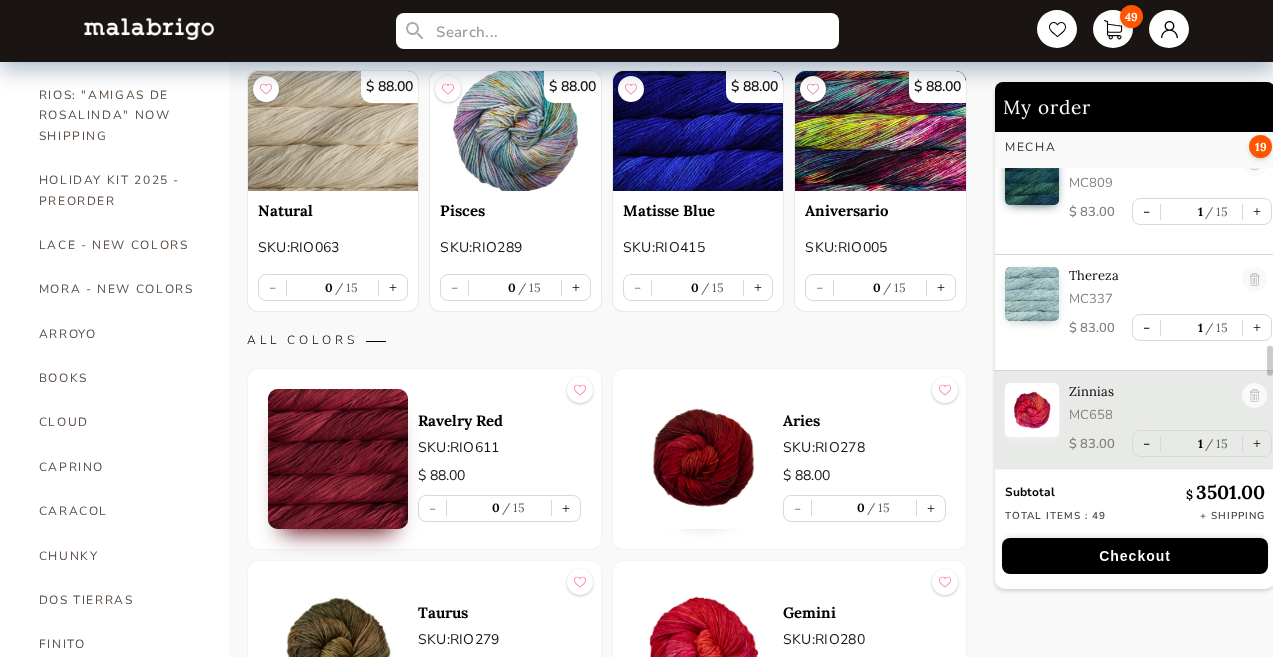 scroll, scrollTop: 314, scrollLeft: 0, axis: vertical 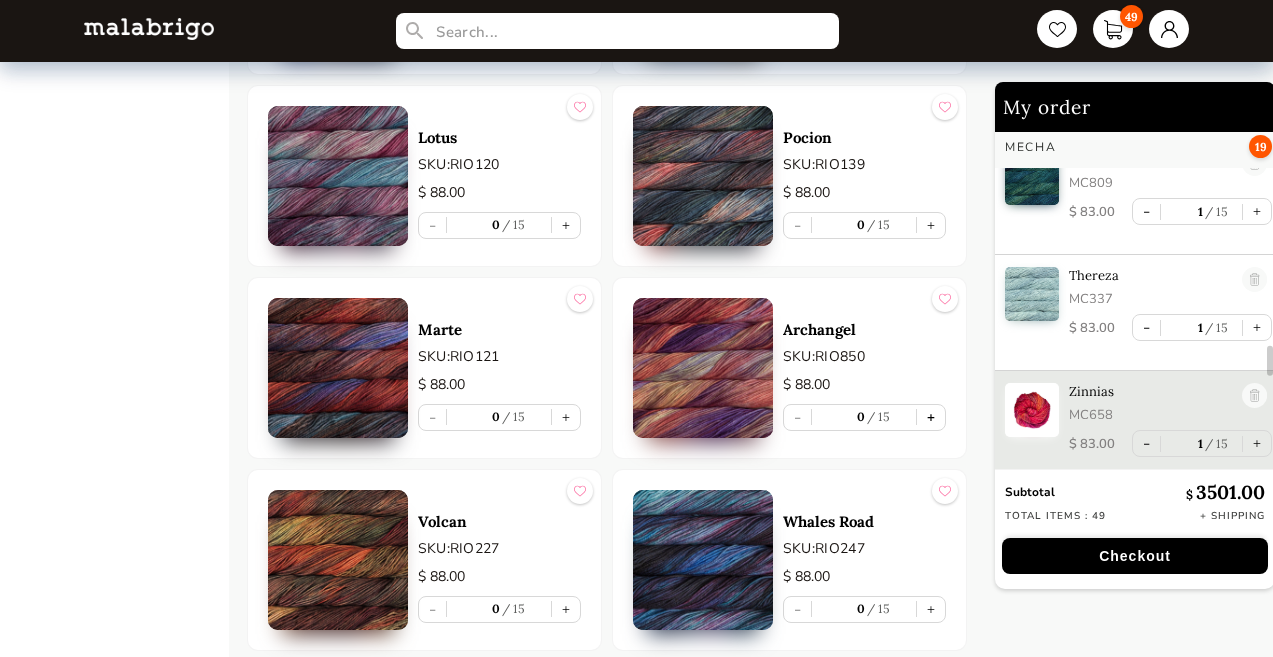 click on "+" at bounding box center [931, 417] 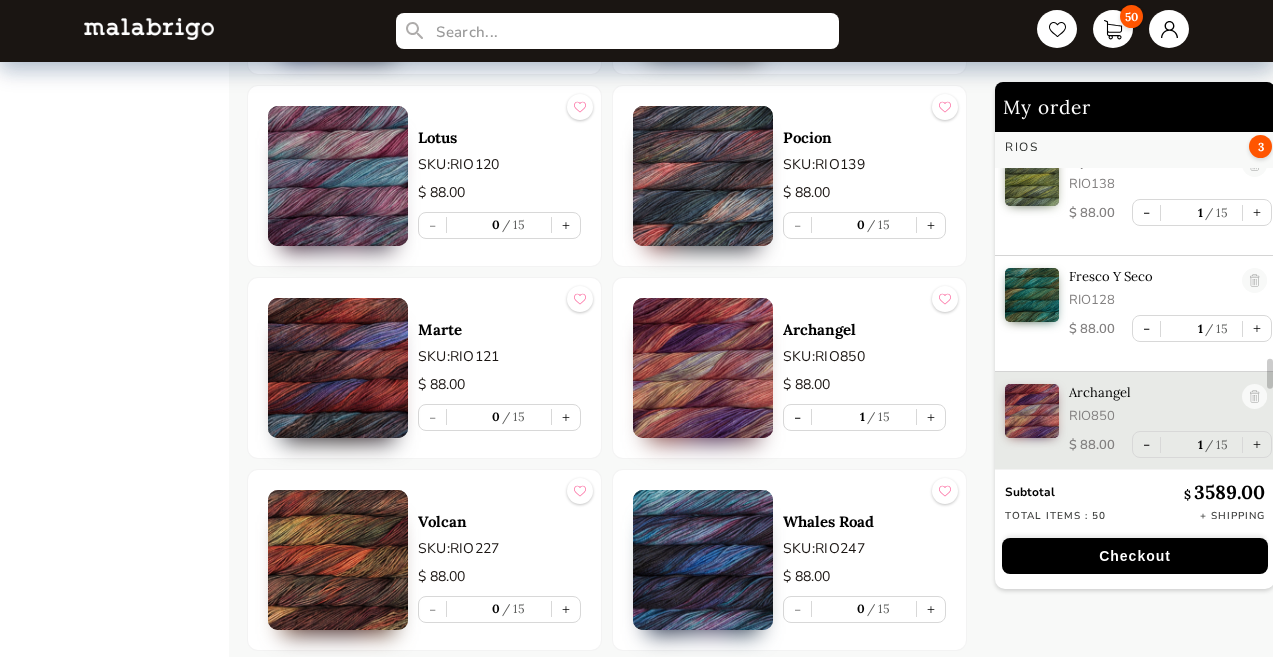 scroll, scrollTop: 4334, scrollLeft: 0, axis: vertical 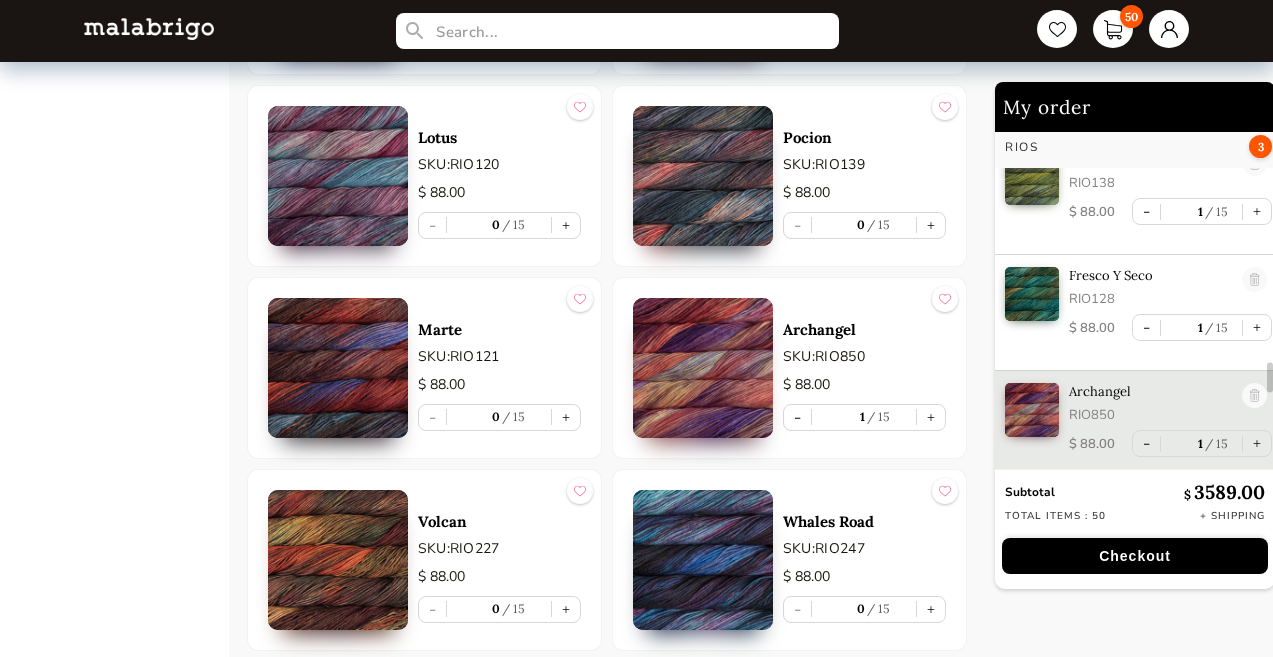 type 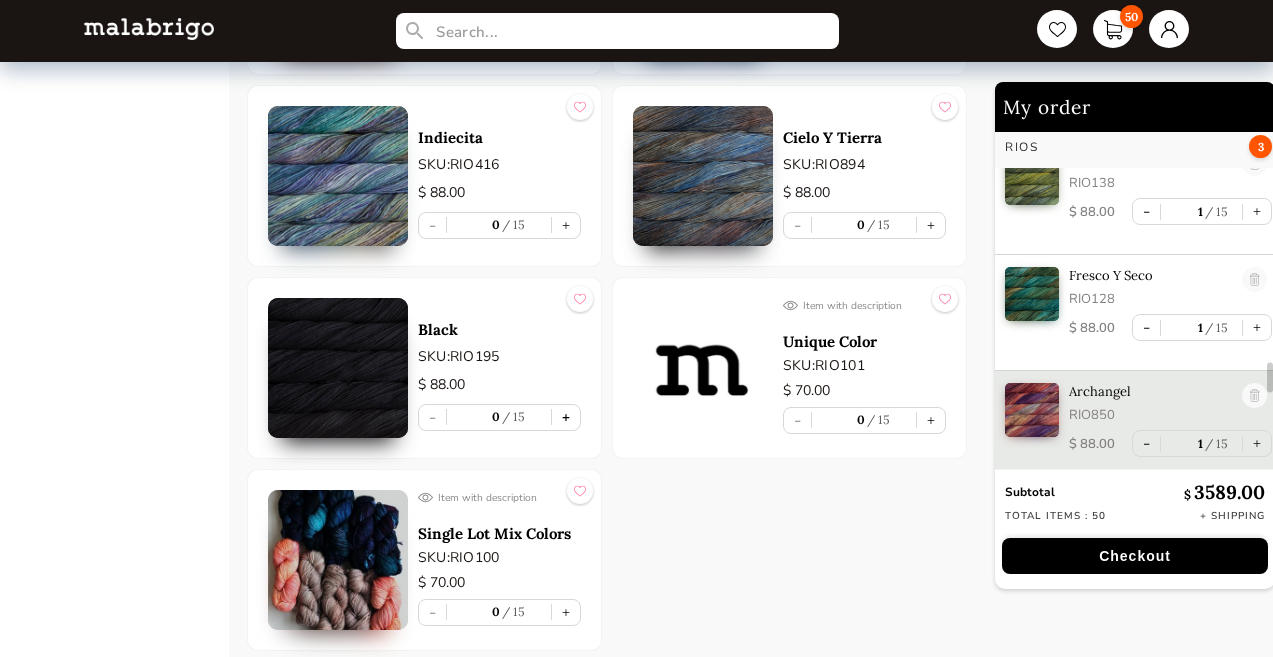 click on "+" at bounding box center [566, 417] 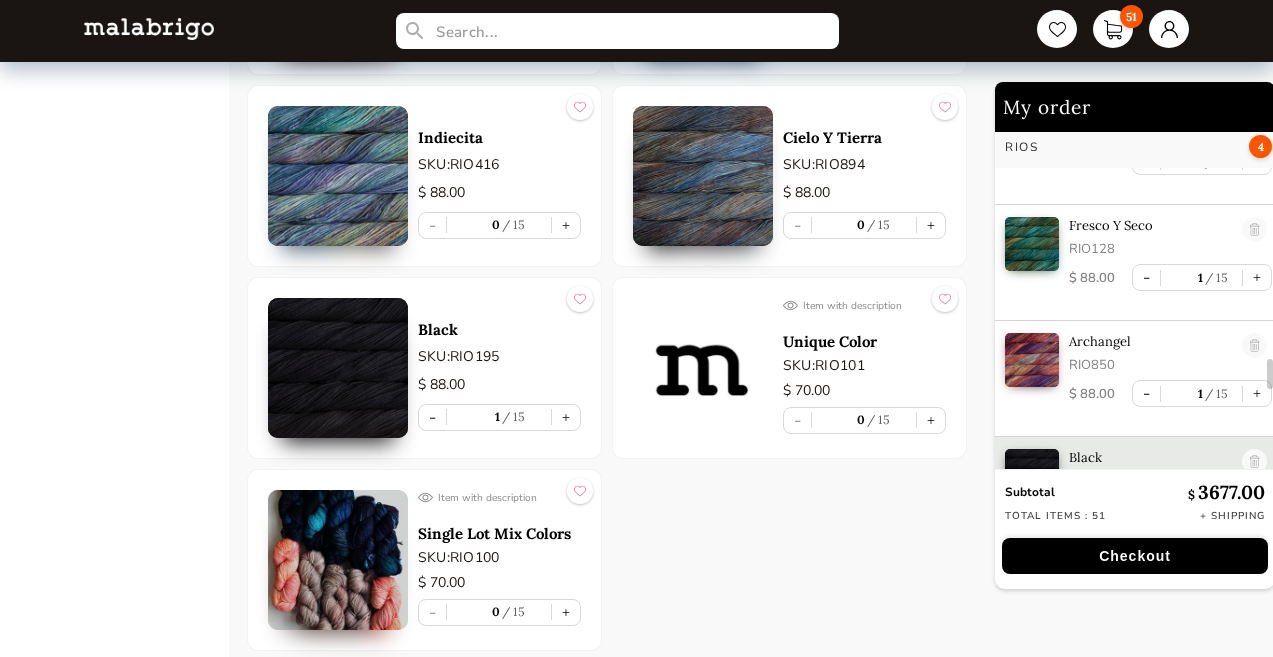 scroll, scrollTop: 4450, scrollLeft: 0, axis: vertical 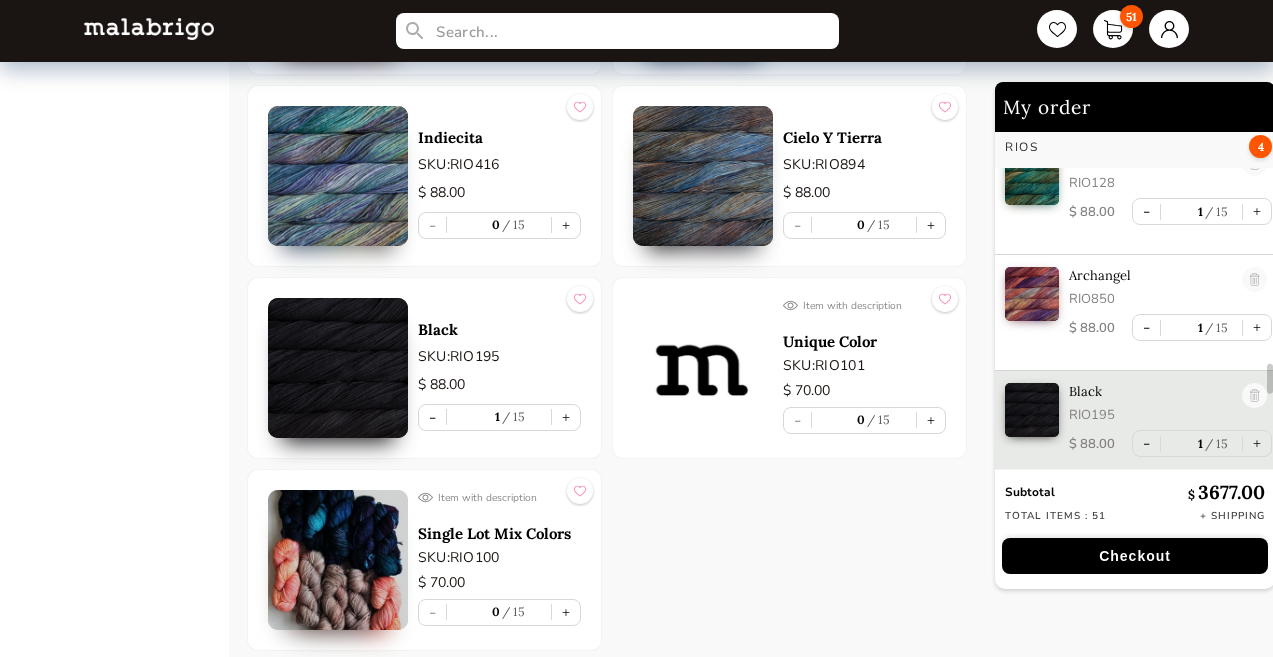 type 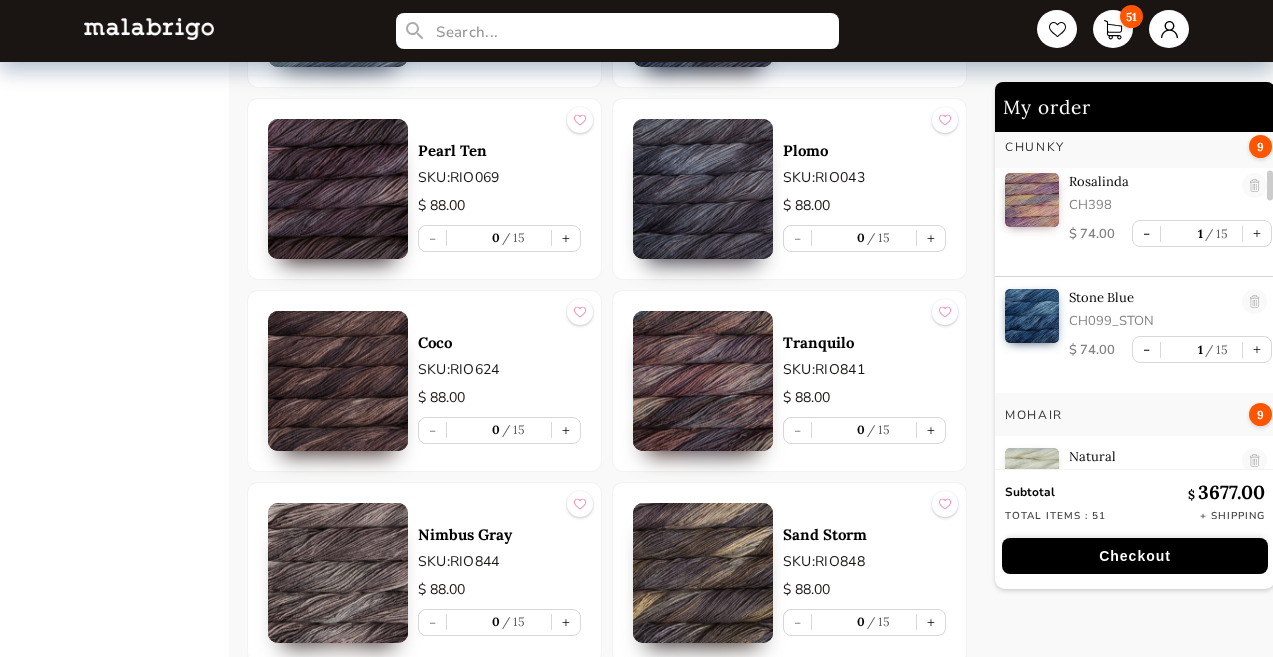 scroll, scrollTop: 8036, scrollLeft: 0, axis: vertical 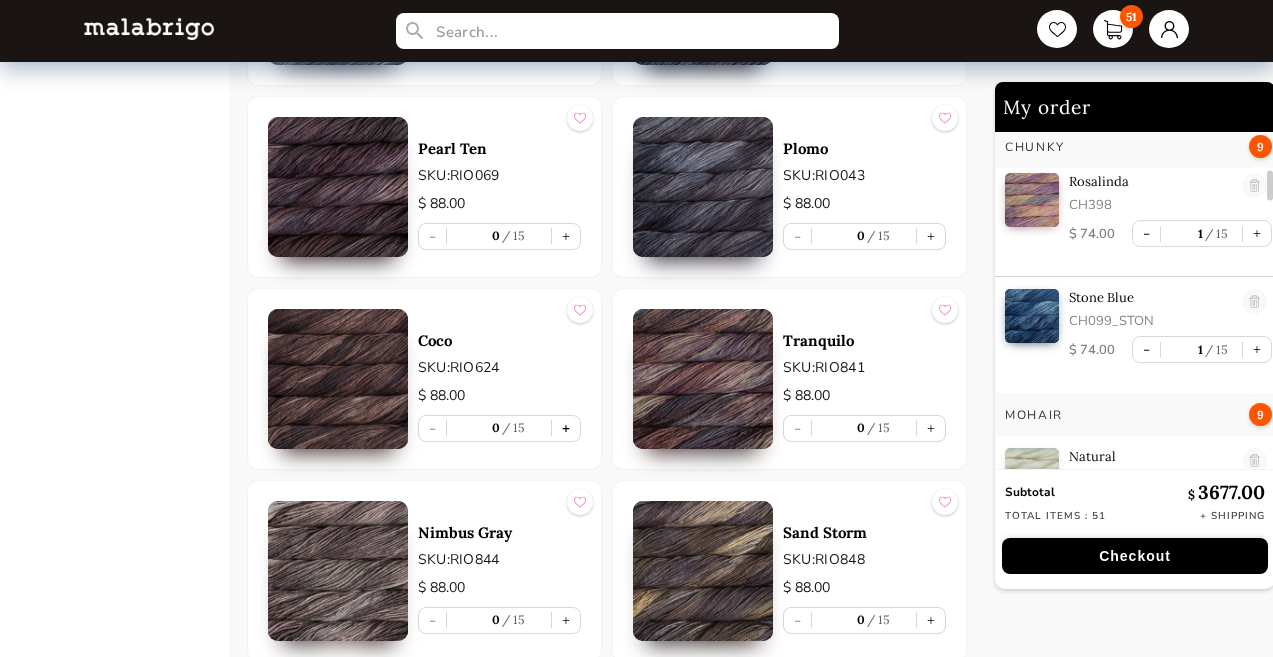 click on "+" at bounding box center [566, 428] 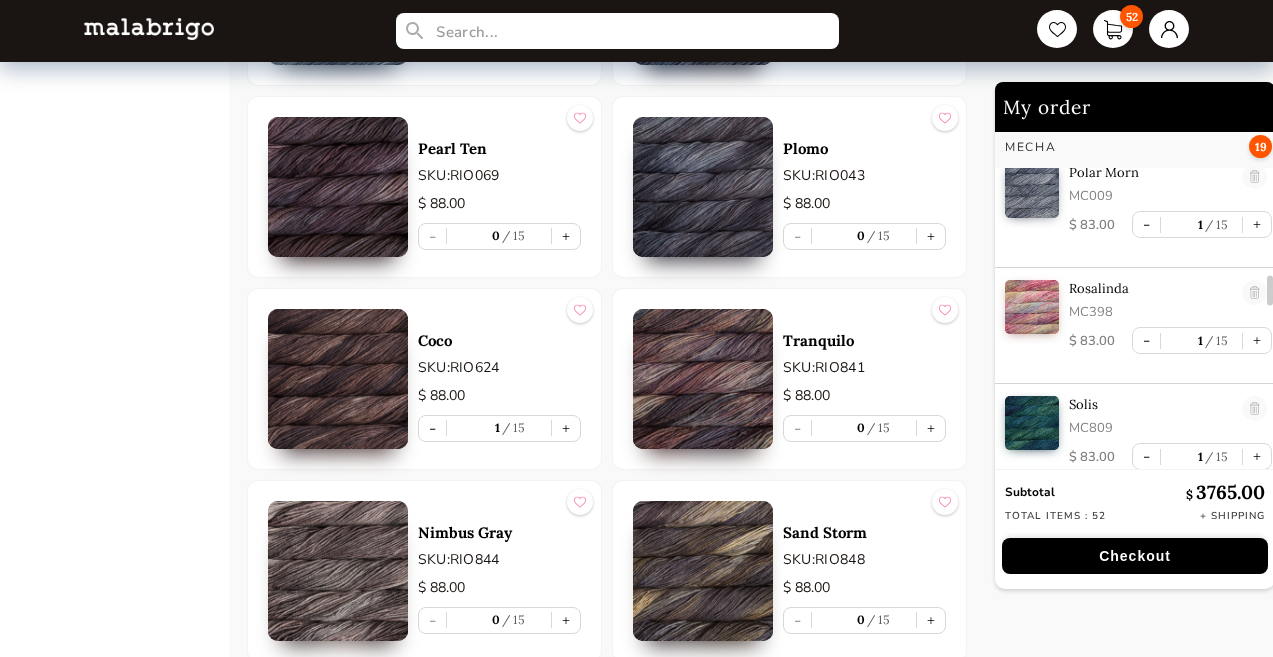 scroll, scrollTop: 4356, scrollLeft: 0, axis: vertical 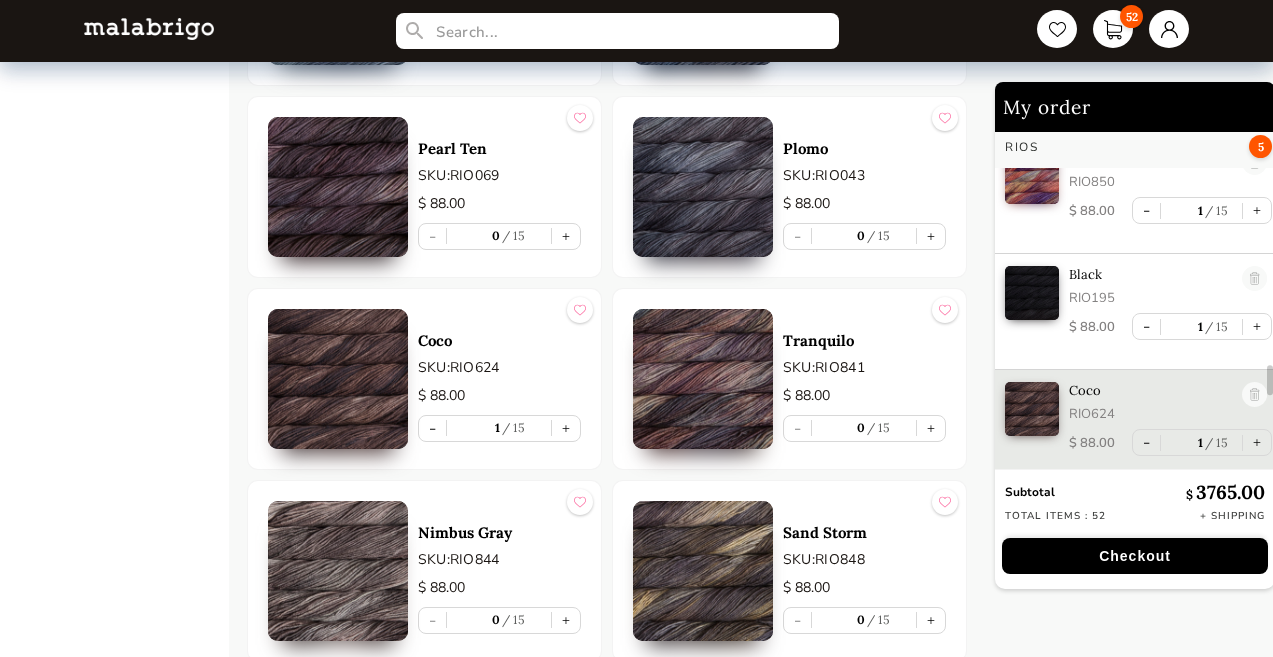 type 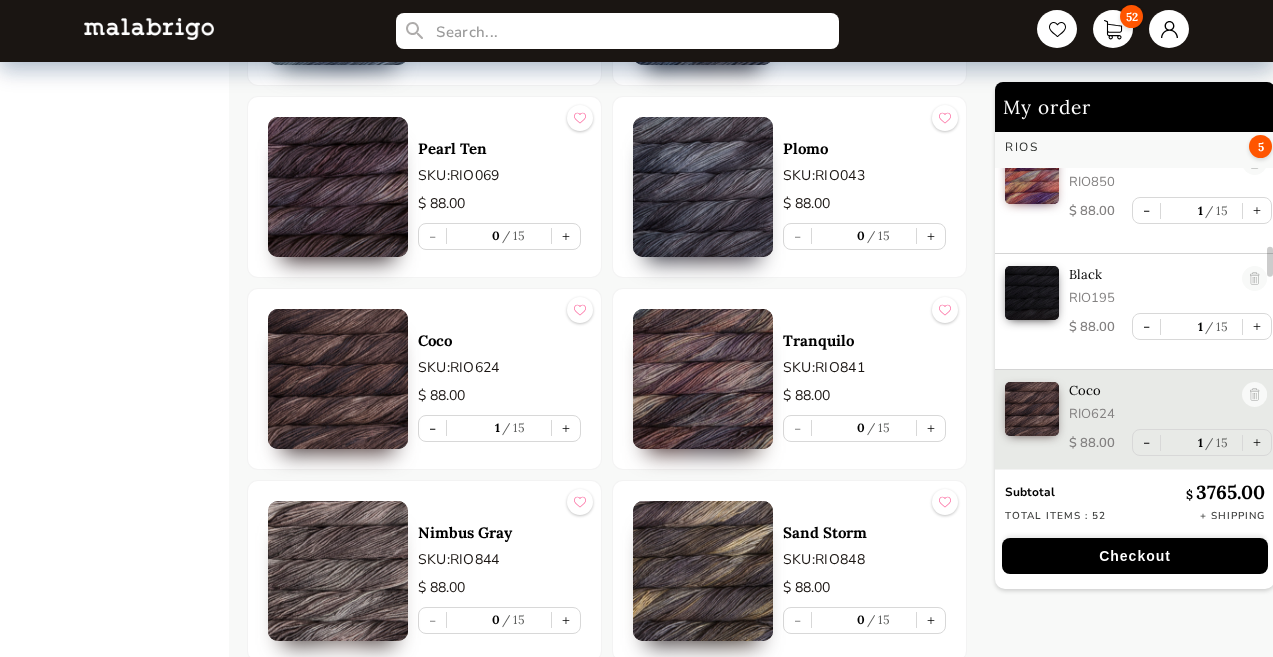 scroll, scrollTop: 2297, scrollLeft: 0, axis: vertical 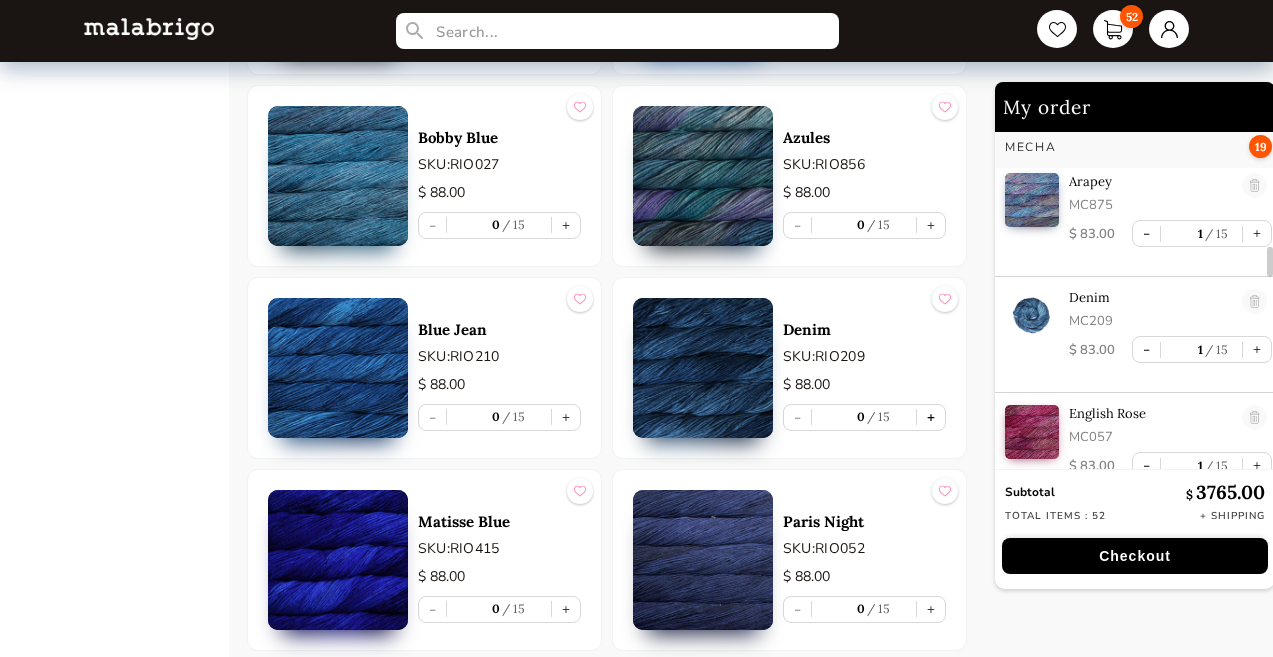 click on "+" at bounding box center [931, 417] 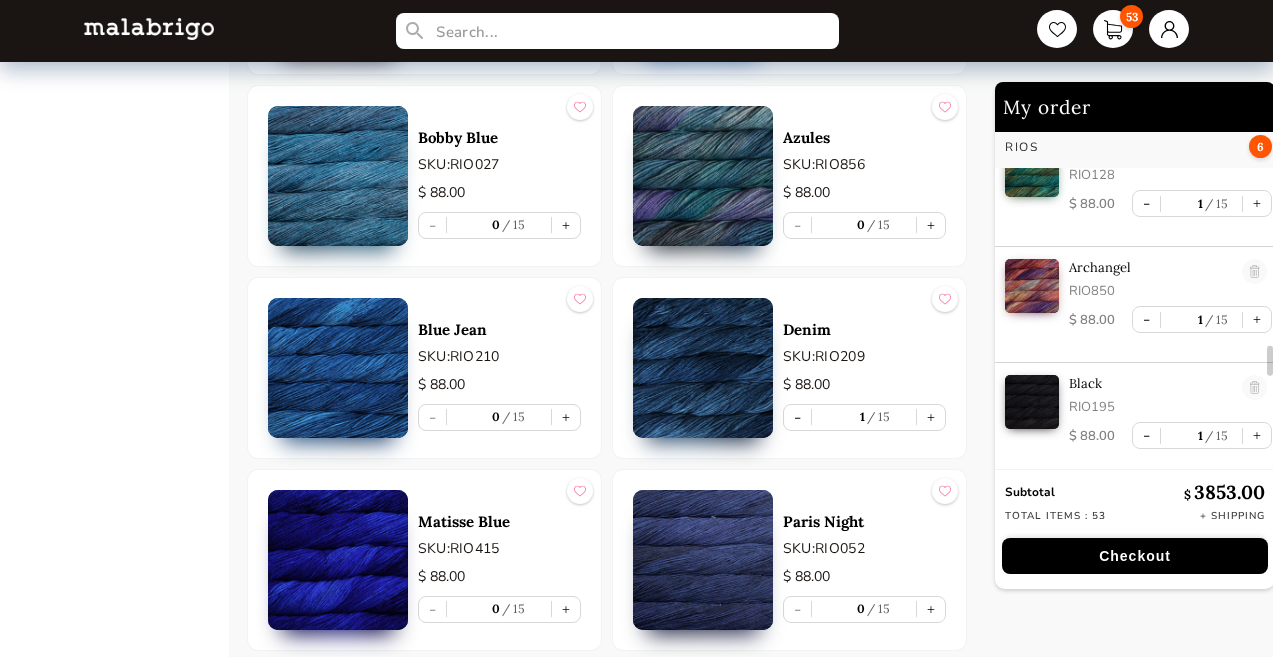 scroll, scrollTop: 4672, scrollLeft: 0, axis: vertical 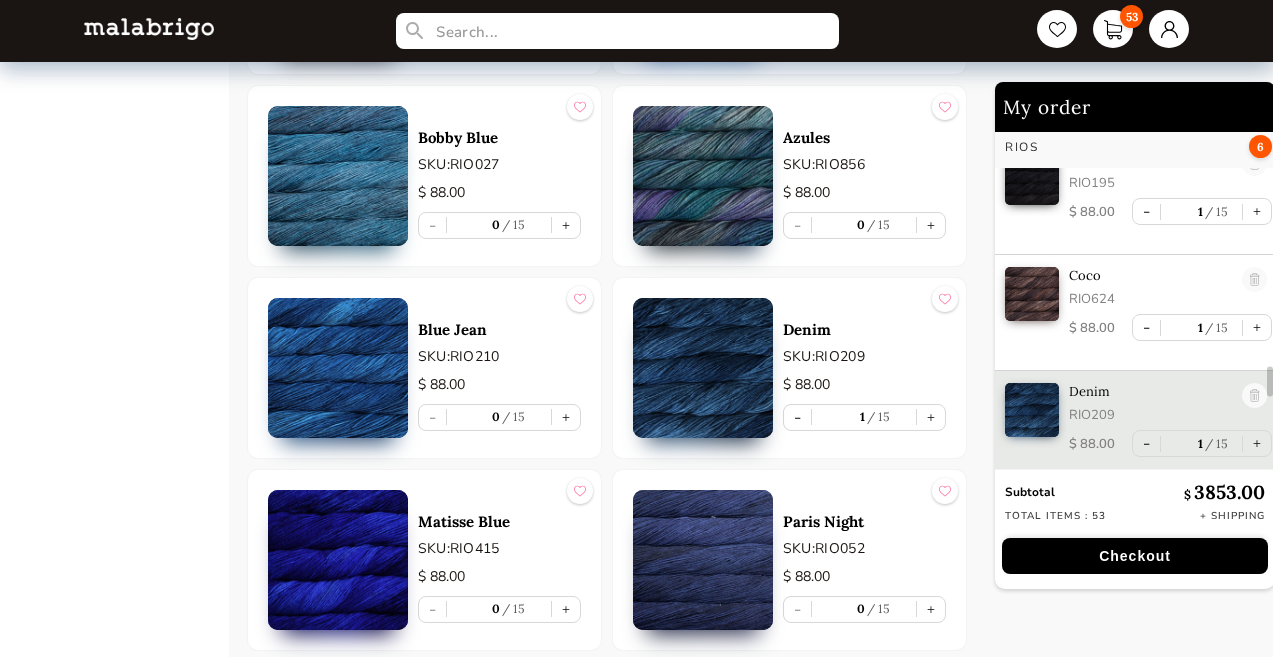 type 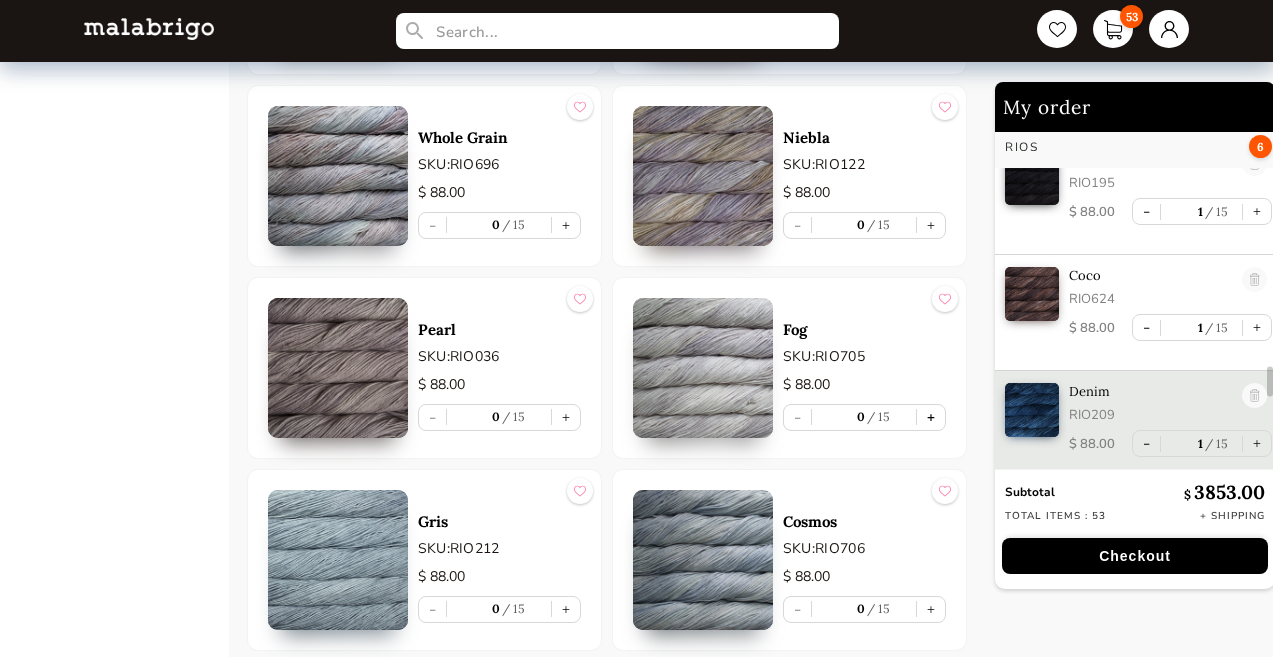 click on "+" at bounding box center [931, 417] 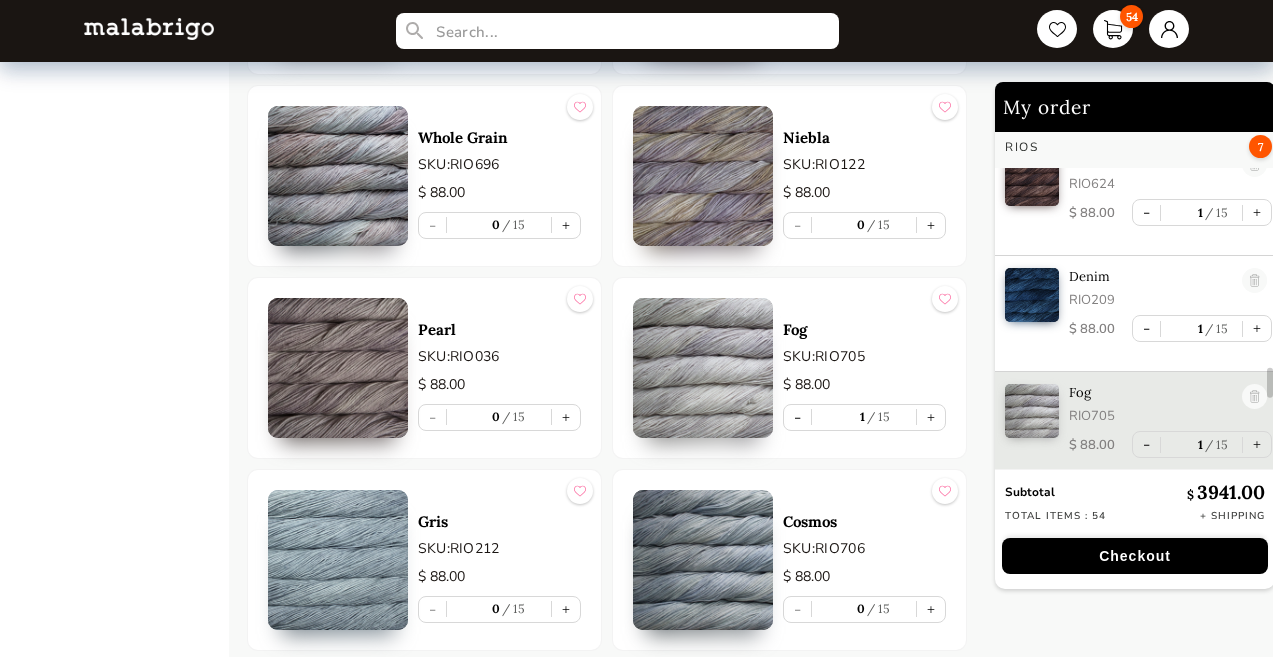 scroll, scrollTop: 4798, scrollLeft: 0, axis: vertical 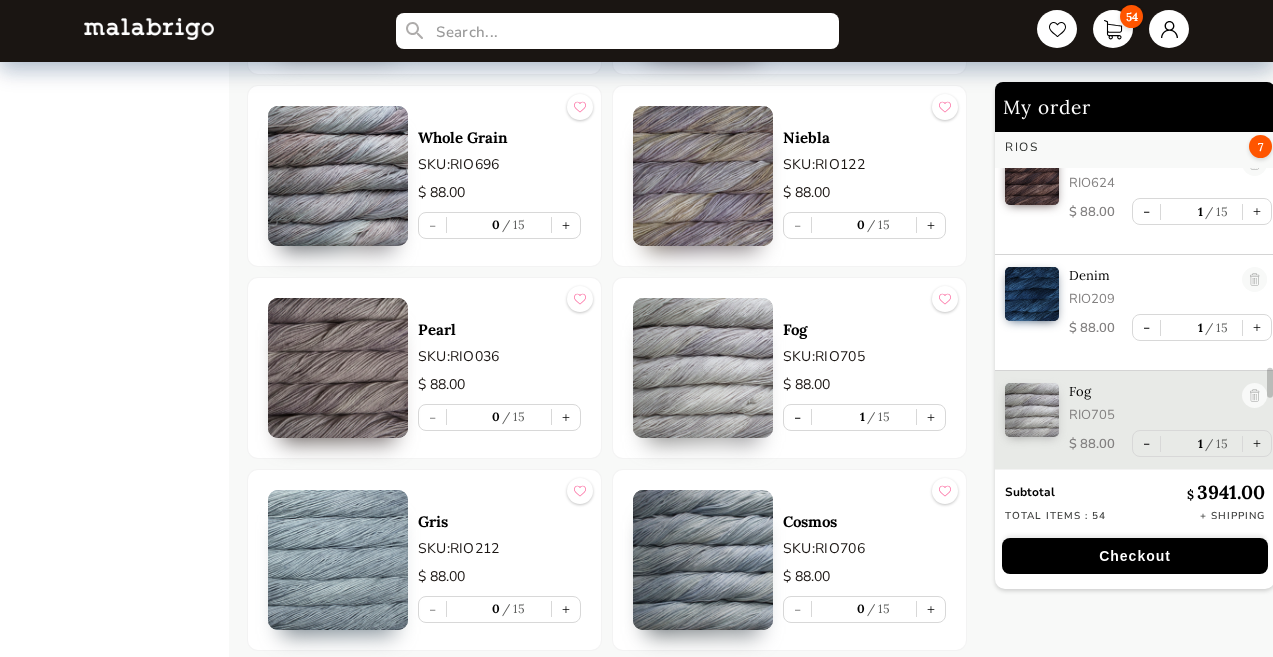 type 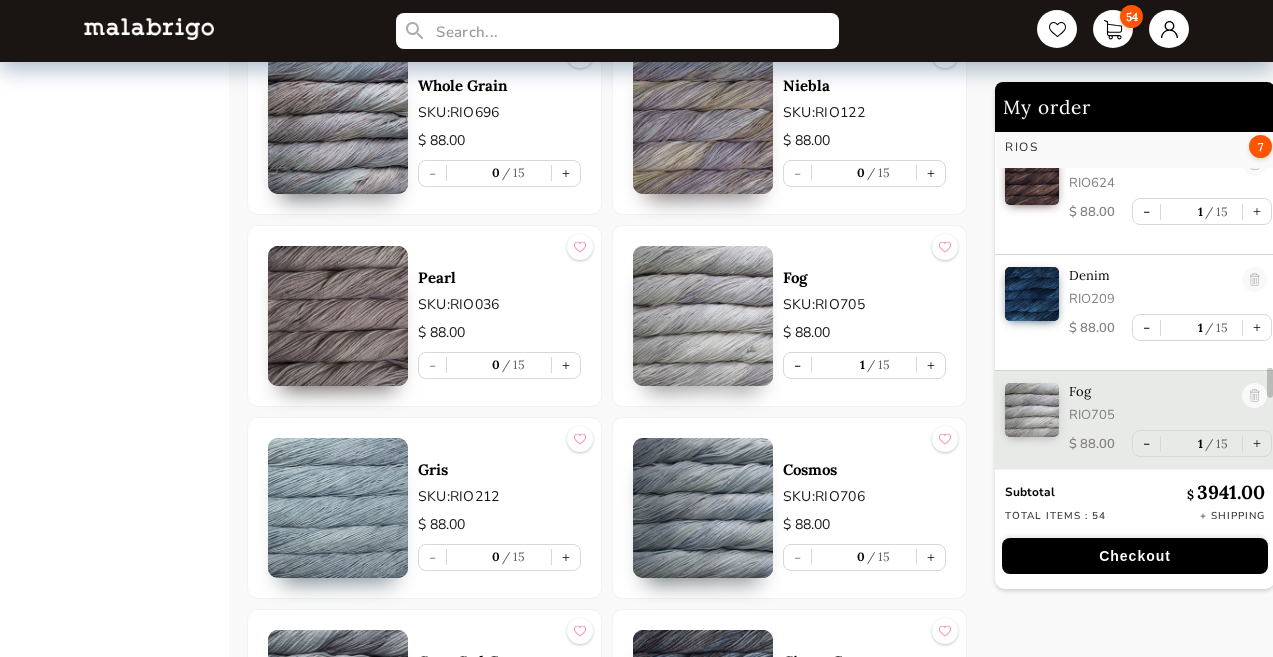 scroll, scrollTop: 7379, scrollLeft: 0, axis: vertical 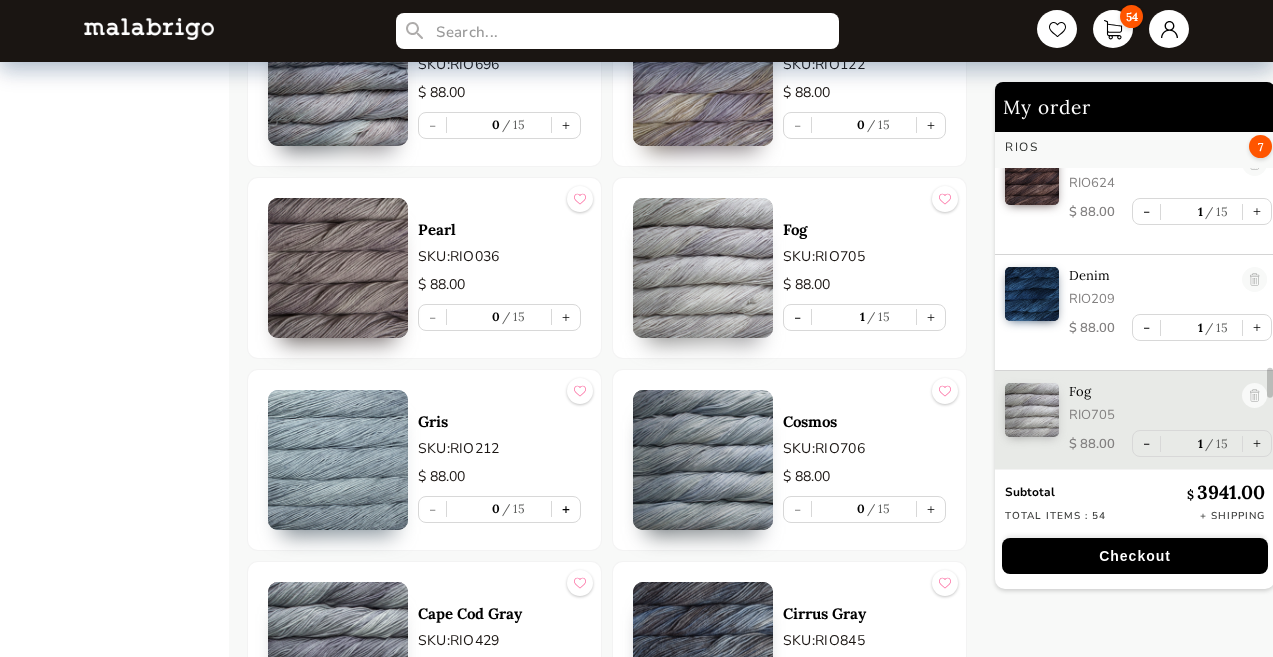 click on "+" at bounding box center [566, 509] 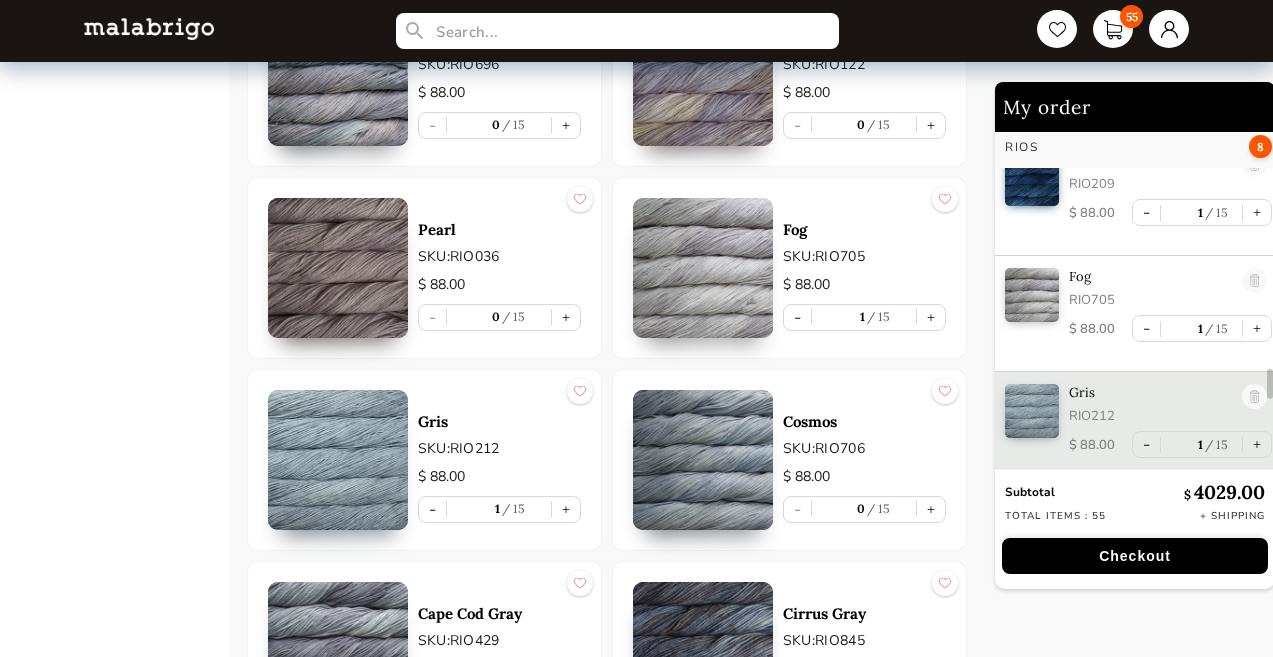 scroll, scrollTop: 4914, scrollLeft: 0, axis: vertical 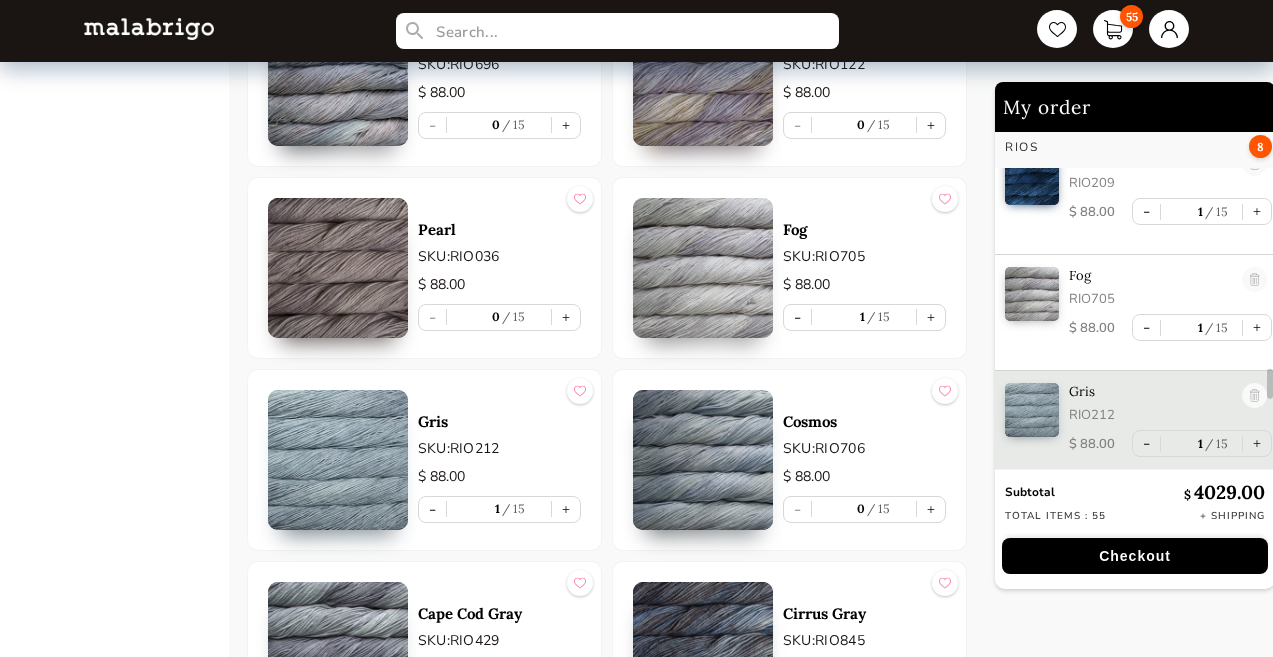 type 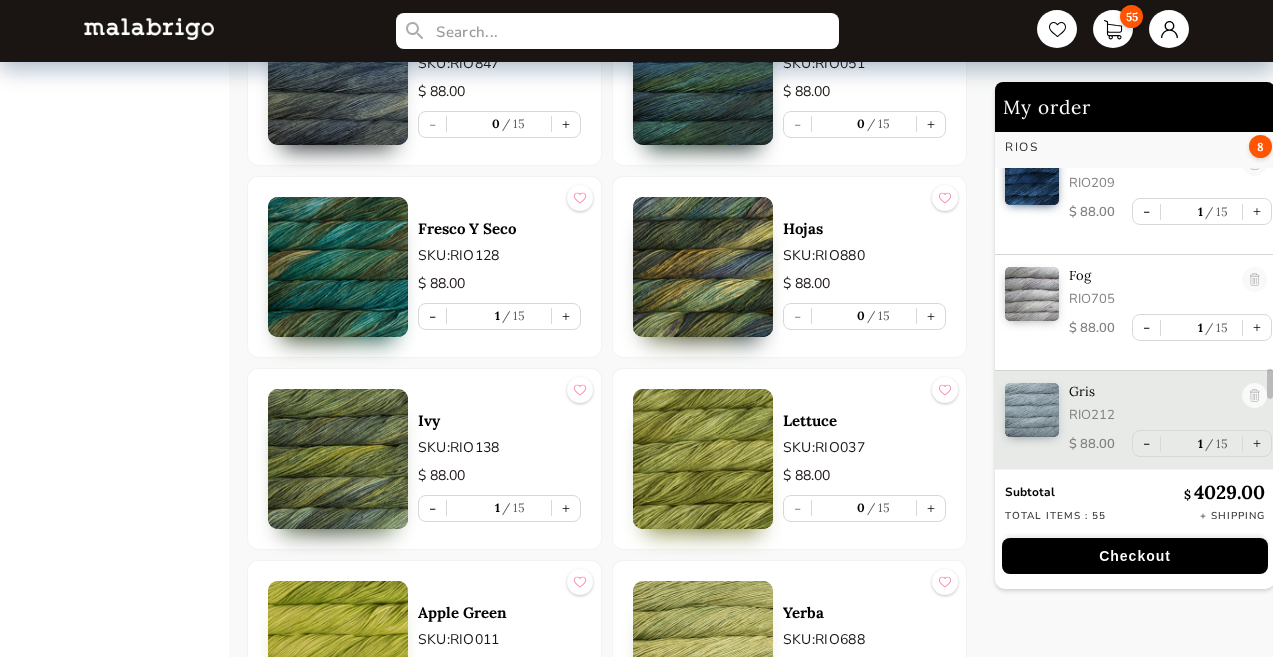 scroll, scrollTop: 5756, scrollLeft: 0, axis: vertical 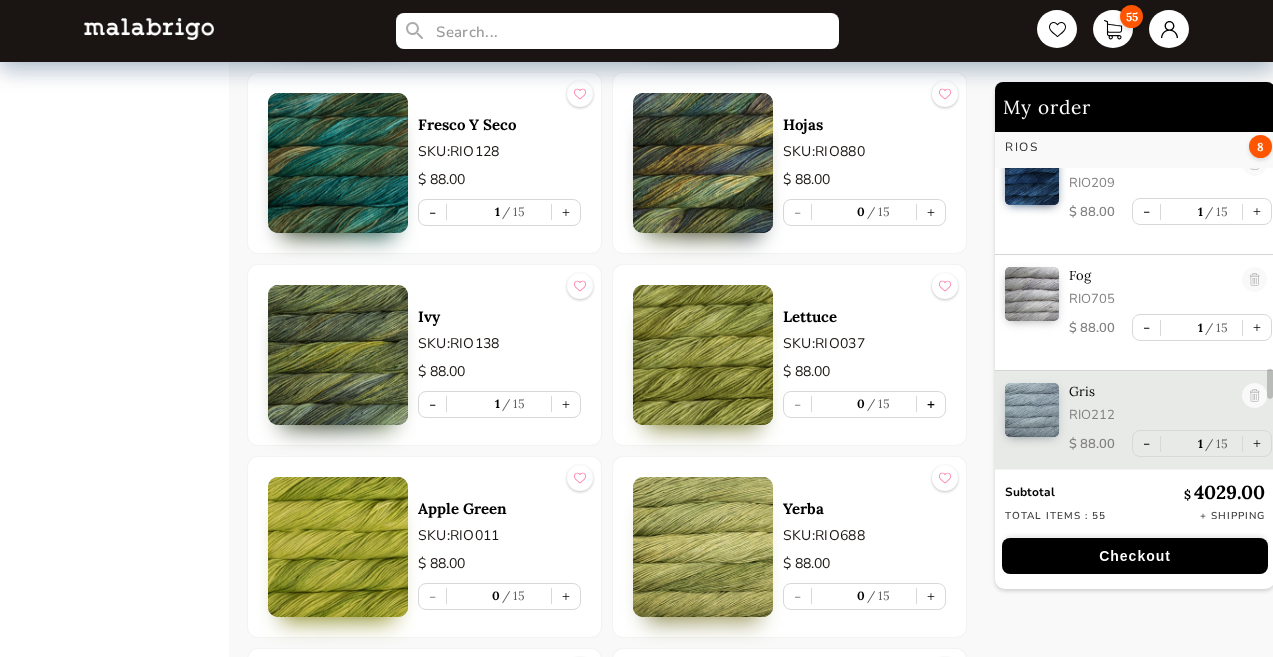 click on "+" at bounding box center (931, 404) 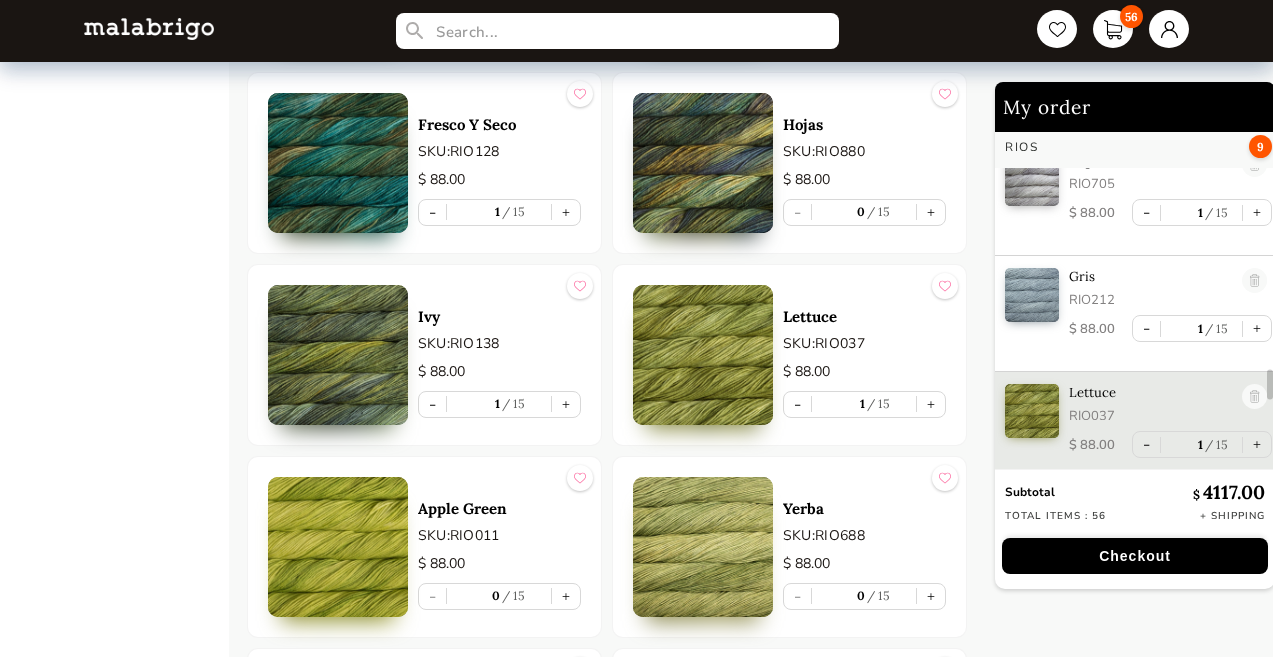 scroll, scrollTop: 5031, scrollLeft: 0, axis: vertical 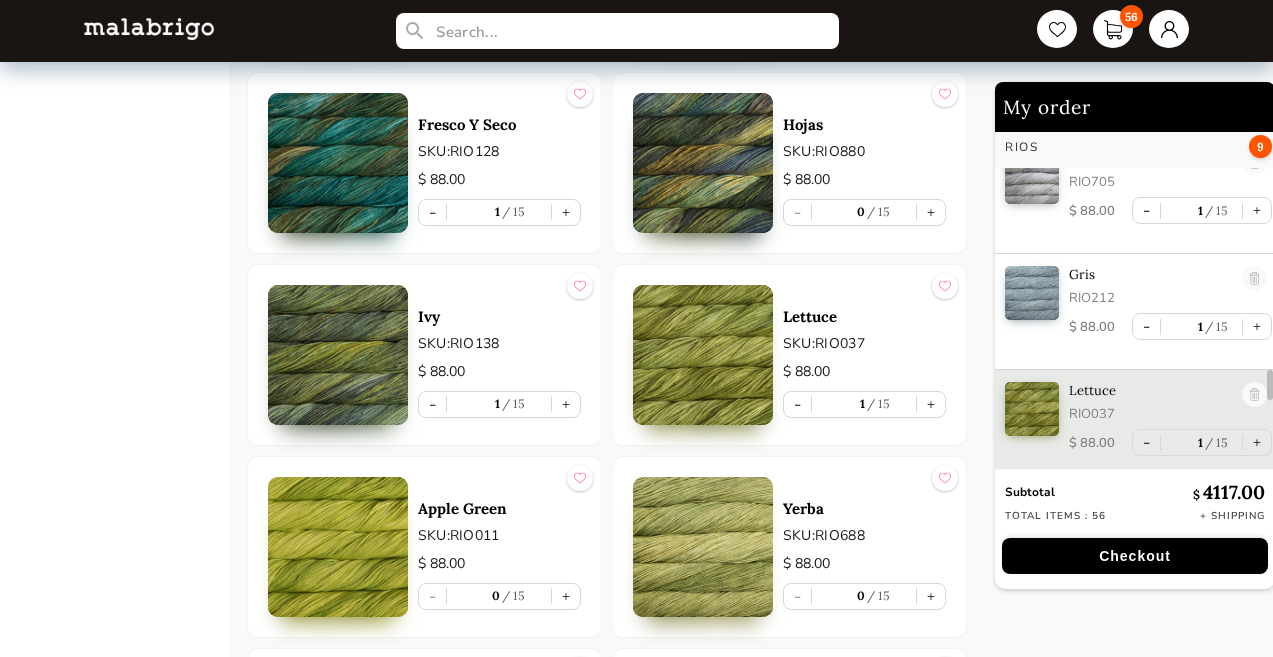 type 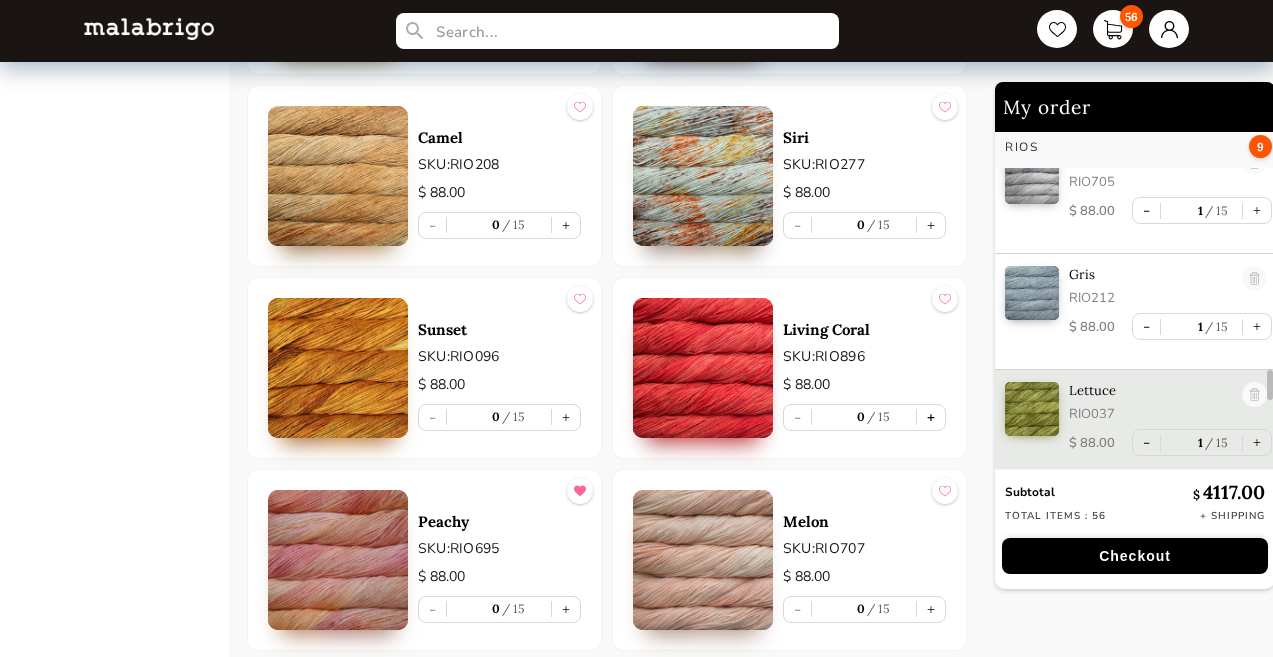 click on "+" at bounding box center (931, 417) 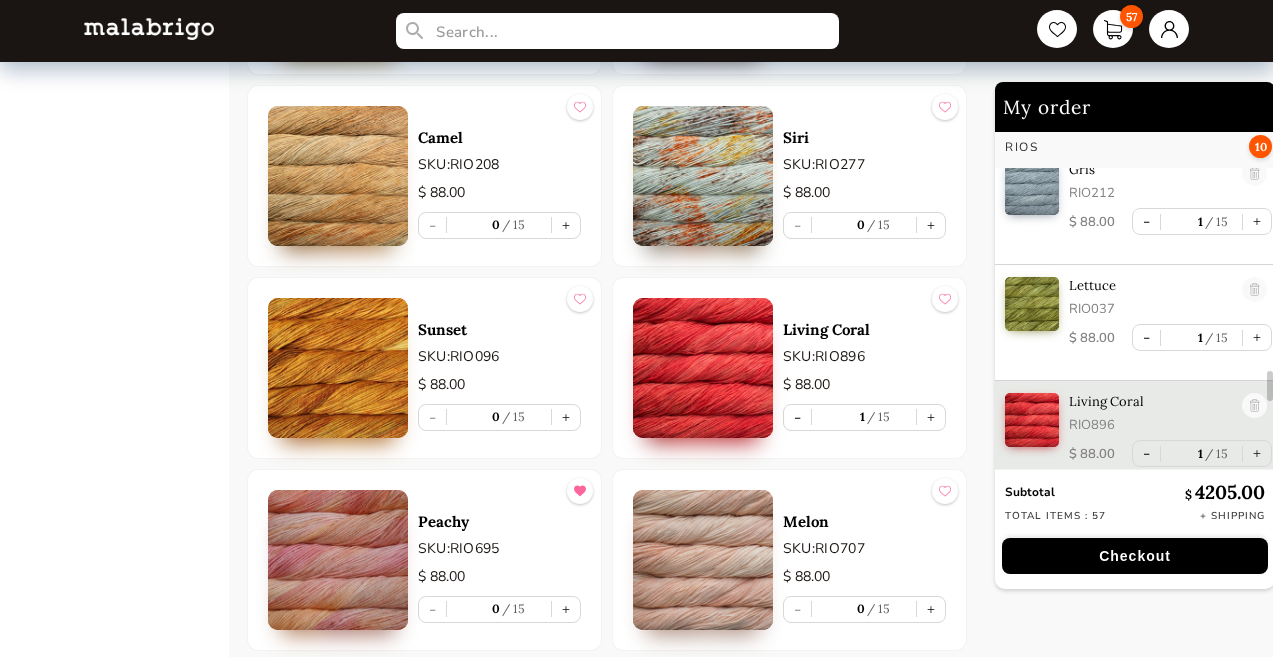 scroll, scrollTop: 5146, scrollLeft: 0, axis: vertical 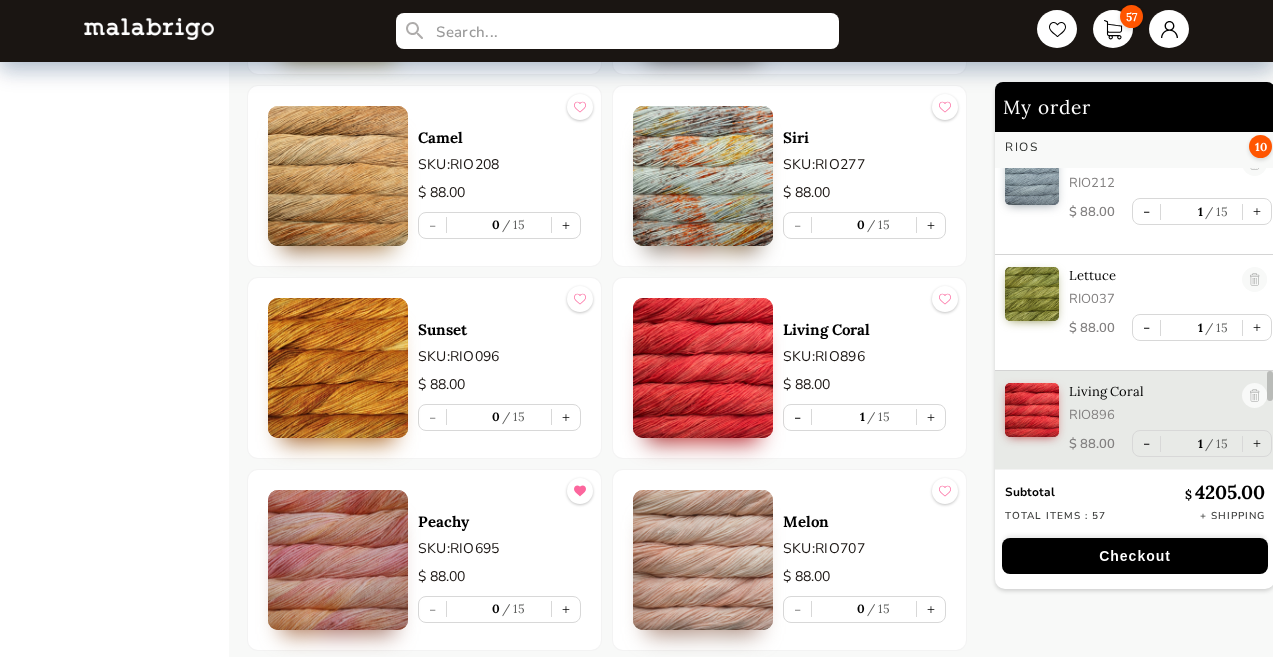 type 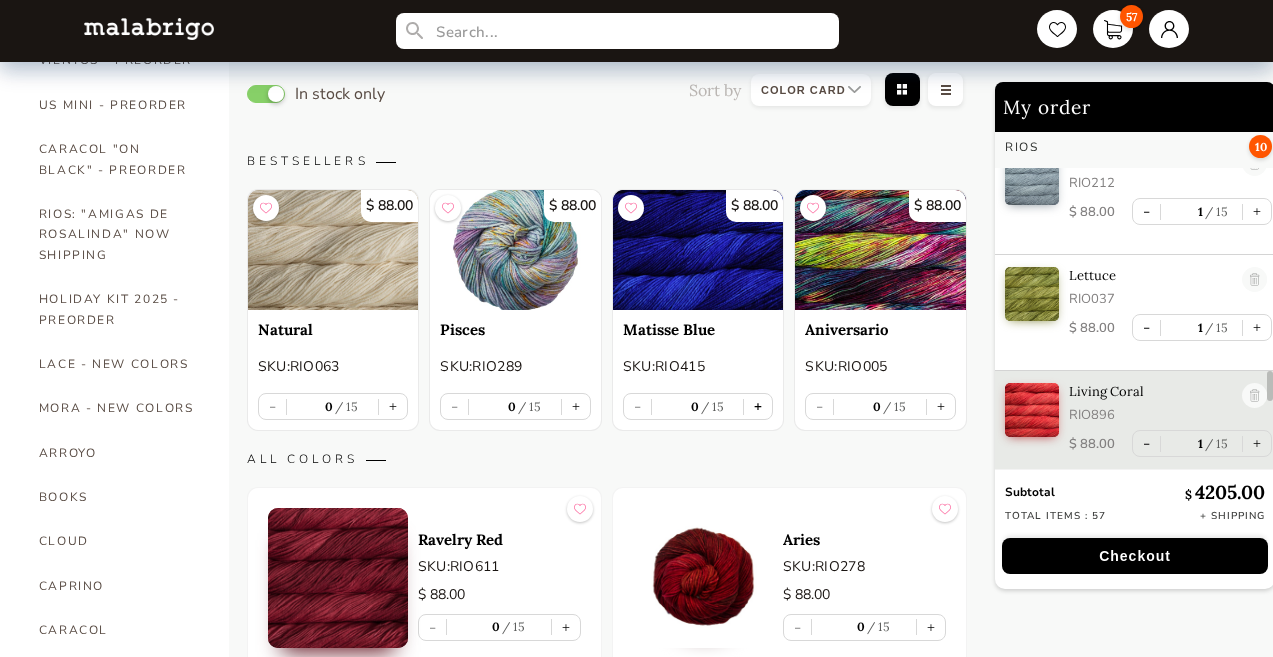 click on "+" at bounding box center (758, 406) 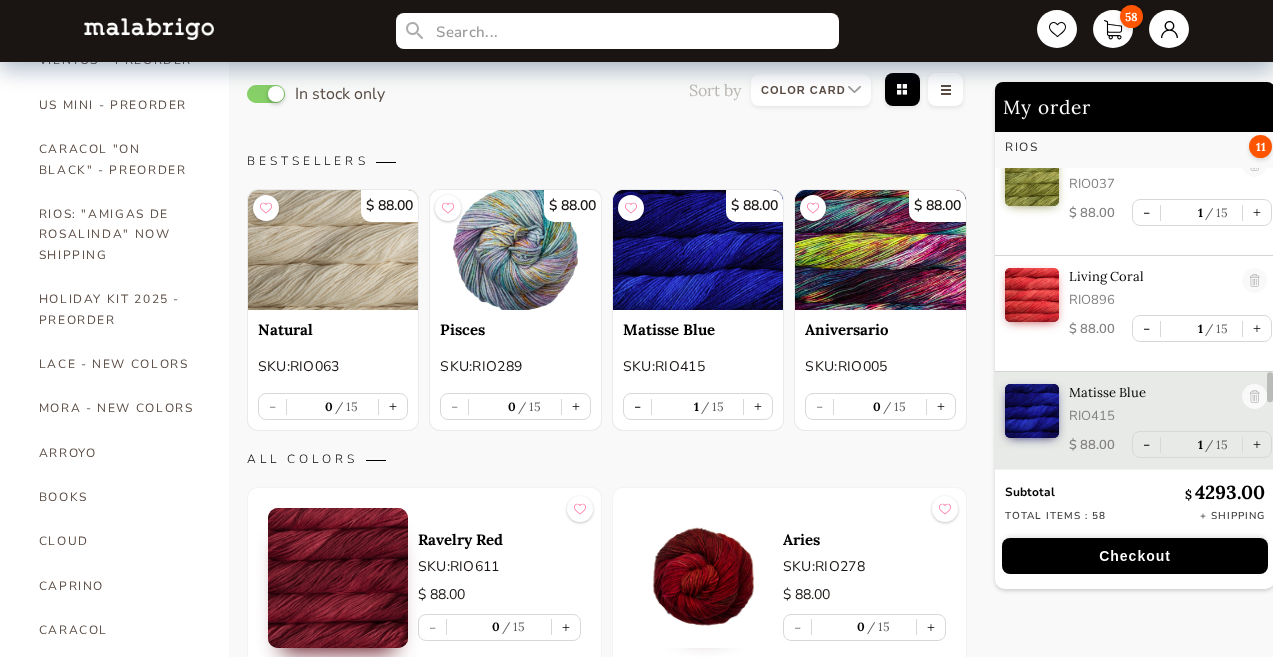 scroll, scrollTop: 5262, scrollLeft: 0, axis: vertical 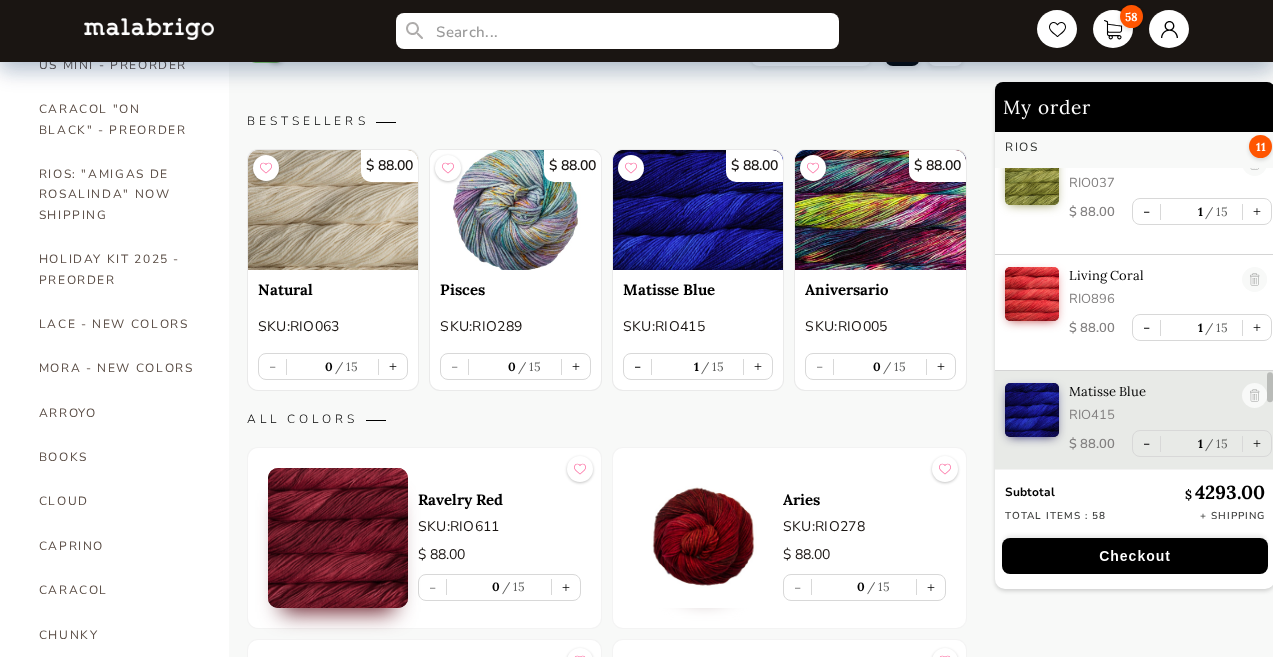 type 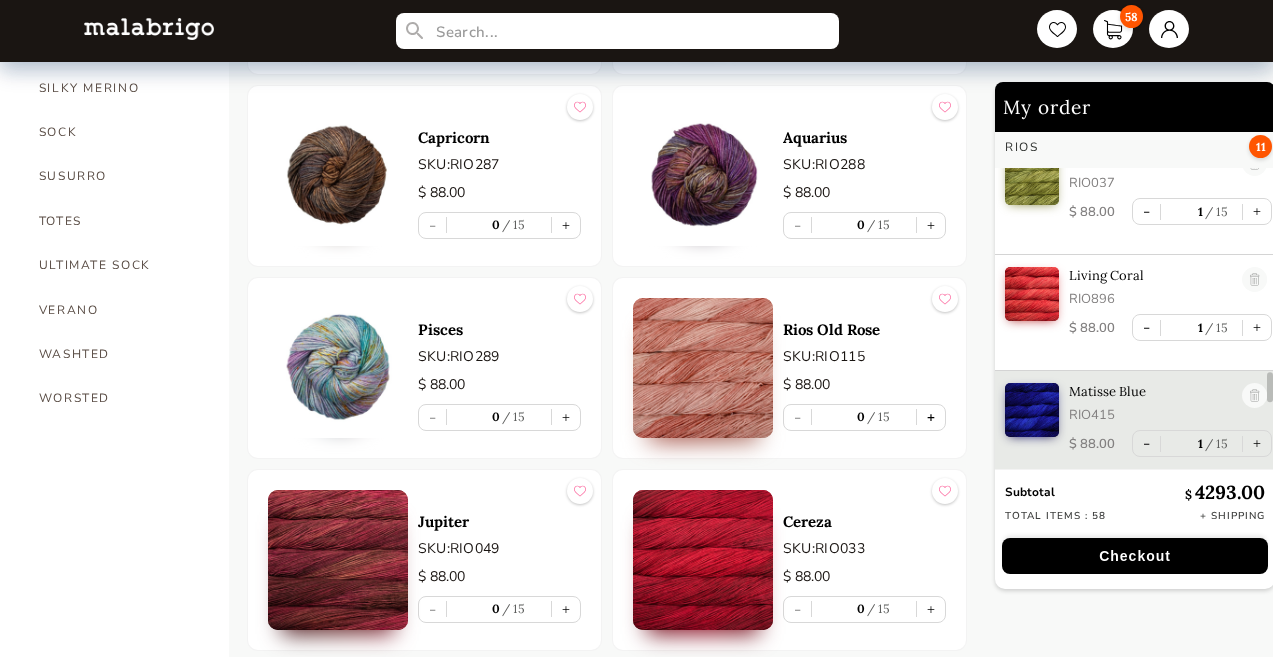 click on "+" at bounding box center (931, 417) 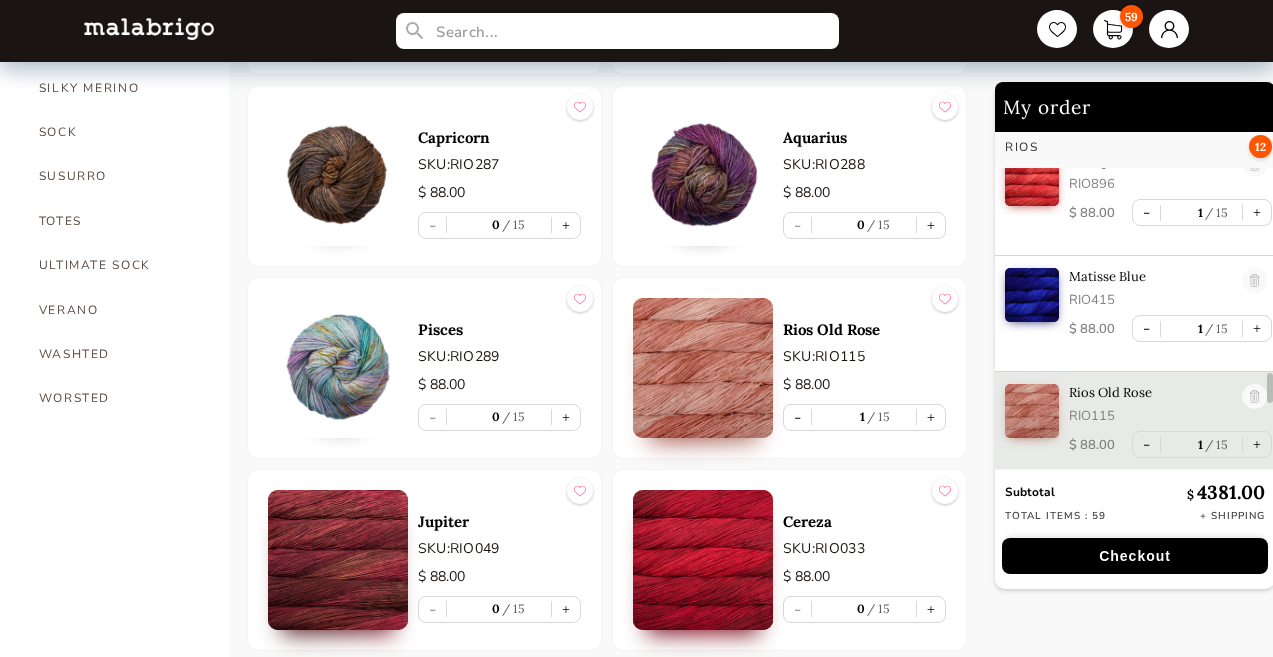 scroll, scrollTop: 5378, scrollLeft: 0, axis: vertical 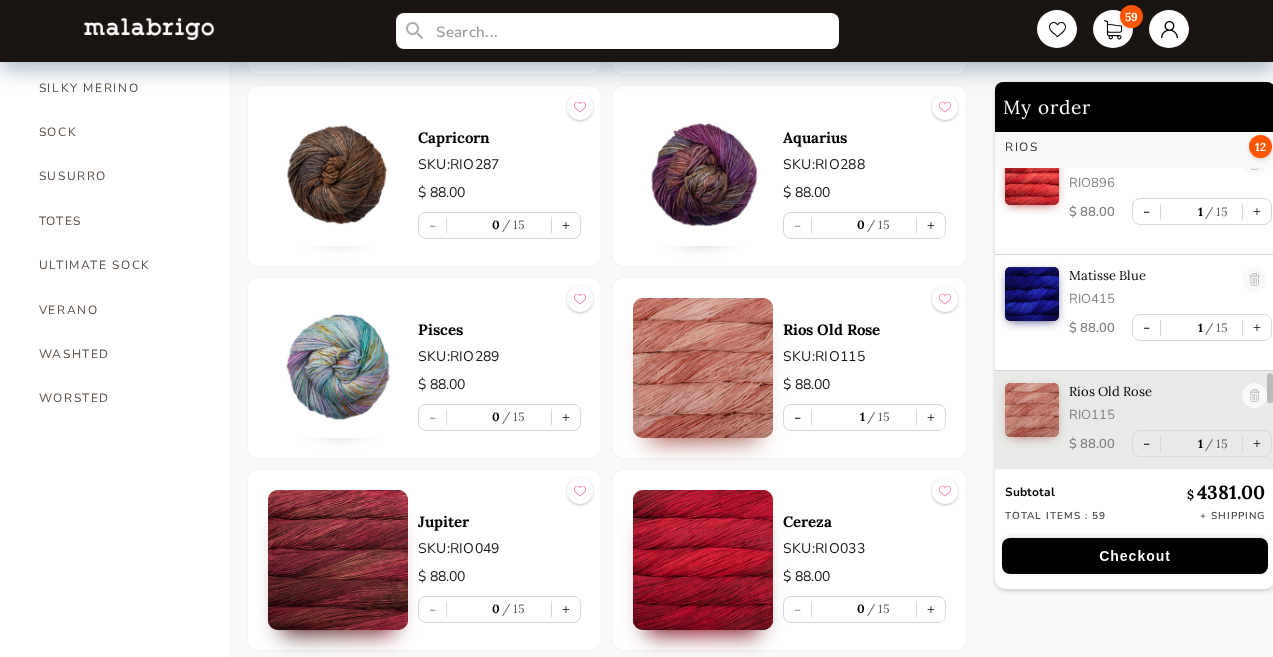 type 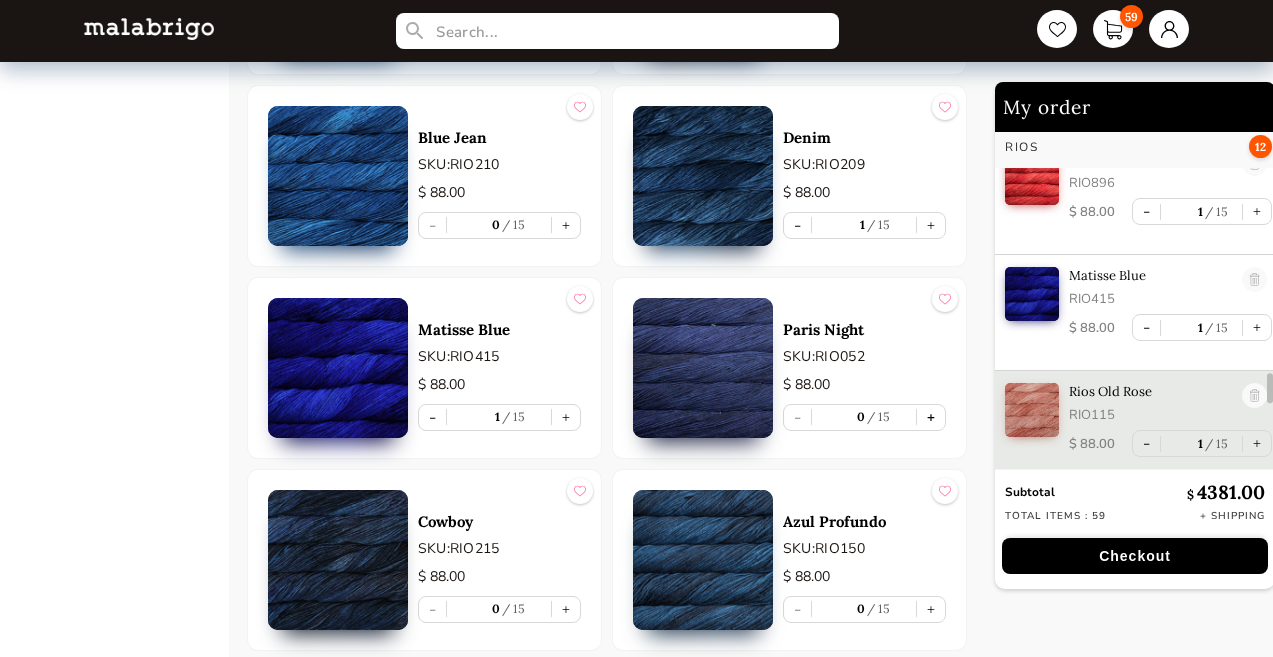 click on "+" at bounding box center (931, 417) 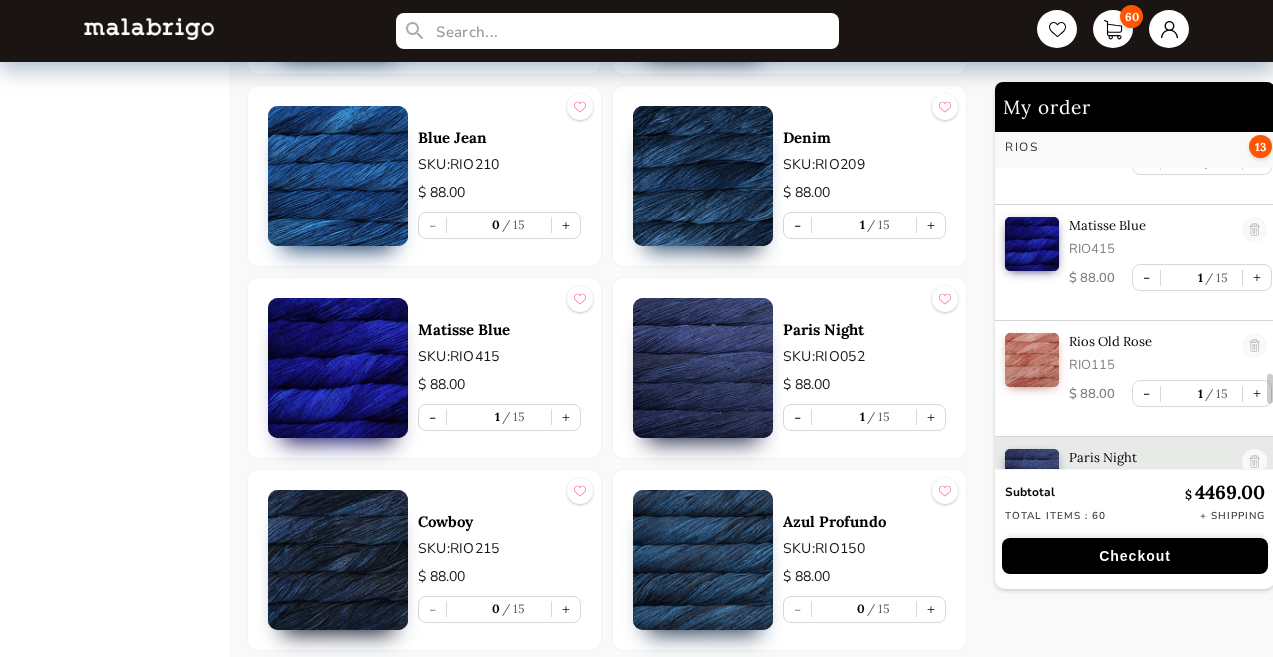 scroll, scrollTop: 5494, scrollLeft: 0, axis: vertical 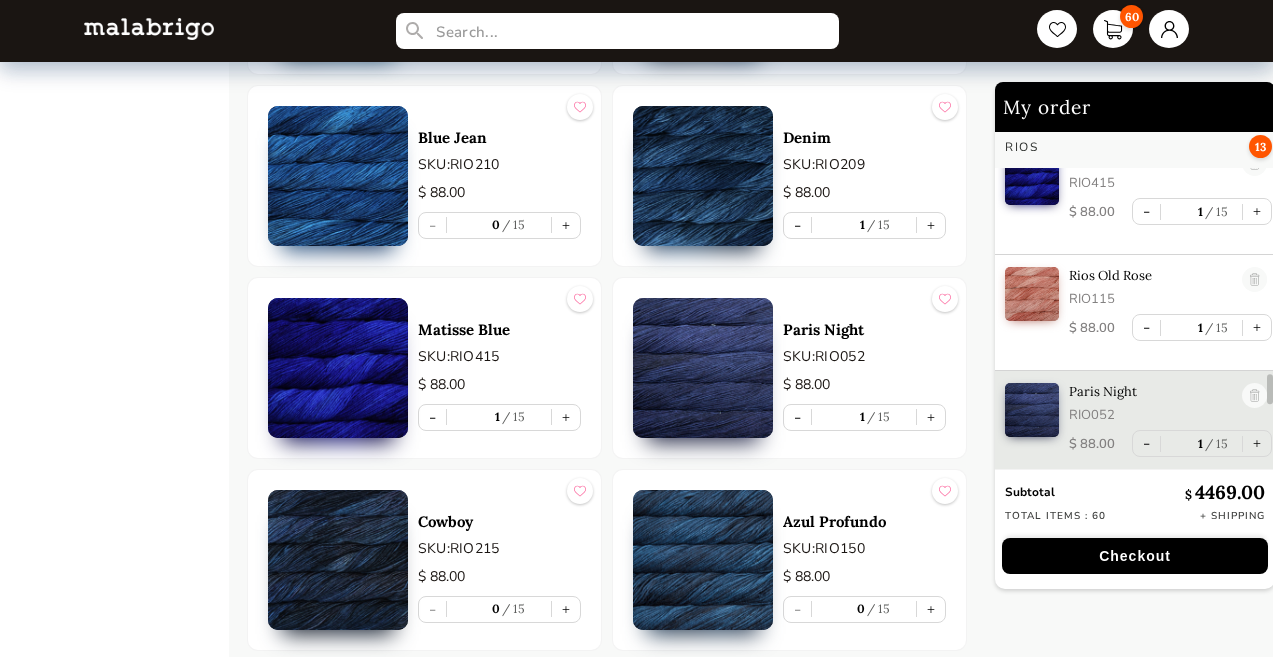 type 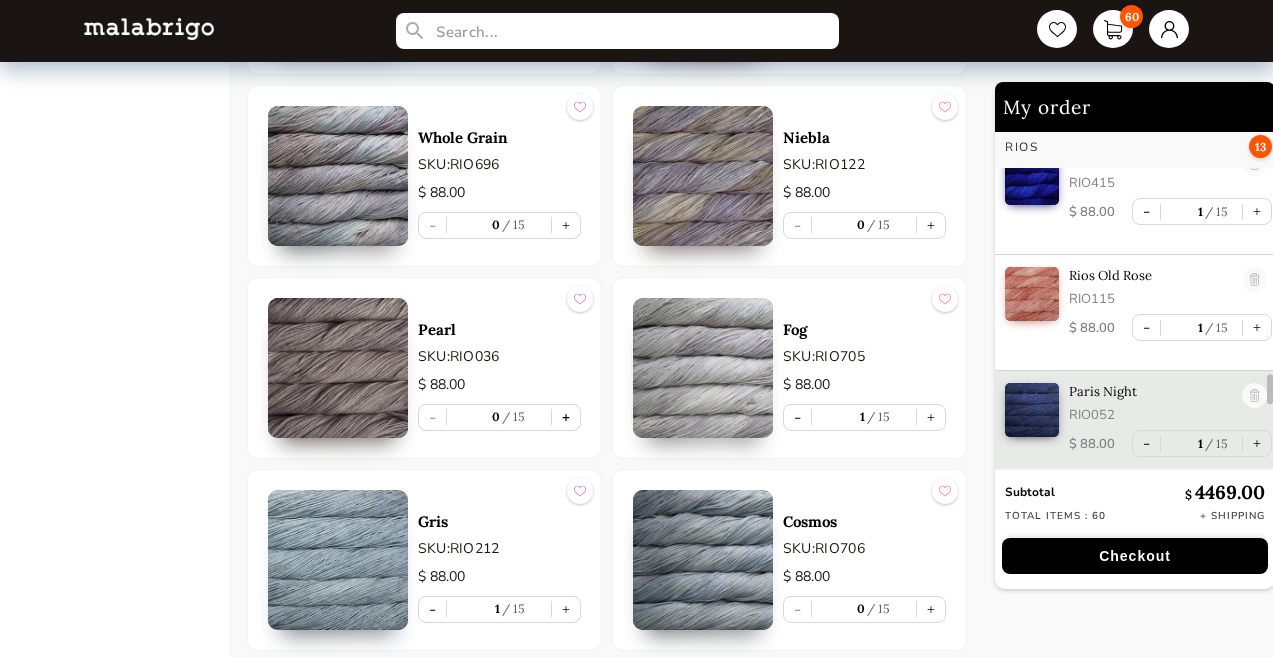 click on "+" at bounding box center (566, 417) 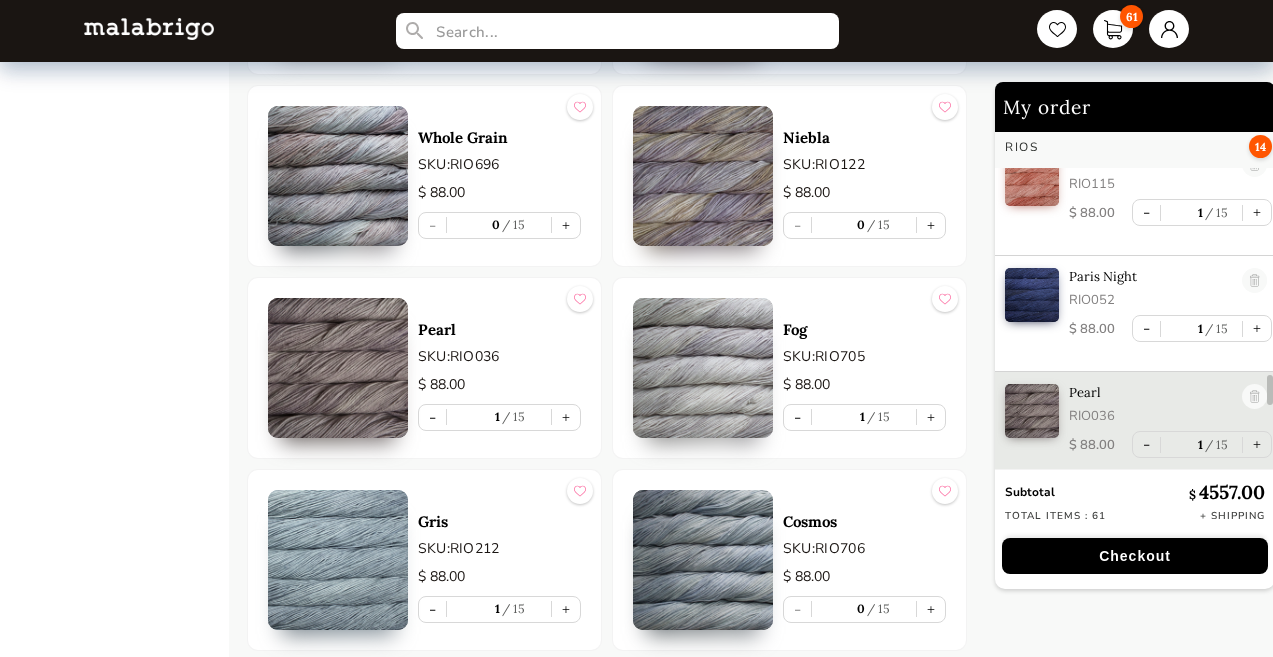 scroll, scrollTop: 5610, scrollLeft: 0, axis: vertical 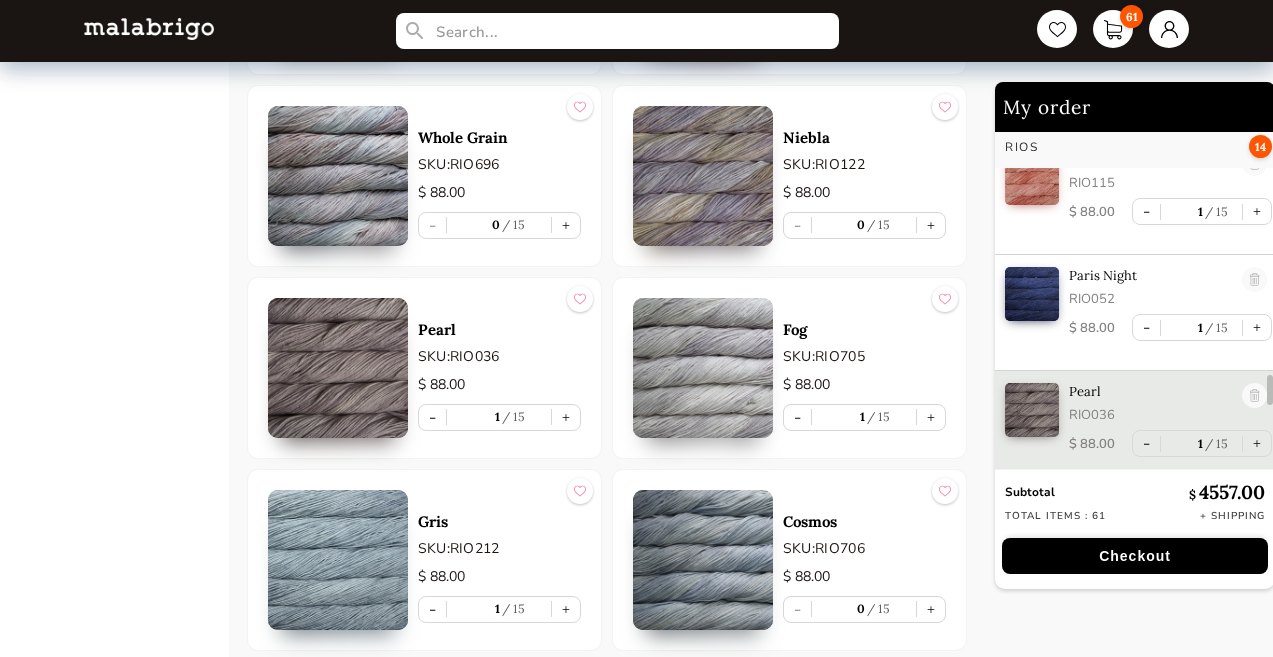 type 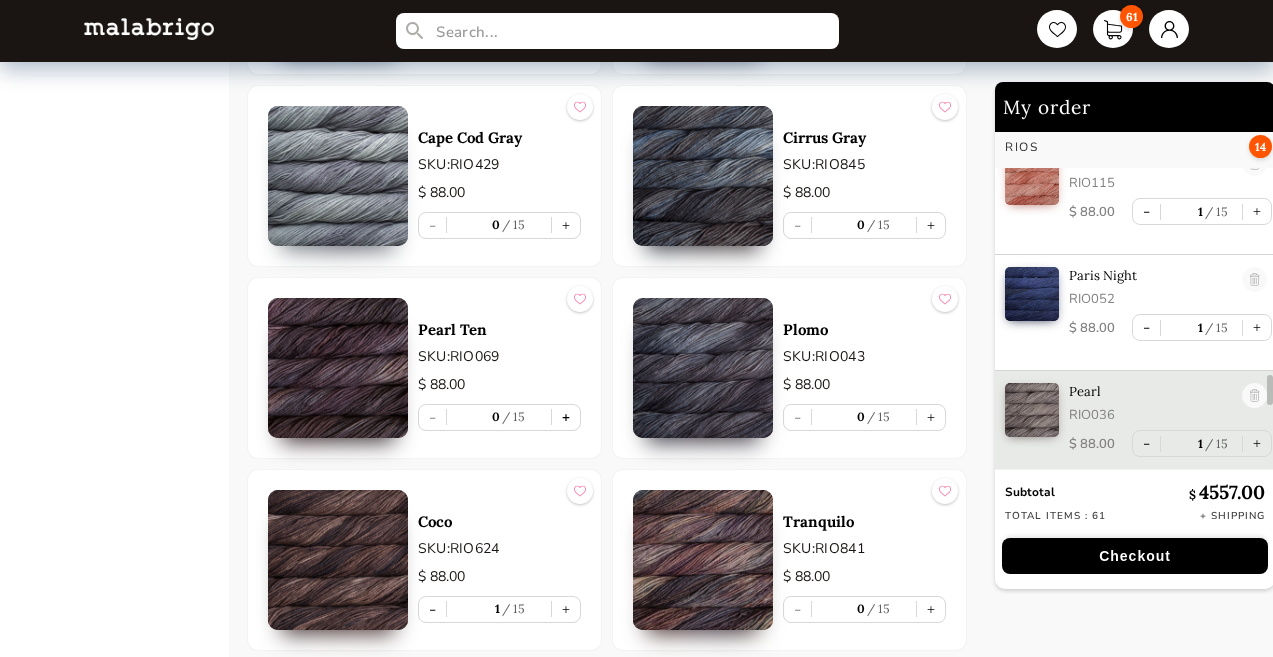 click on "+" at bounding box center (566, 417) 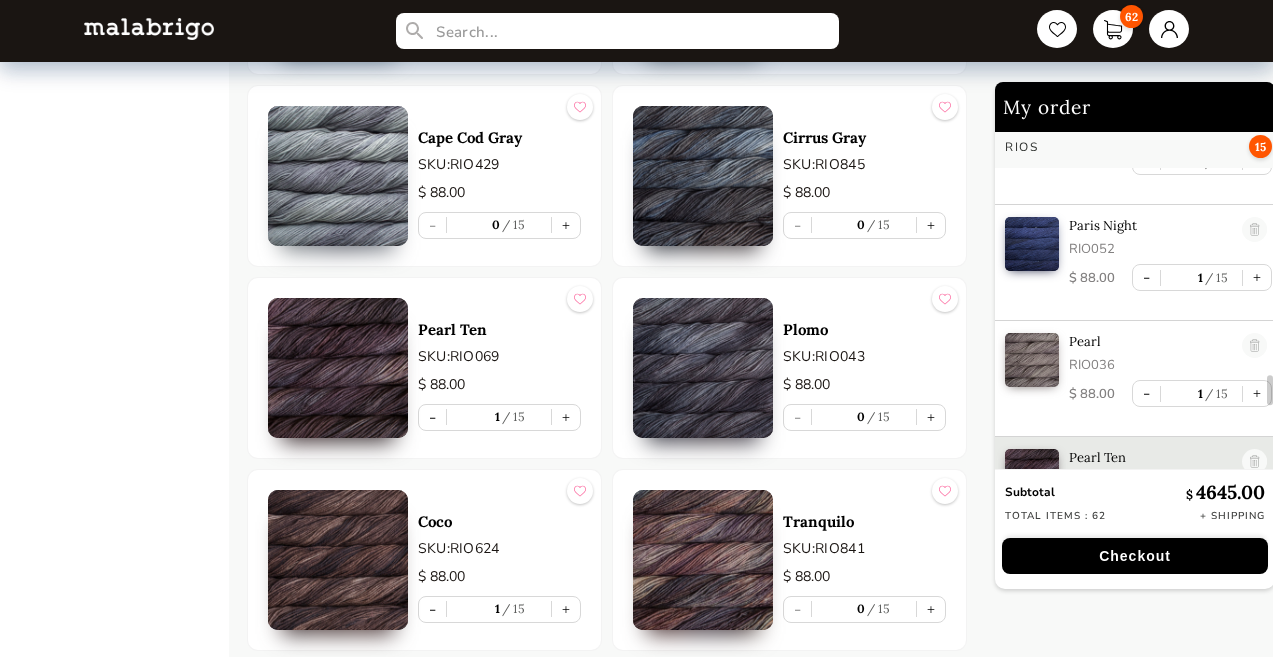 scroll, scrollTop: 5727, scrollLeft: 0, axis: vertical 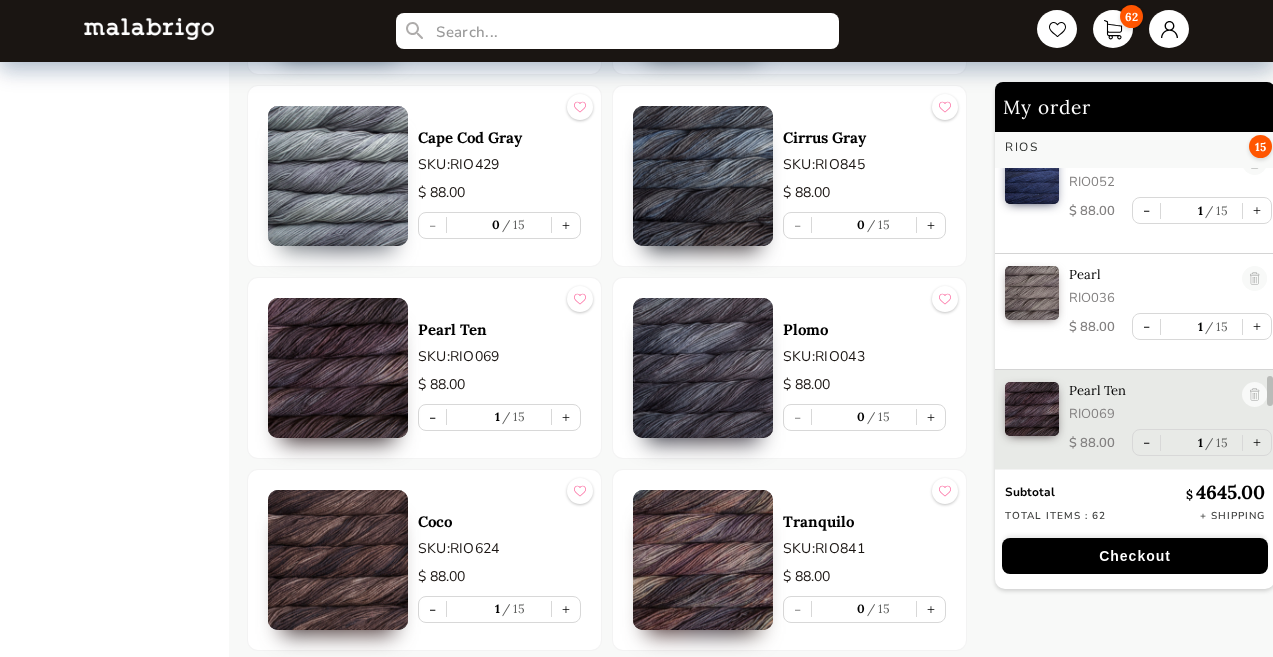 type 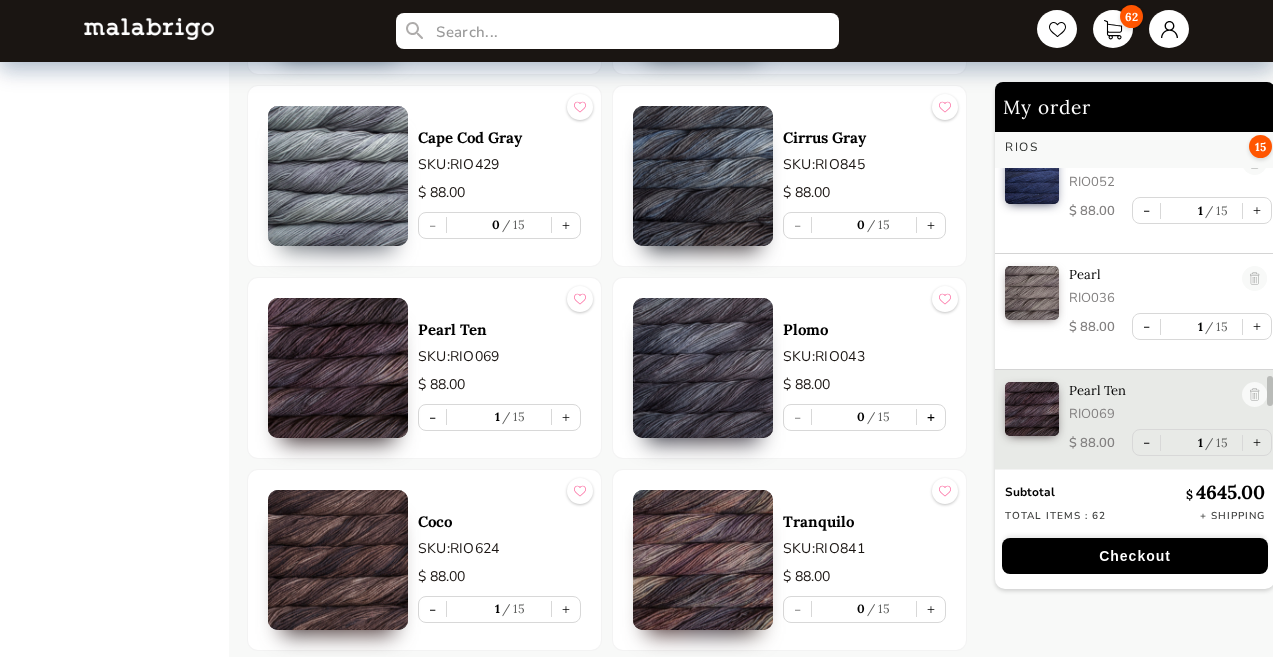 click on "+" at bounding box center (931, 417) 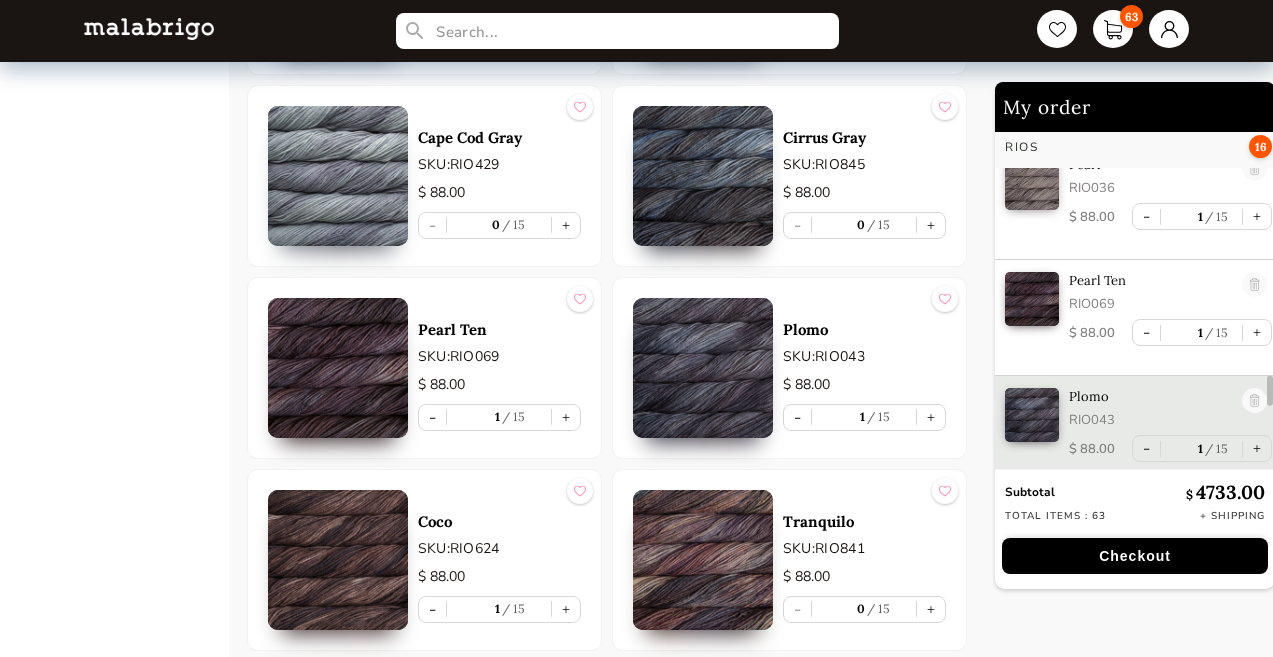 scroll, scrollTop: 5842, scrollLeft: 0, axis: vertical 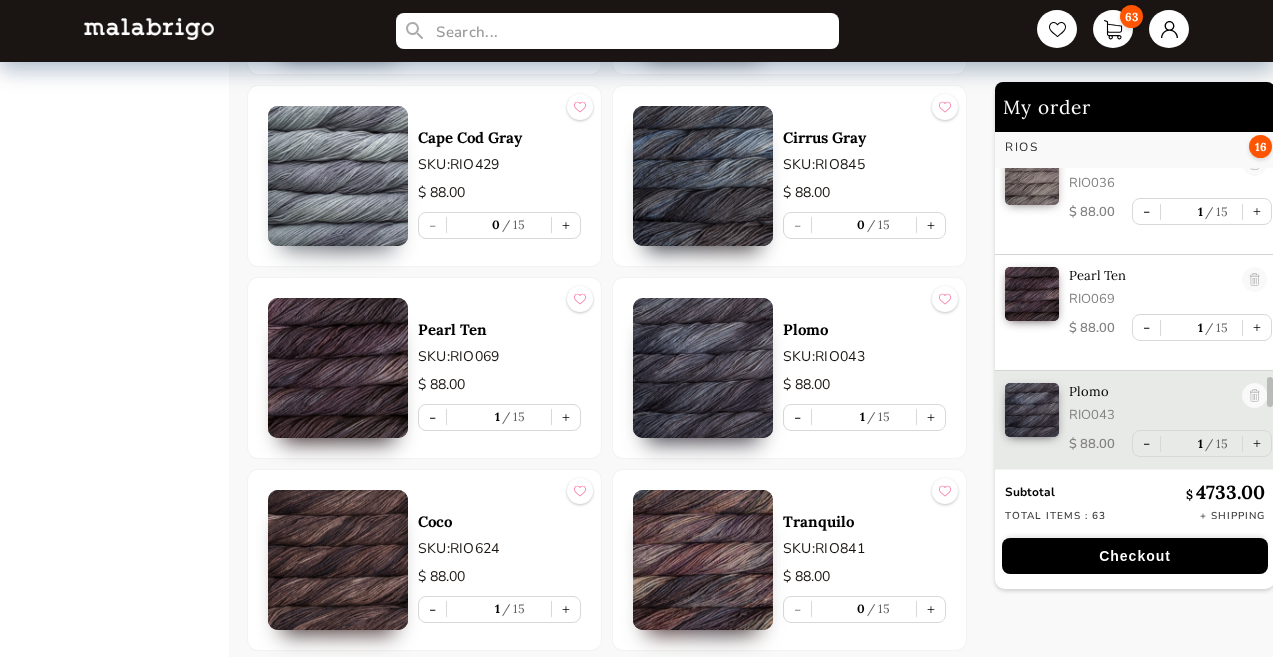 type 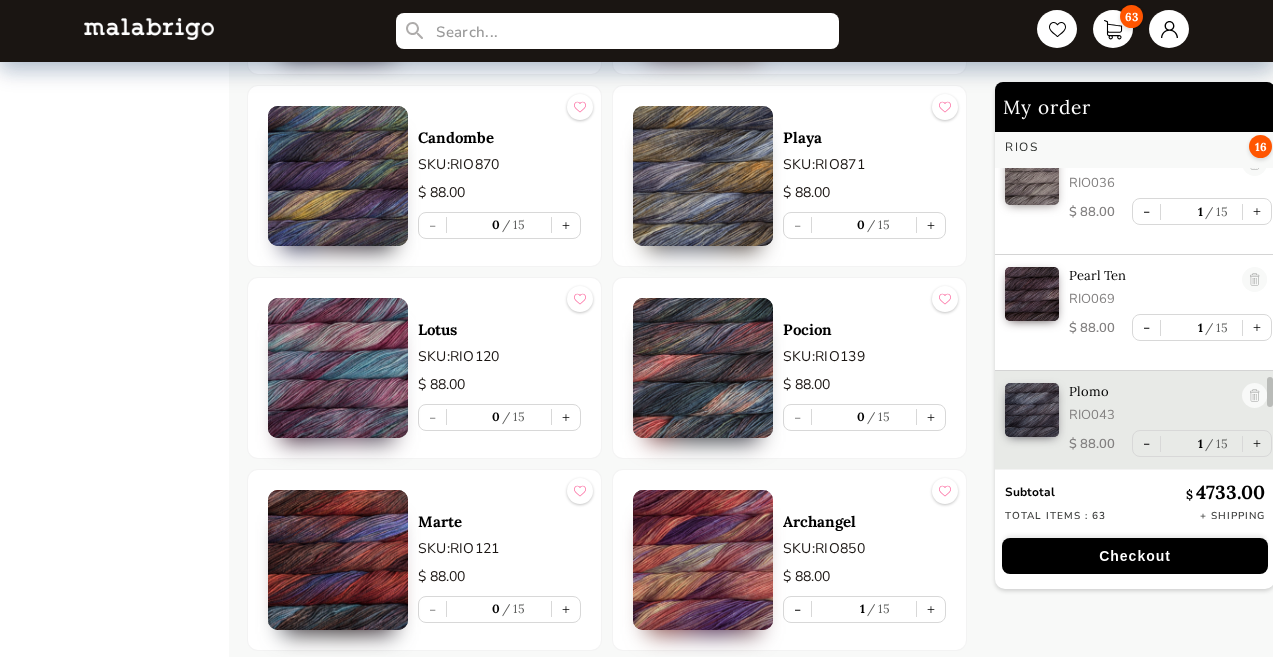 scroll, scrollTop: 367, scrollLeft: 0, axis: vertical 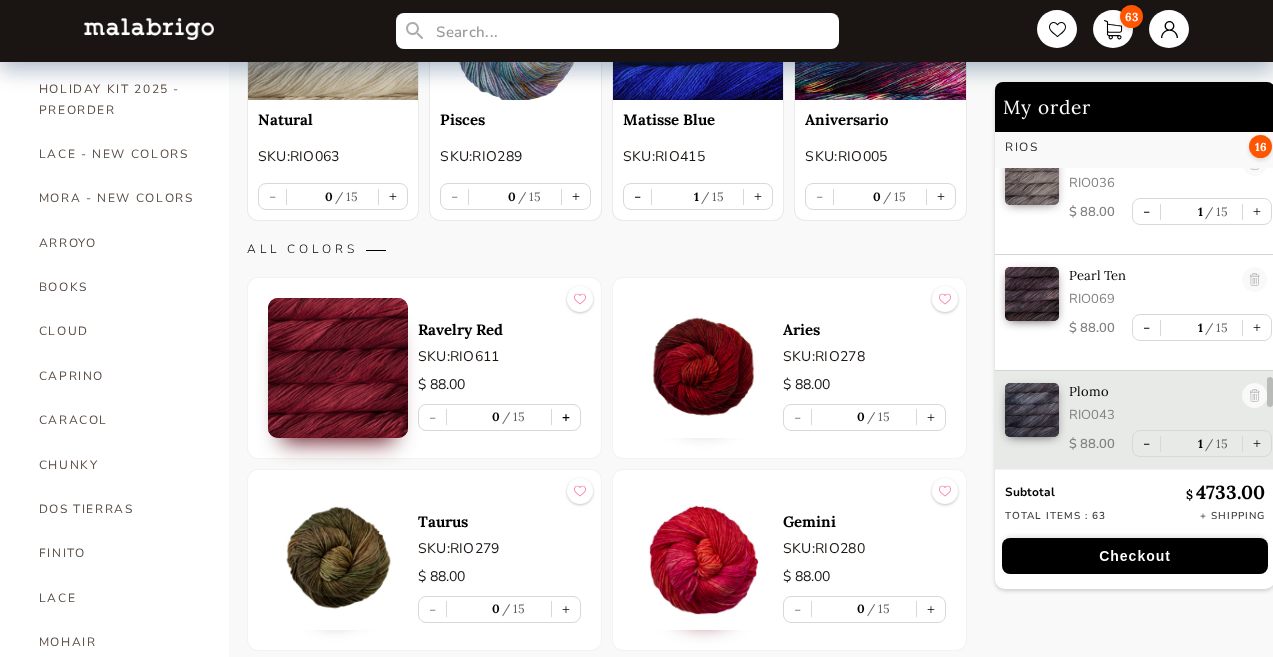 click on "+" at bounding box center [566, 417] 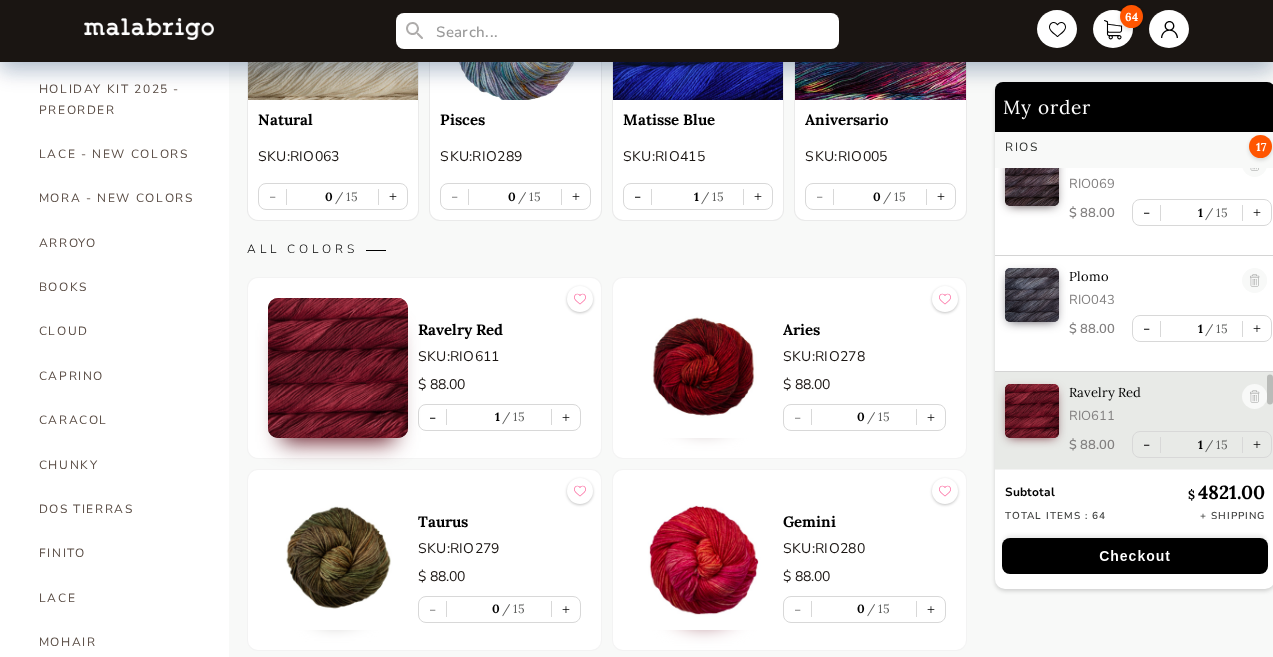 scroll, scrollTop: 5959, scrollLeft: 0, axis: vertical 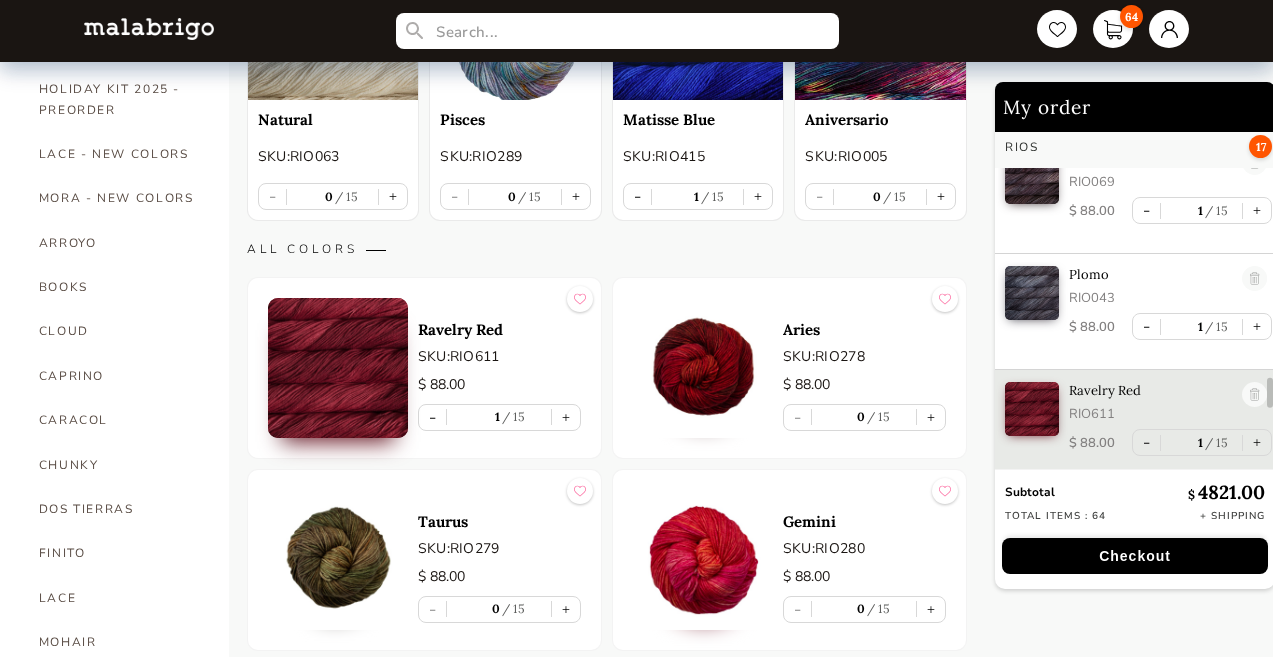 type 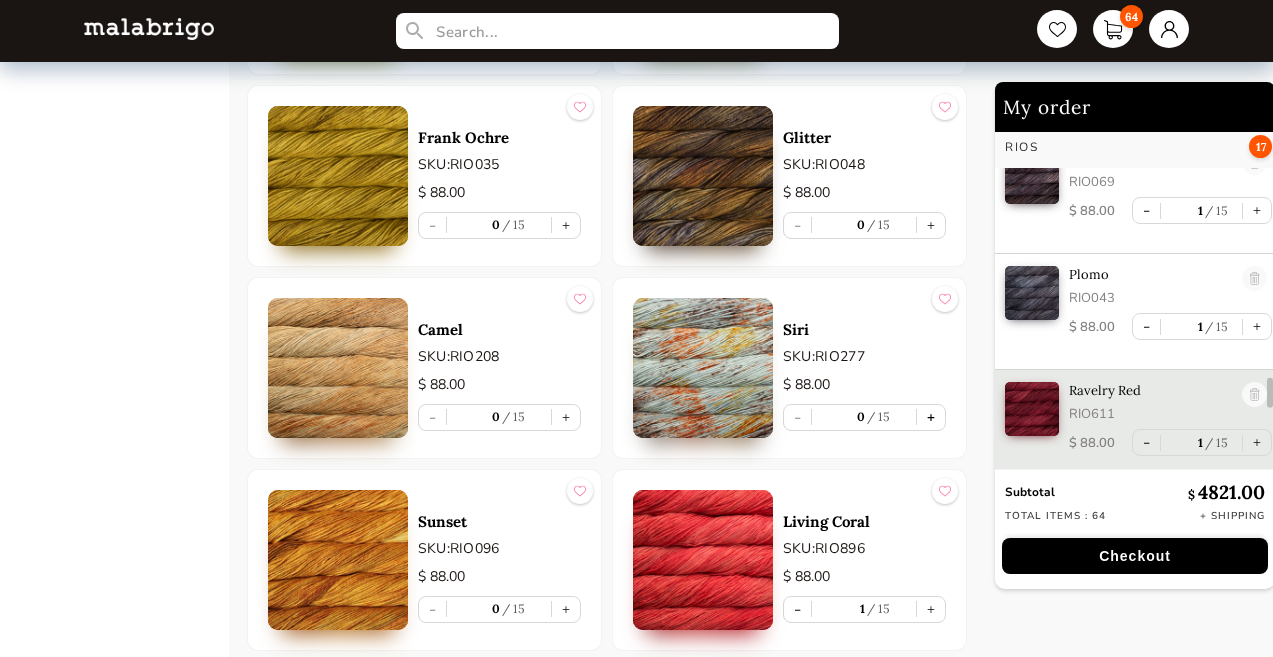 click on "+" at bounding box center [931, 417] 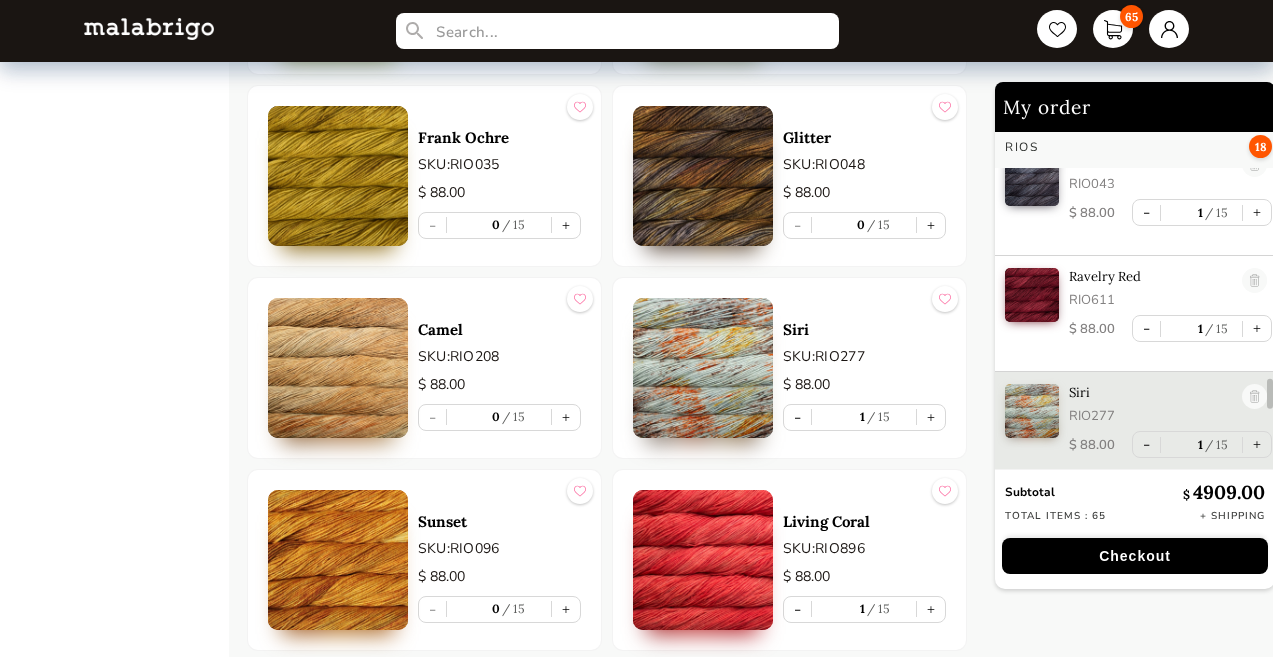 scroll, scrollTop: 6075, scrollLeft: 0, axis: vertical 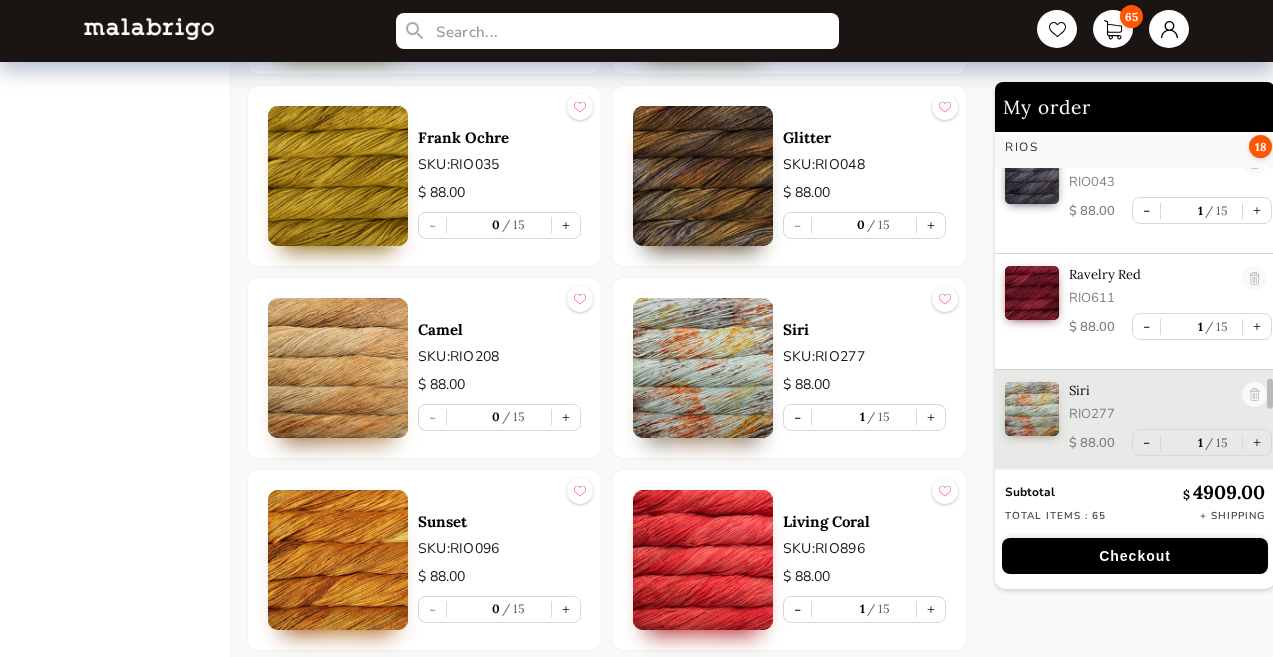 type 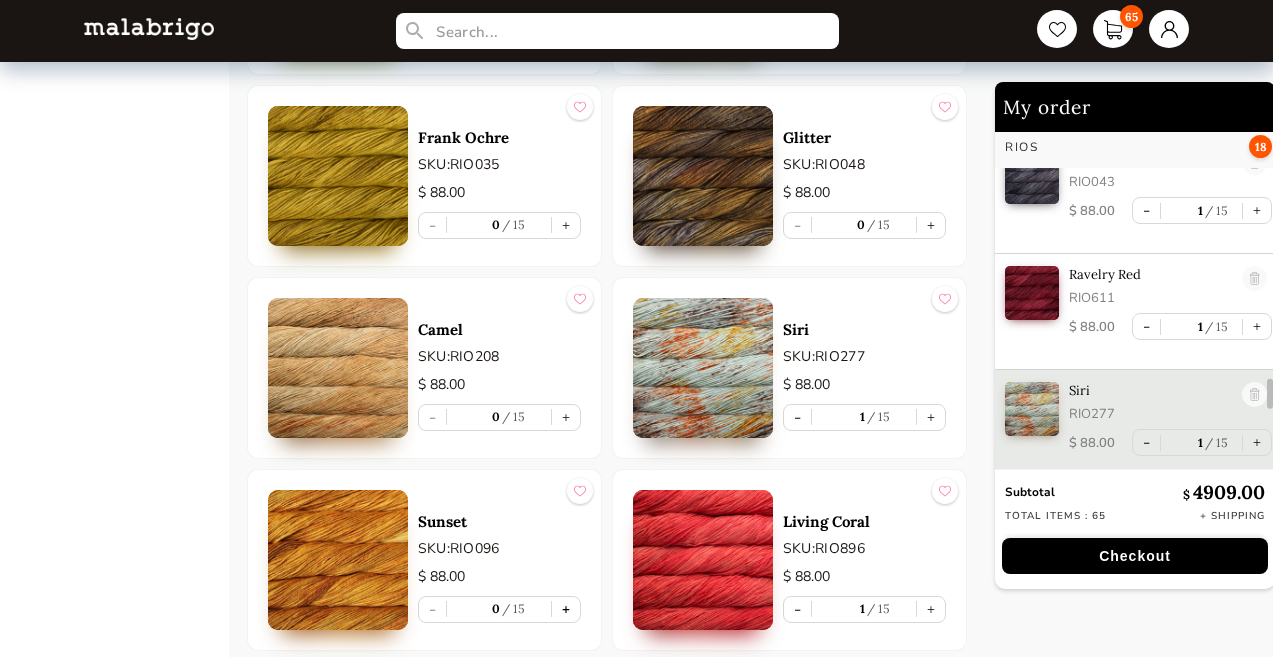 click on "+" at bounding box center (566, 609) 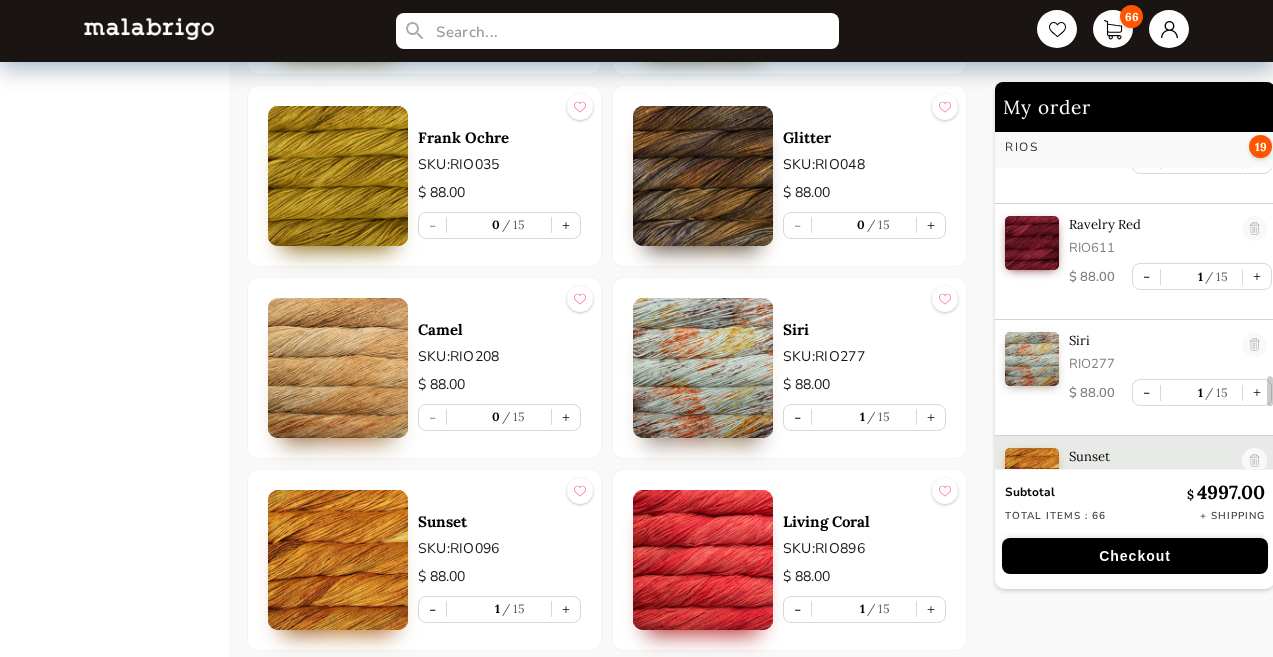 scroll, scrollTop: 6191, scrollLeft: 0, axis: vertical 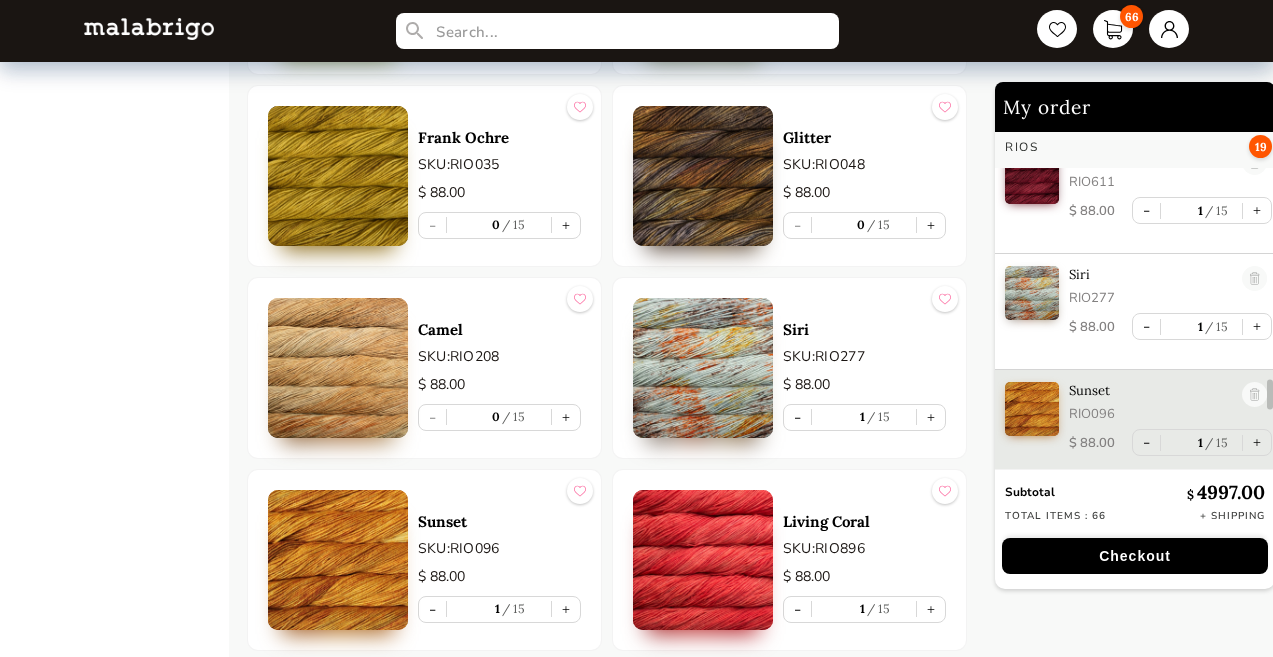 type 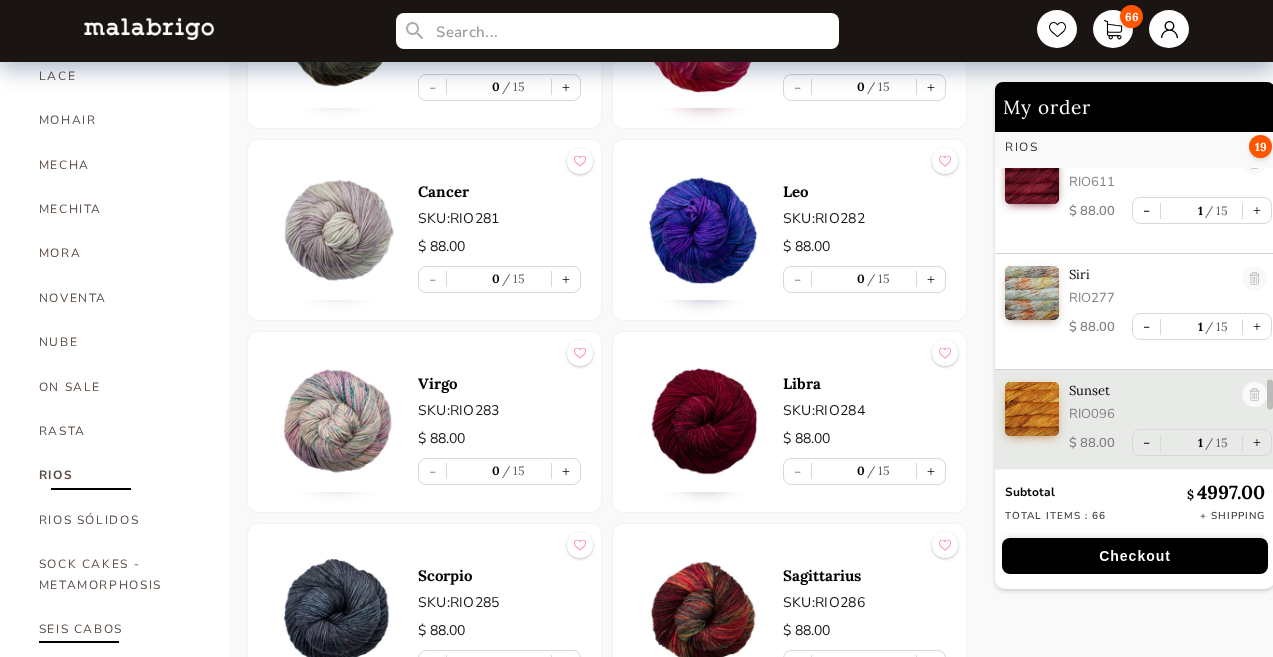 scroll, scrollTop: 850, scrollLeft: 0, axis: vertical 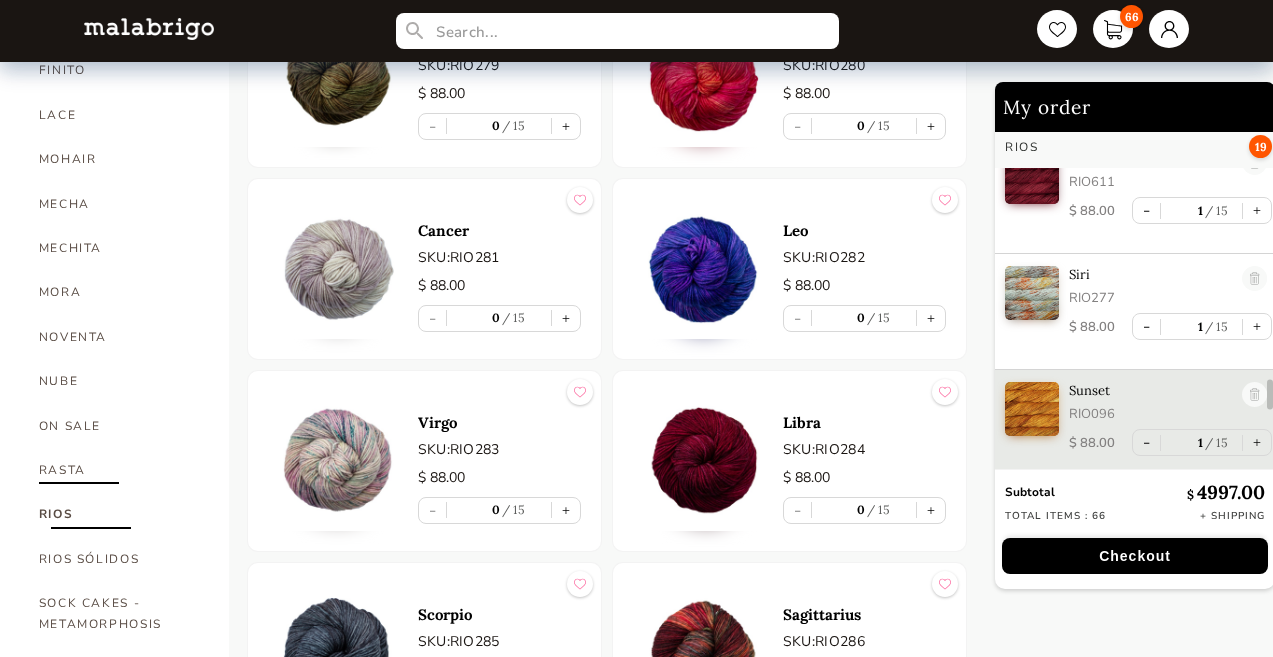 click on "RASTA" at bounding box center (119, 470) 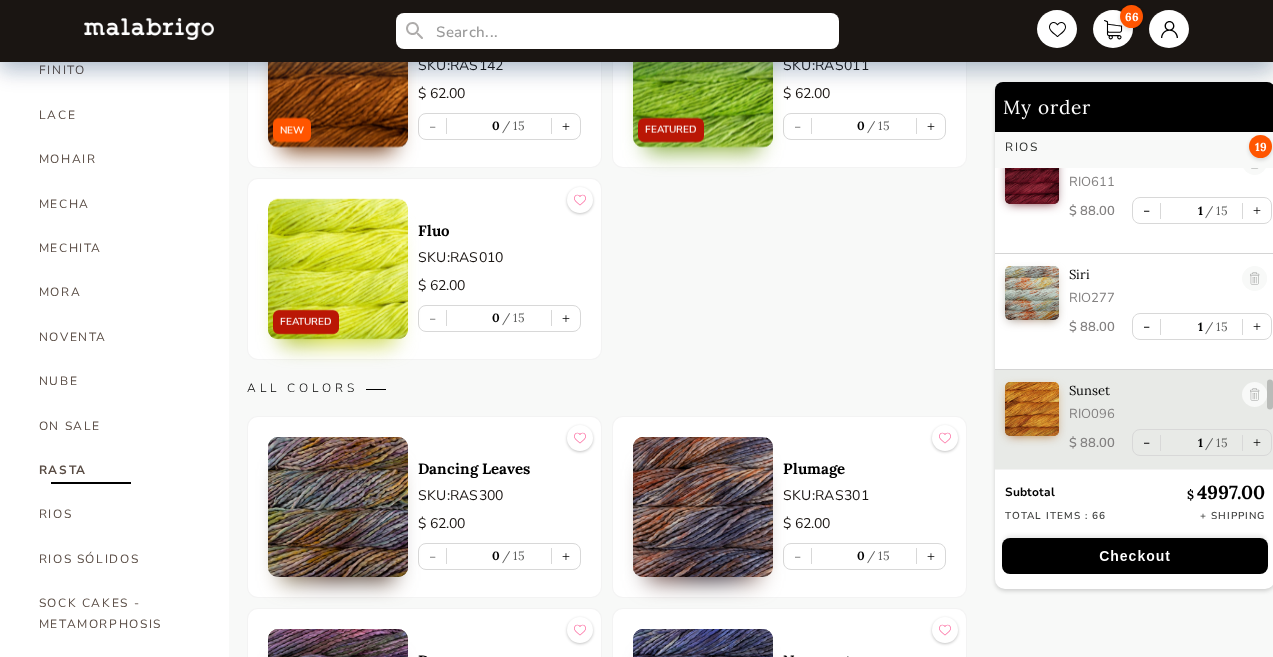 scroll, scrollTop: 1565, scrollLeft: 0, axis: vertical 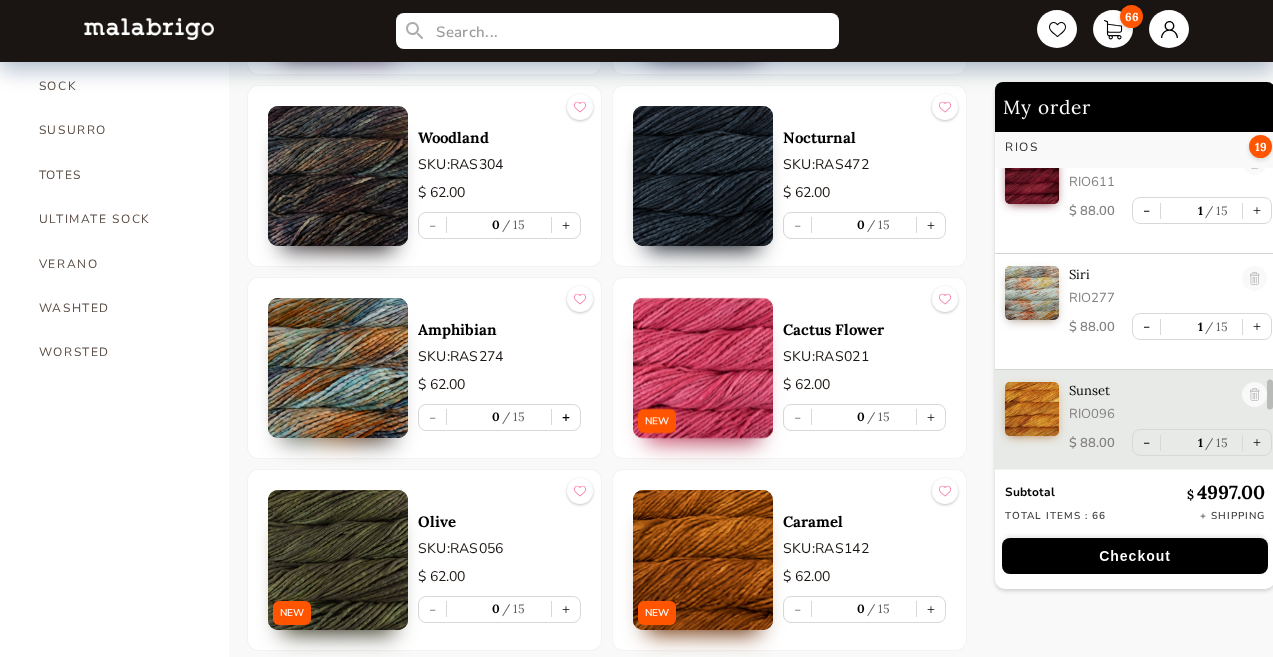 click on "+" at bounding box center [566, 417] 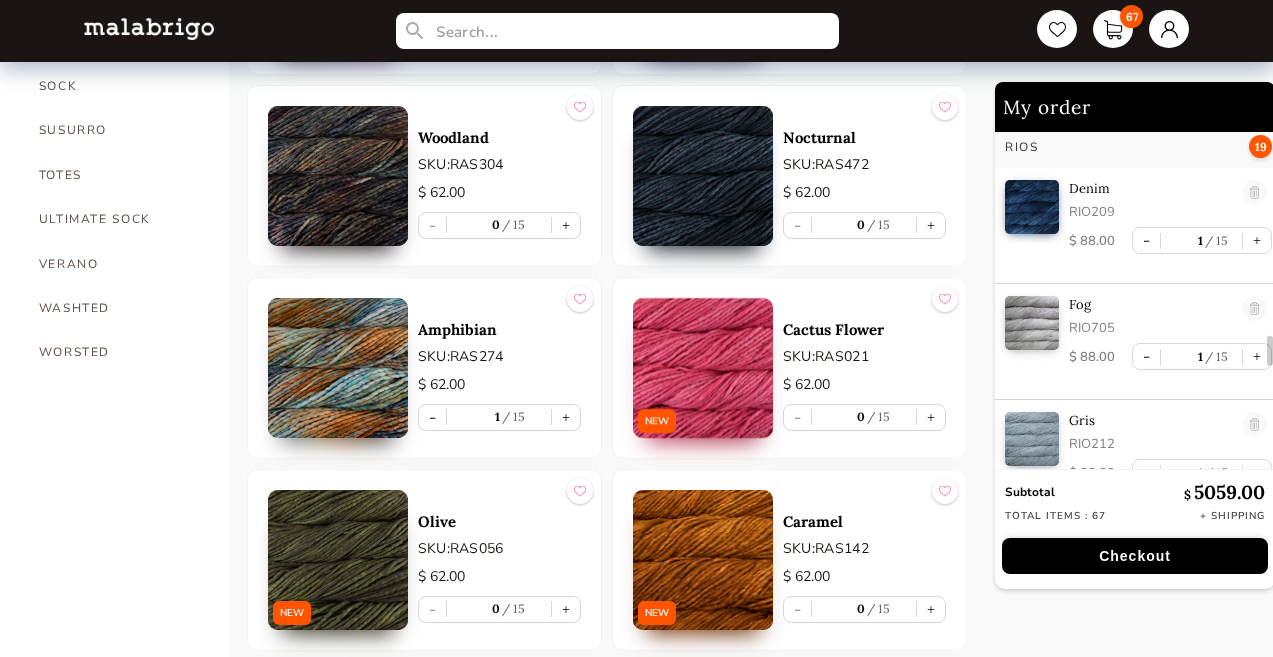 scroll, scrollTop: 4484, scrollLeft: 0, axis: vertical 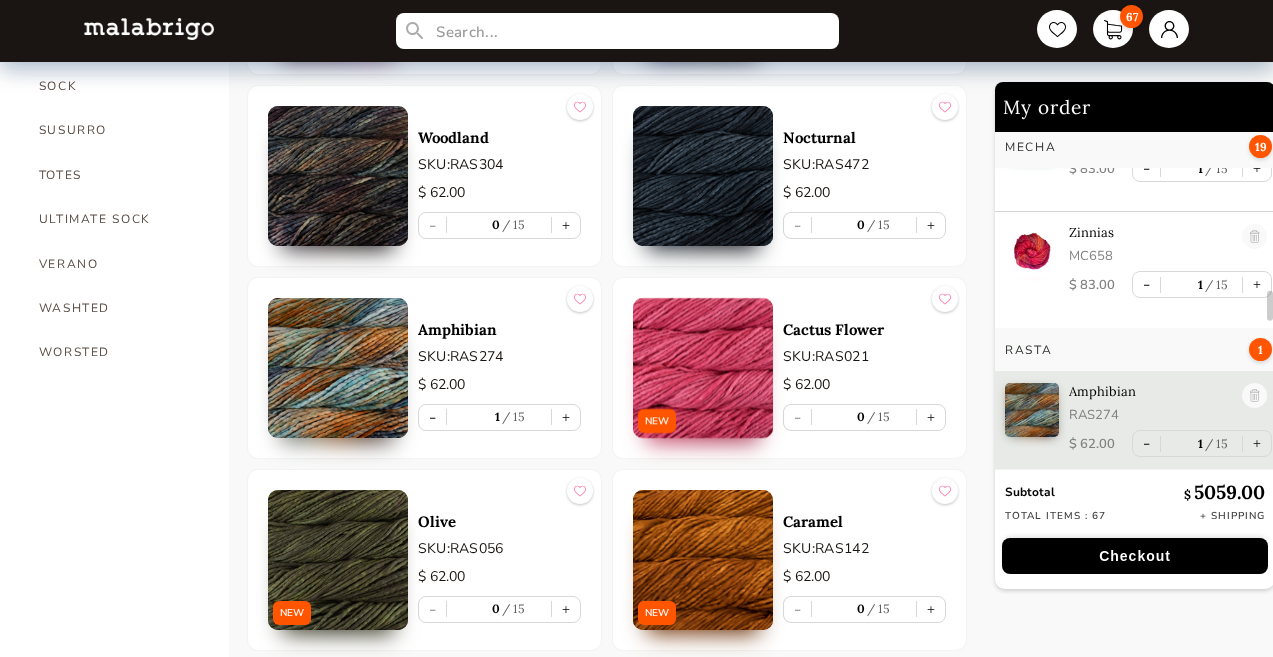 type 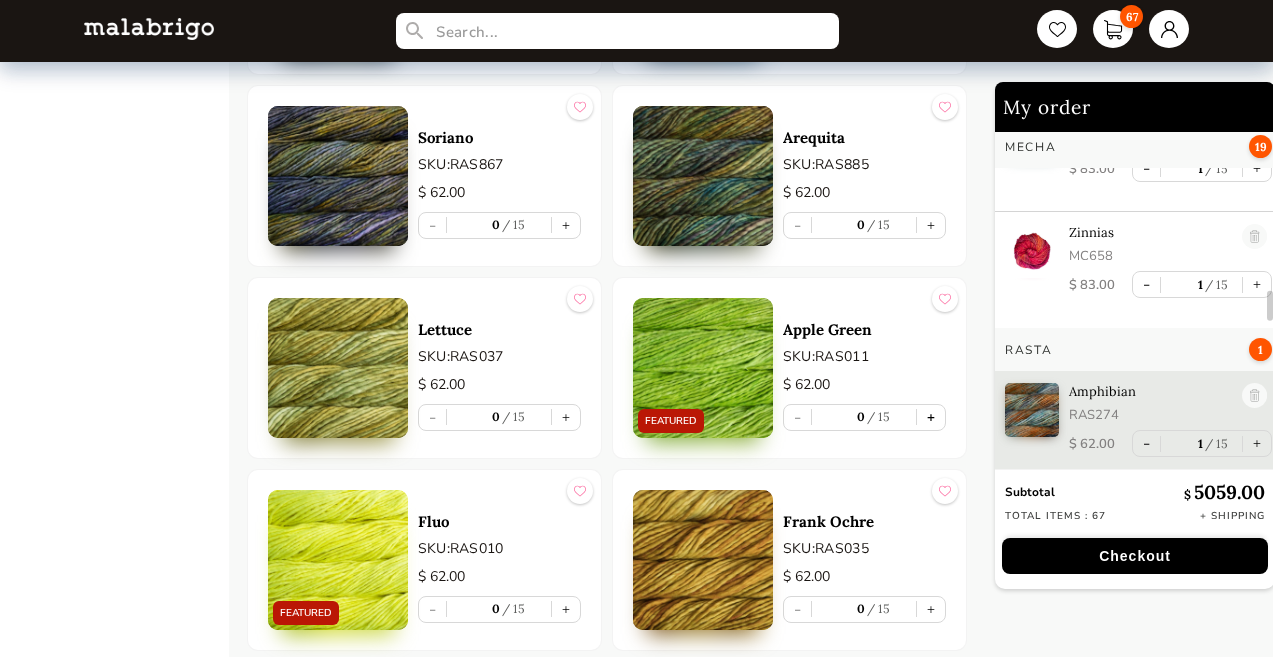 click on "+" at bounding box center (931, 417) 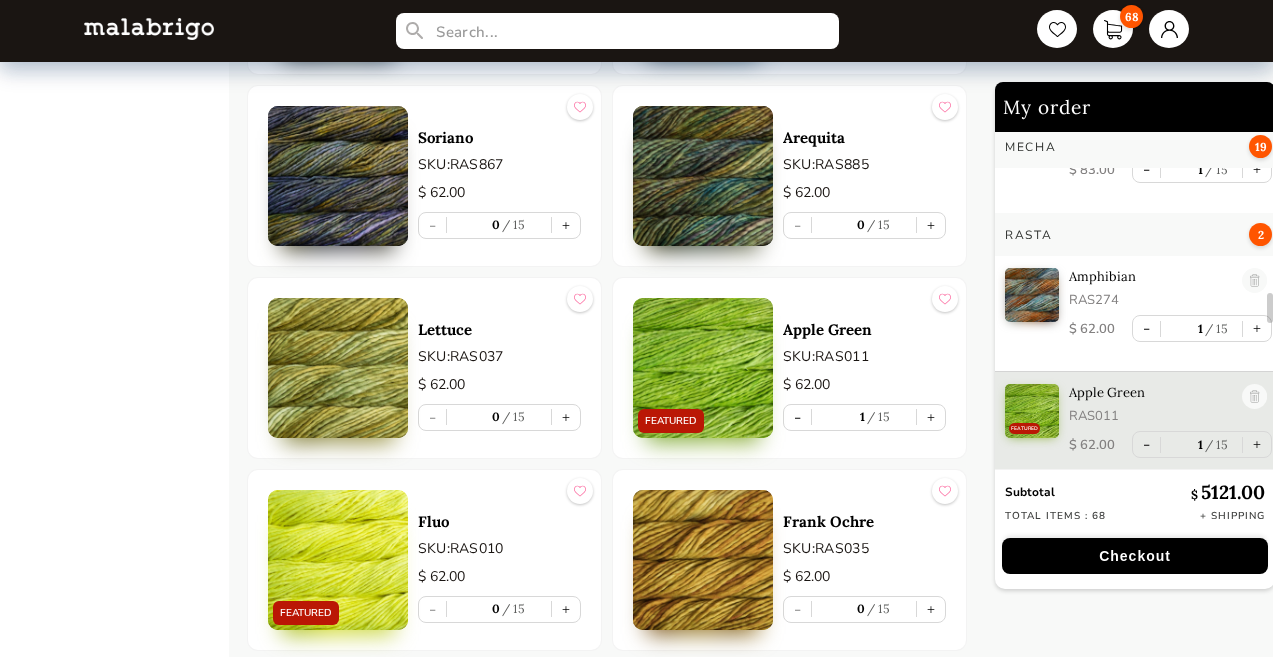 scroll, scrollTop: 4218, scrollLeft: 0, axis: vertical 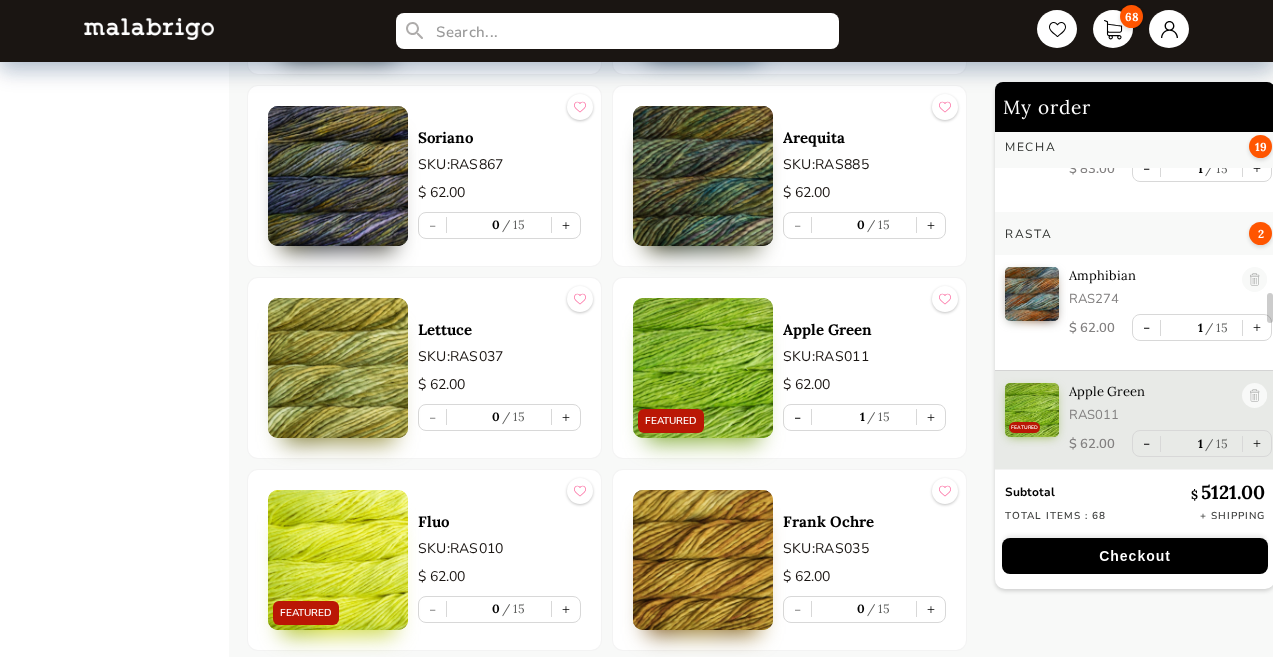 type 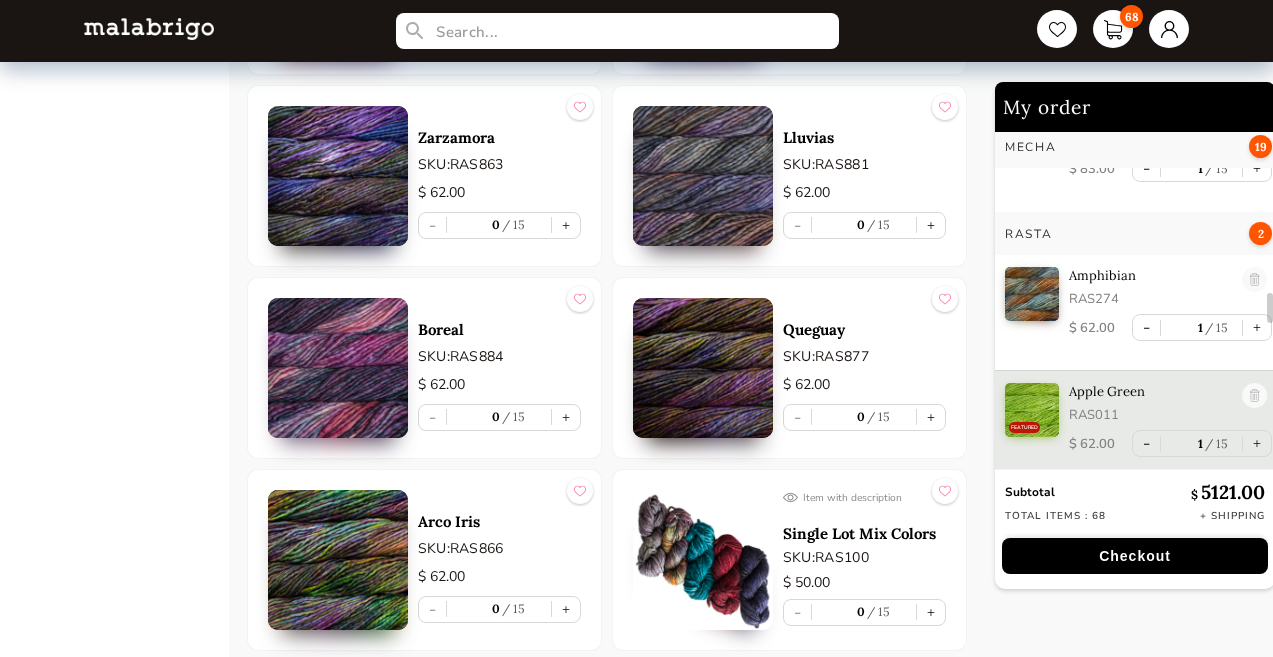 scroll, scrollTop: 2141, scrollLeft: 0, axis: vertical 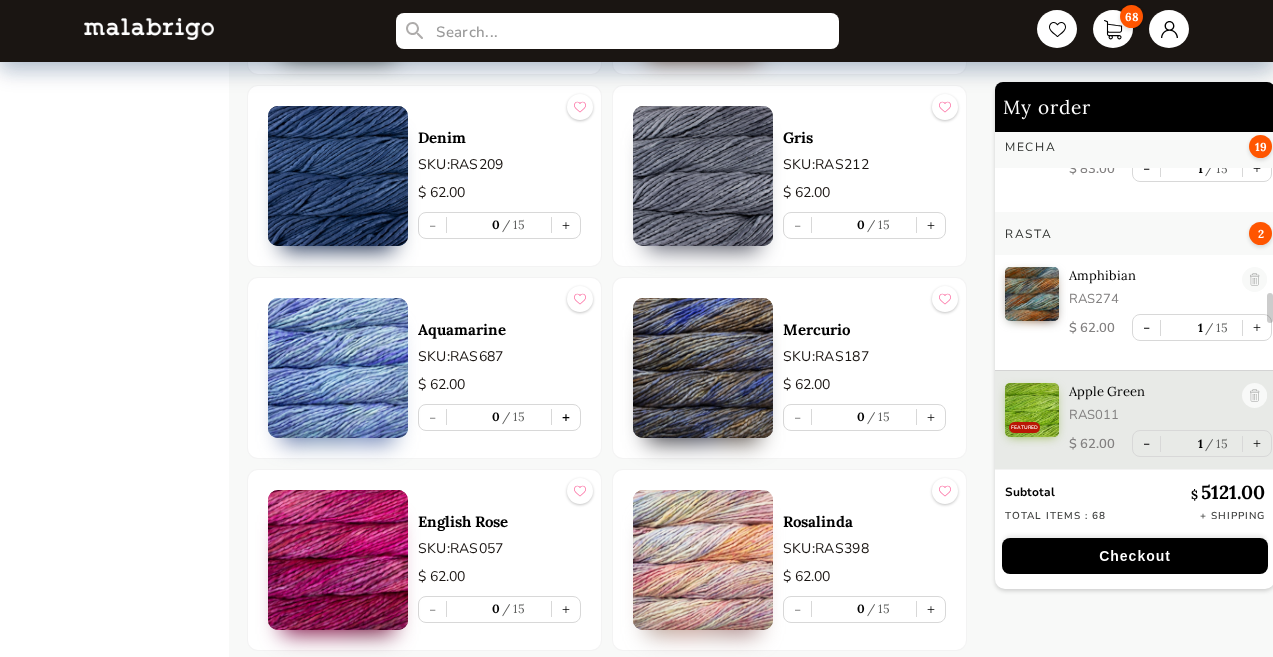 click on "+" at bounding box center [566, 417] 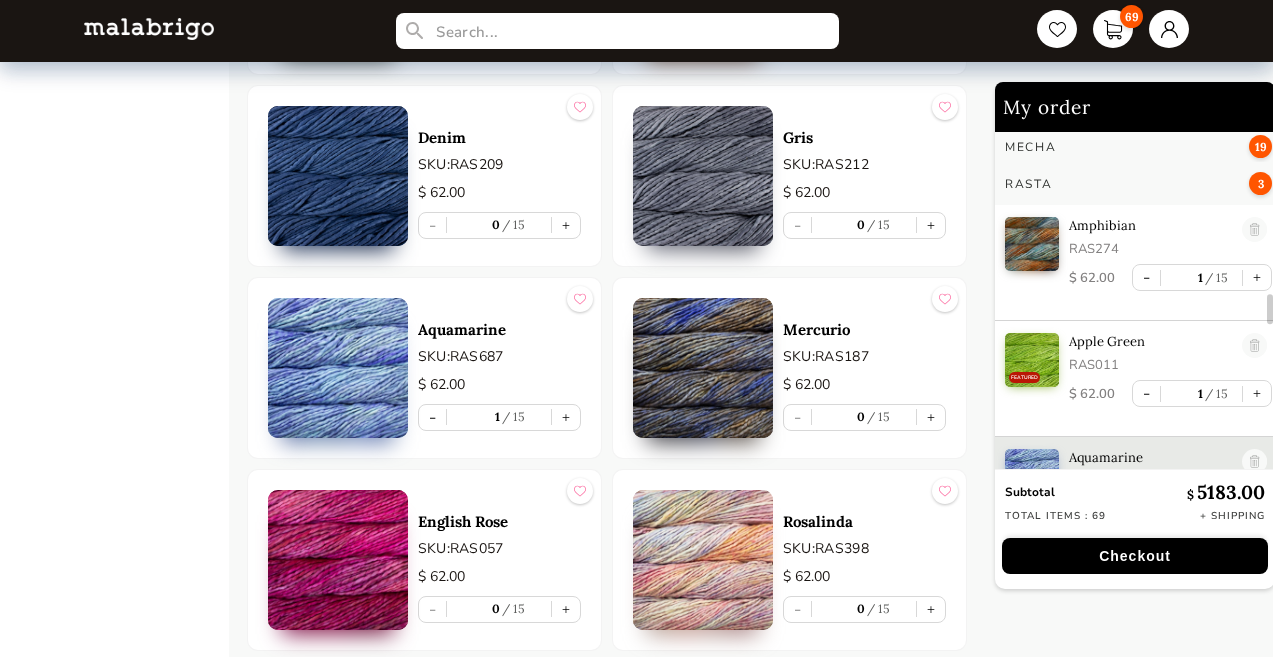 scroll, scrollTop: 4335, scrollLeft: 0, axis: vertical 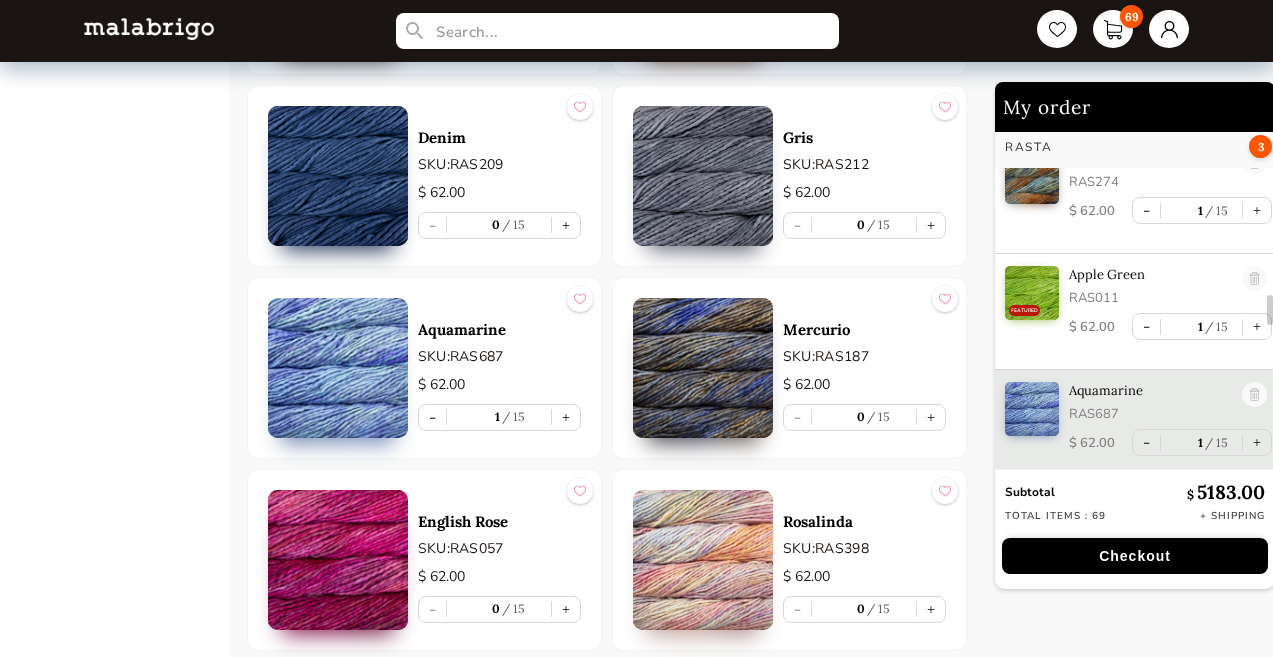 type 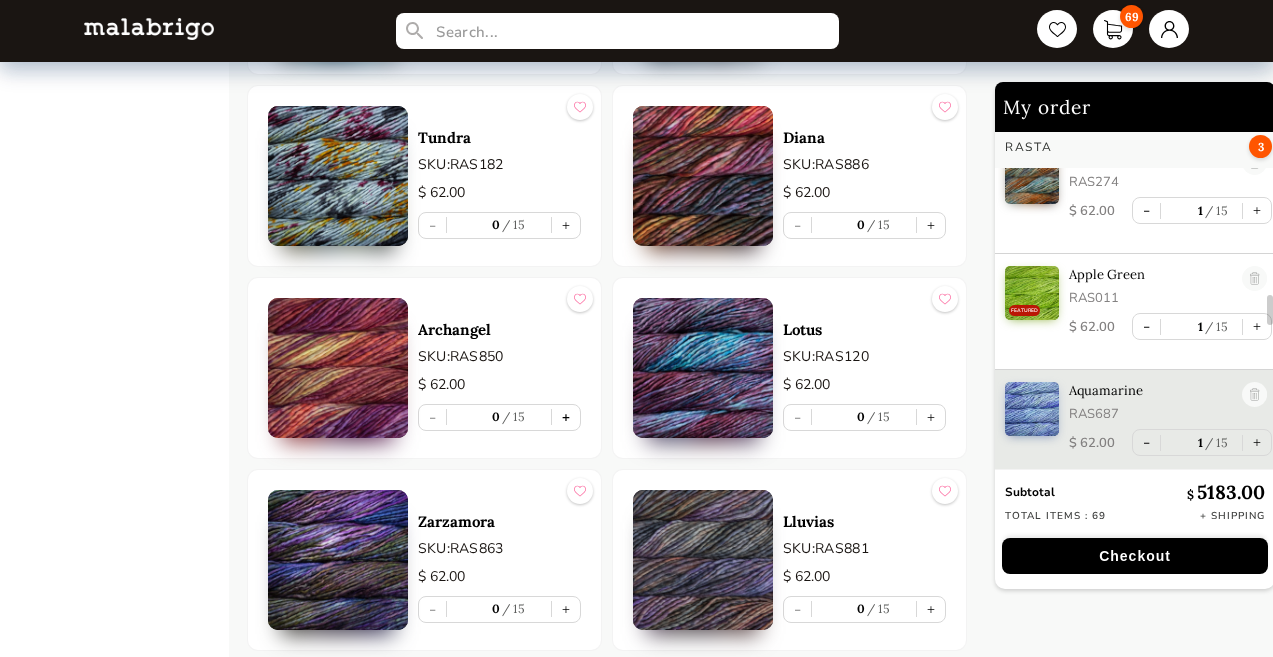 click on "+" at bounding box center [566, 417] 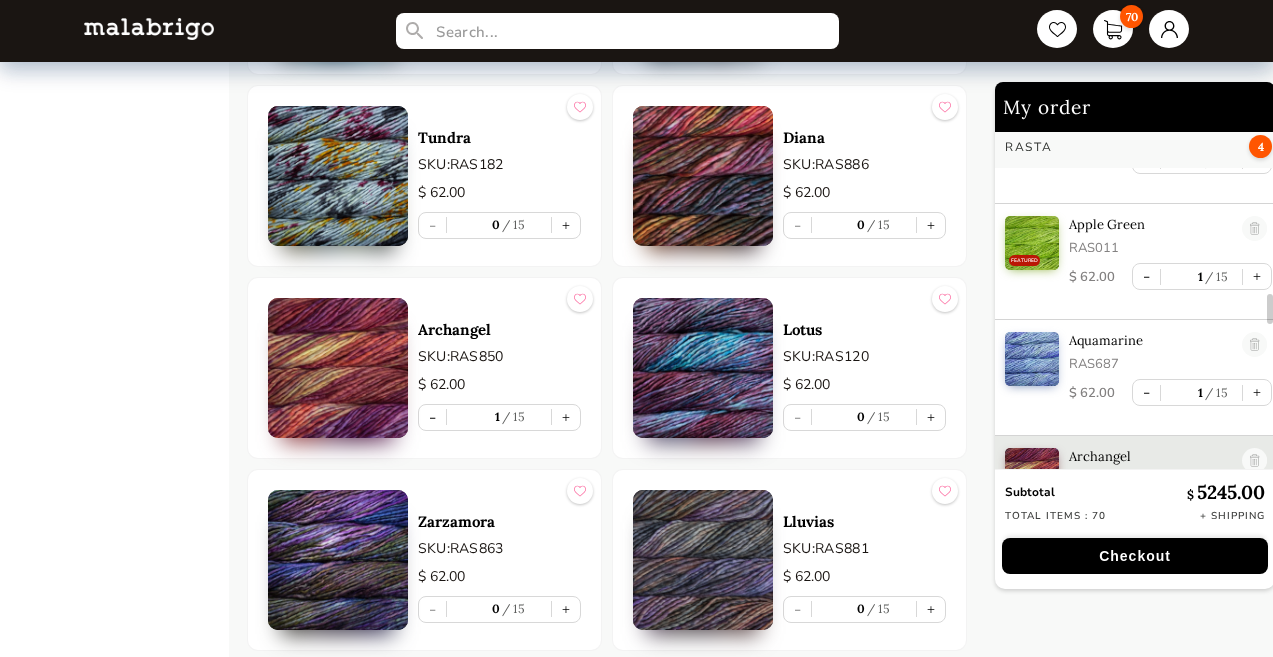 scroll, scrollTop: 4450, scrollLeft: 0, axis: vertical 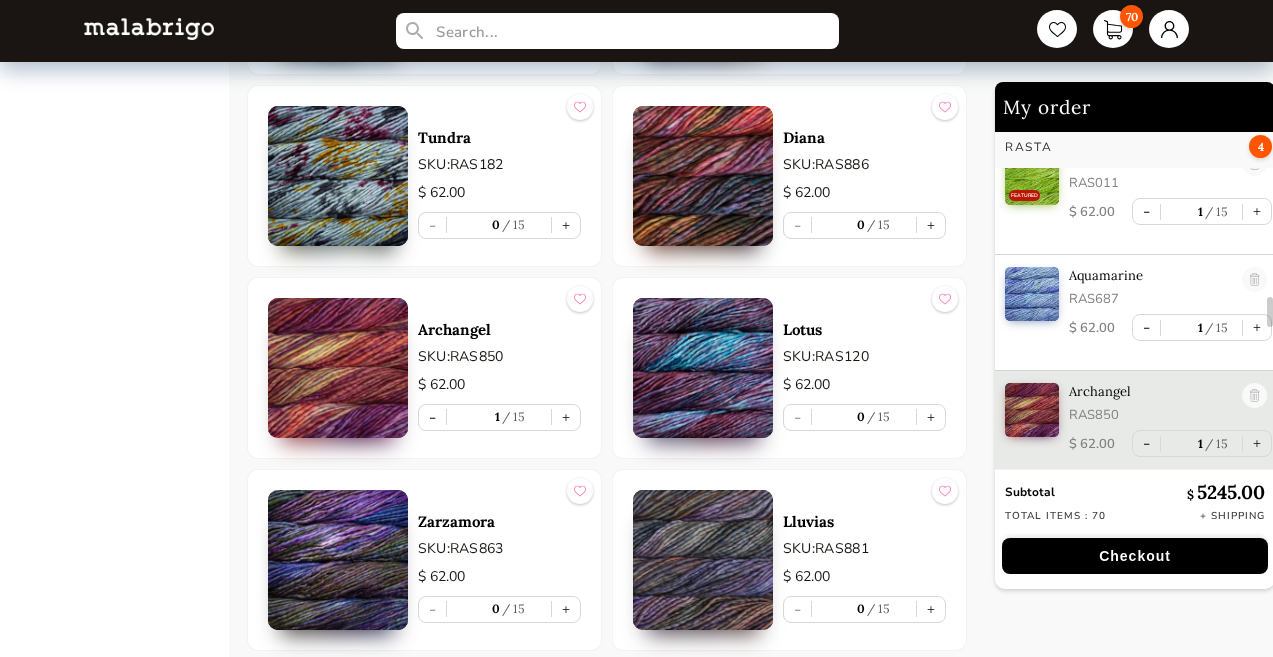 type 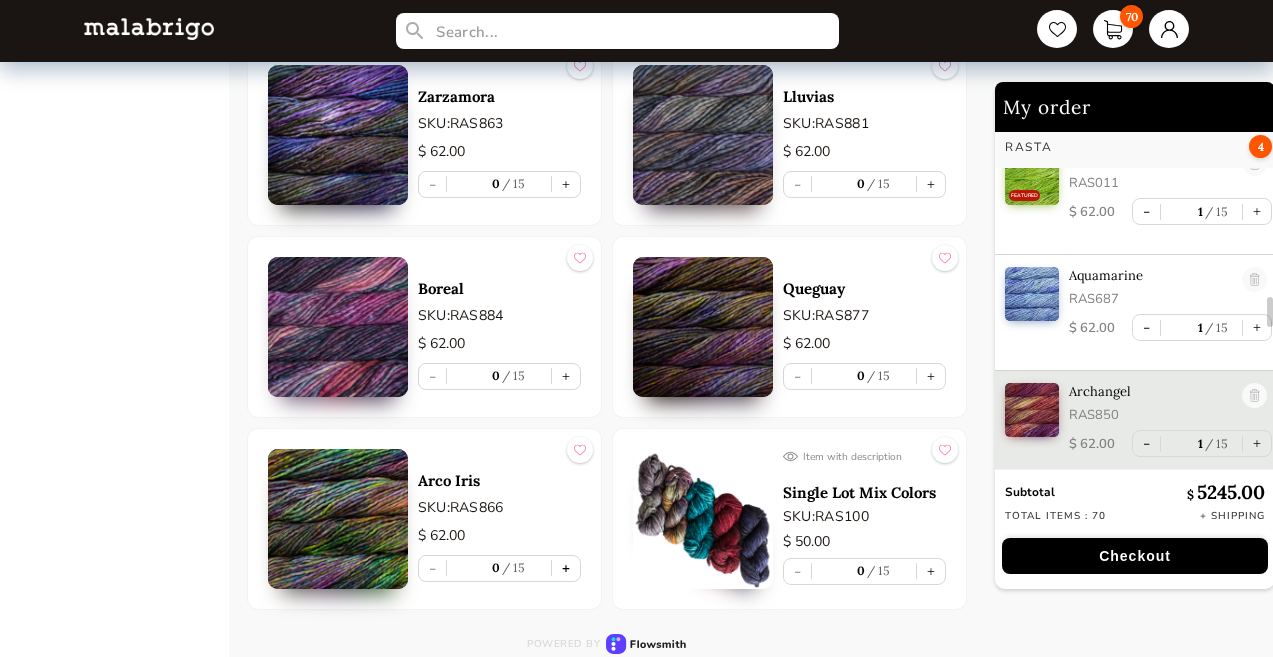 click on "+" at bounding box center (566, 568) 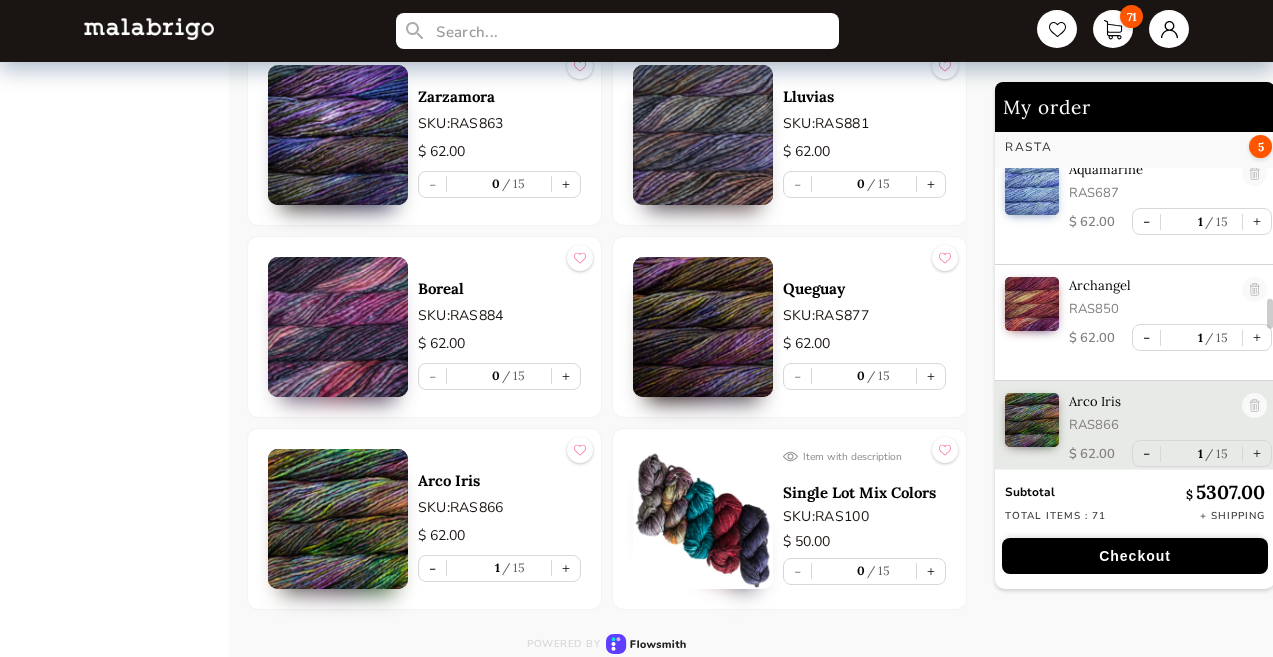 scroll, scrollTop: 4566, scrollLeft: 0, axis: vertical 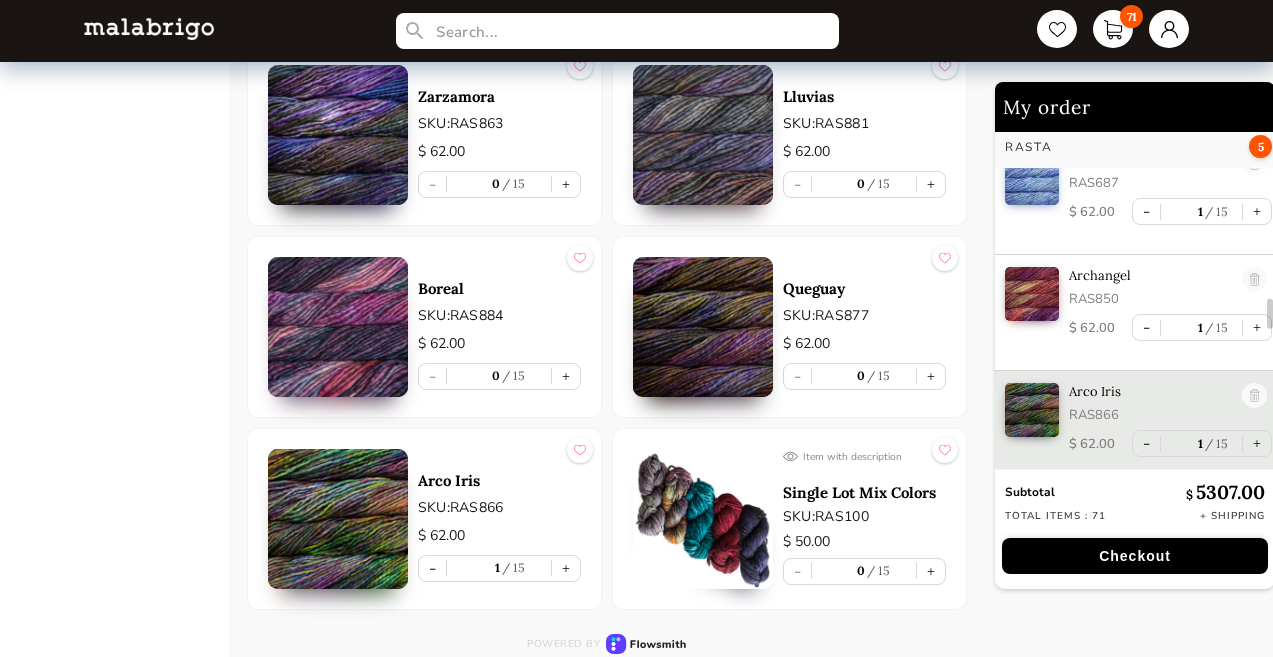 type 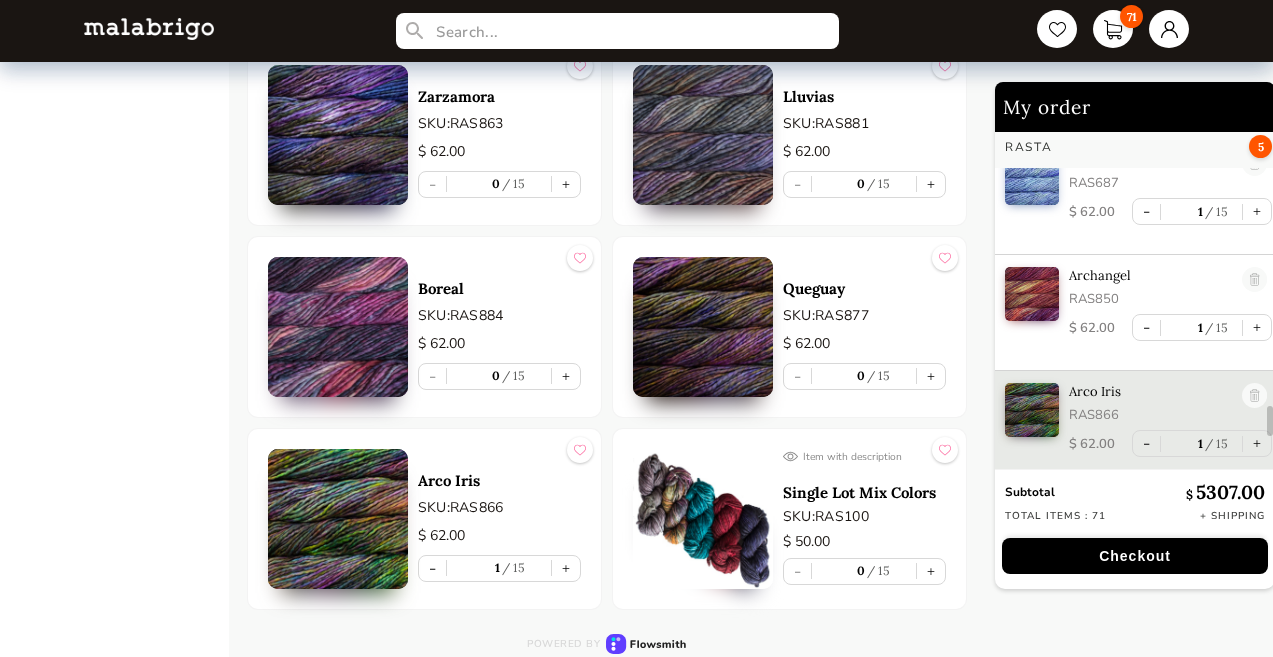 scroll, scrollTop: 7414, scrollLeft: 0, axis: vertical 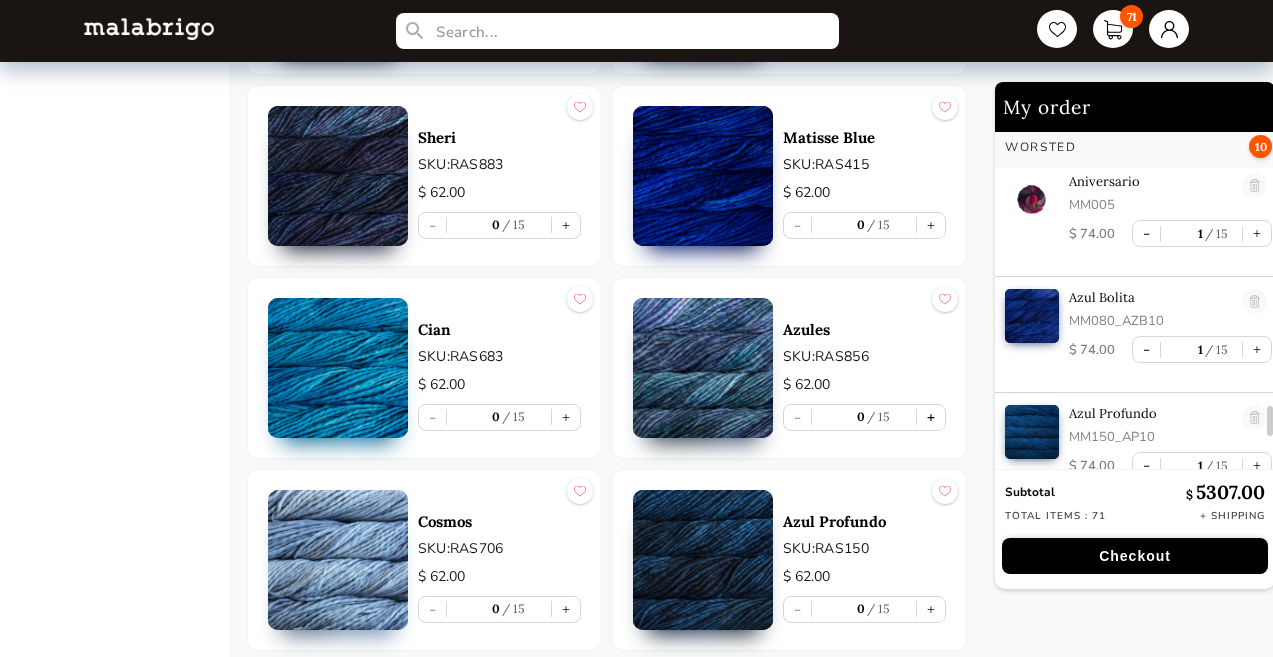 click on "+" at bounding box center [931, 417] 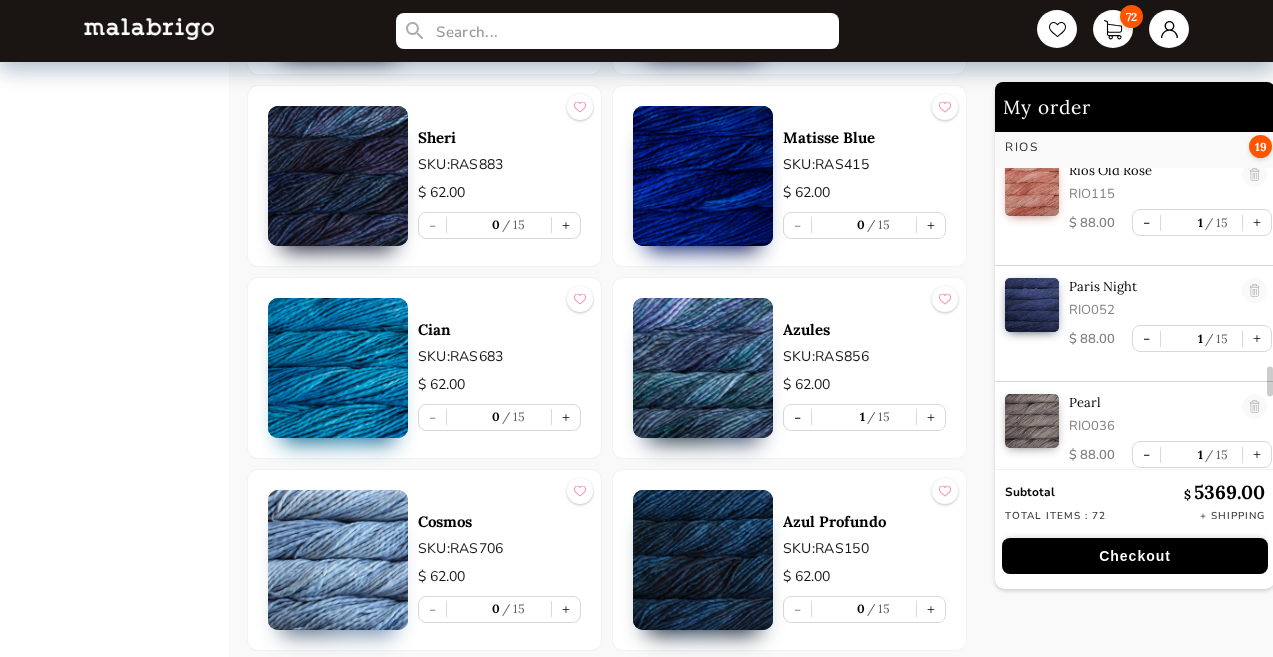 scroll, scrollTop: 4950, scrollLeft: 0, axis: vertical 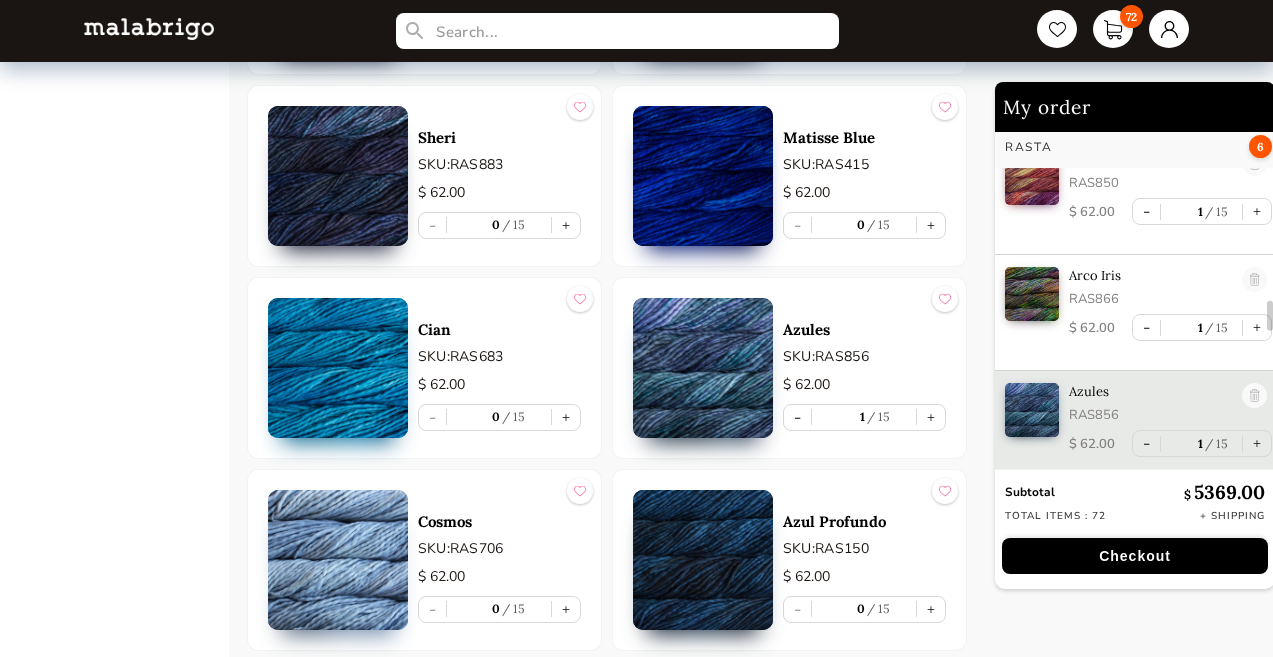 type 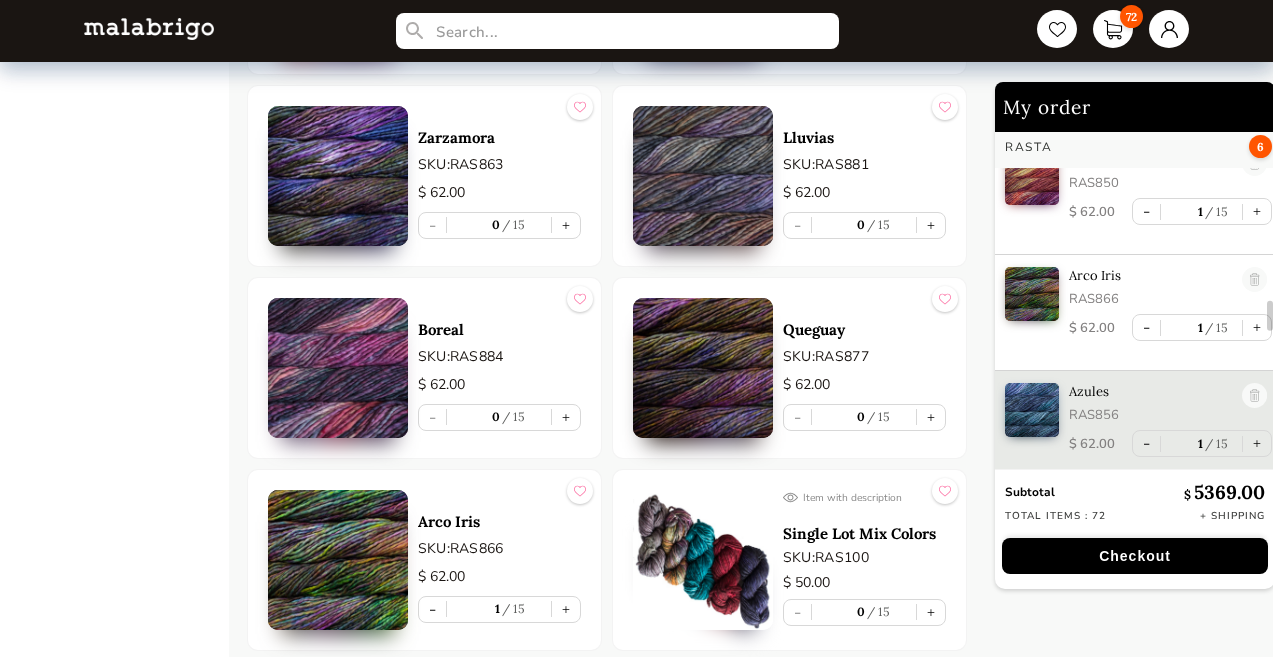 scroll, scrollTop: 559, scrollLeft: 0, axis: vertical 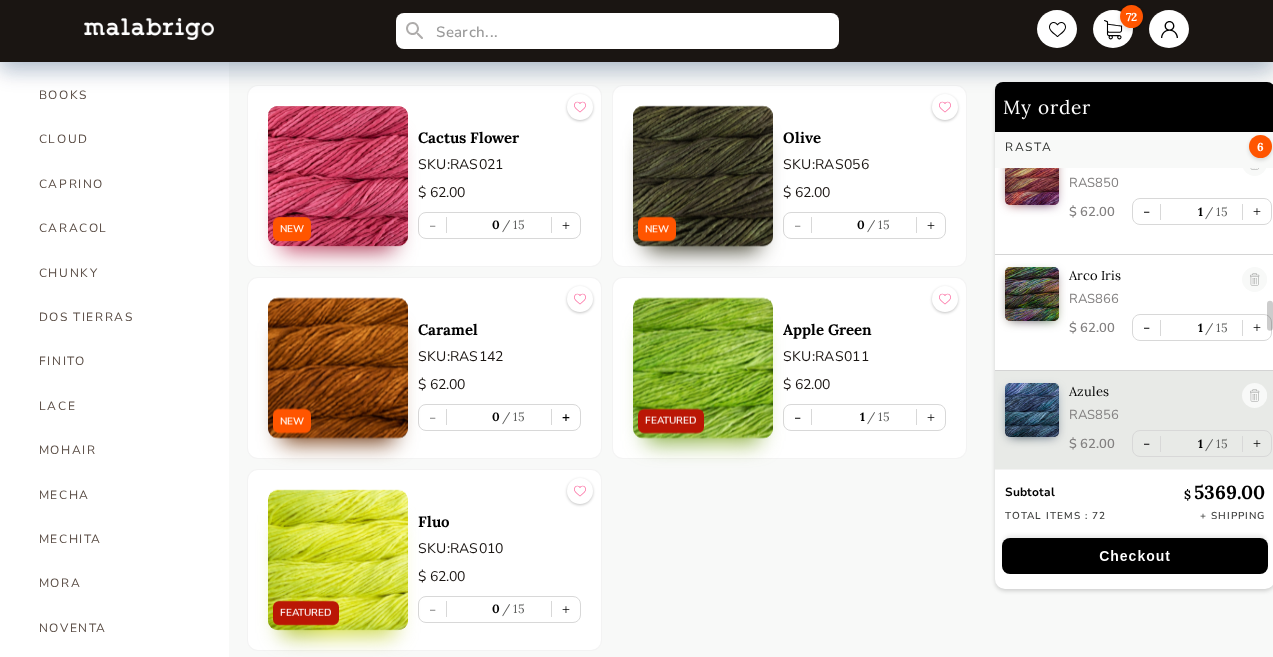 click on "+" at bounding box center [566, 417] 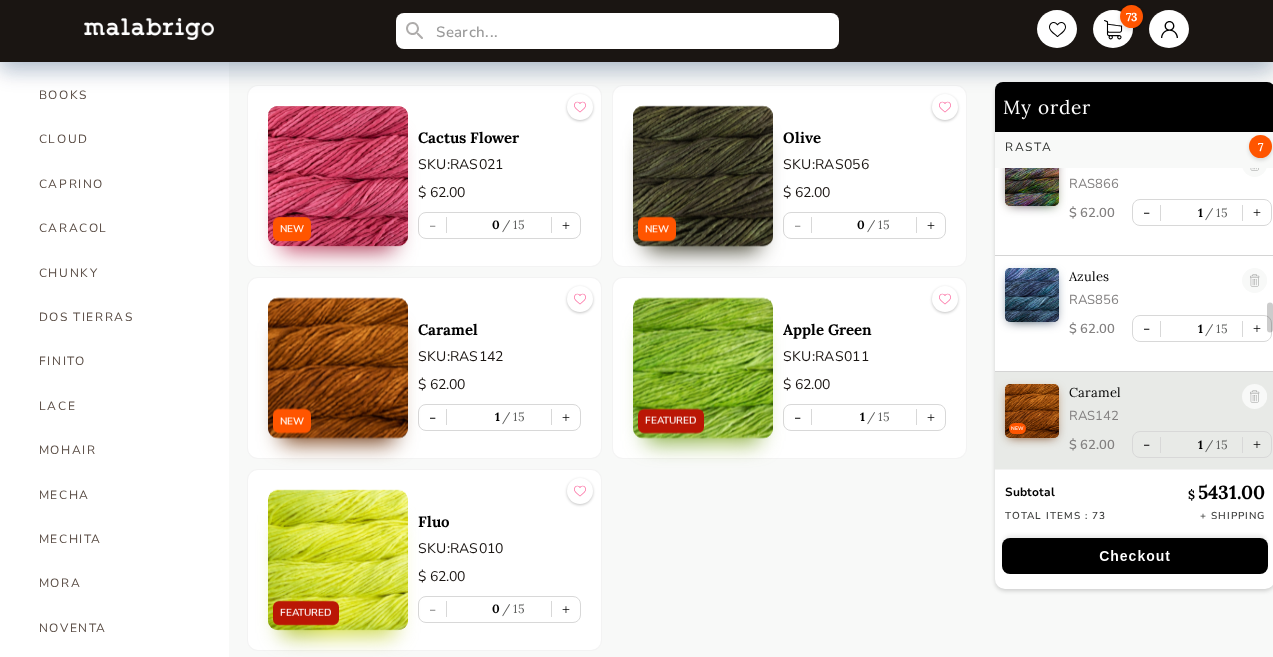 scroll, scrollTop: 4798, scrollLeft: 0, axis: vertical 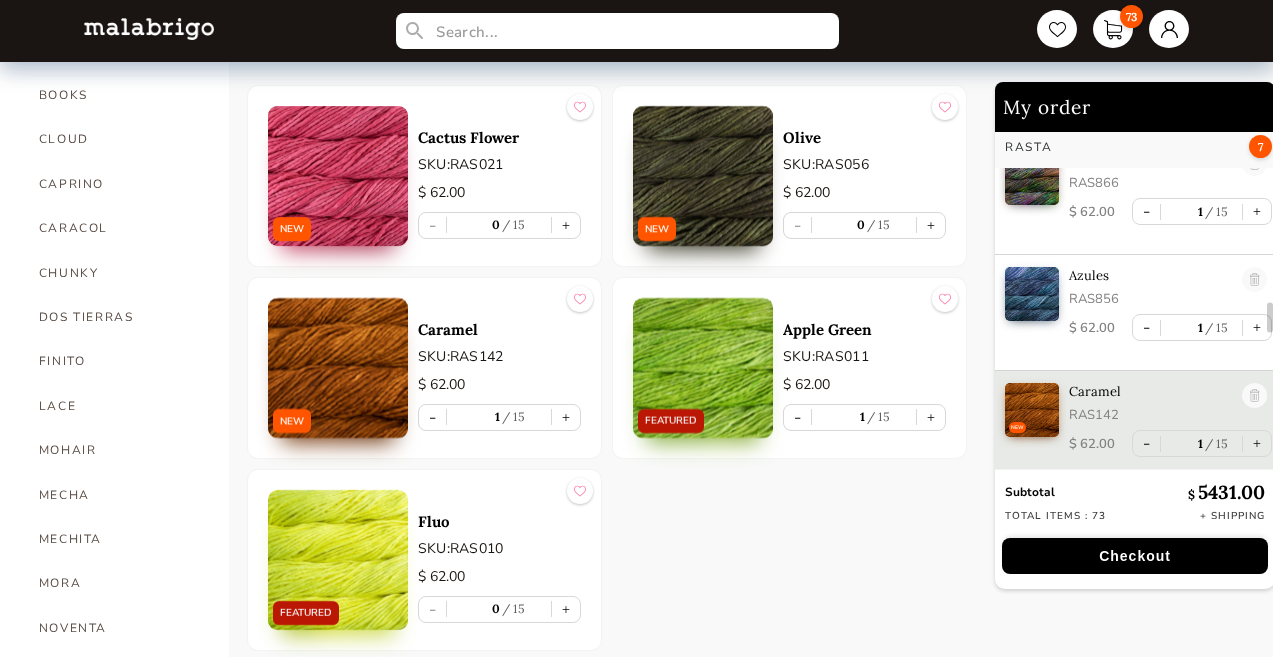 type 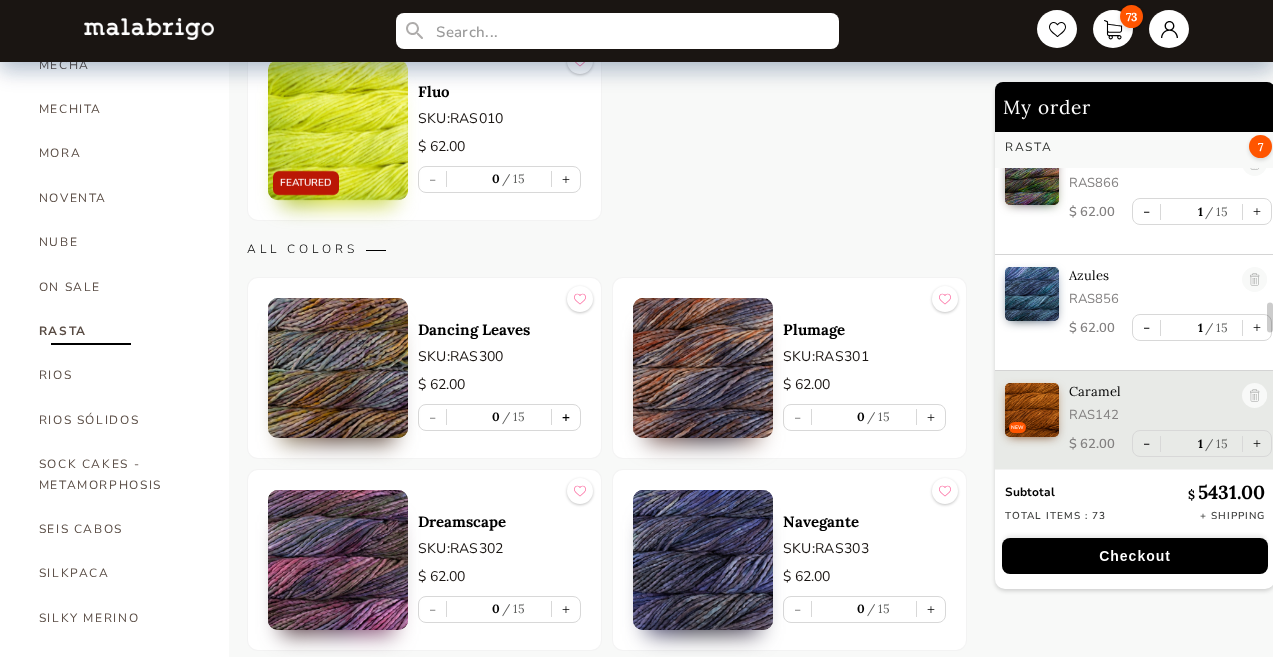 click on "+" at bounding box center (566, 417) 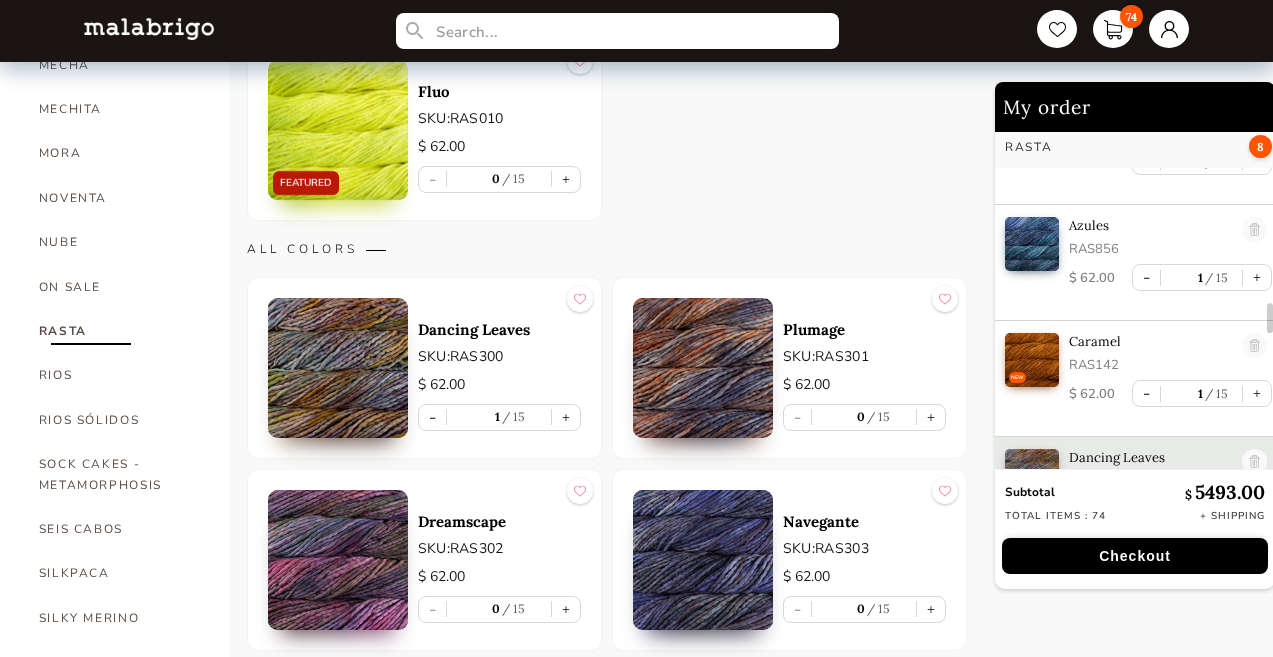 scroll, scrollTop: 4914, scrollLeft: 0, axis: vertical 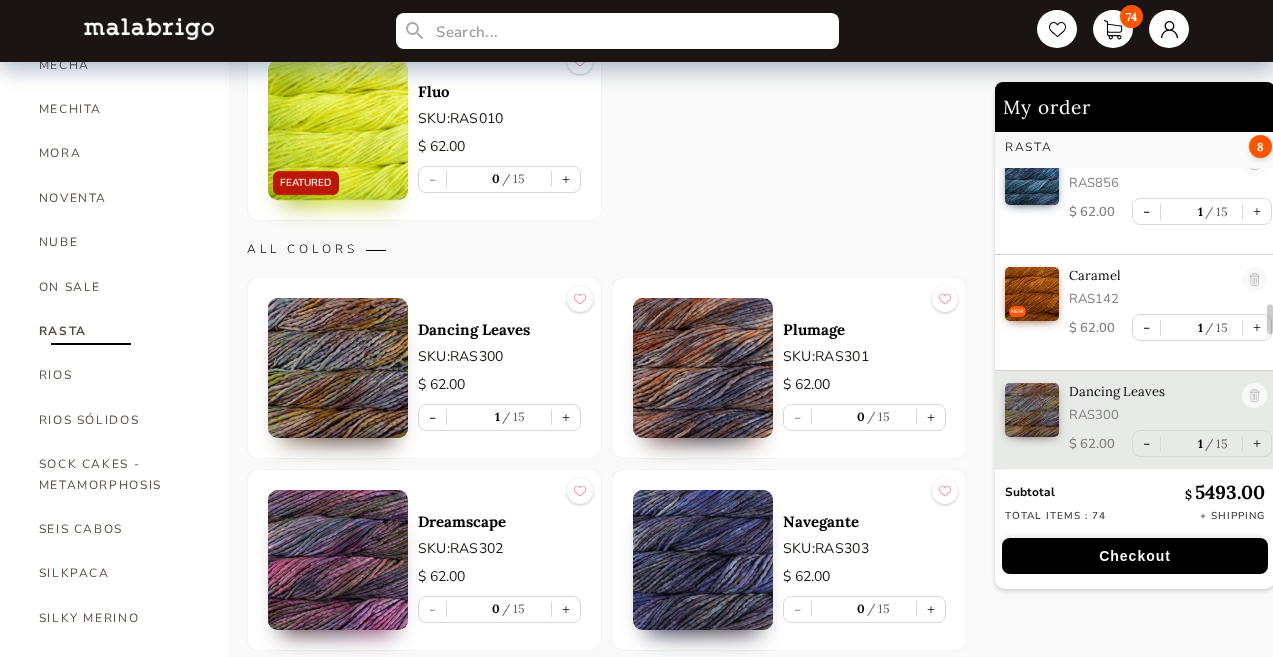 type 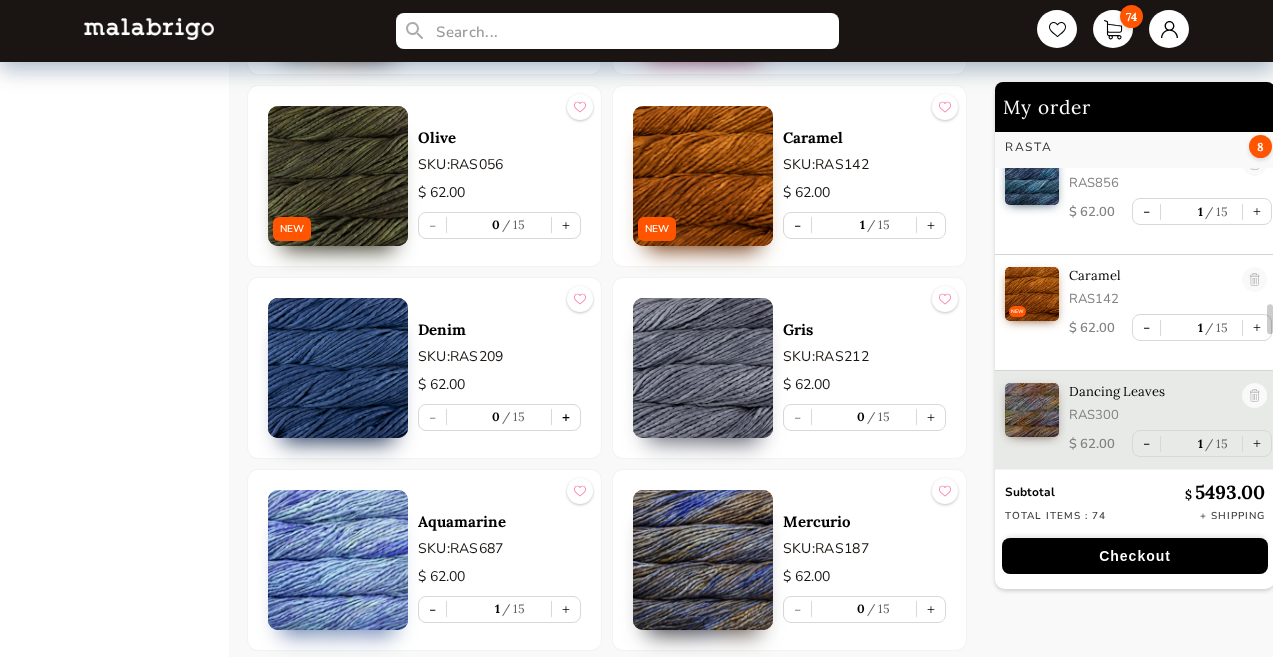 click on "+" at bounding box center (566, 417) 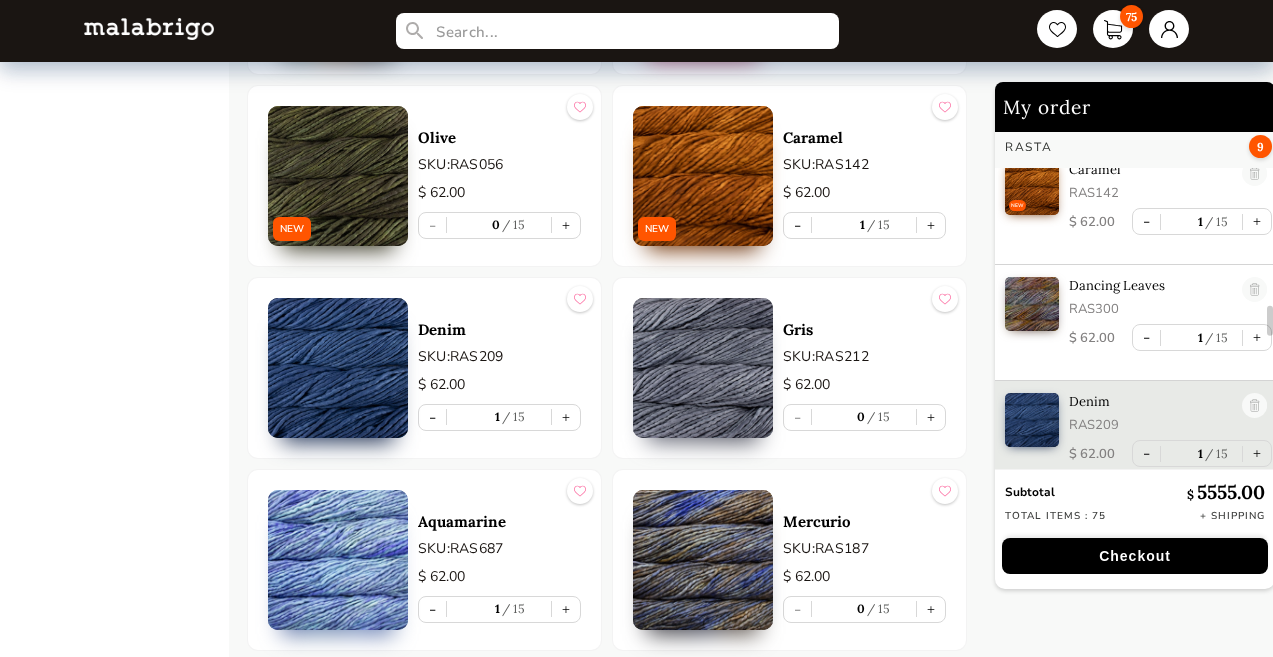 scroll, scrollTop: 5030, scrollLeft: 0, axis: vertical 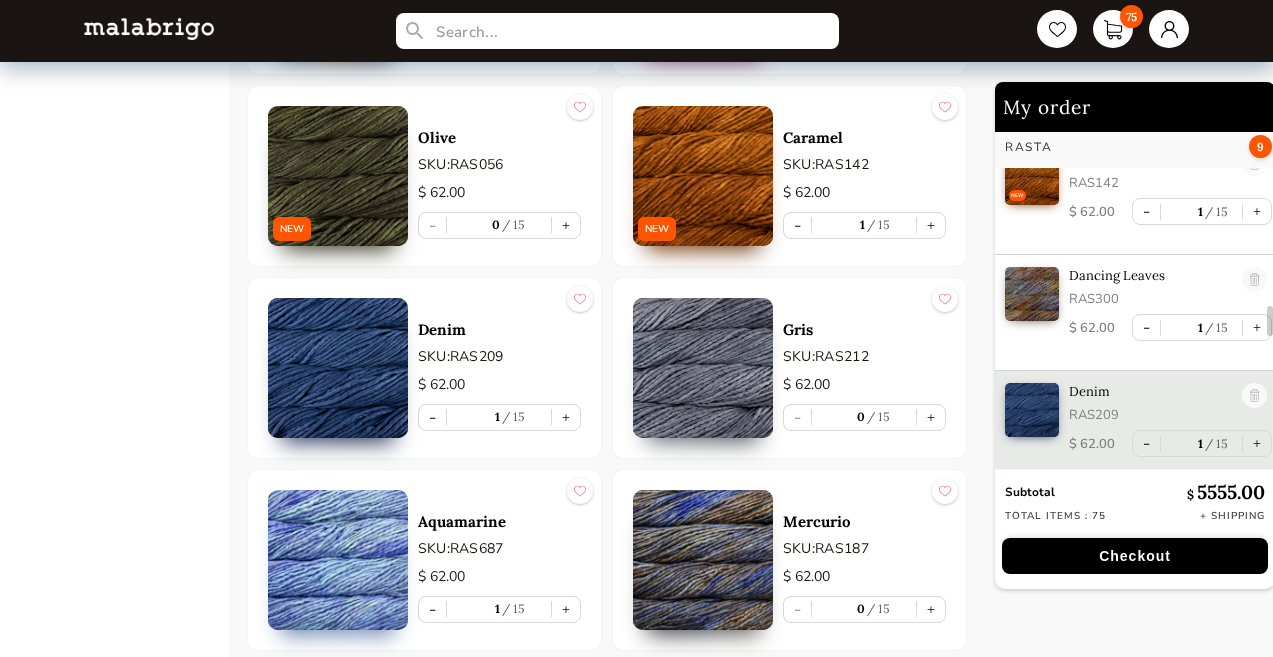 type 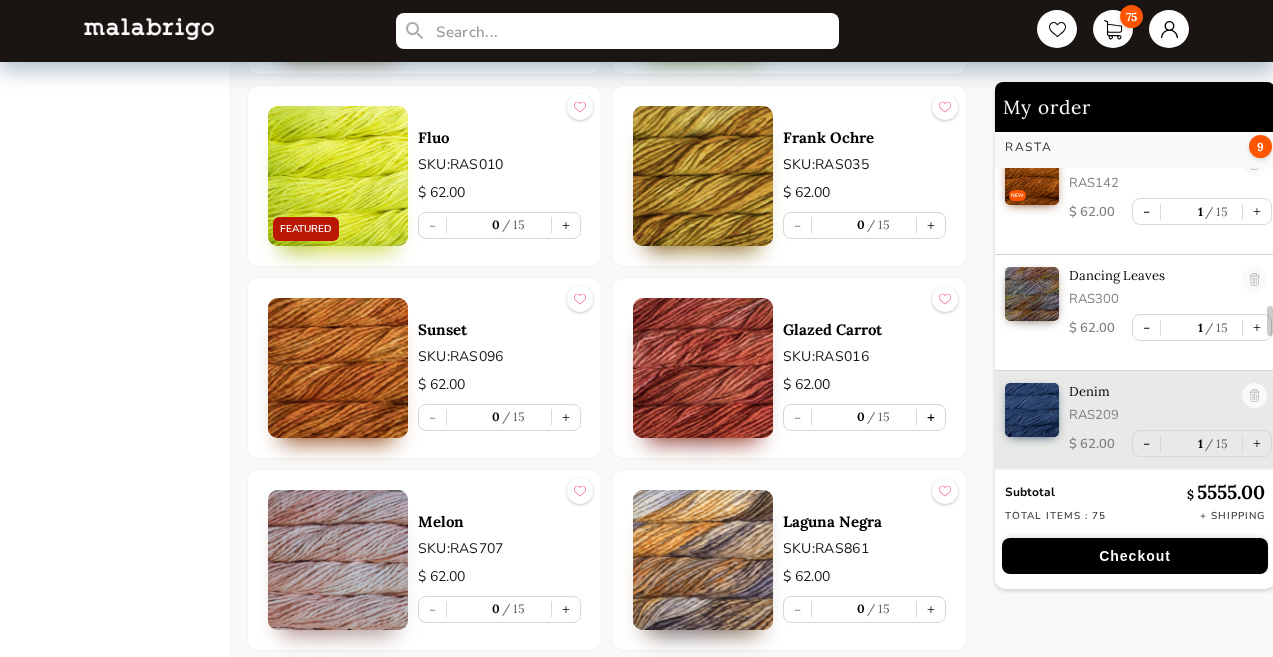 click on "+" at bounding box center (931, 417) 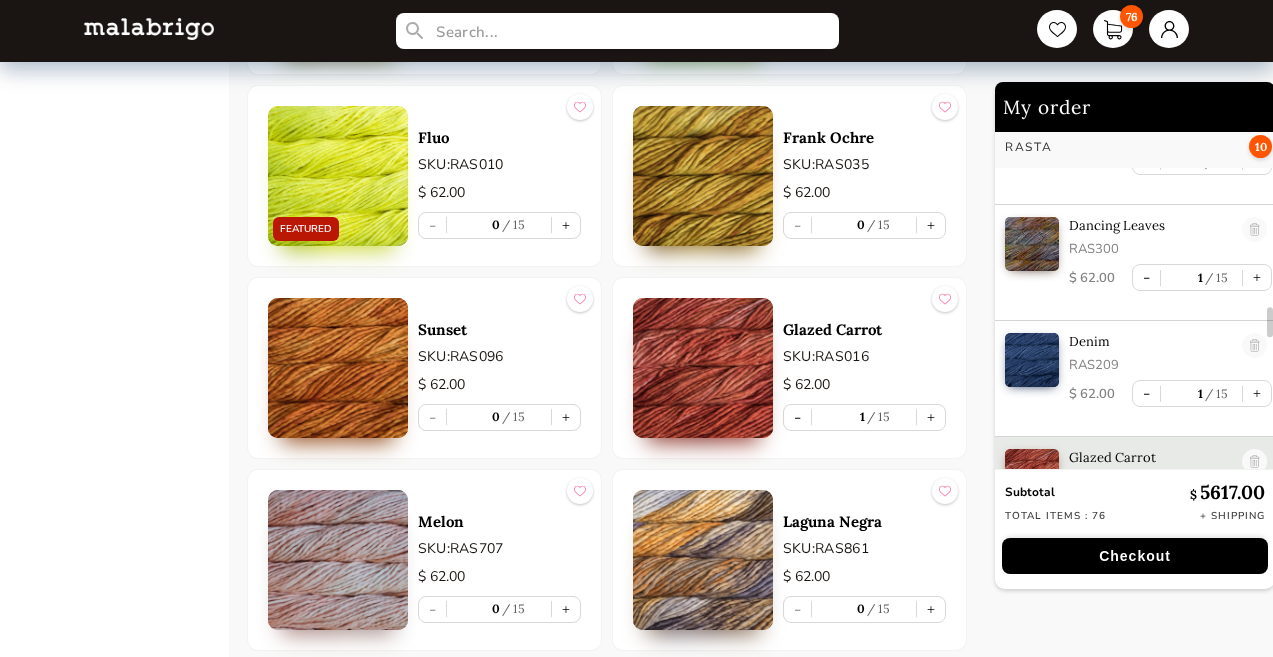 scroll, scrollTop: 5147, scrollLeft: 0, axis: vertical 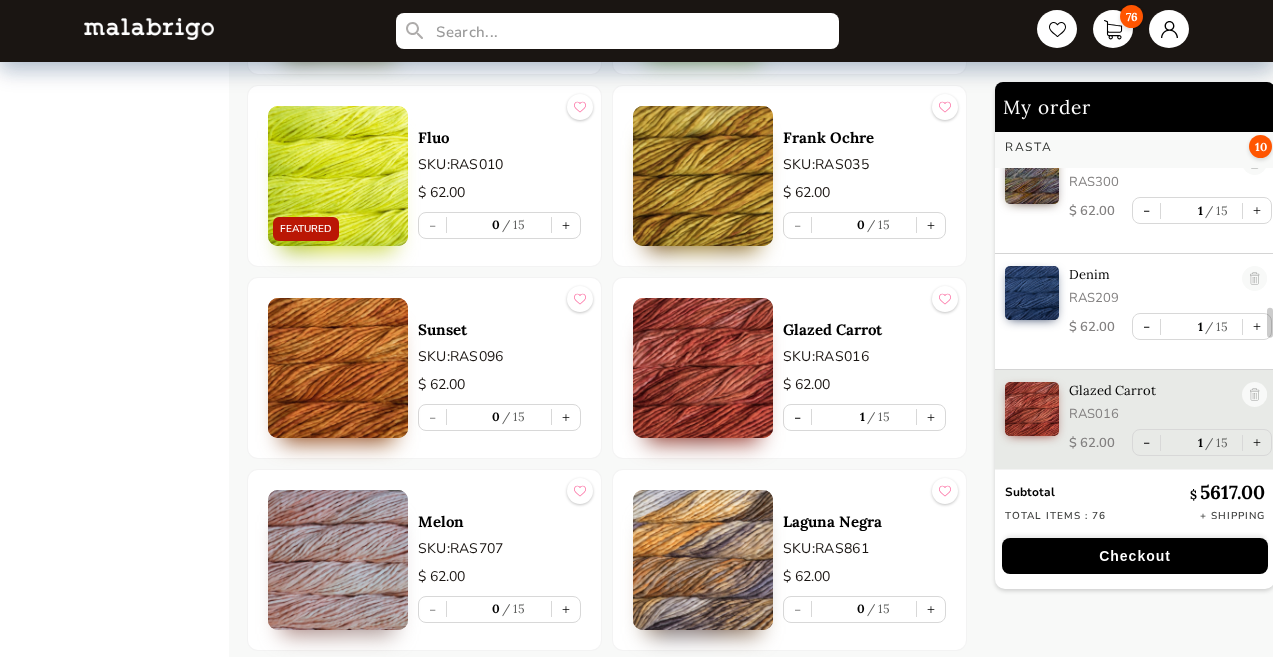 type 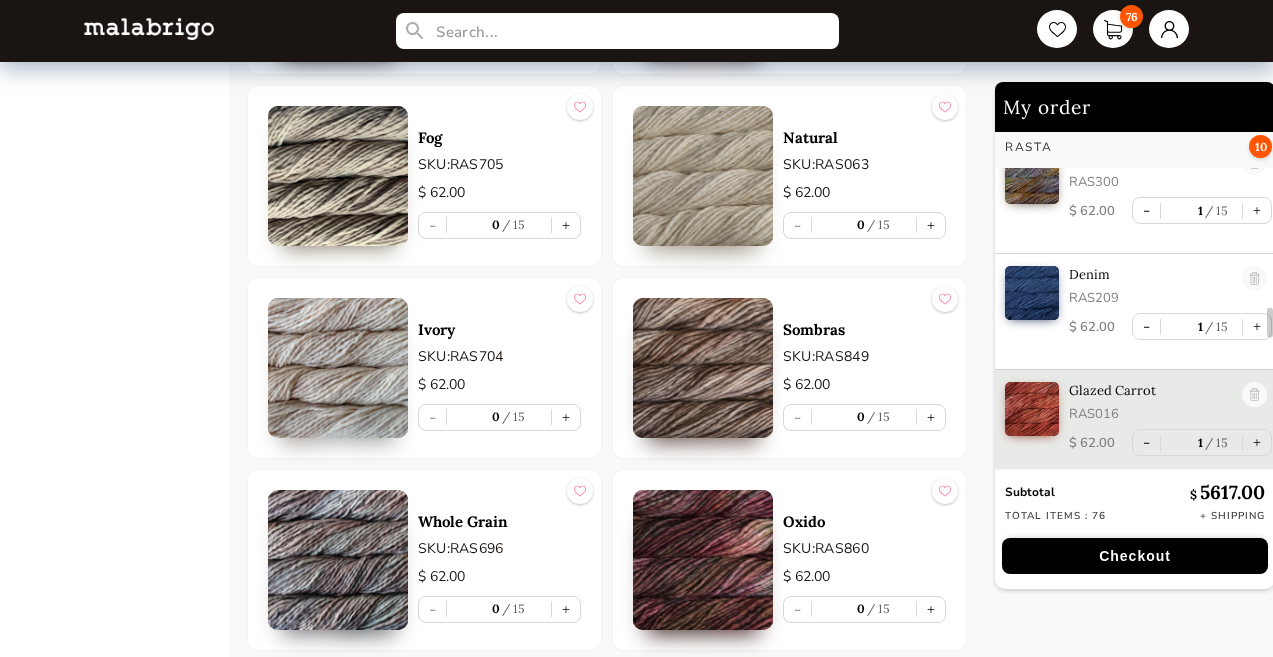 click on "Ivory SKU:  RAS704 $   62.00 - 0 15 +" at bounding box center [424, 368] 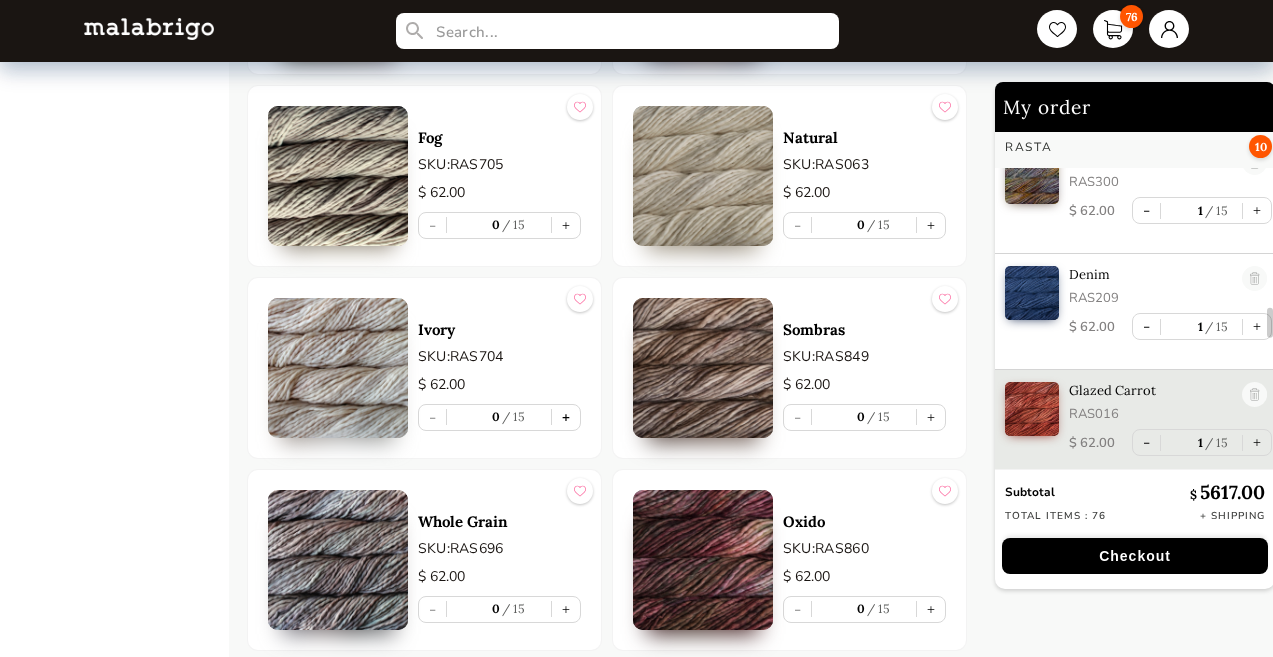 click on "+" at bounding box center (566, 417) 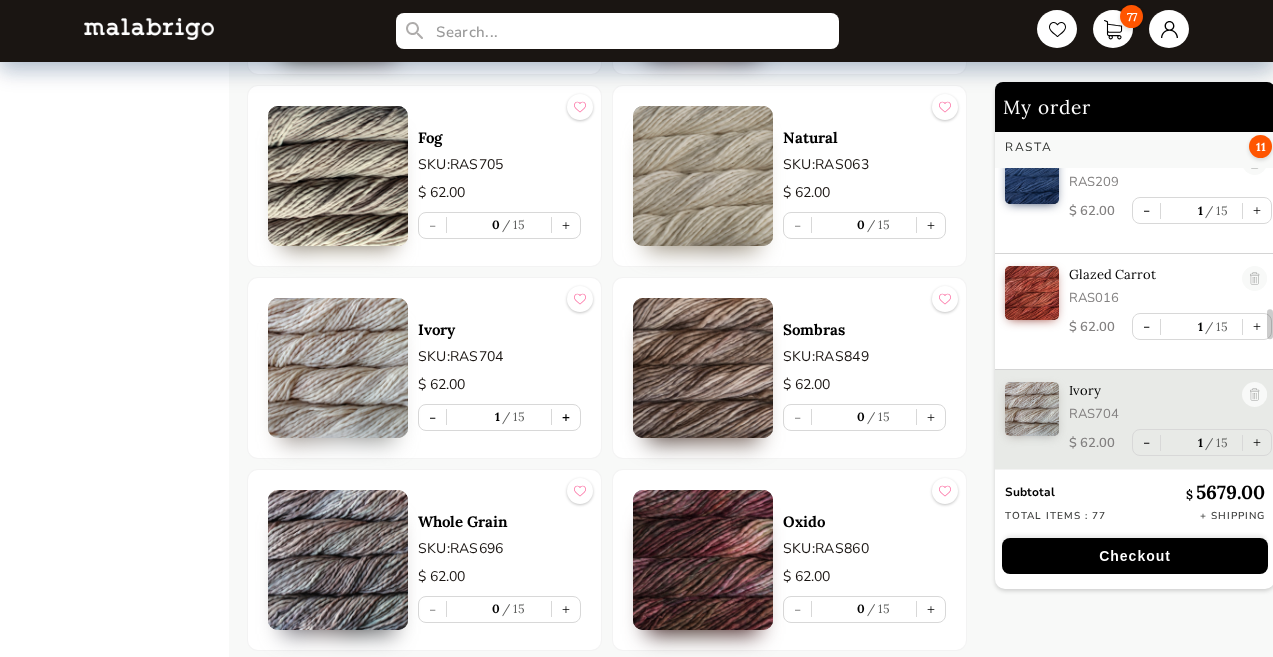 click on "+" at bounding box center [566, 417] 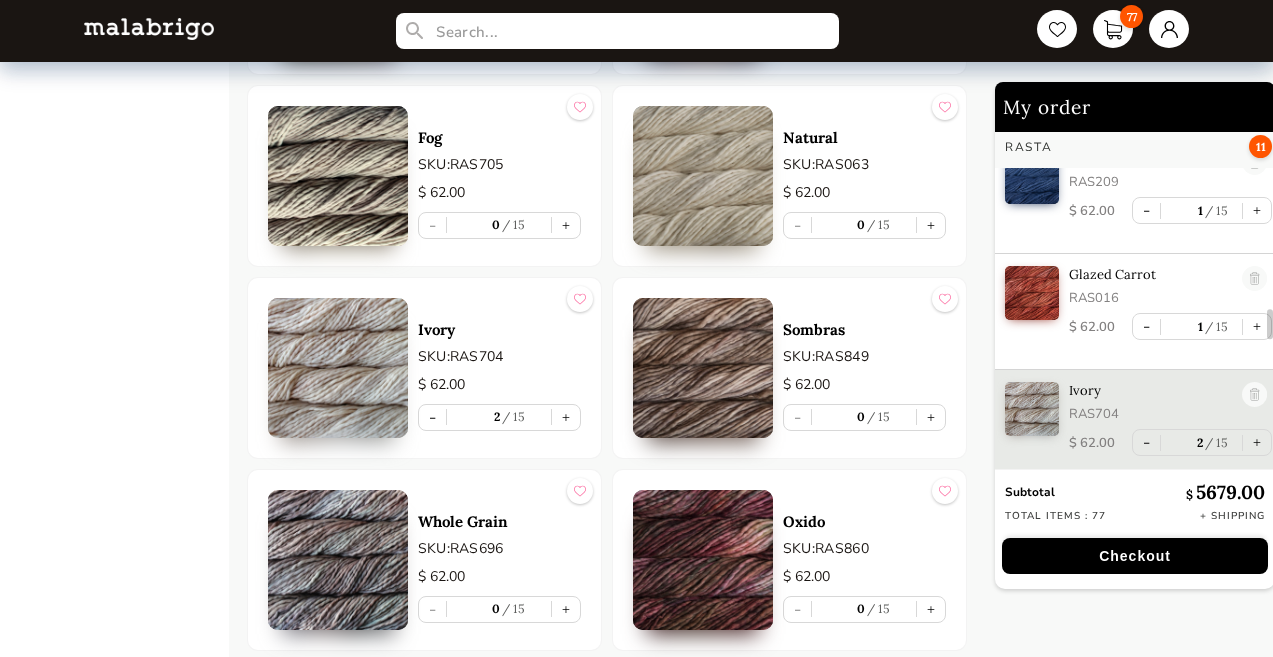 scroll, scrollTop: 5279, scrollLeft: 0, axis: vertical 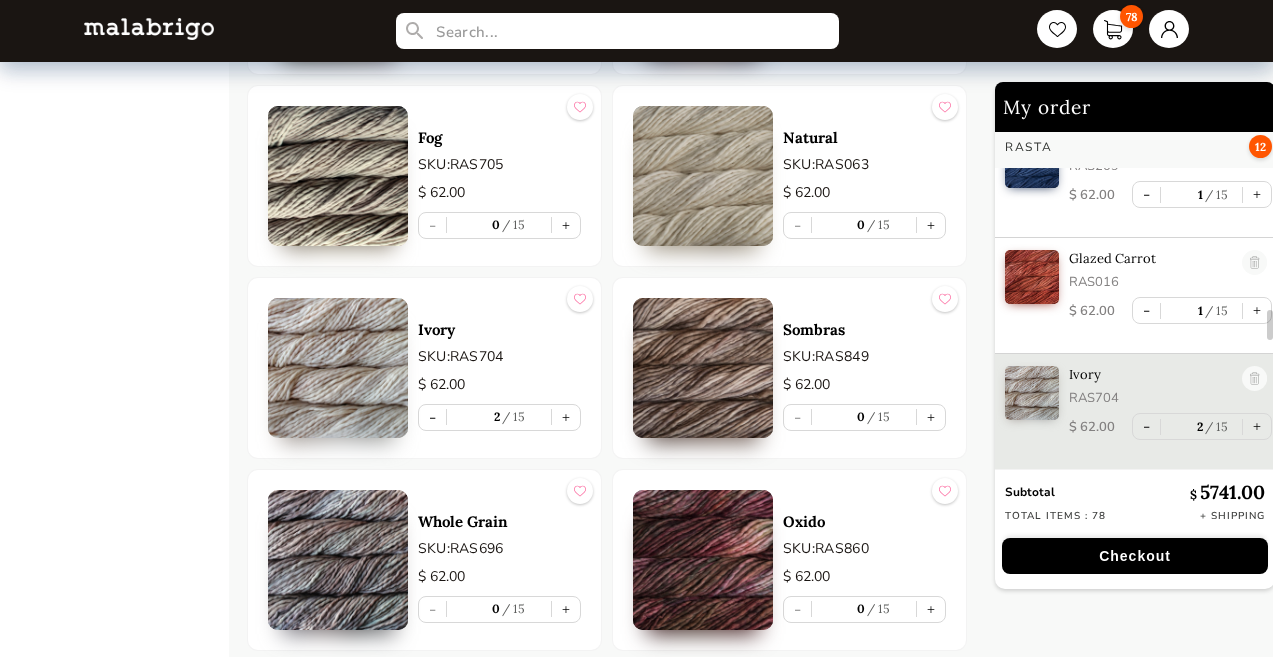 type 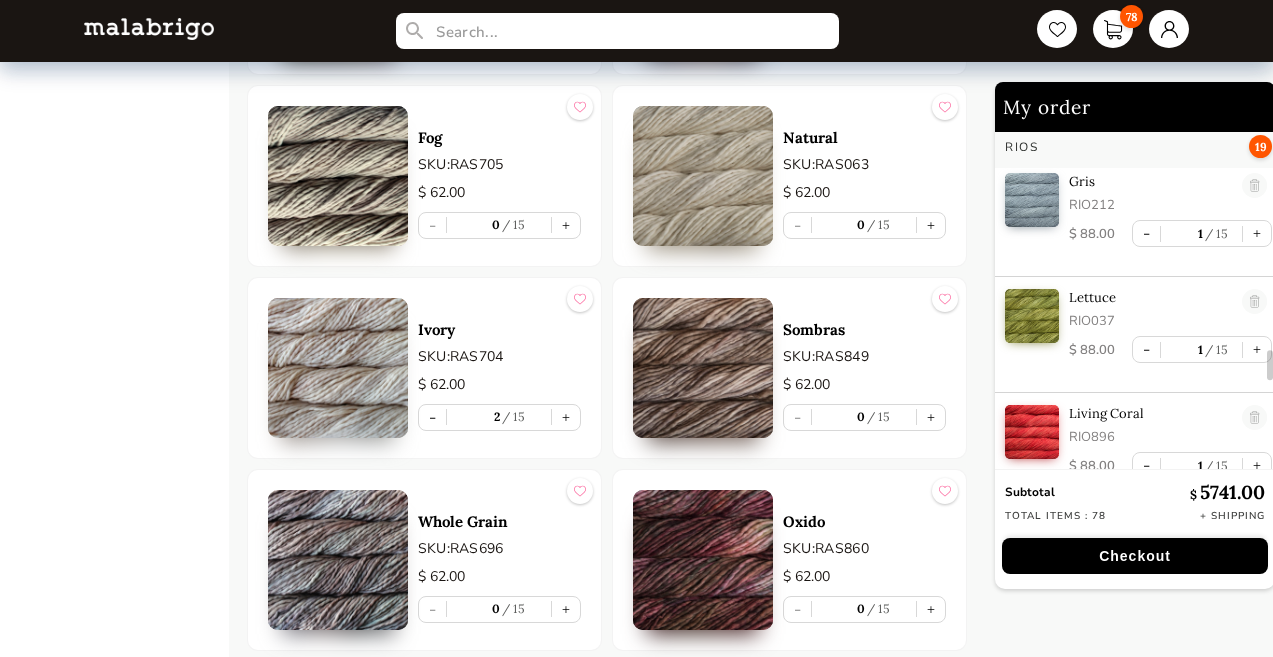 scroll, scrollTop: 6941, scrollLeft: 0, axis: vertical 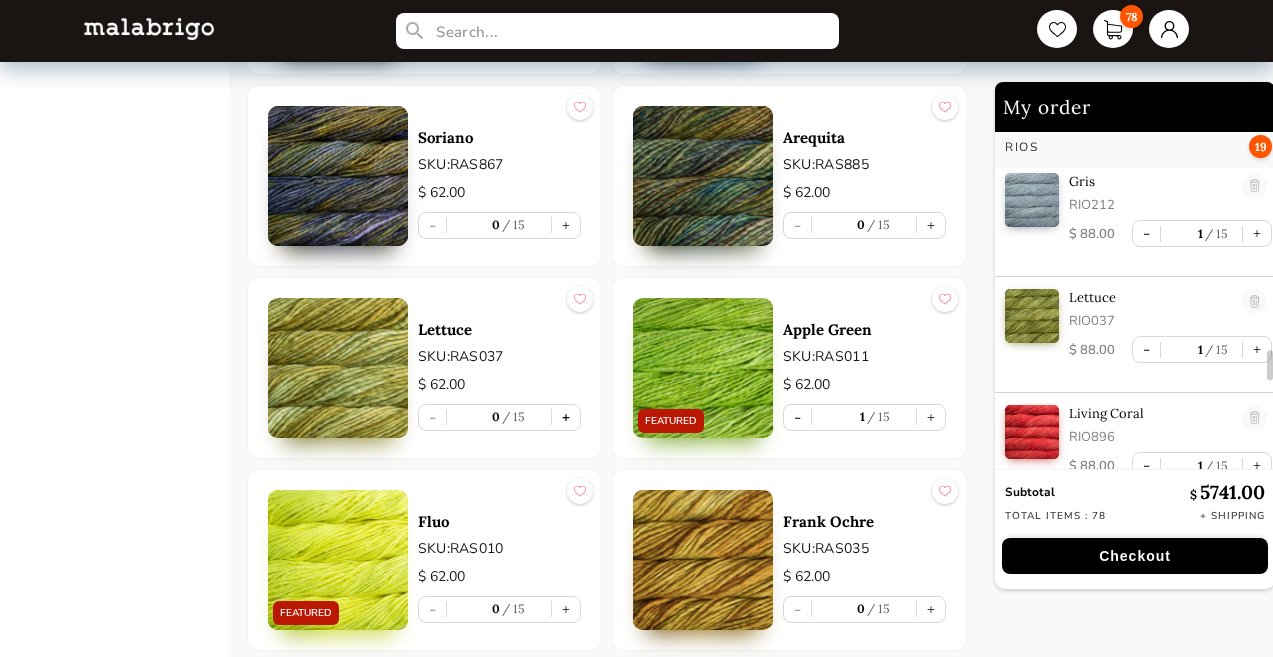click on "+" at bounding box center [566, 417] 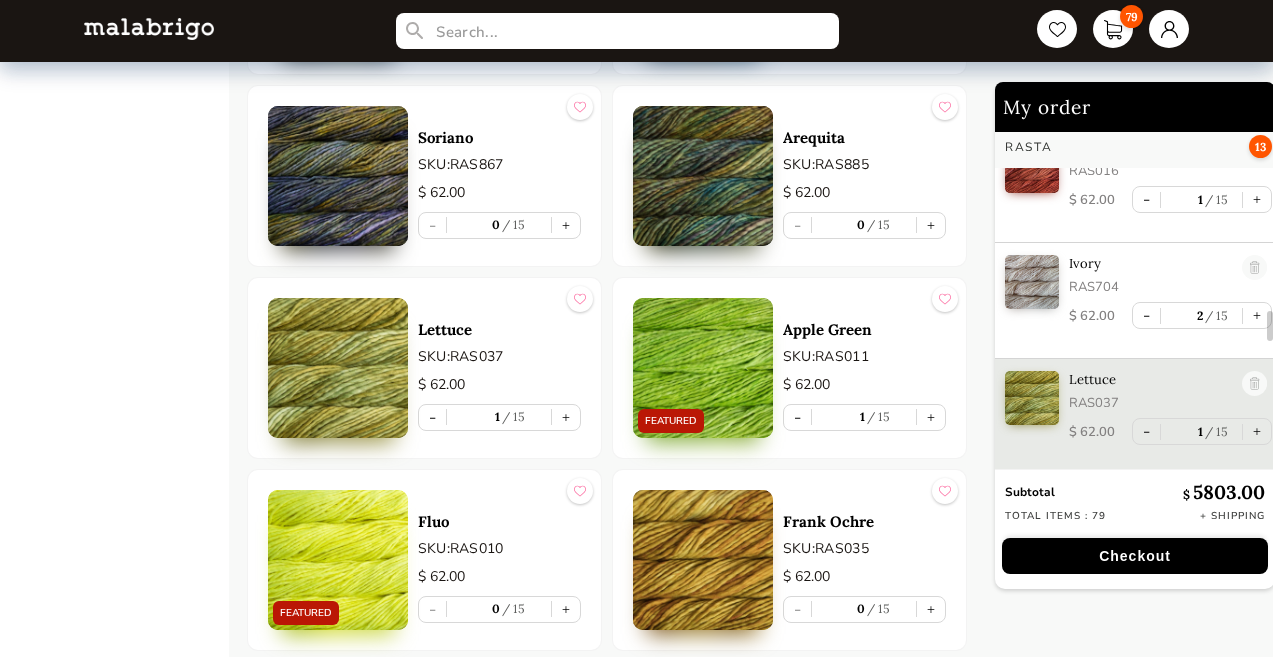 scroll, scrollTop: 5378, scrollLeft: 0, axis: vertical 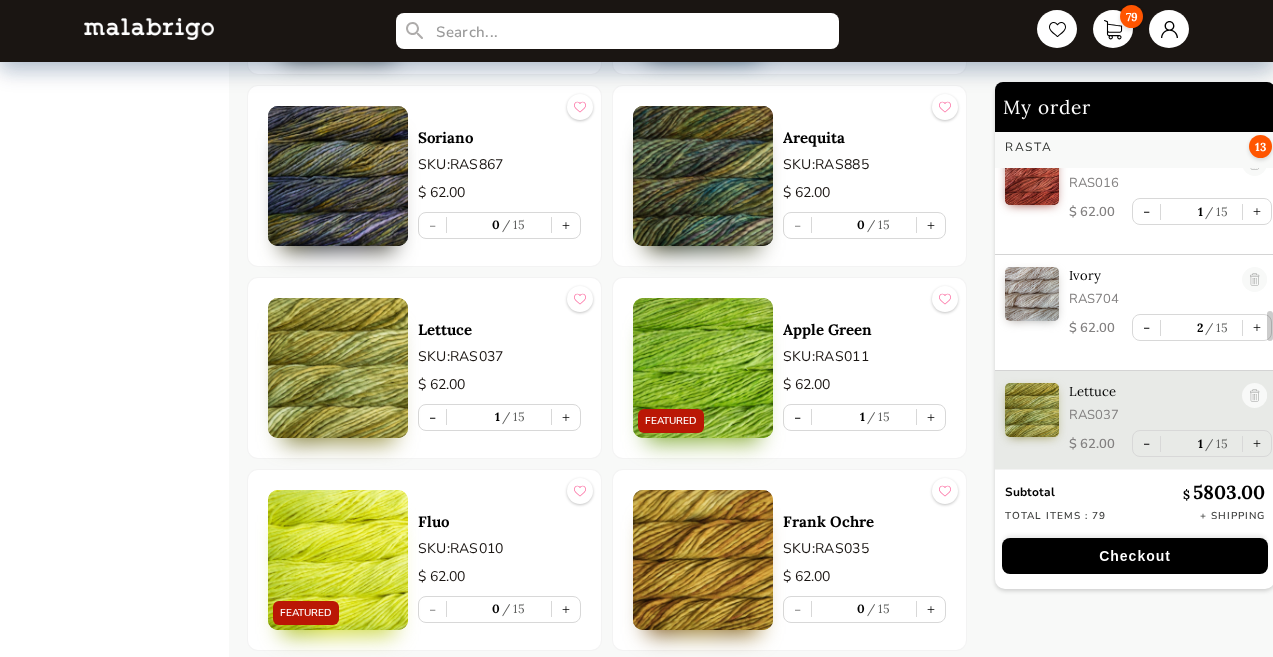type 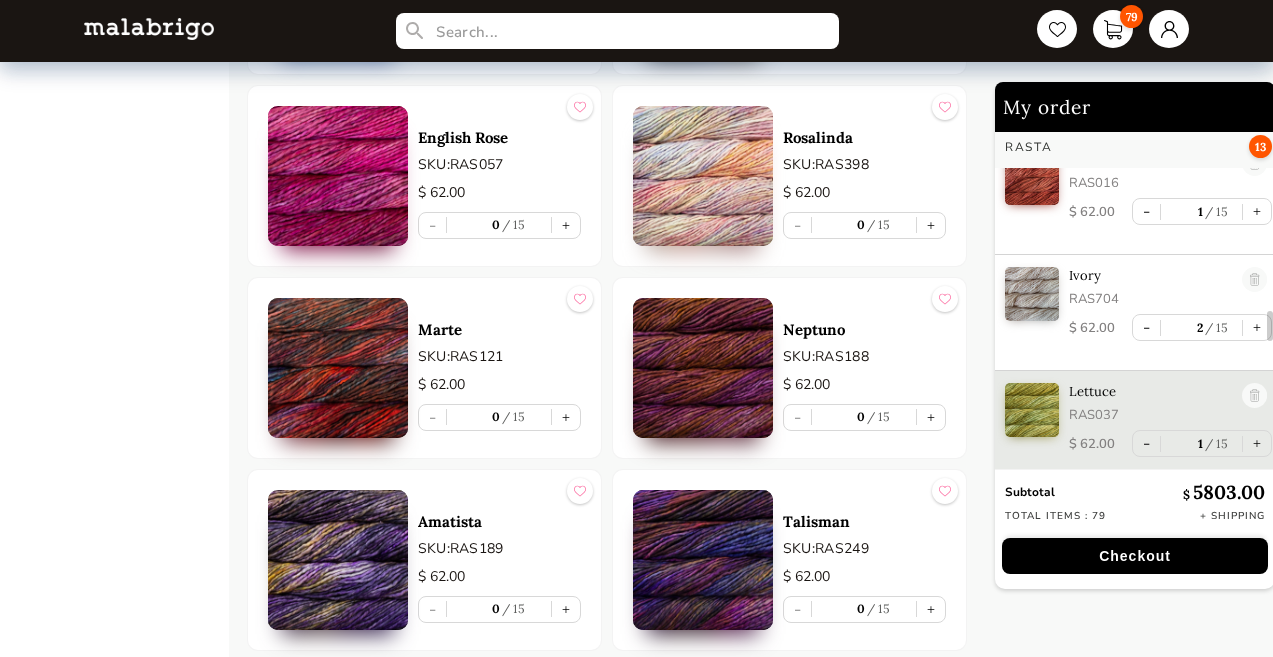 scroll, scrollTop: 1373, scrollLeft: 0, axis: vertical 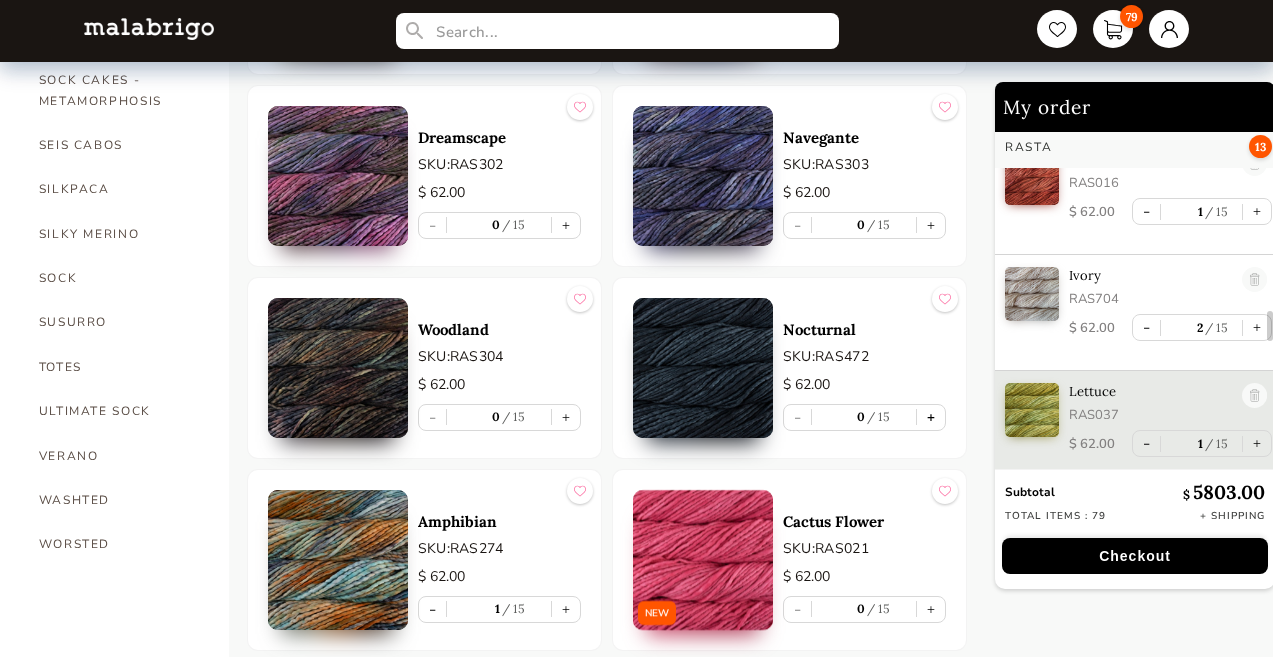 click on "+" at bounding box center (931, 417) 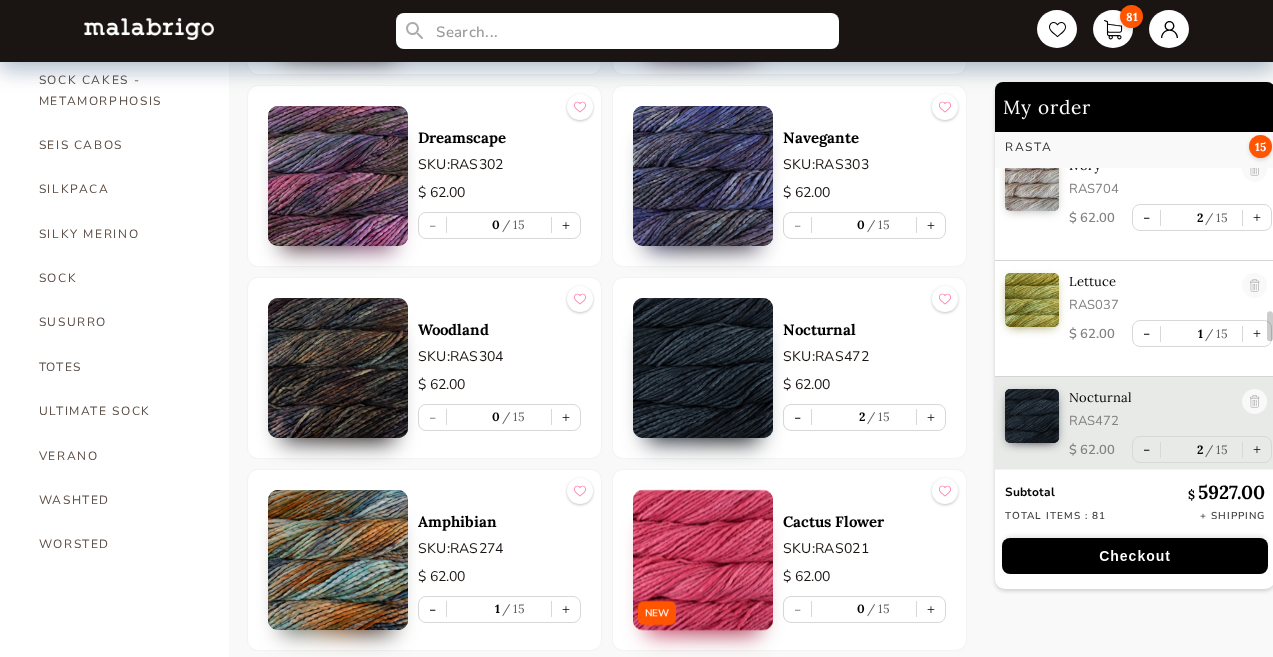 scroll, scrollTop: 5503, scrollLeft: 0, axis: vertical 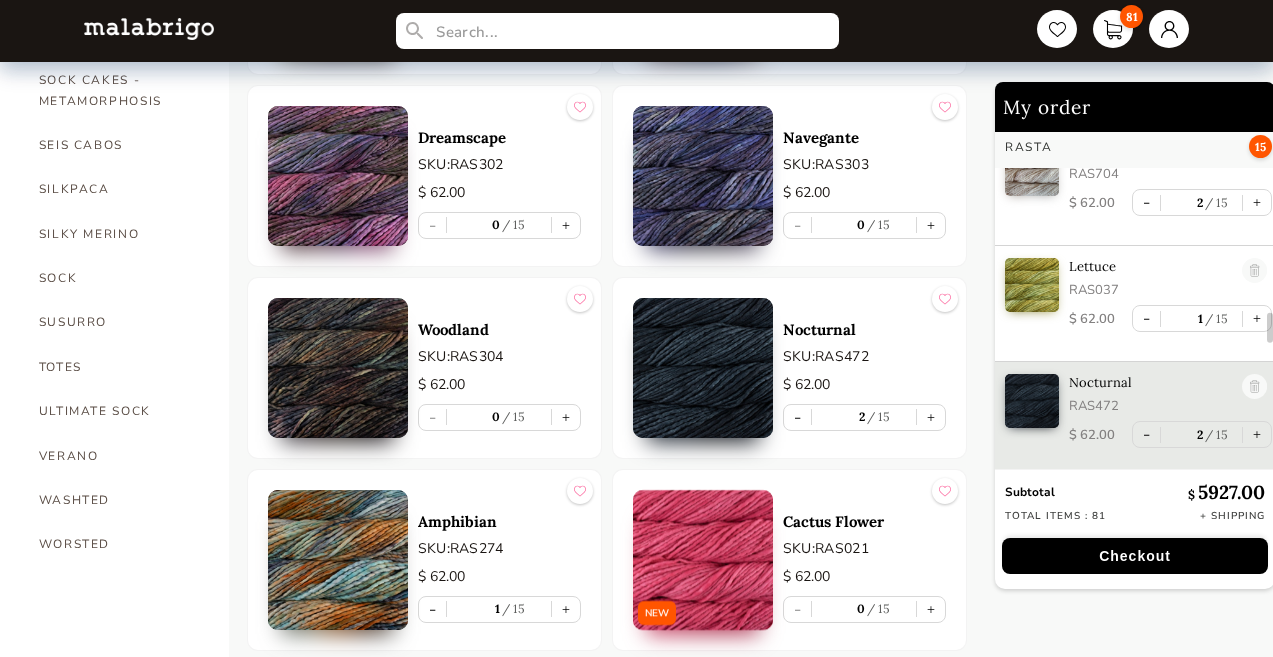 type 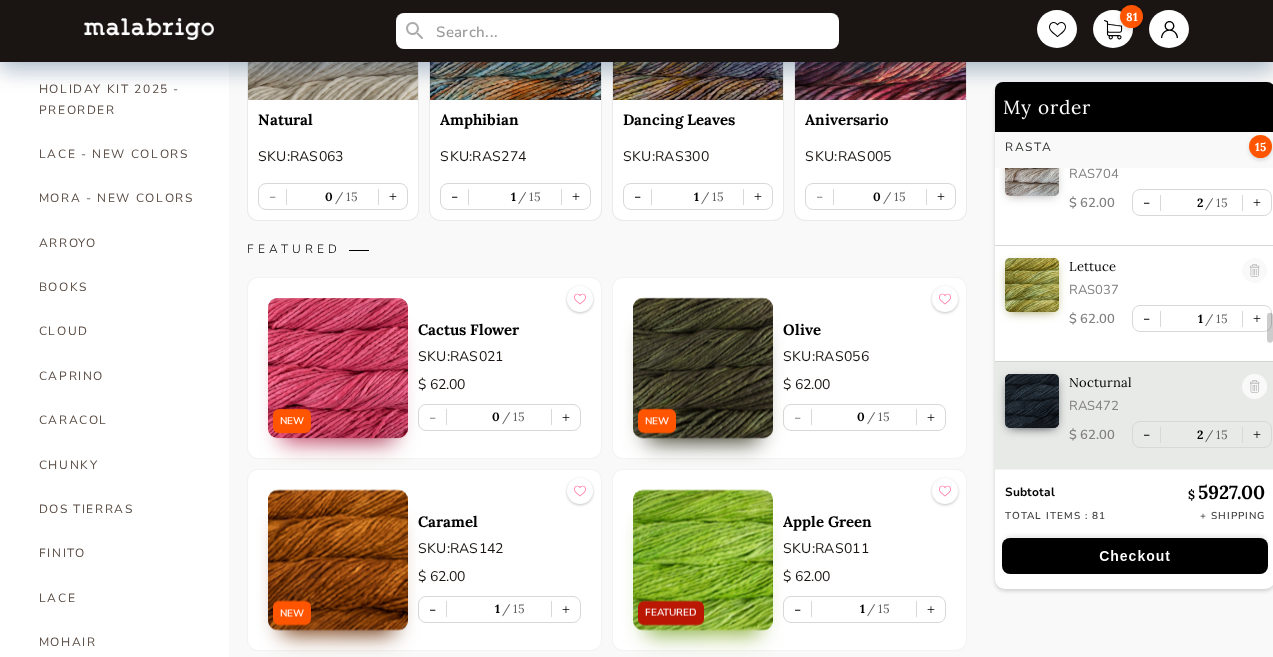 click on "0 15" at bounding box center (864, 417) 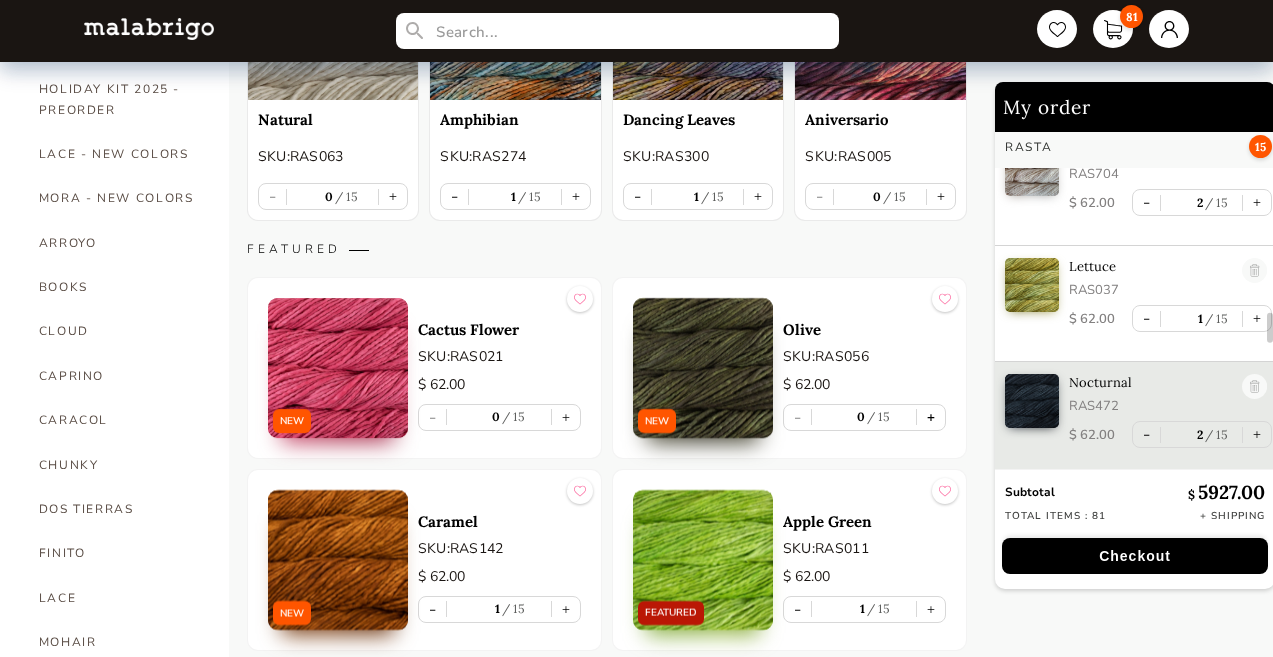 click on "+" at bounding box center (931, 417) 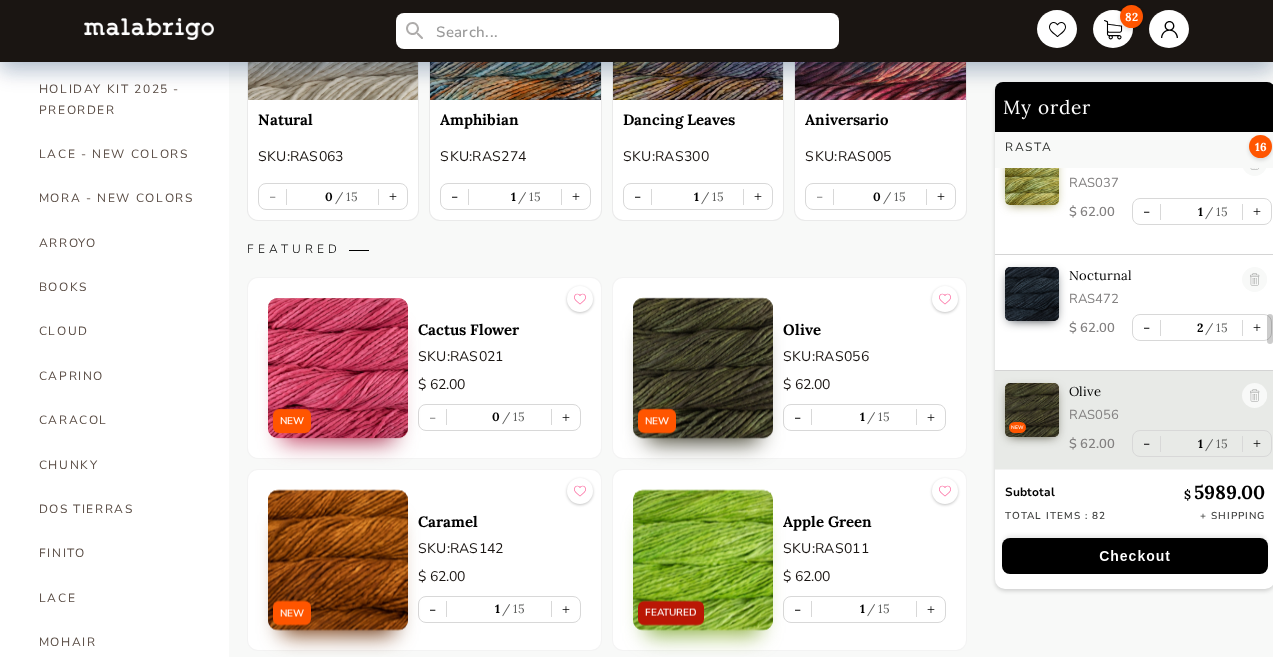 scroll, scrollTop: 5611, scrollLeft: 0, axis: vertical 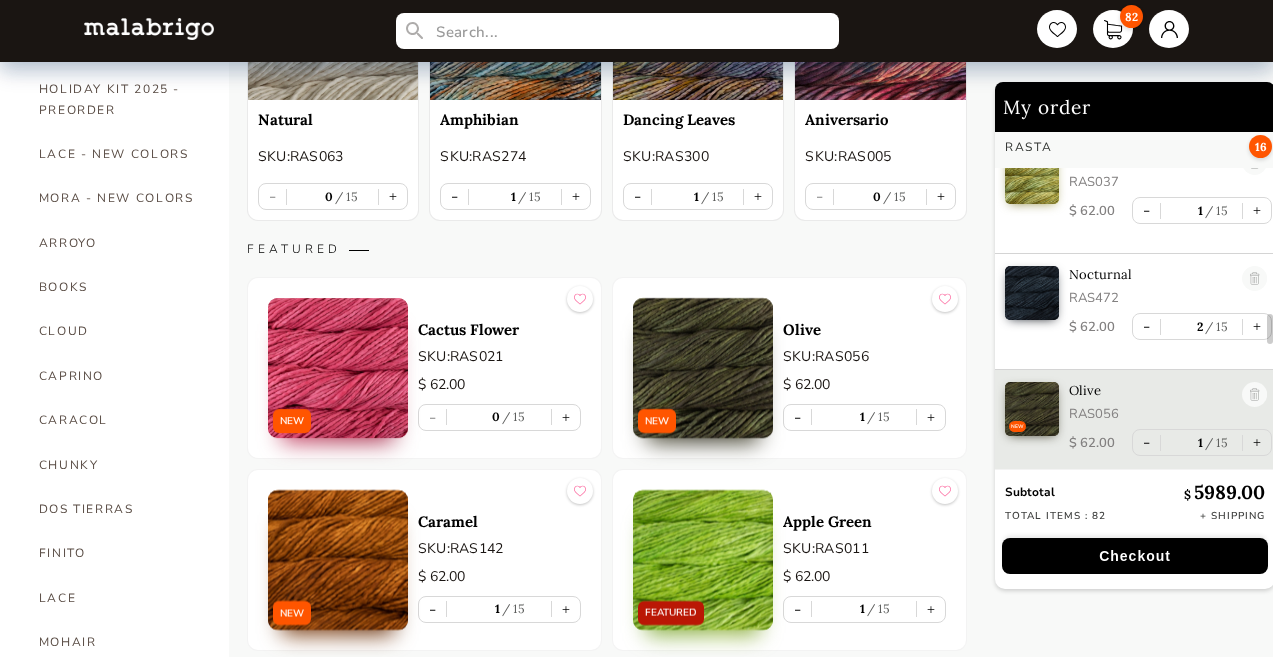 type 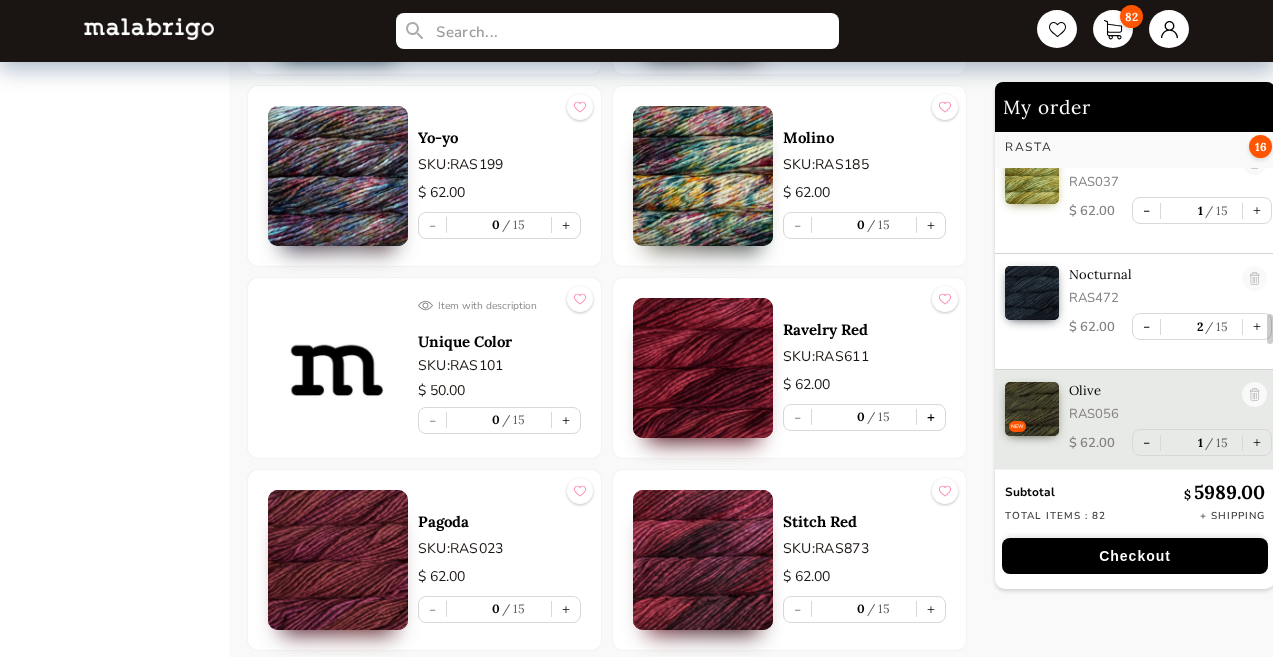 click on "+" at bounding box center (931, 417) 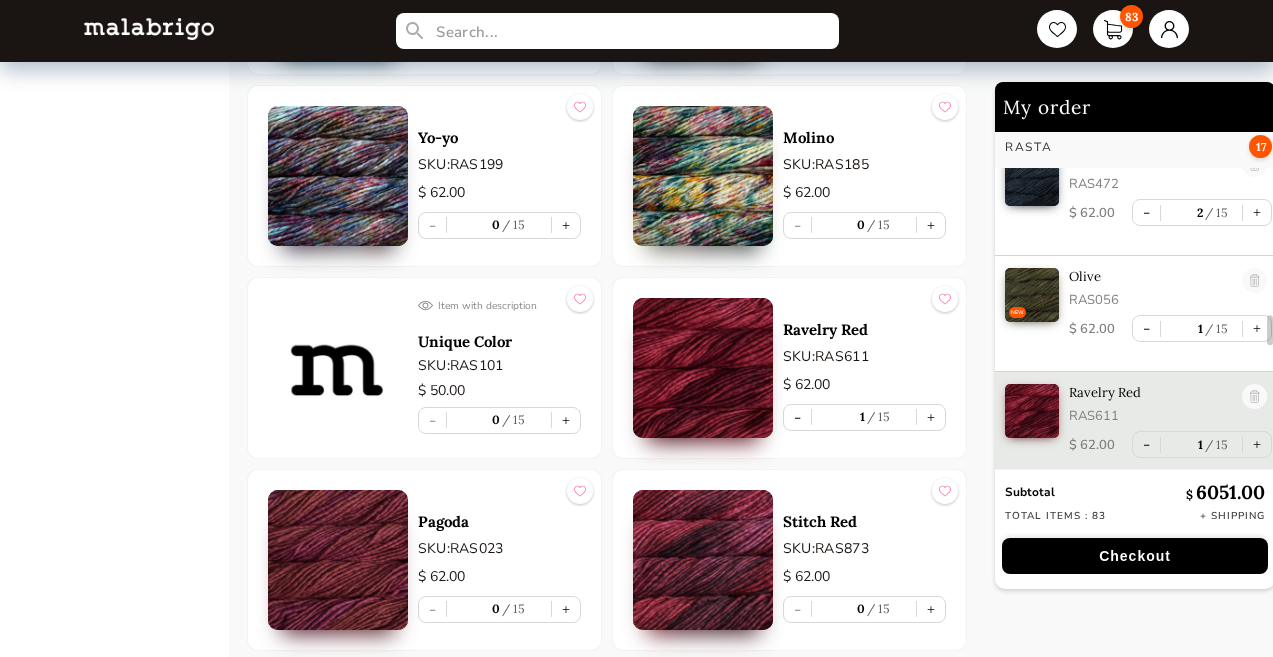 scroll, scrollTop: 5727, scrollLeft: 0, axis: vertical 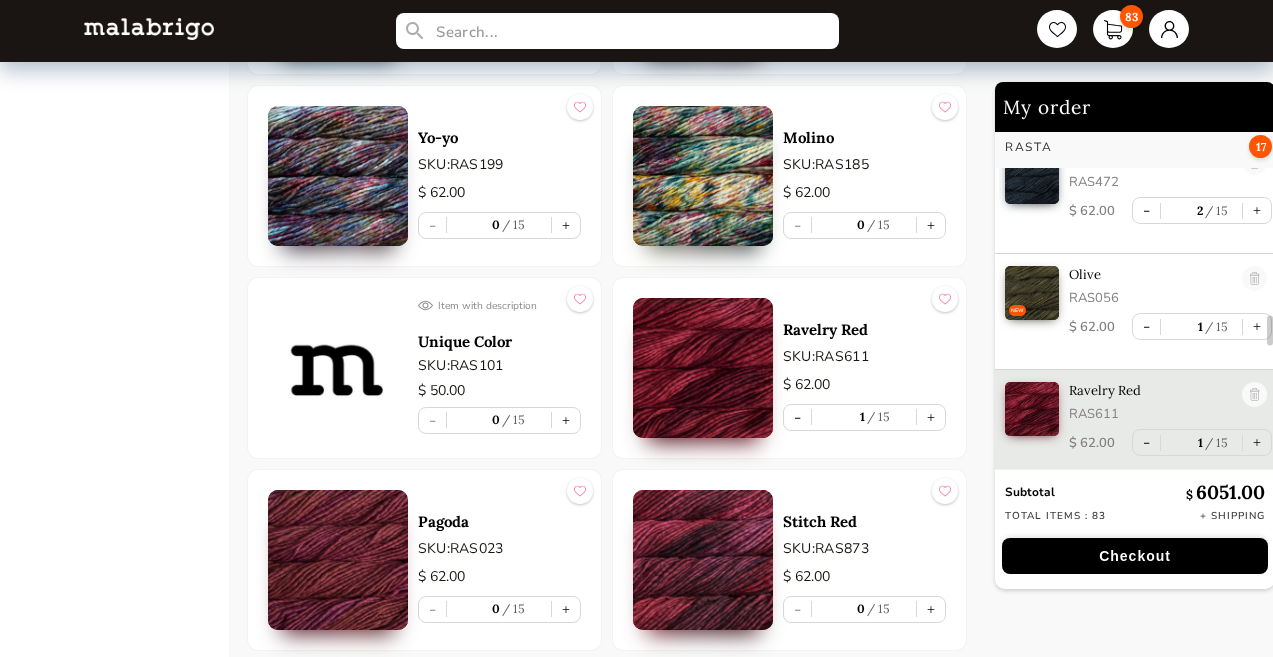 type 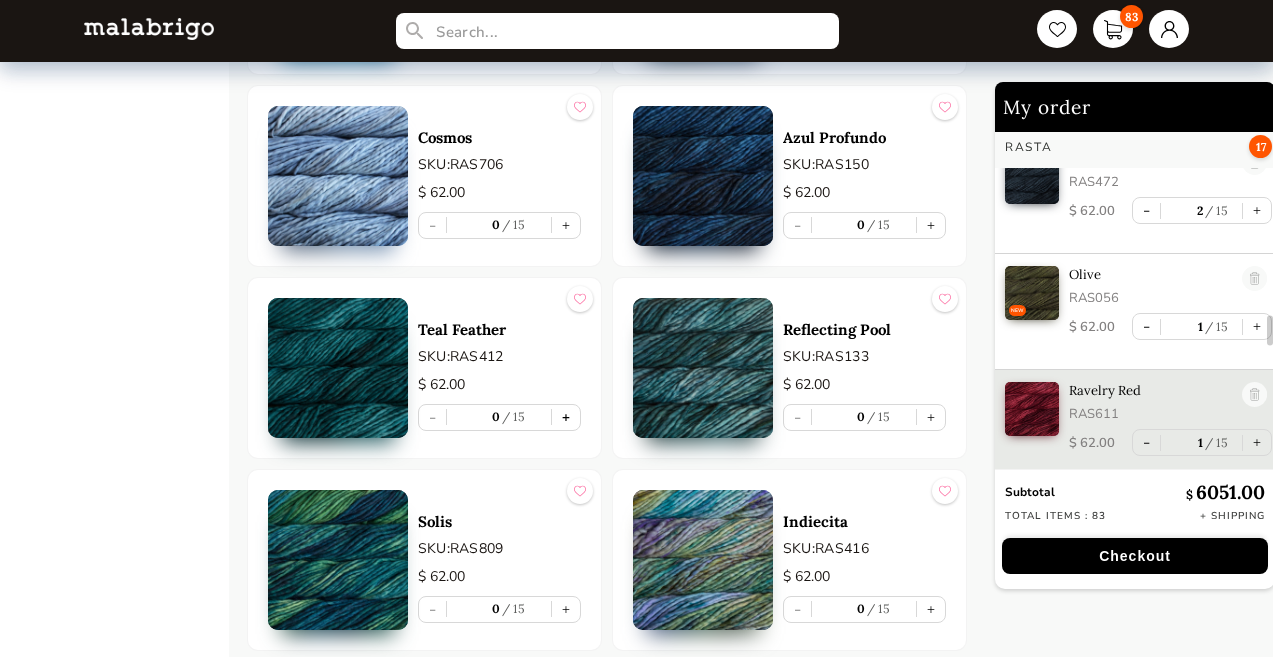 click on "+" at bounding box center (566, 417) 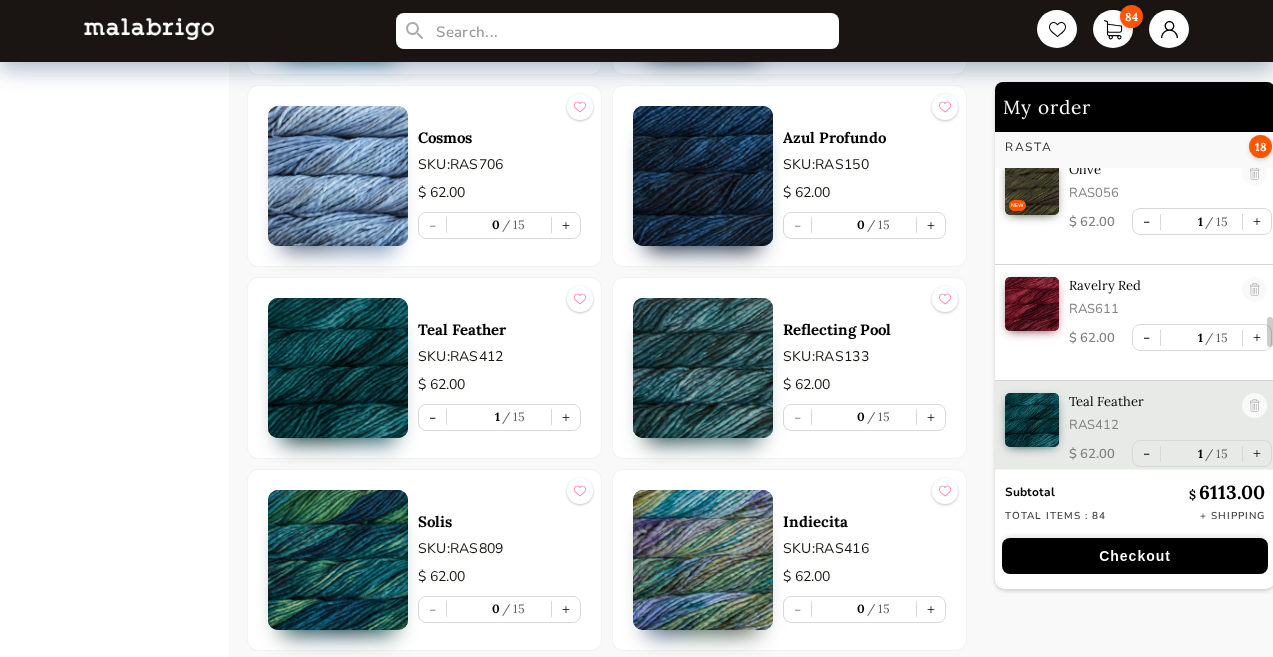 scroll, scrollTop: 5843, scrollLeft: 0, axis: vertical 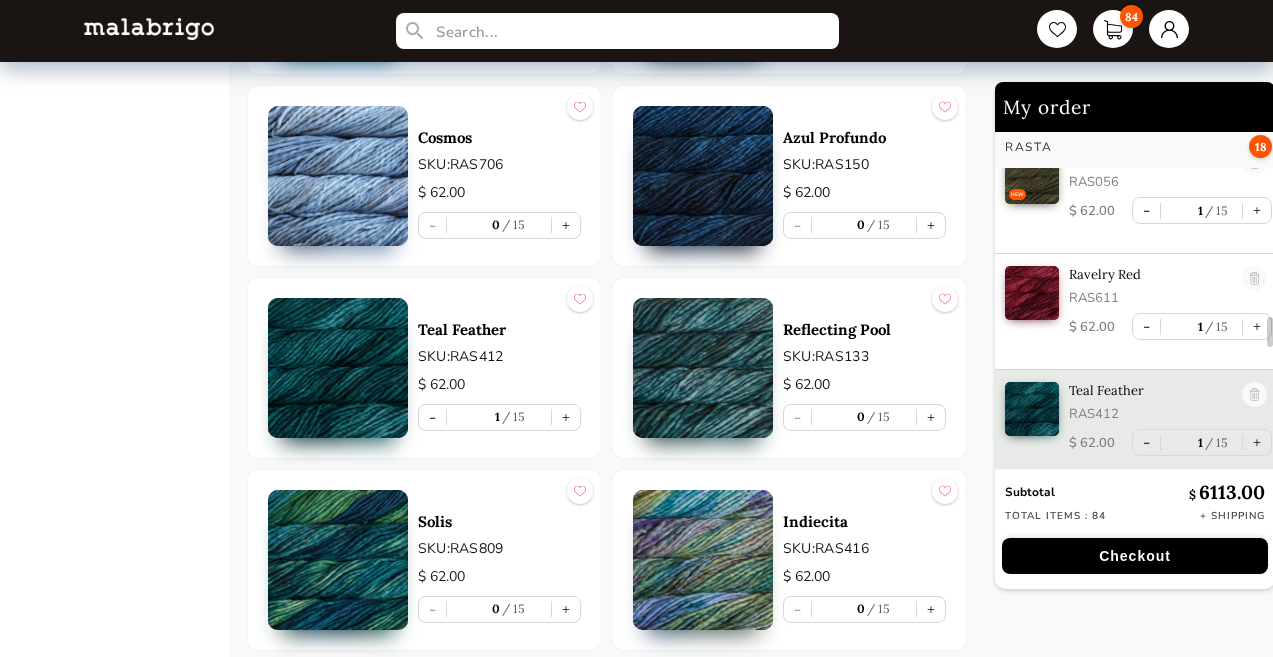 type 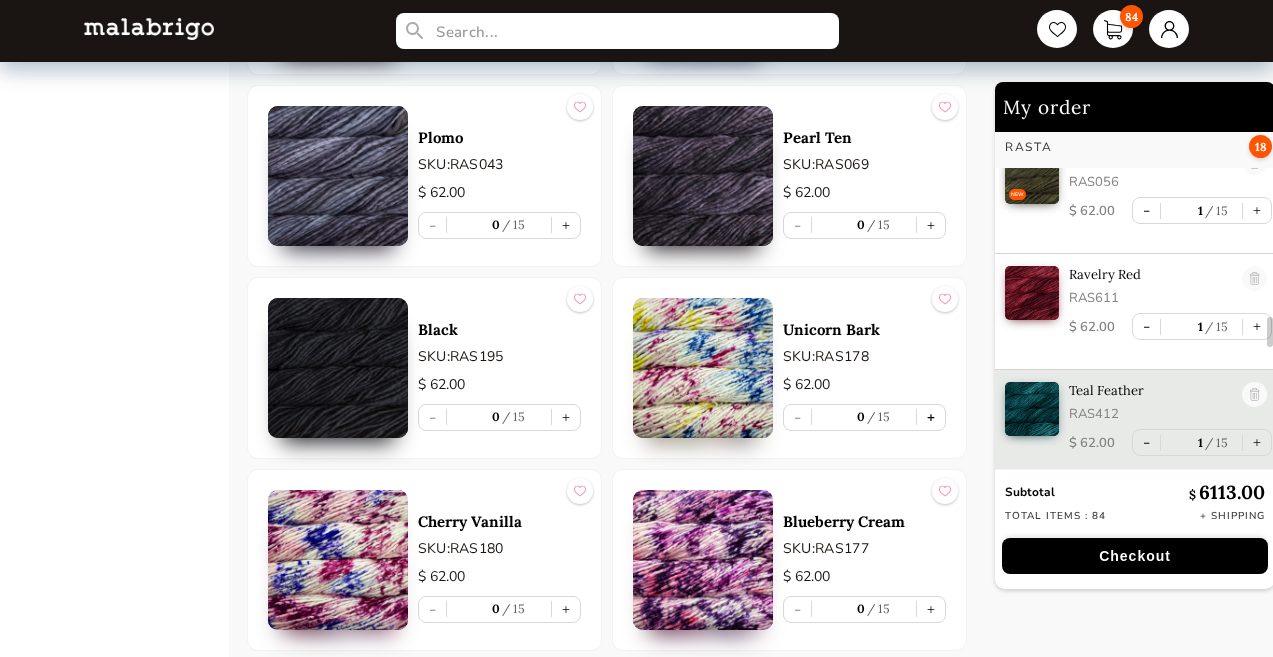 click on "+" at bounding box center [931, 417] 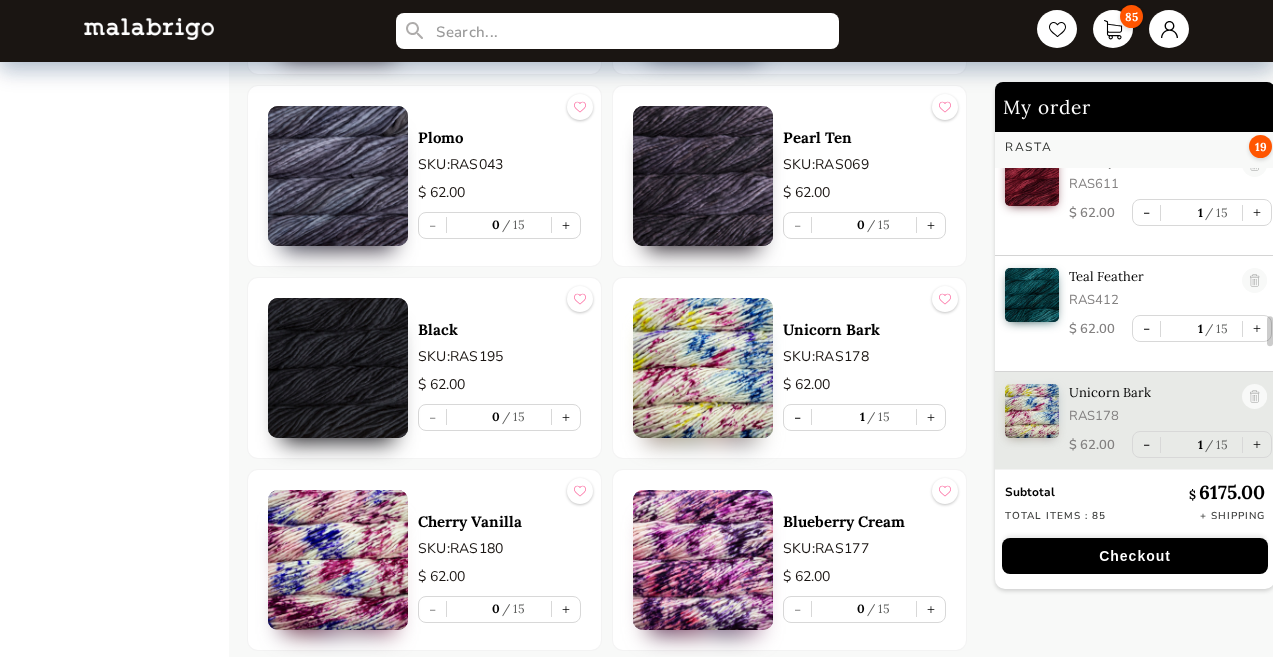 scroll, scrollTop: 5958, scrollLeft: 0, axis: vertical 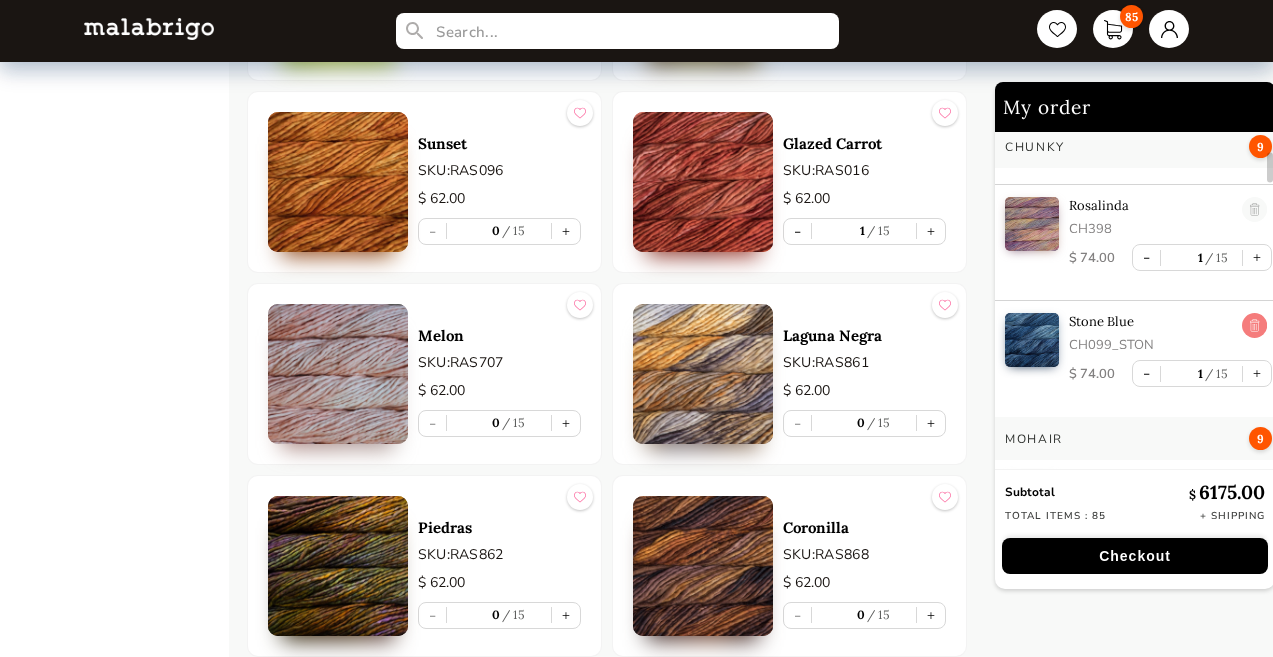 click at bounding box center (1254, 326) 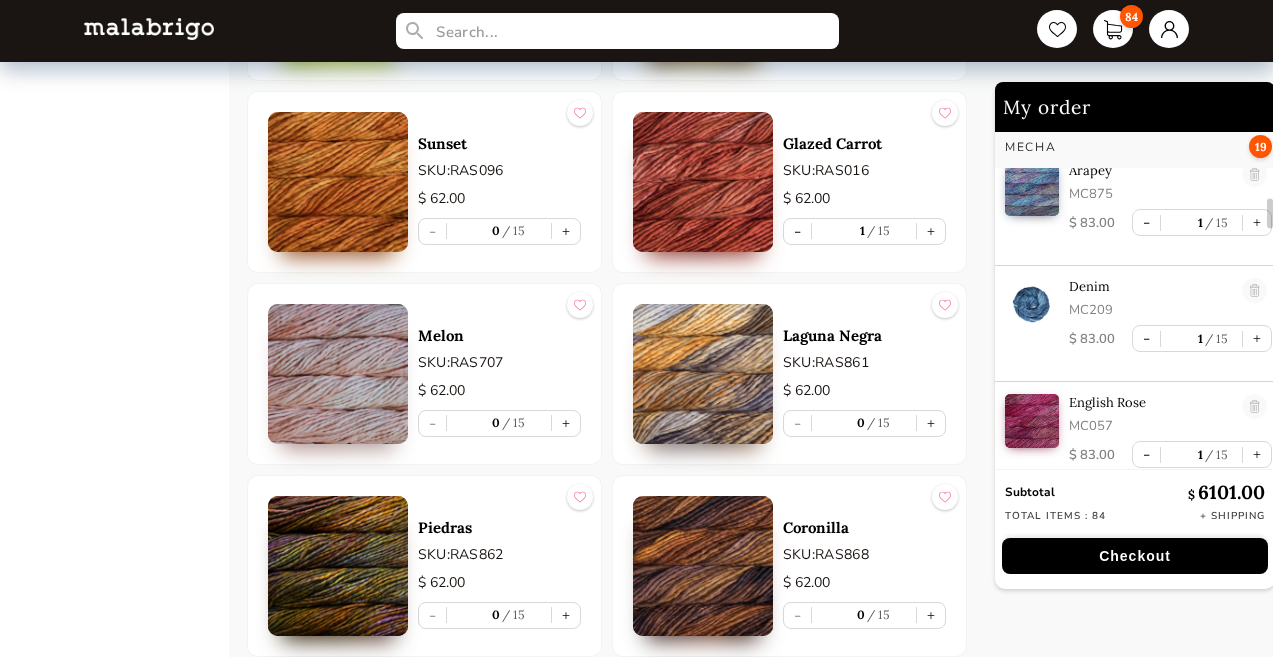 scroll, scrollTop: 2208, scrollLeft: 0, axis: vertical 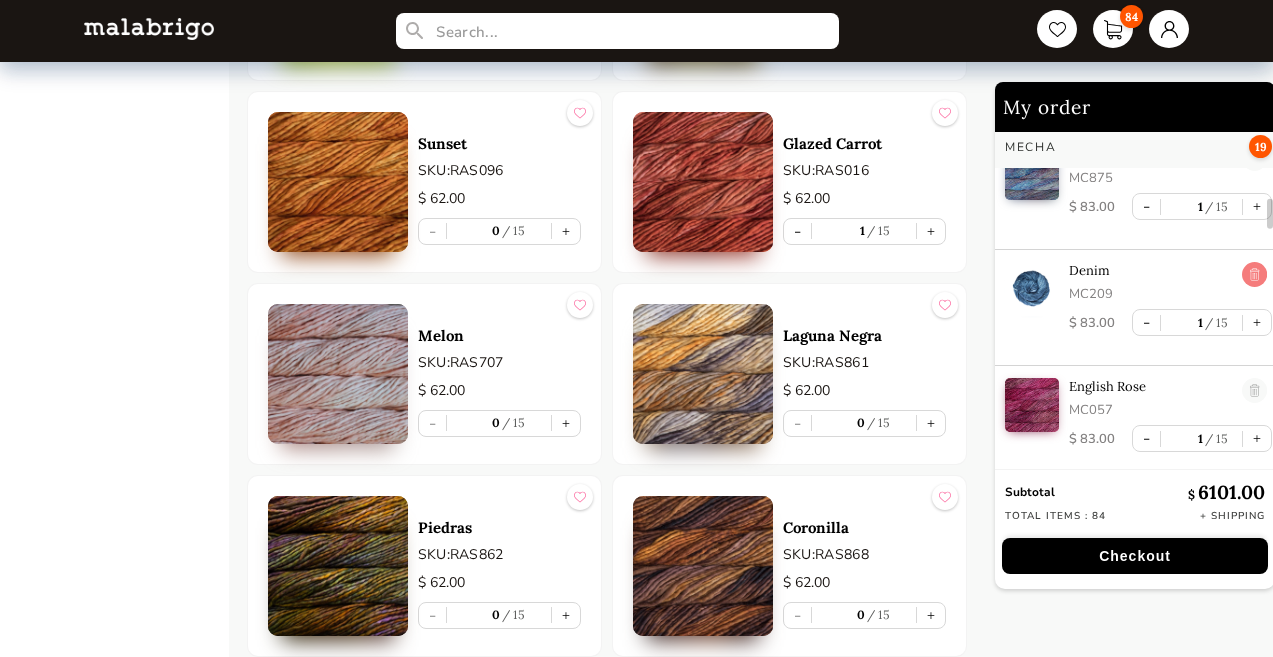 click at bounding box center (1254, 275) 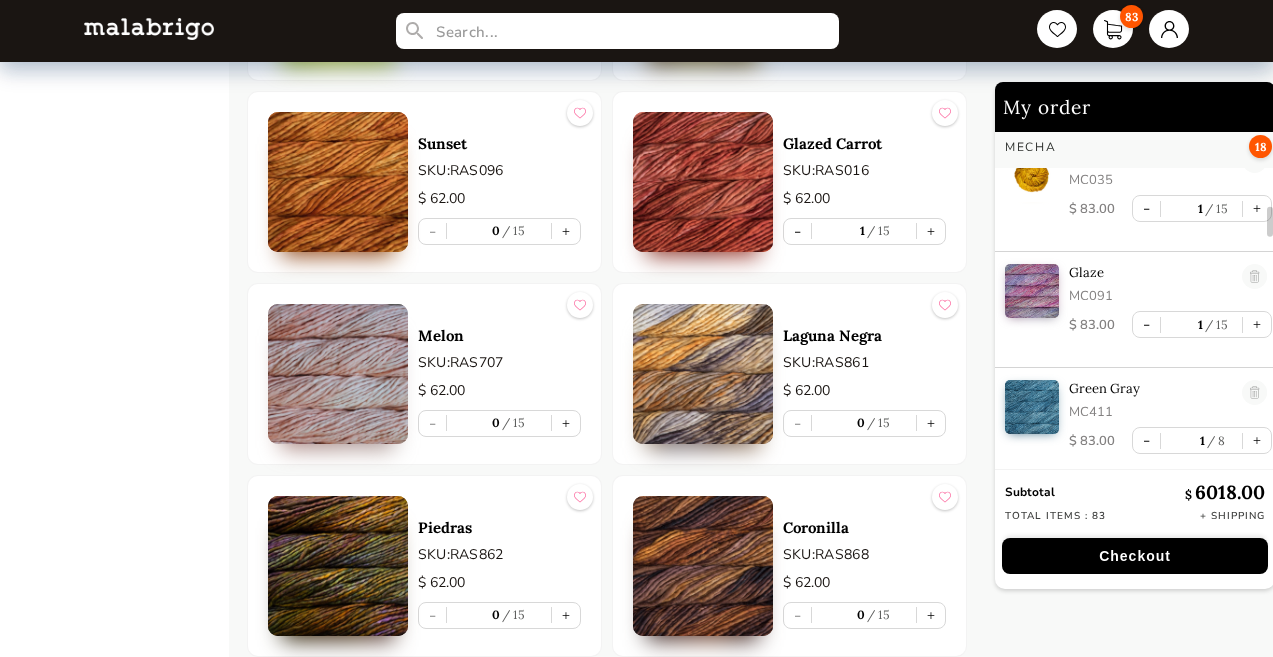 scroll, scrollTop: 2440, scrollLeft: 0, axis: vertical 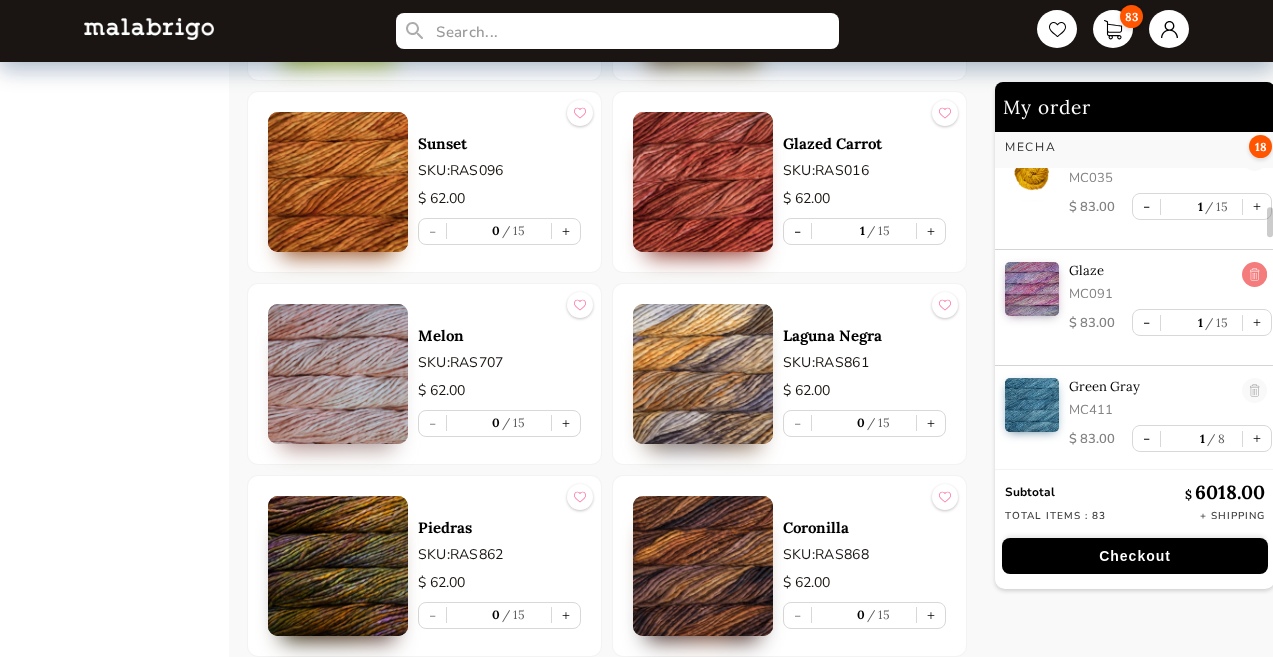 click at bounding box center [1254, 275] 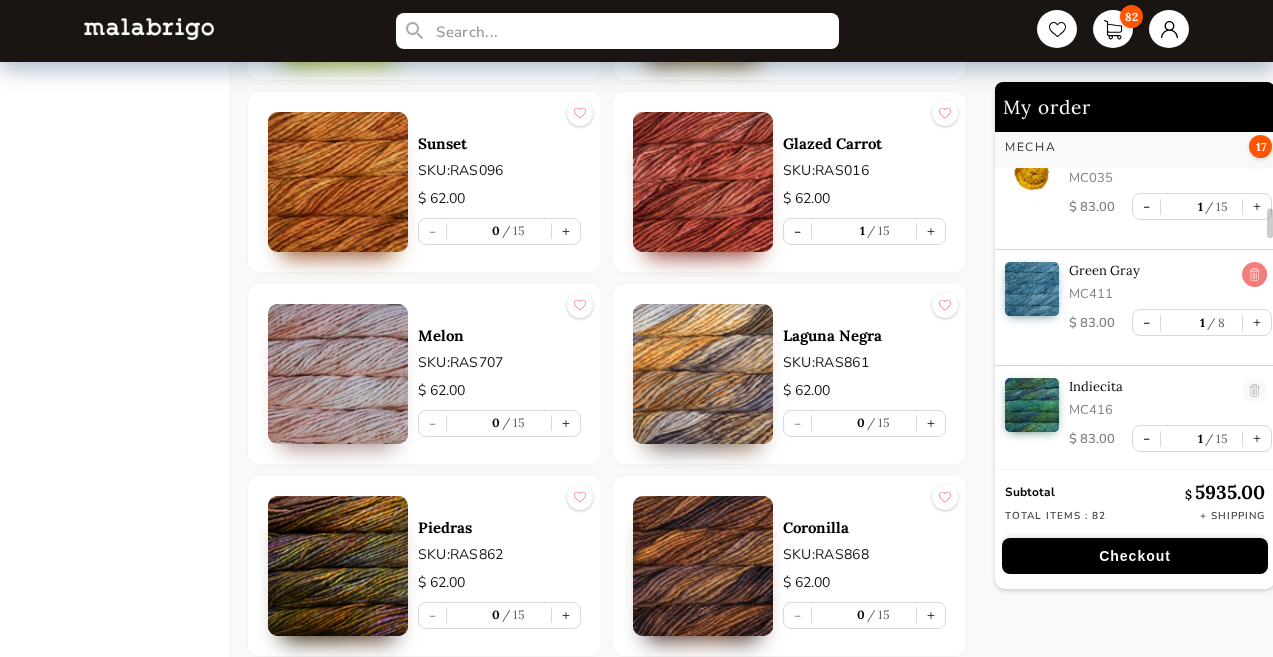 click at bounding box center (1254, 275) 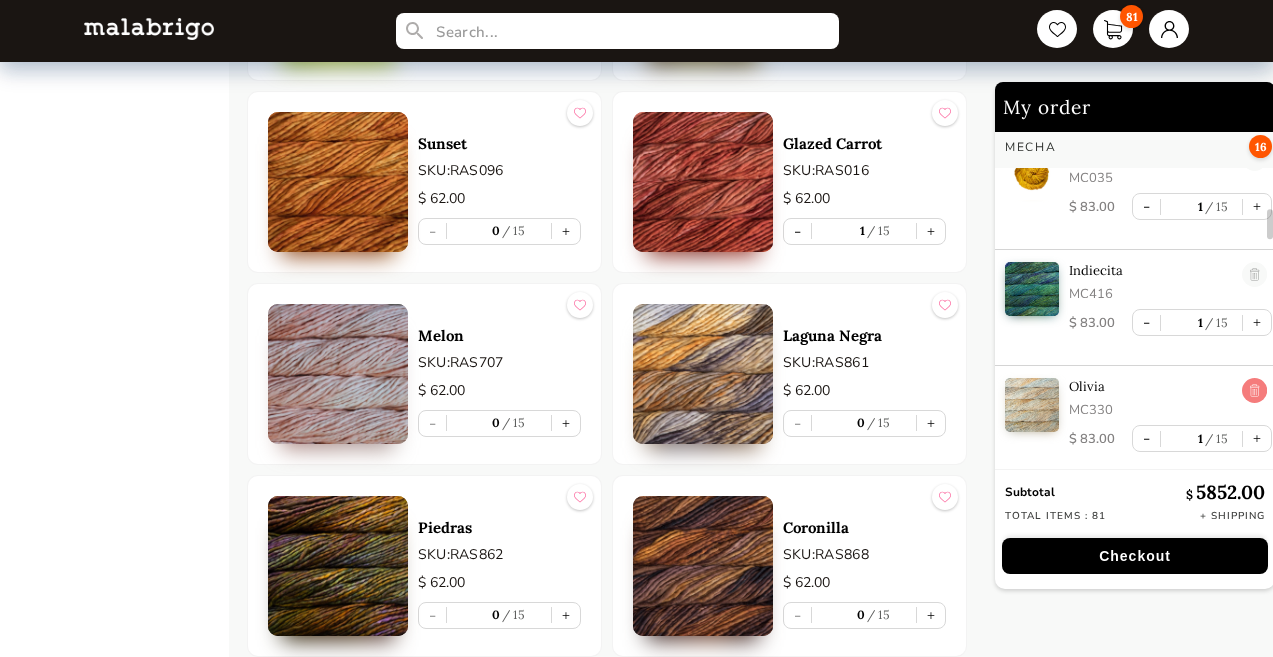 click at bounding box center [1254, 391] 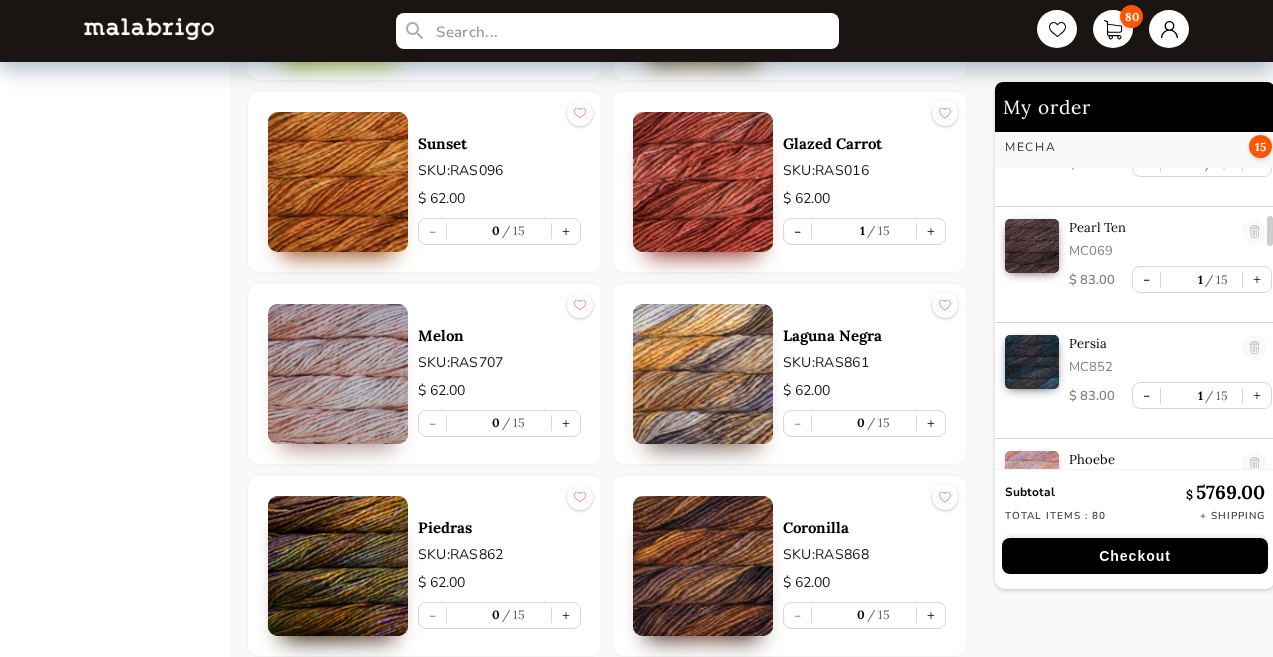 scroll, scrollTop: 2621, scrollLeft: 0, axis: vertical 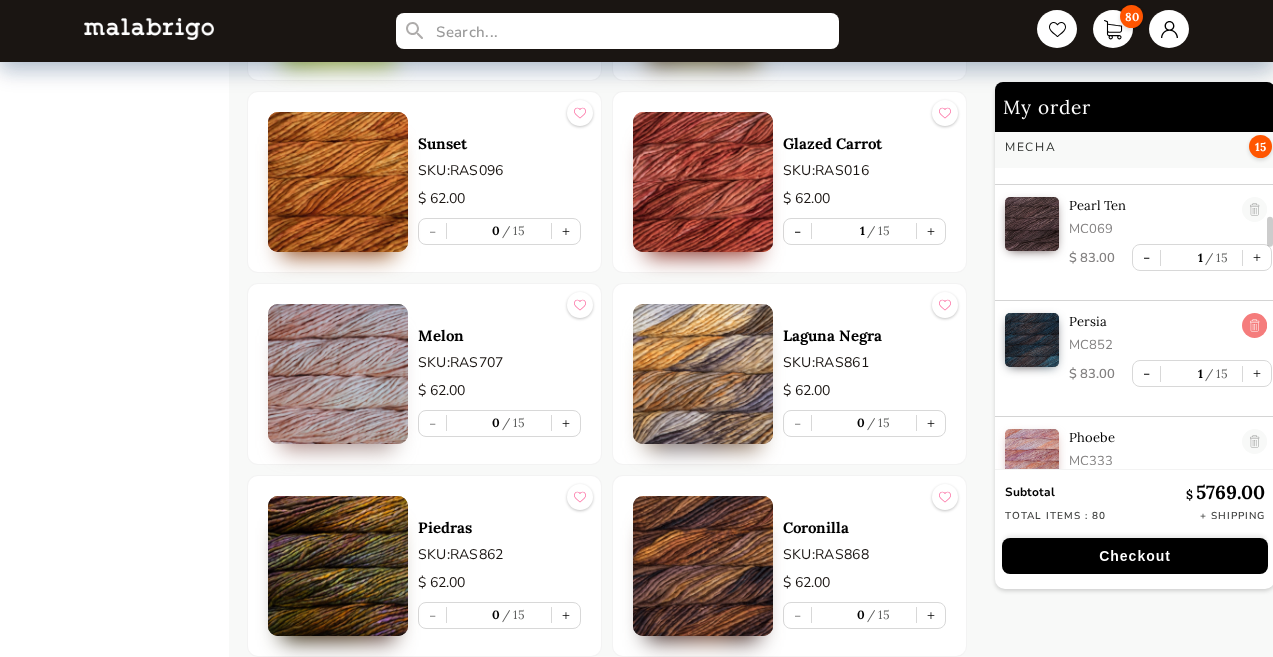 click at bounding box center (1254, 326) 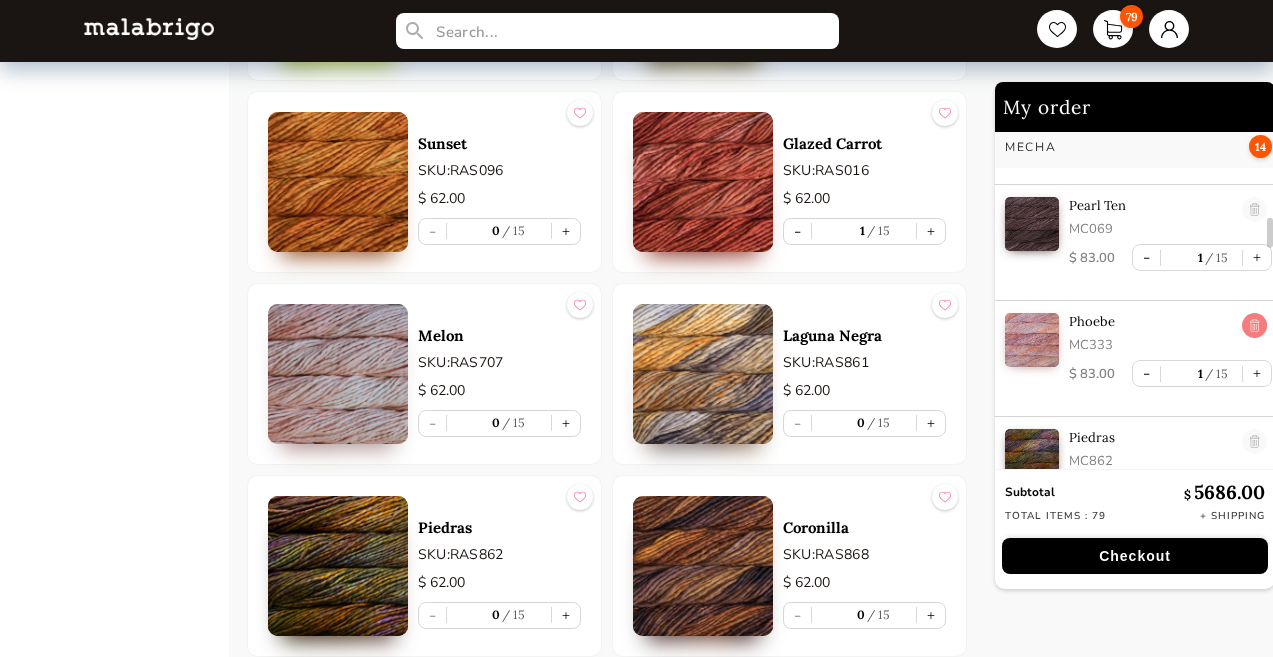 click at bounding box center (1254, 326) 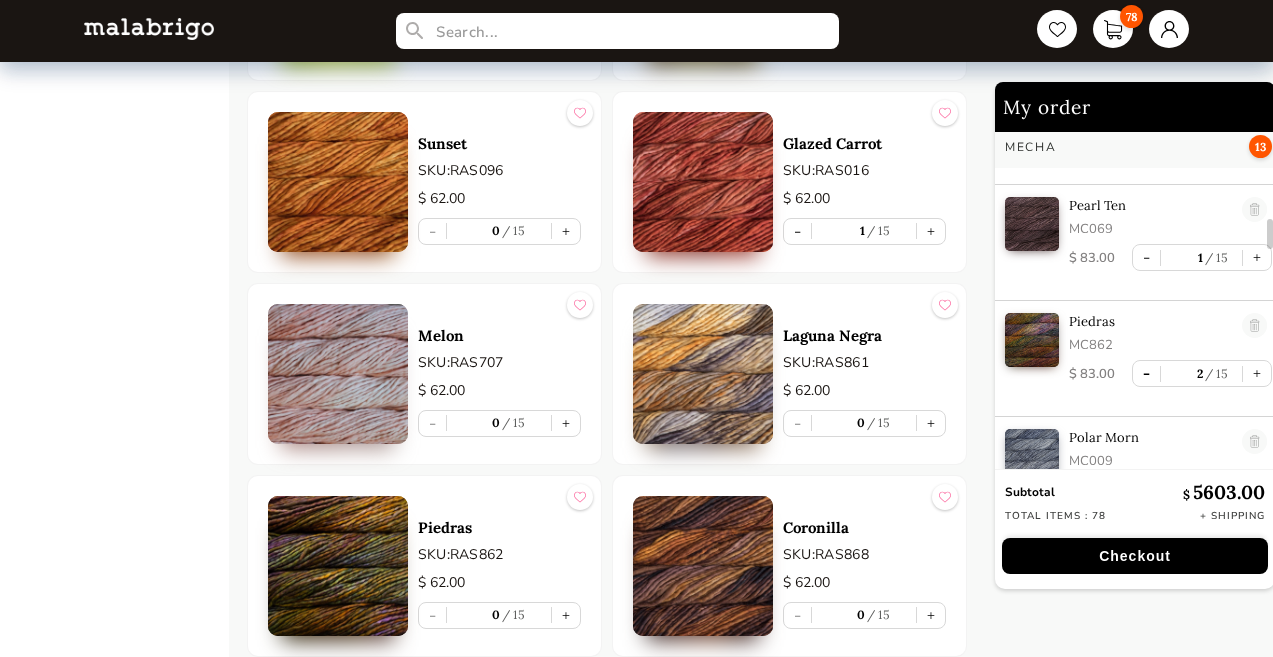click on "-" at bounding box center [1146, 373] 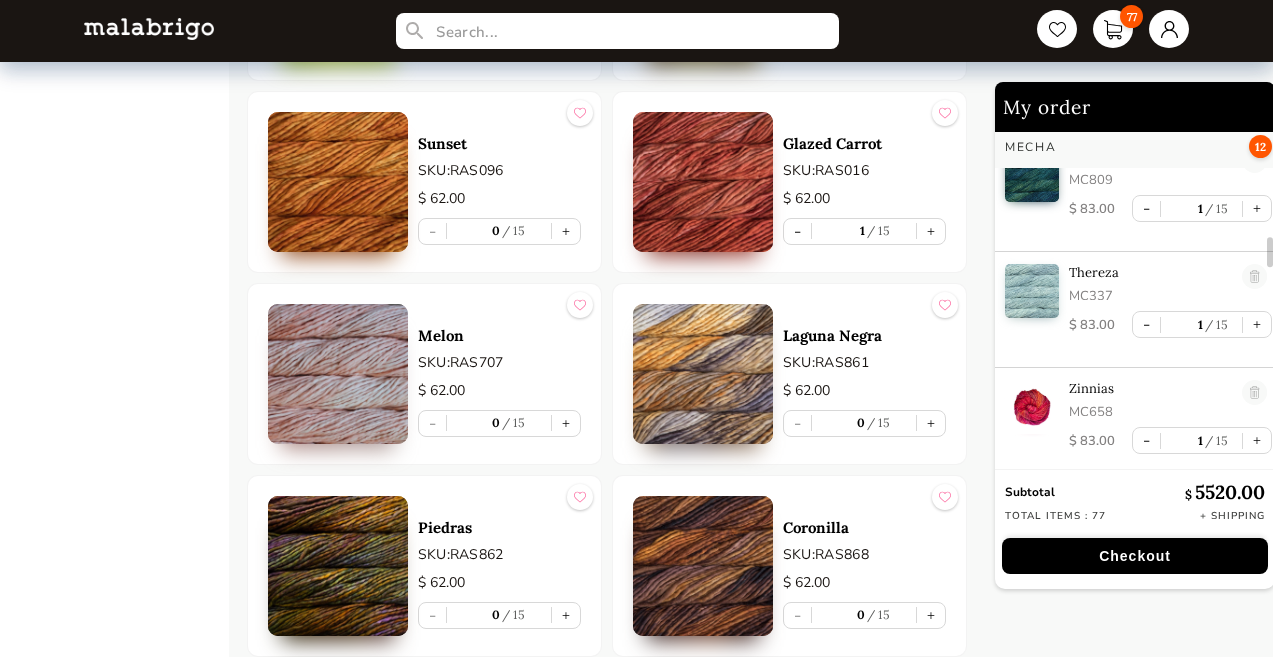 scroll, scrollTop: 3139, scrollLeft: 0, axis: vertical 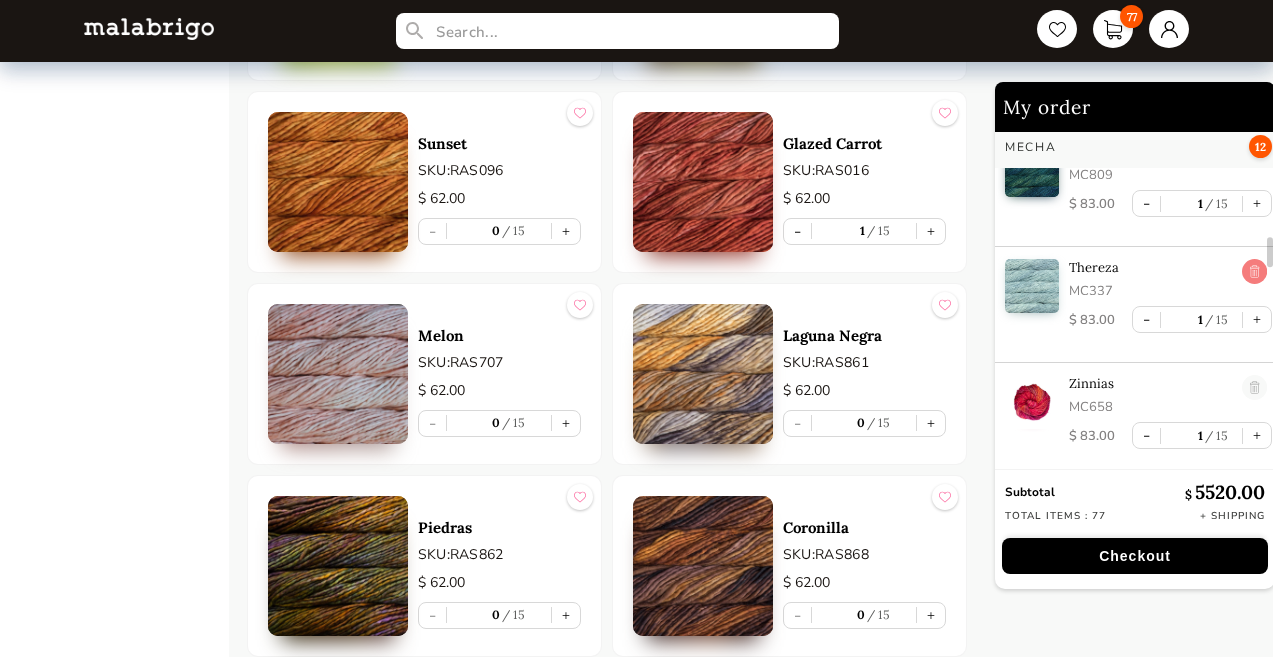 click at bounding box center [1254, 272] 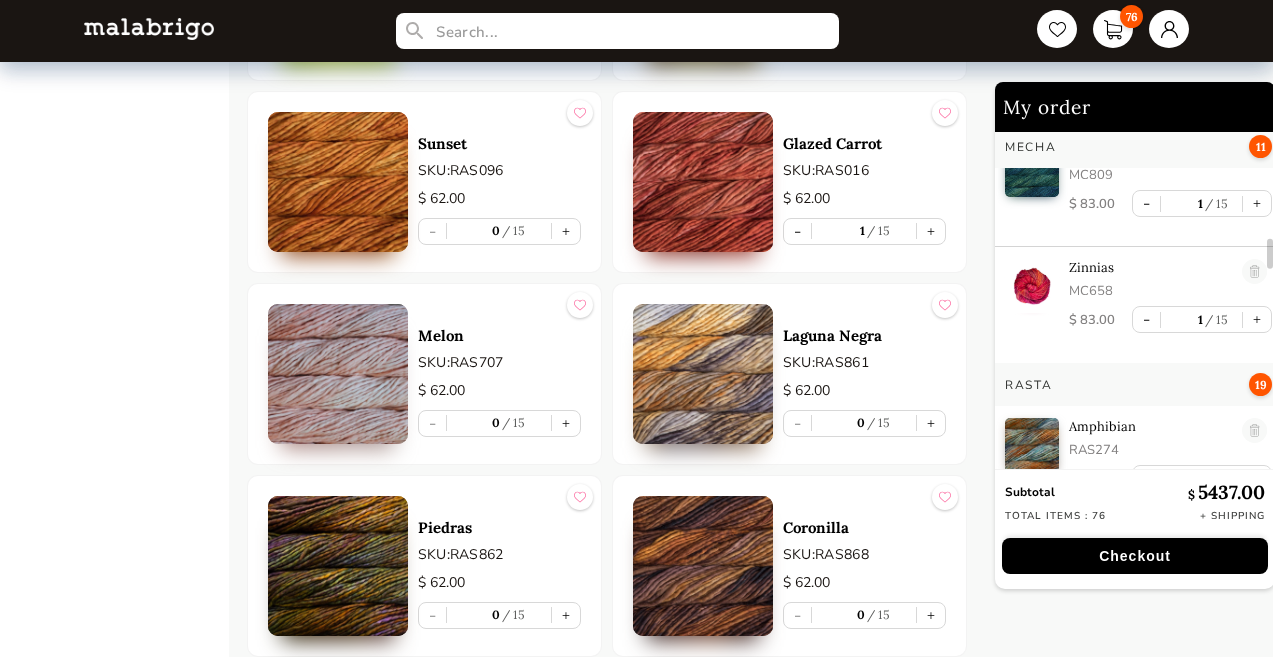scroll, scrollTop: 7553, scrollLeft: 0, axis: vertical 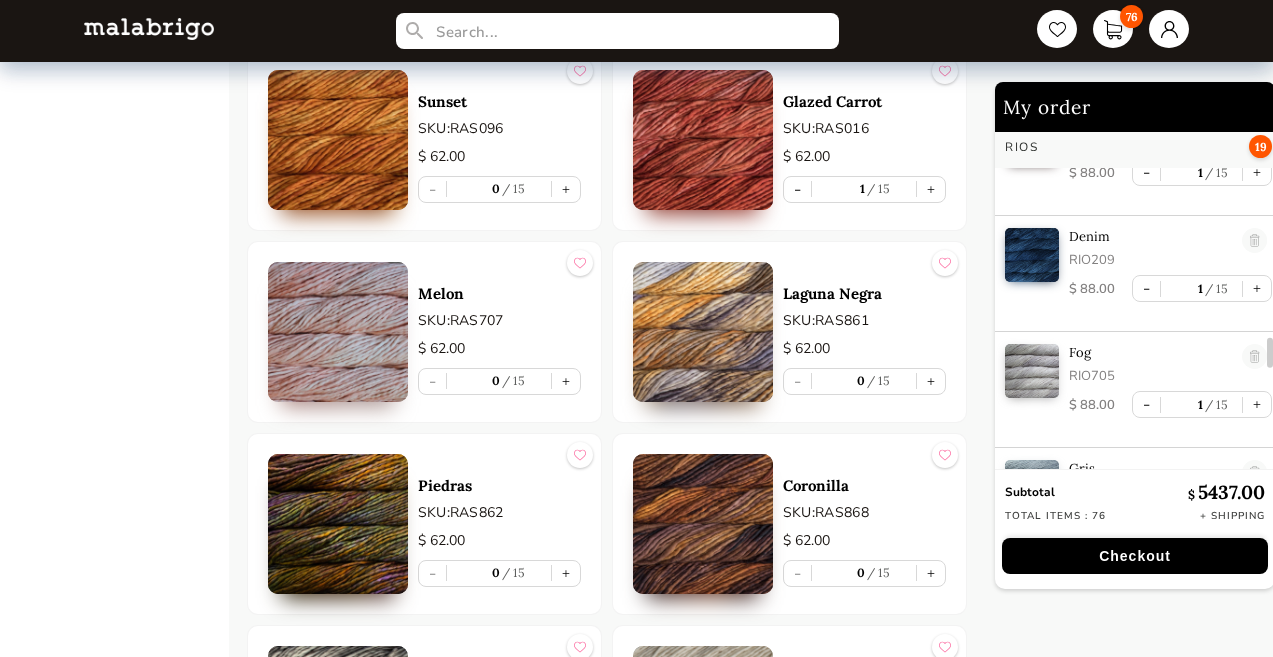 click on "Checkout" at bounding box center (1135, 556) 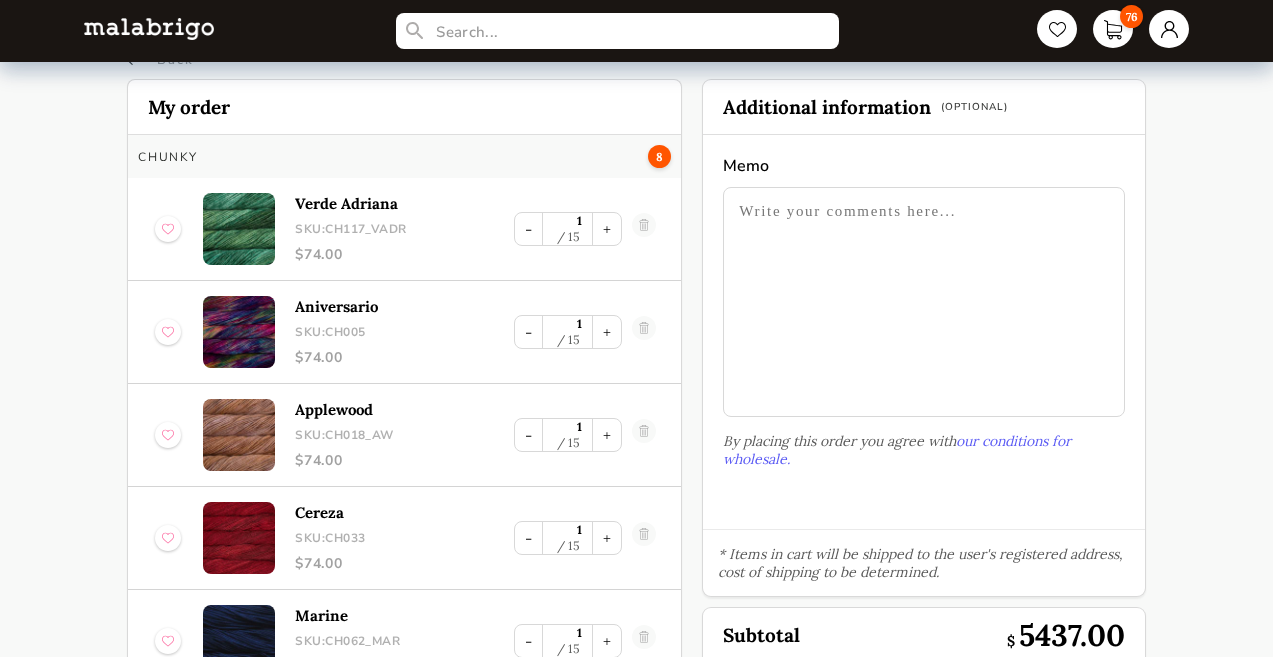 scroll, scrollTop: 0, scrollLeft: 0, axis: both 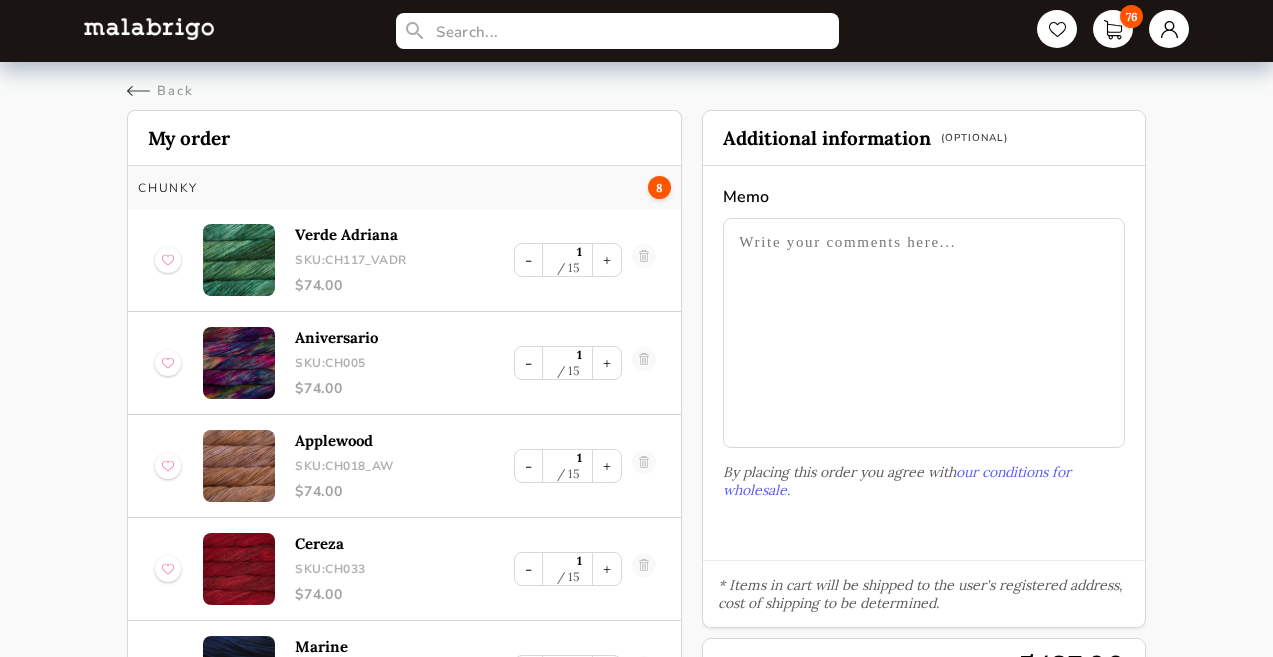 click at bounding box center [923, 333] 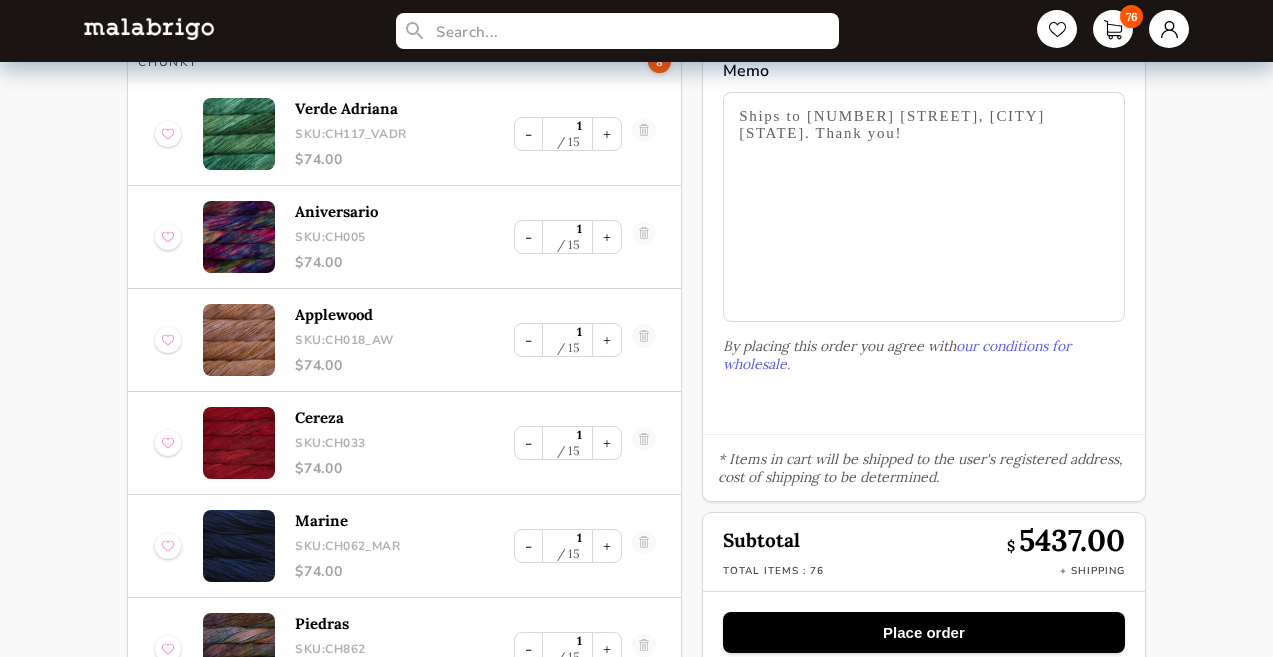 scroll, scrollTop: 162, scrollLeft: 0, axis: vertical 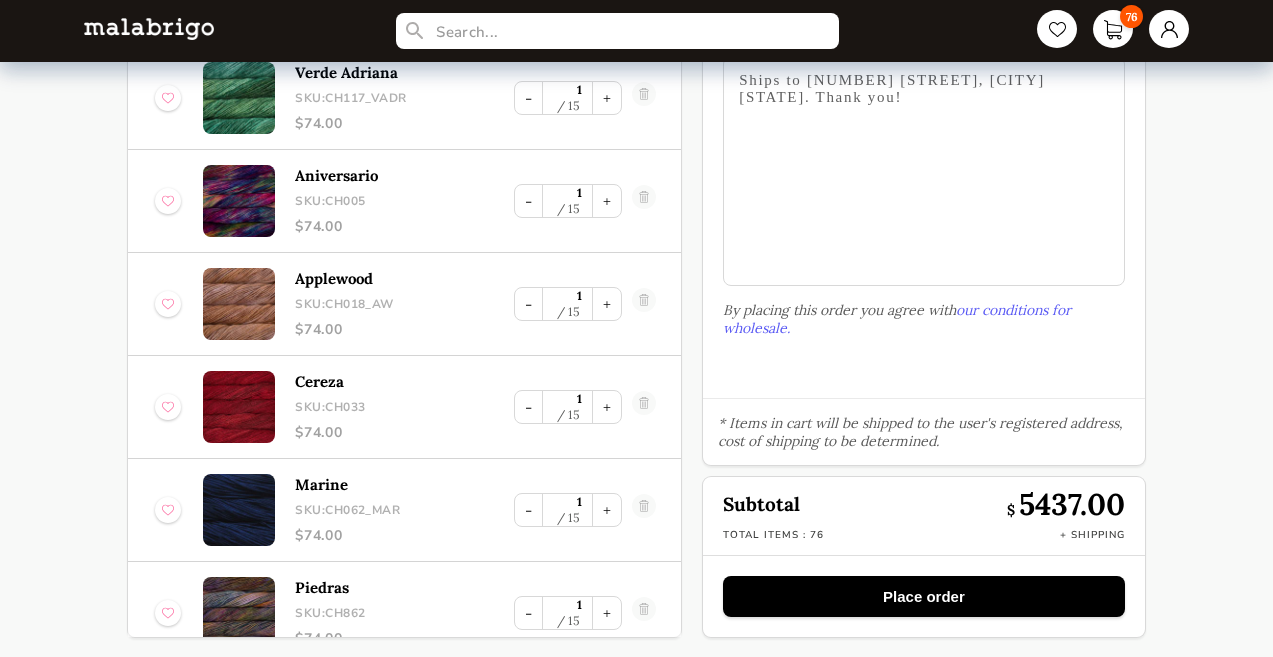 type on "Ships to [NUMBER] [STREET], [CITY] [STATE]. Thank you!" 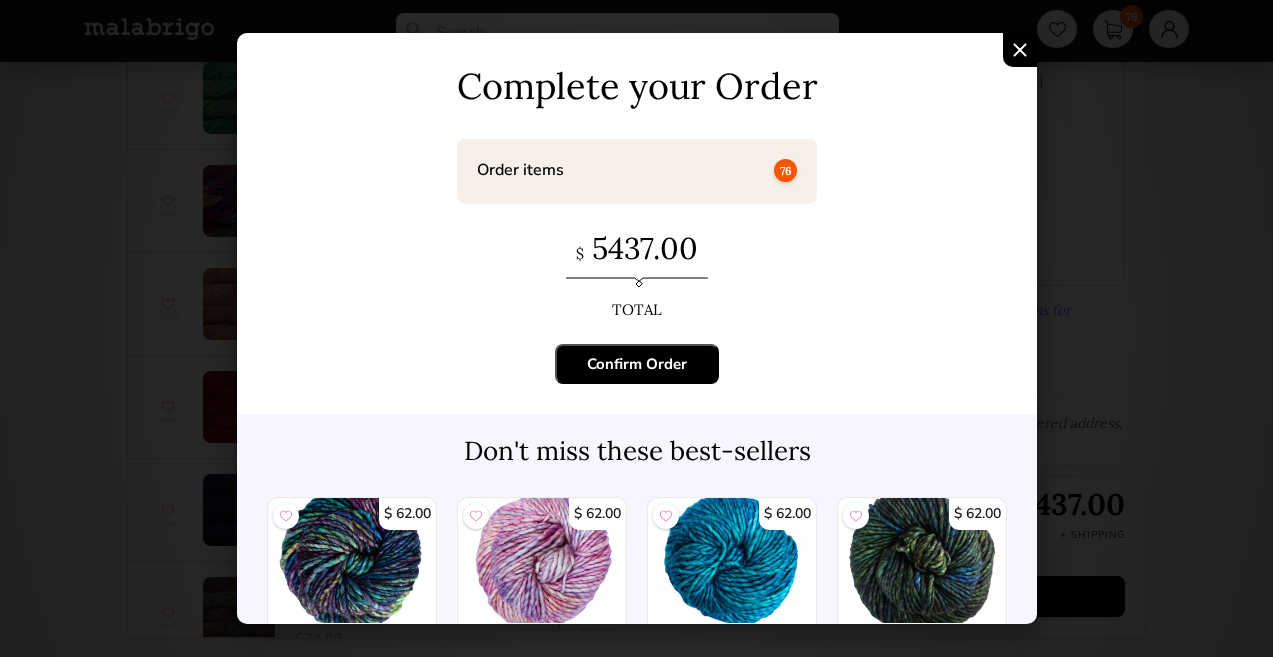 click on "Confirm Order" at bounding box center (637, 364) 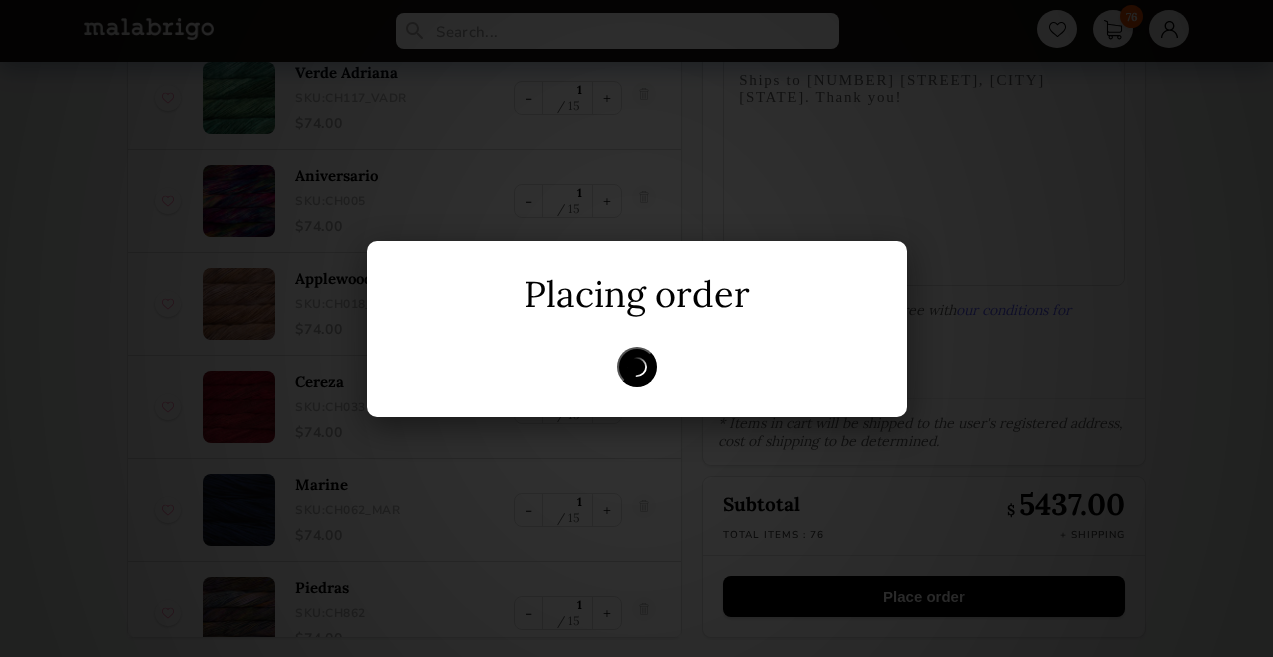 scroll, scrollTop: 0, scrollLeft: 0, axis: both 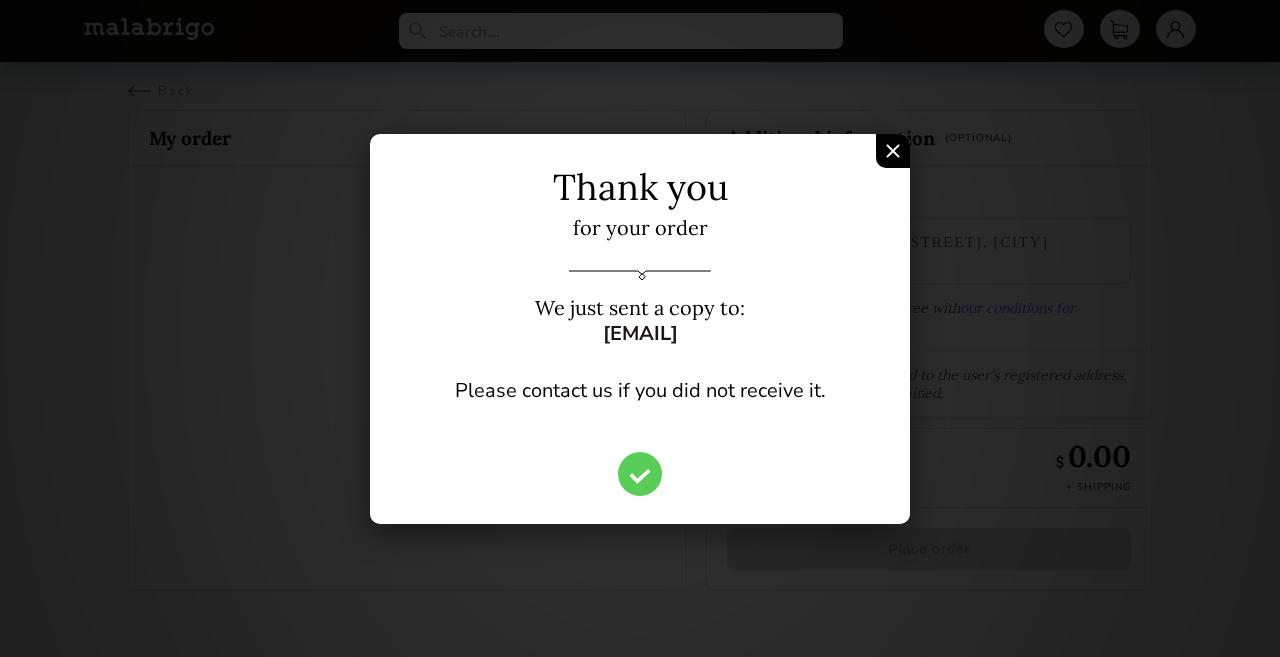 click at bounding box center (893, 151) 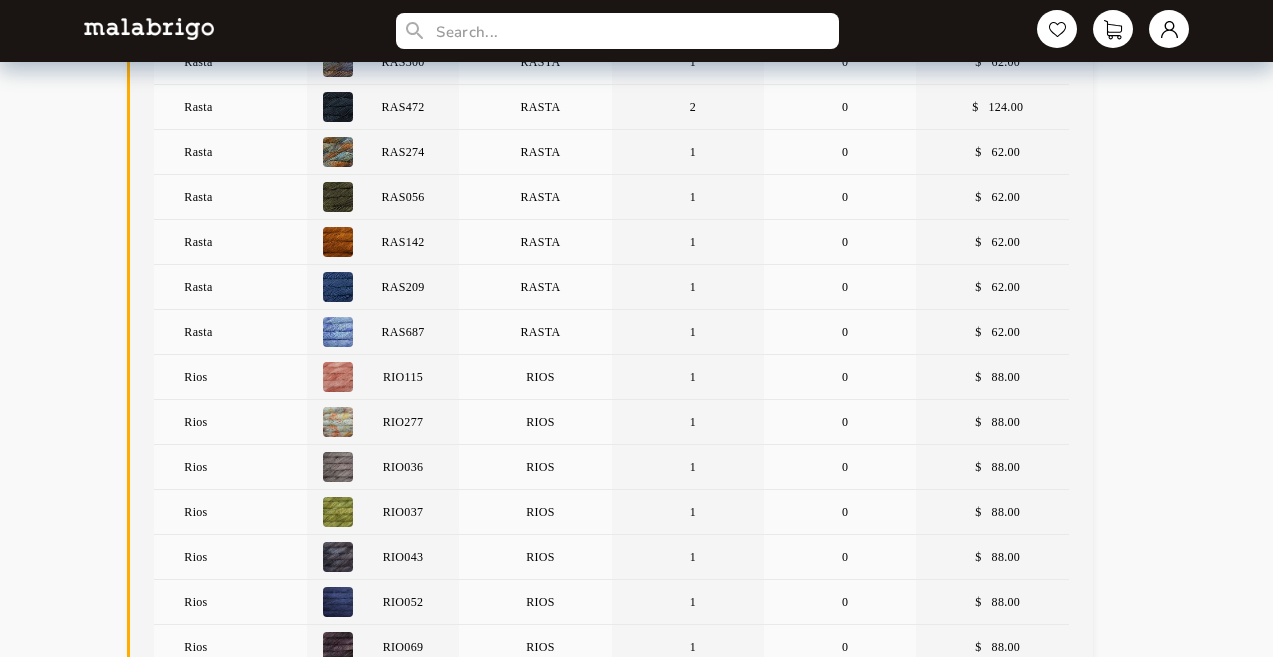 scroll, scrollTop: 0, scrollLeft: 0, axis: both 